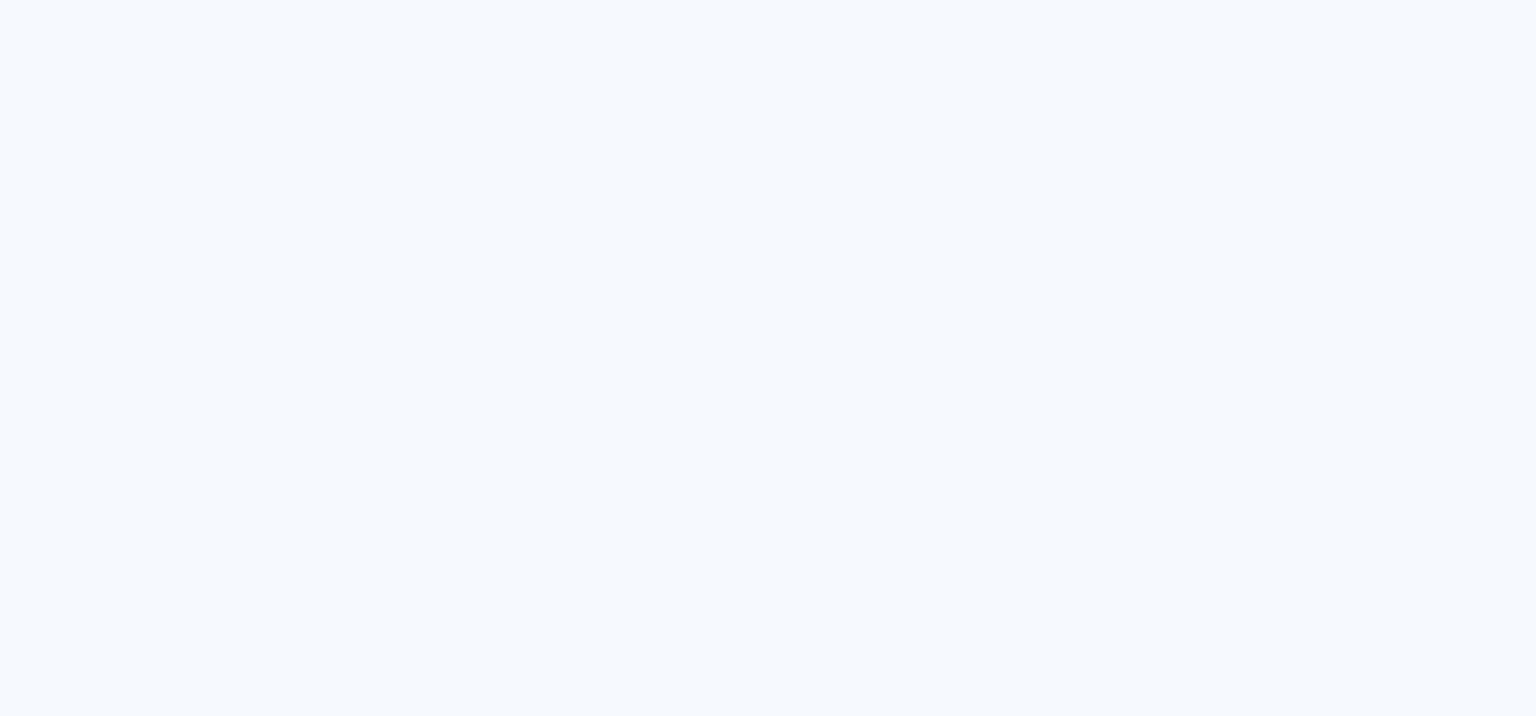 scroll, scrollTop: 0, scrollLeft: 0, axis: both 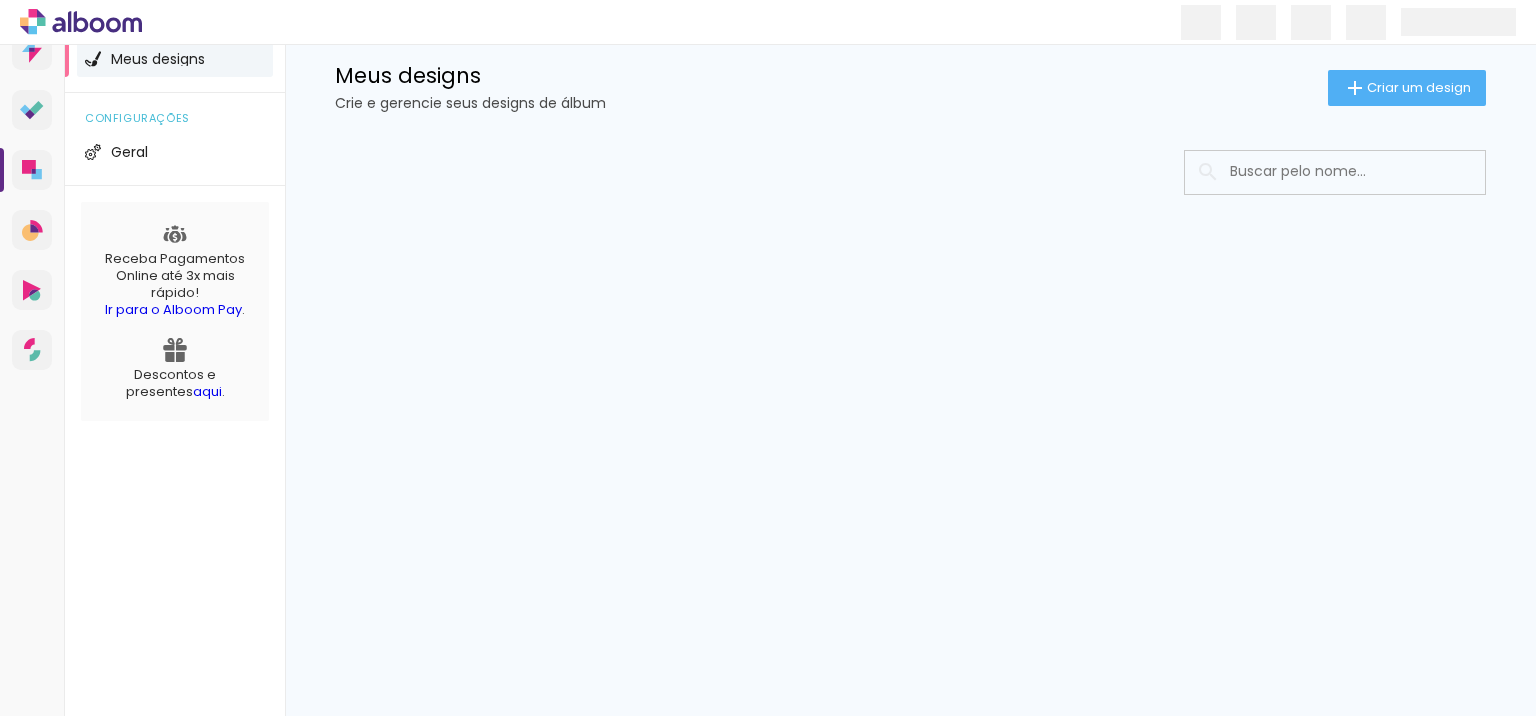 type on "Todas as fotos" 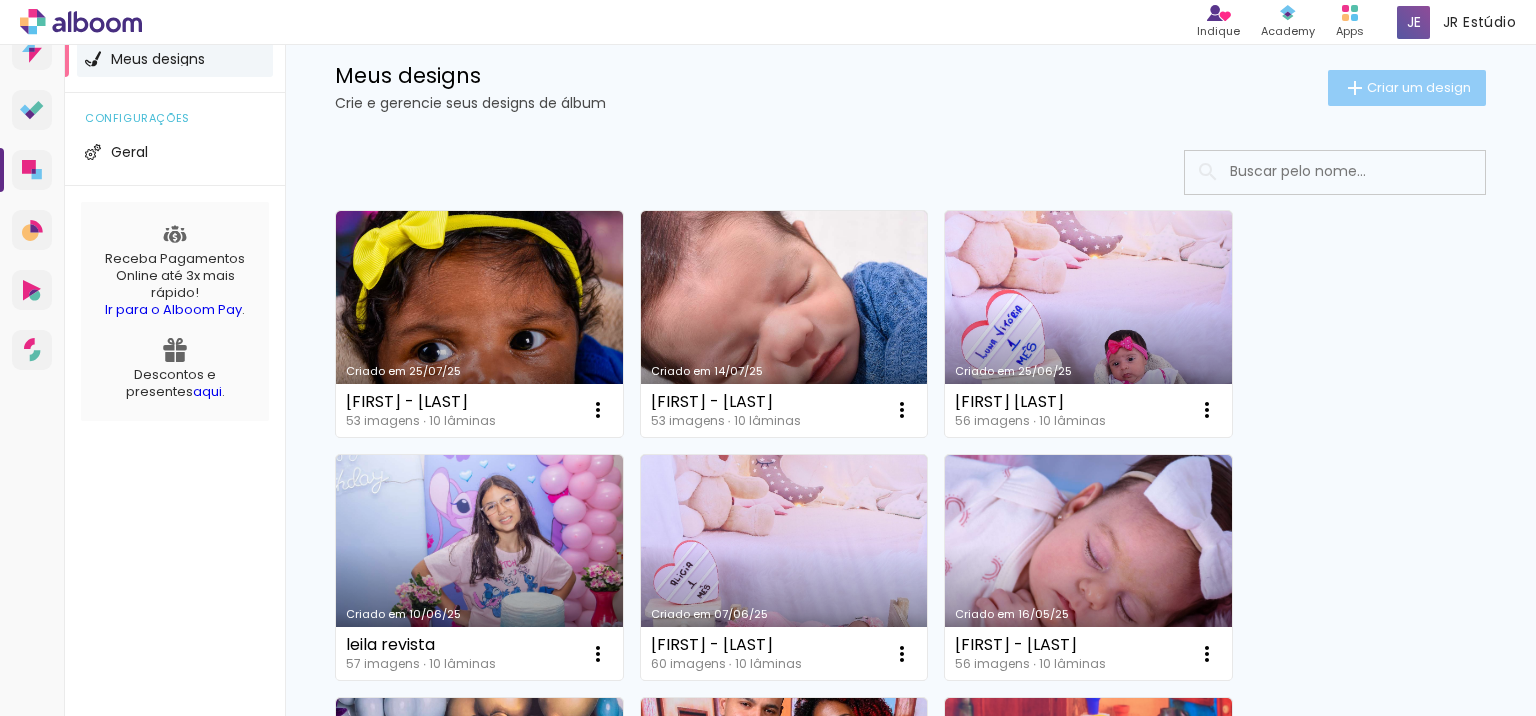 click on "Criar um design" 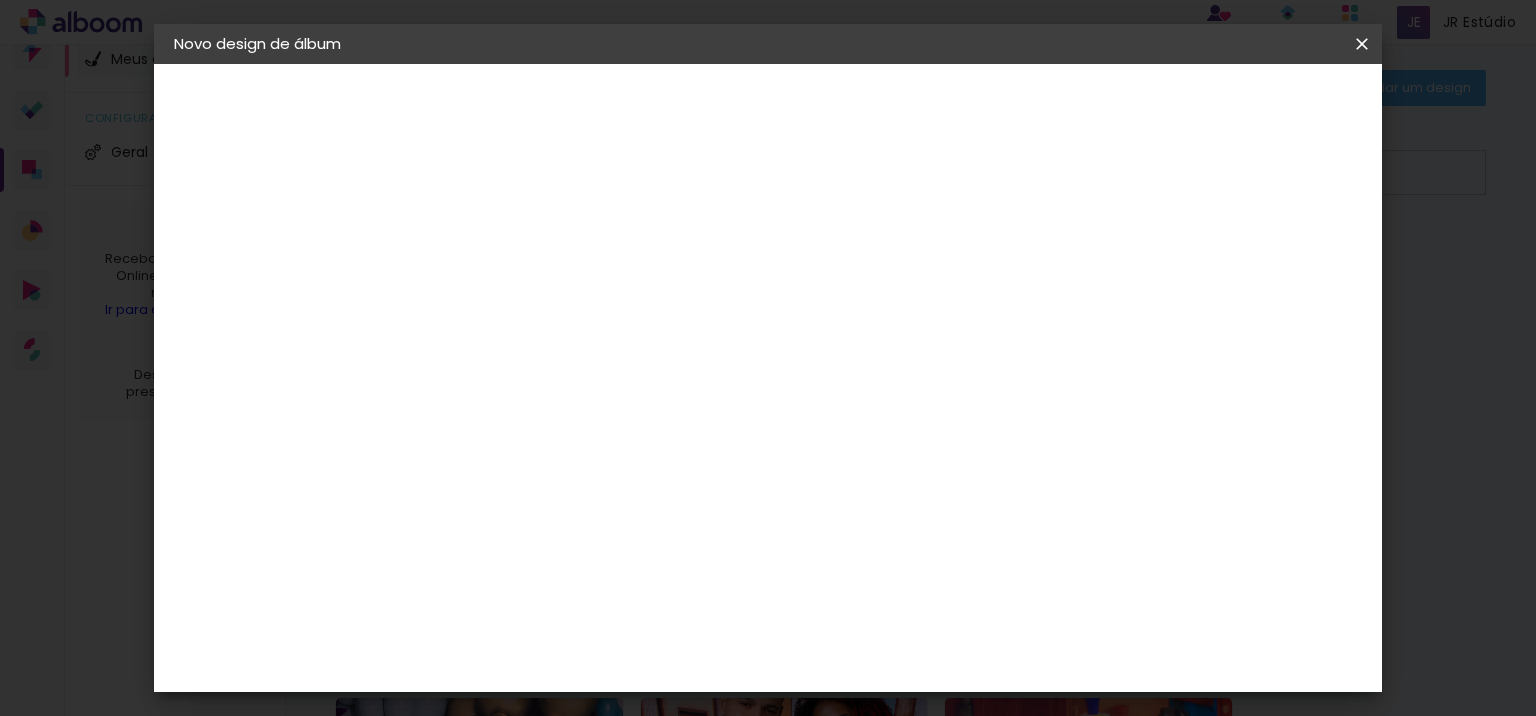 click at bounding box center [501, 268] 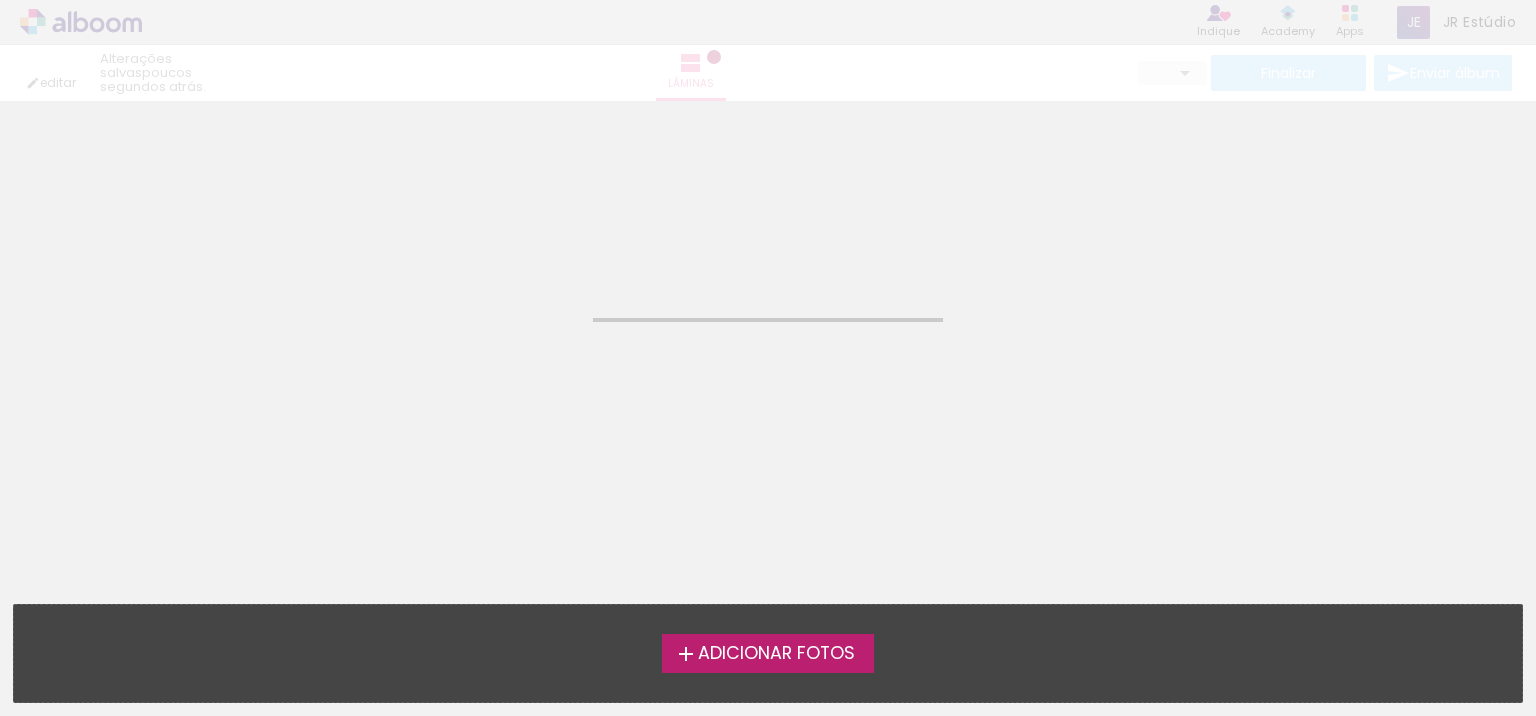 click on "Adicionar Fotos" at bounding box center (776, 654) 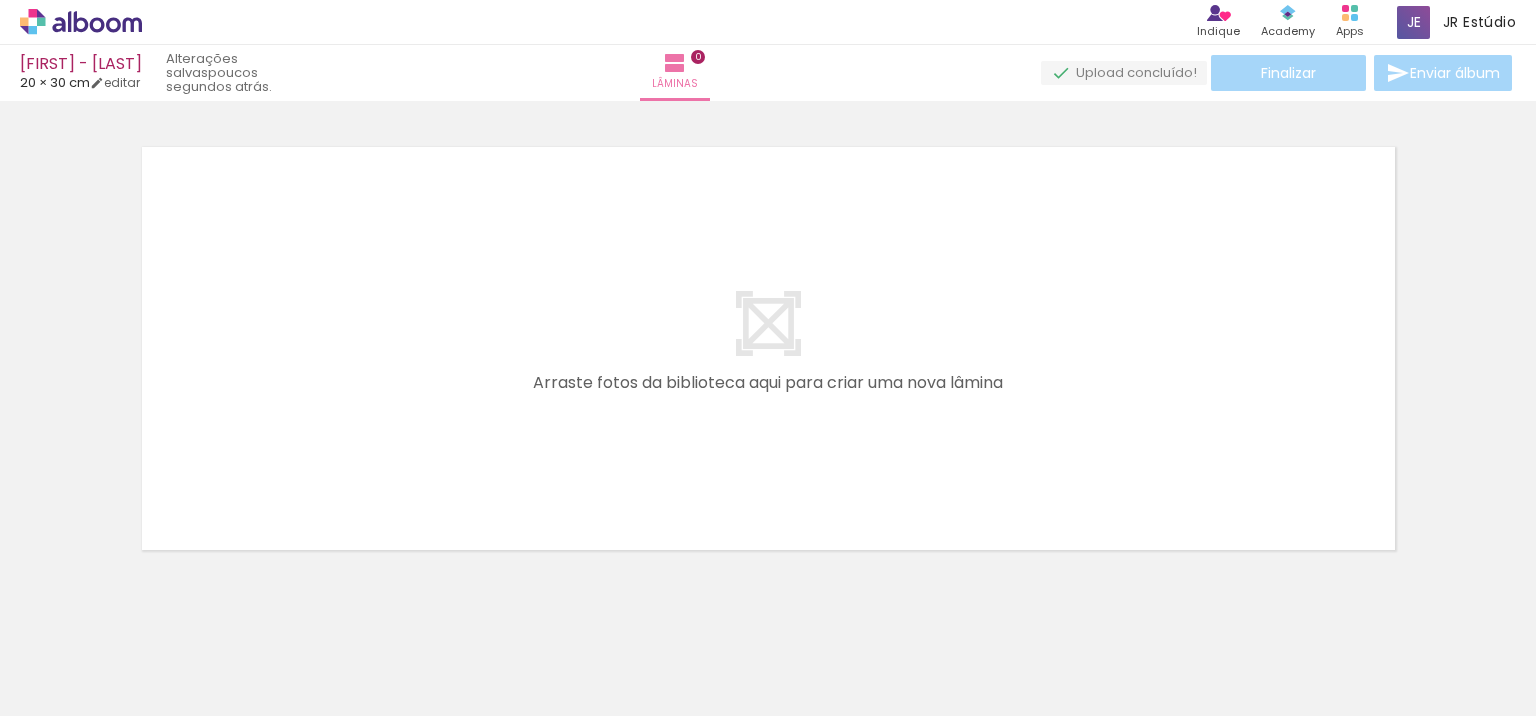 scroll, scrollTop: 25, scrollLeft: 0, axis: vertical 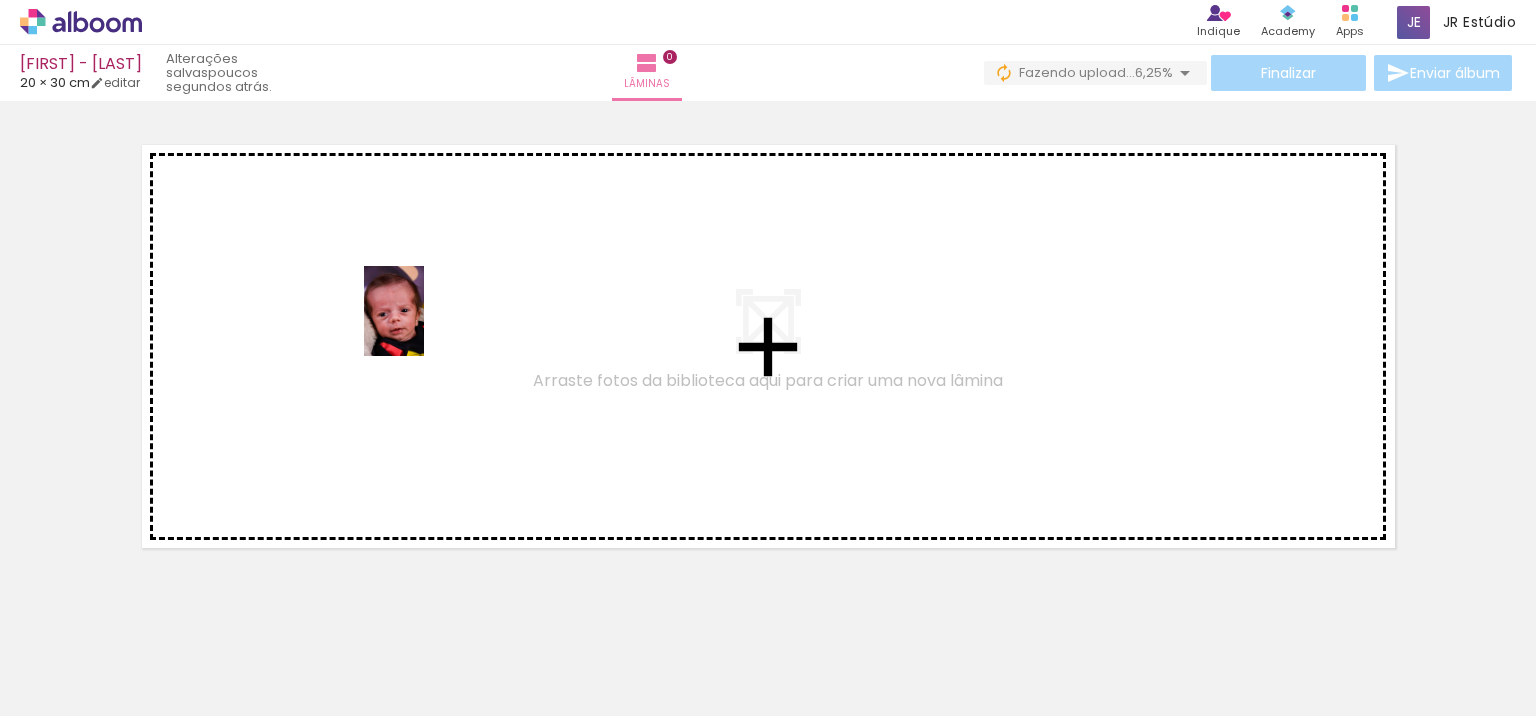 drag, startPoint x: 225, startPoint y: 670, endPoint x: 424, endPoint y: 326, distance: 397.41287 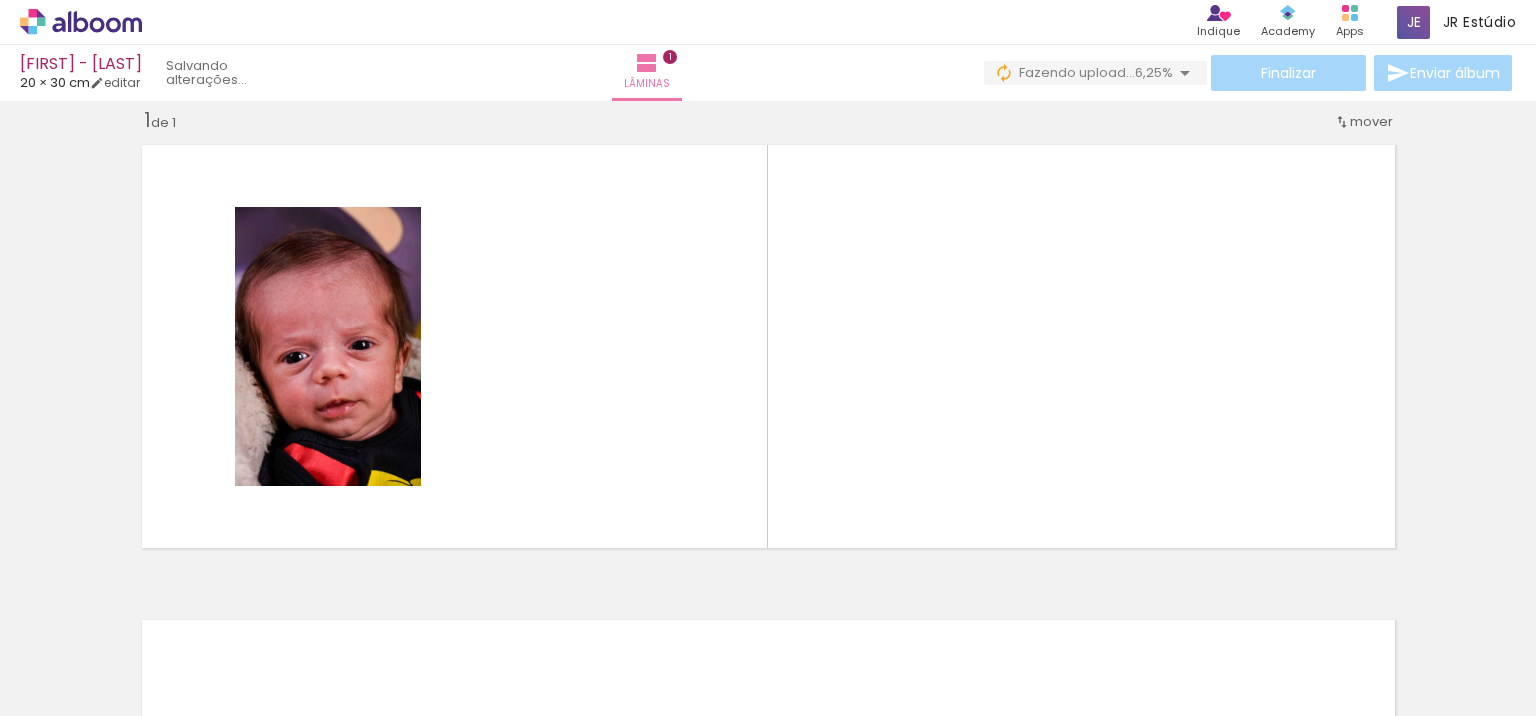 scroll, scrollTop: 25, scrollLeft: 0, axis: vertical 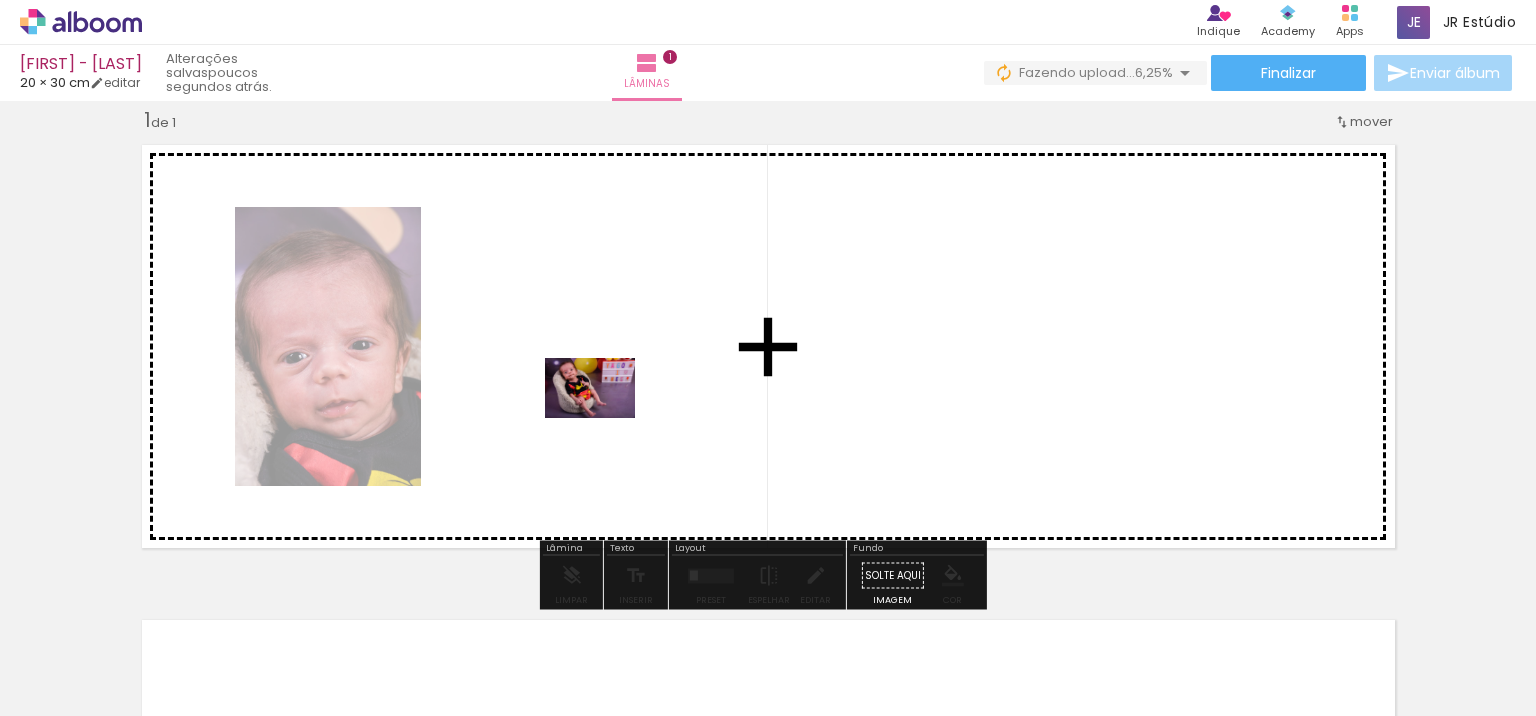 drag, startPoint x: 352, startPoint y: 675, endPoint x: 605, endPoint y: 418, distance: 360.63556 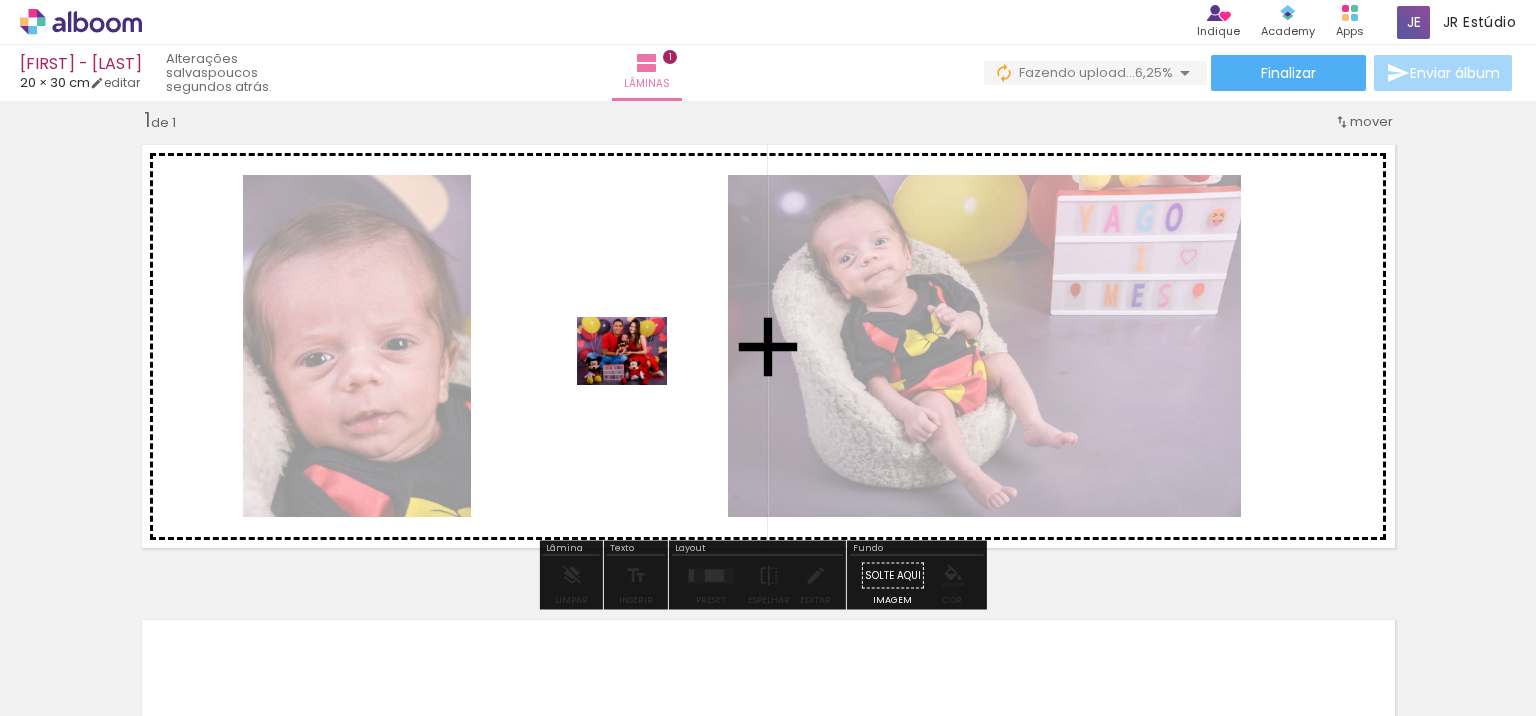 drag, startPoint x: 452, startPoint y: 660, endPoint x: 637, endPoint y: 377, distance: 338.10355 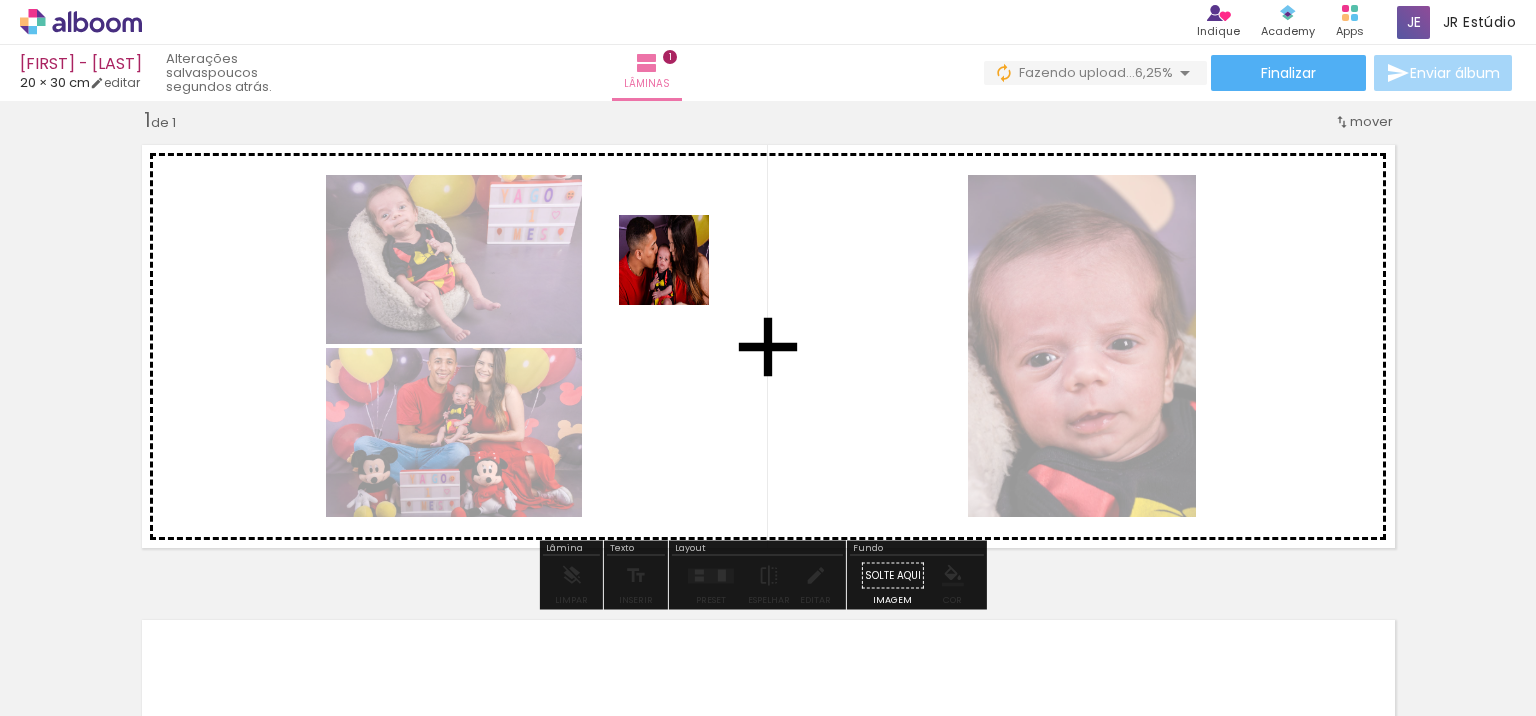 drag, startPoint x: 526, startPoint y: 665, endPoint x: 679, endPoint y: 275, distance: 418.93796 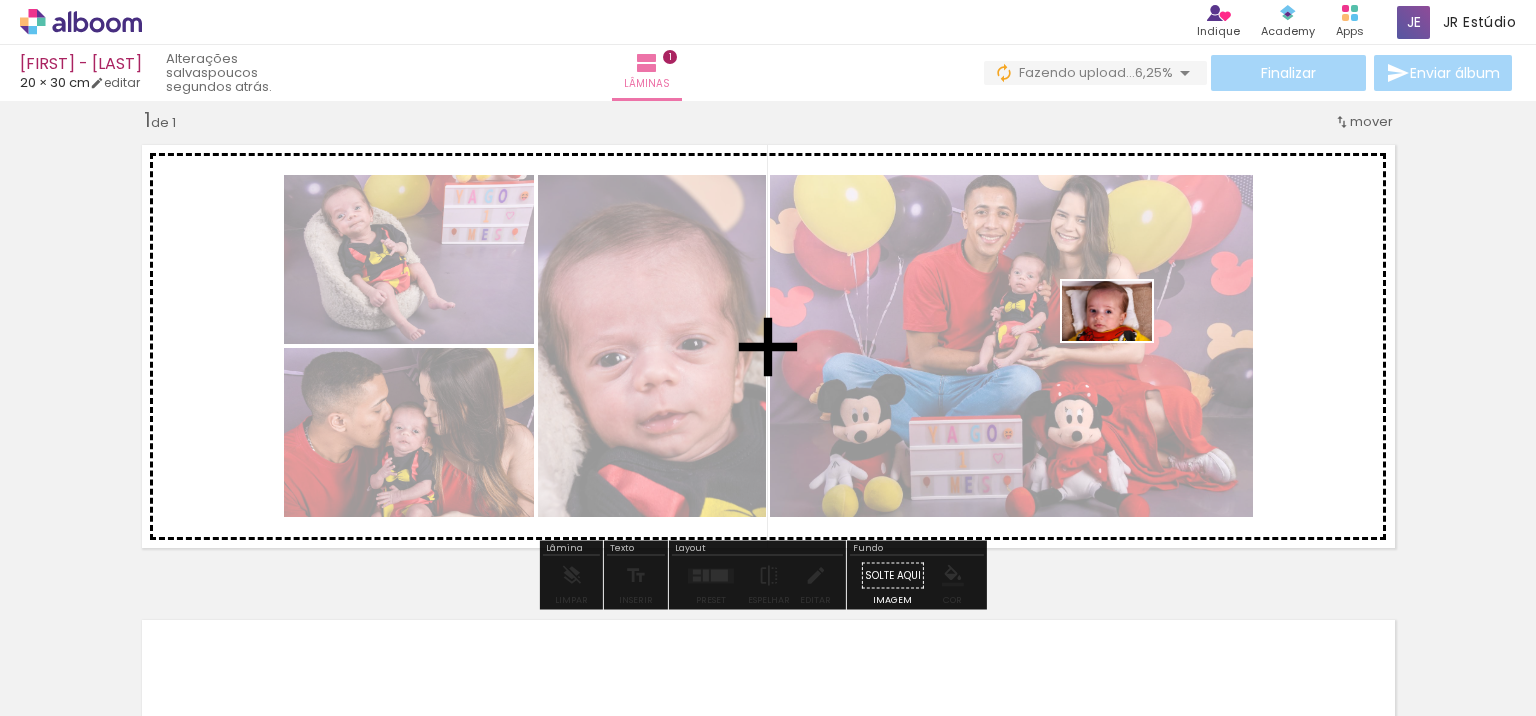 drag, startPoint x: 689, startPoint y: 671, endPoint x: 1122, endPoint y: 341, distance: 544.4162 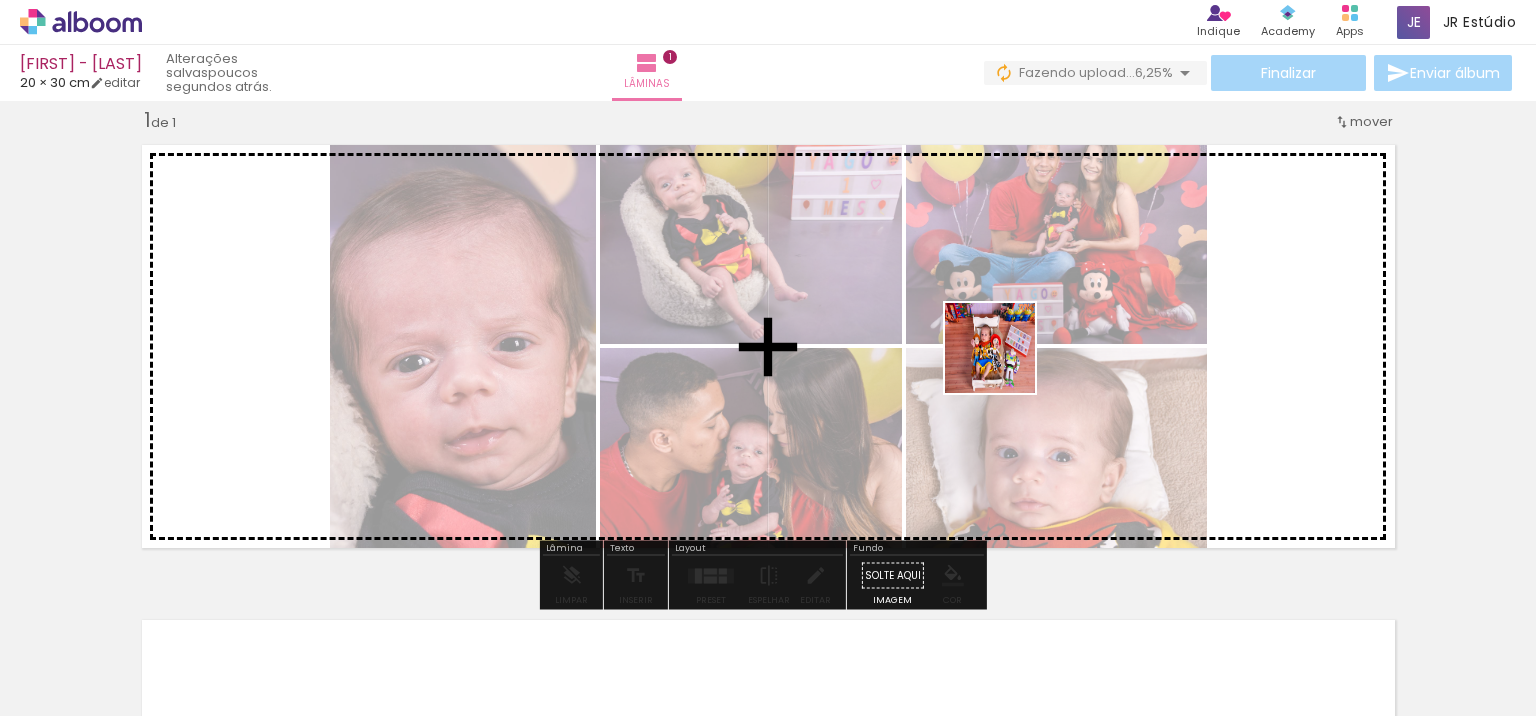 drag, startPoint x: 767, startPoint y: 676, endPoint x: 1005, endPoint y: 363, distance: 393.2086 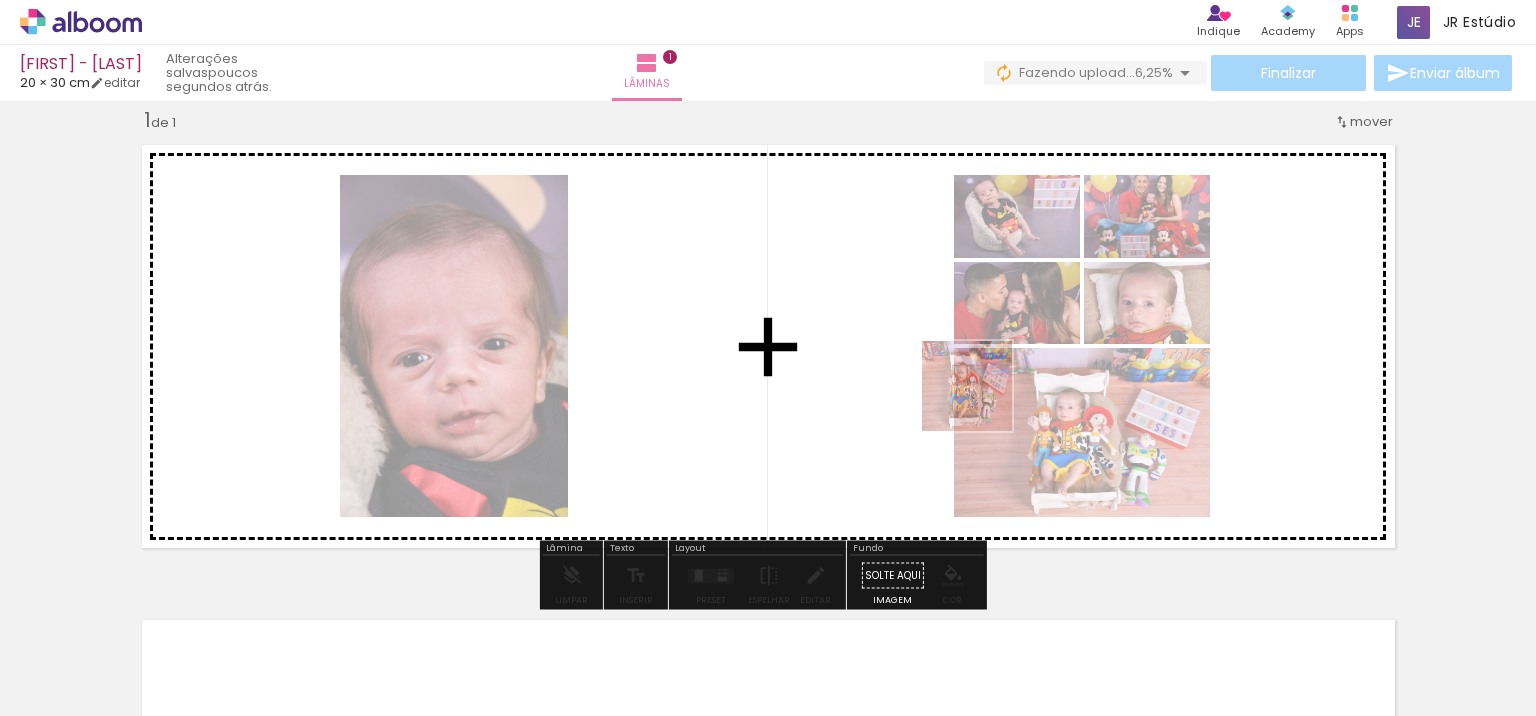 drag, startPoint x: 784, startPoint y: 666, endPoint x: 927, endPoint y: 667, distance: 143.0035 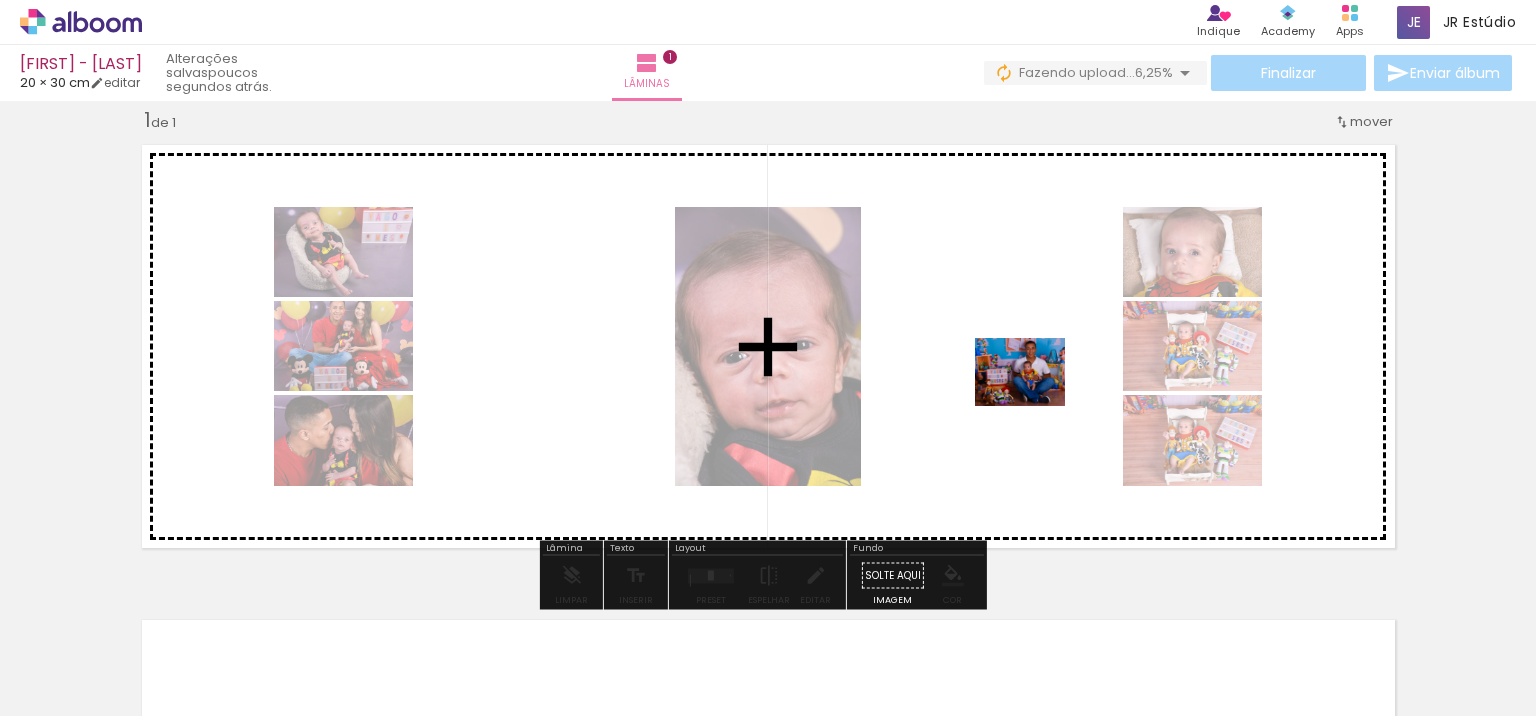 drag, startPoint x: 905, startPoint y: 661, endPoint x: 1035, endPoint y: 398, distance: 293.37518 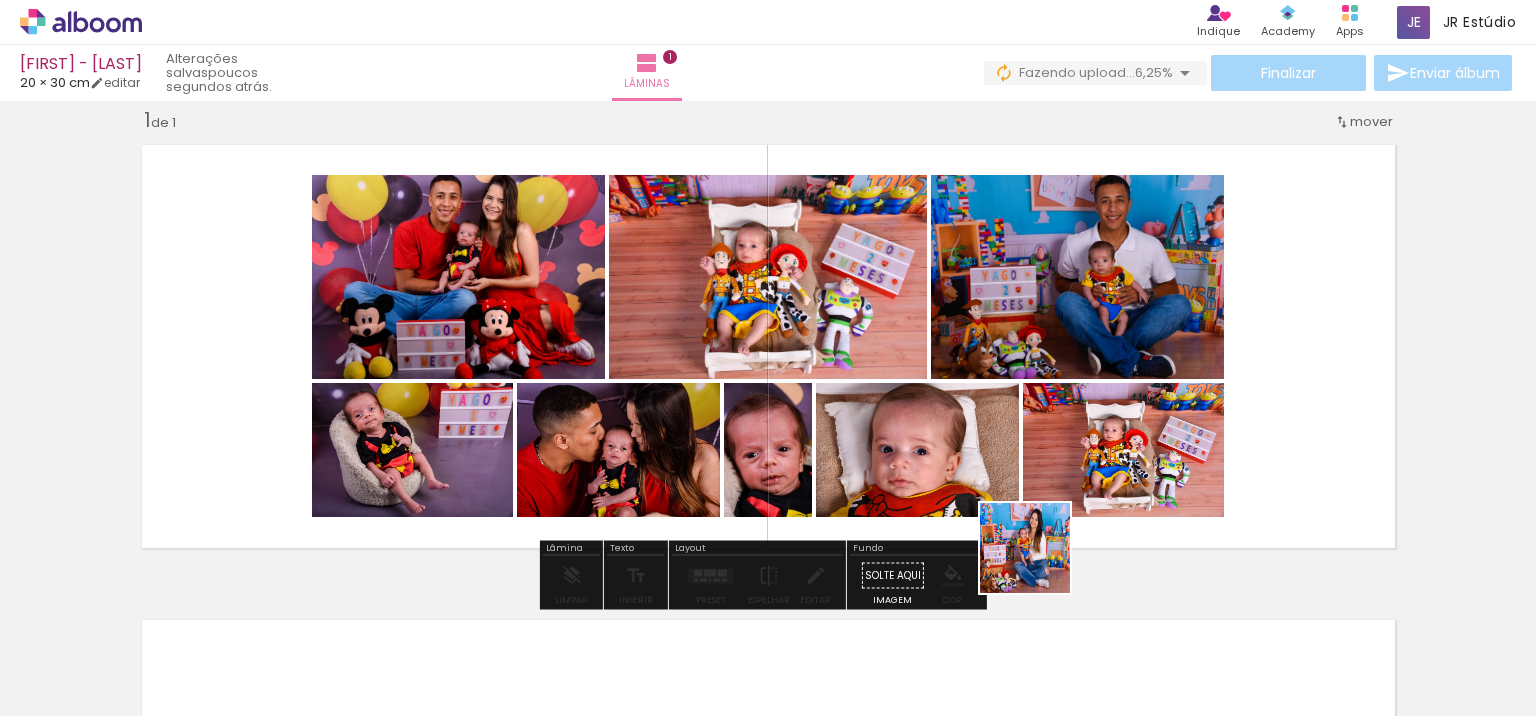 drag, startPoint x: 998, startPoint y: 673, endPoint x: 1063, endPoint y: 366, distance: 313.80566 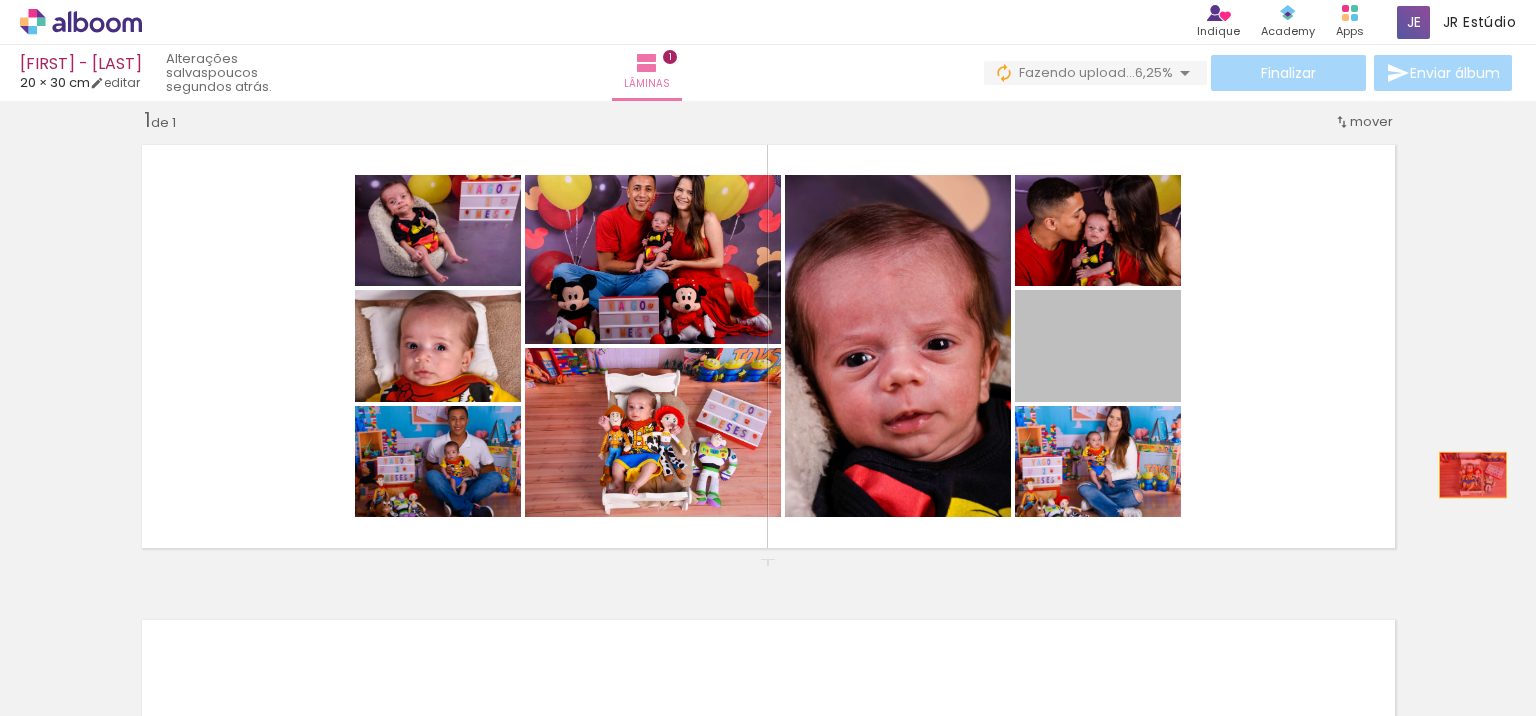 drag, startPoint x: 1097, startPoint y: 343, endPoint x: 1459, endPoint y: 474, distance: 384.97403 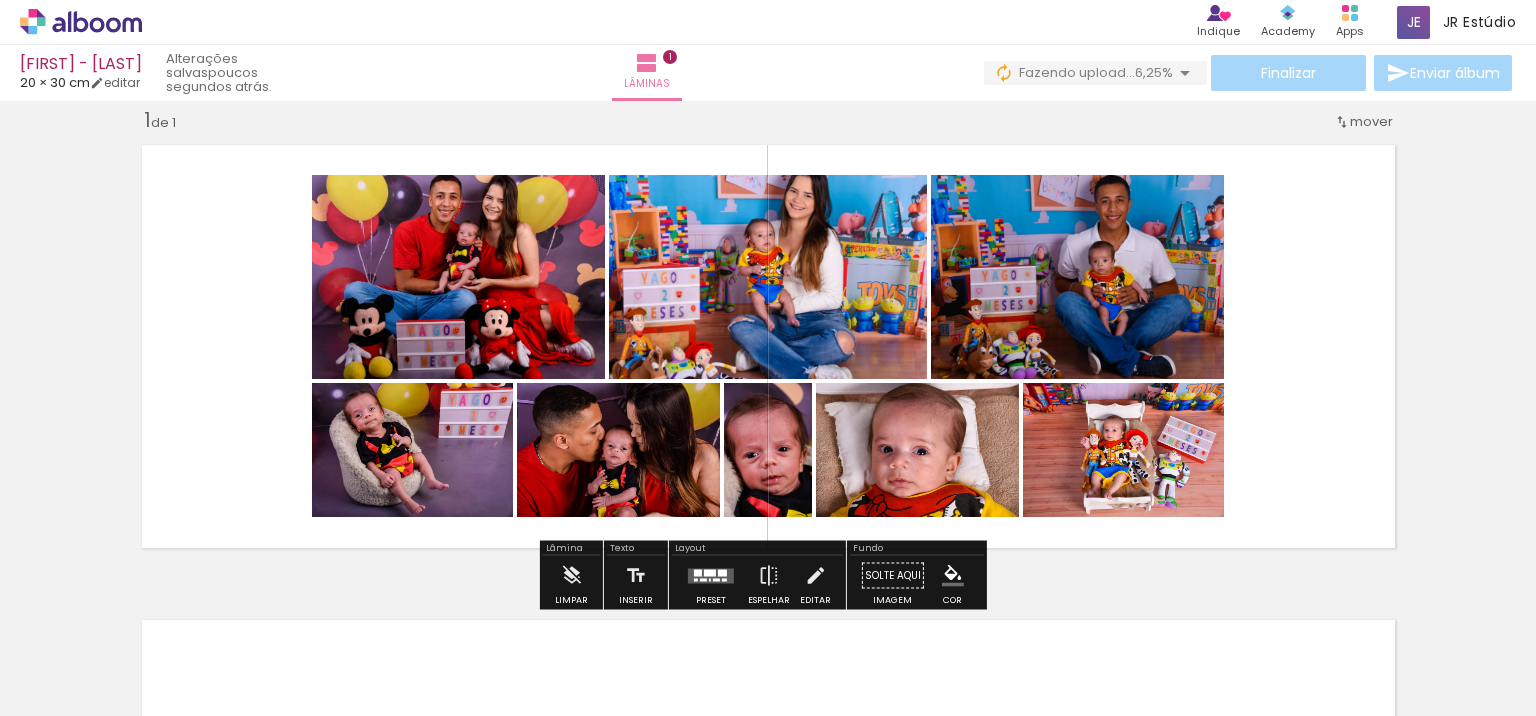 click at bounding box center (722, 572) 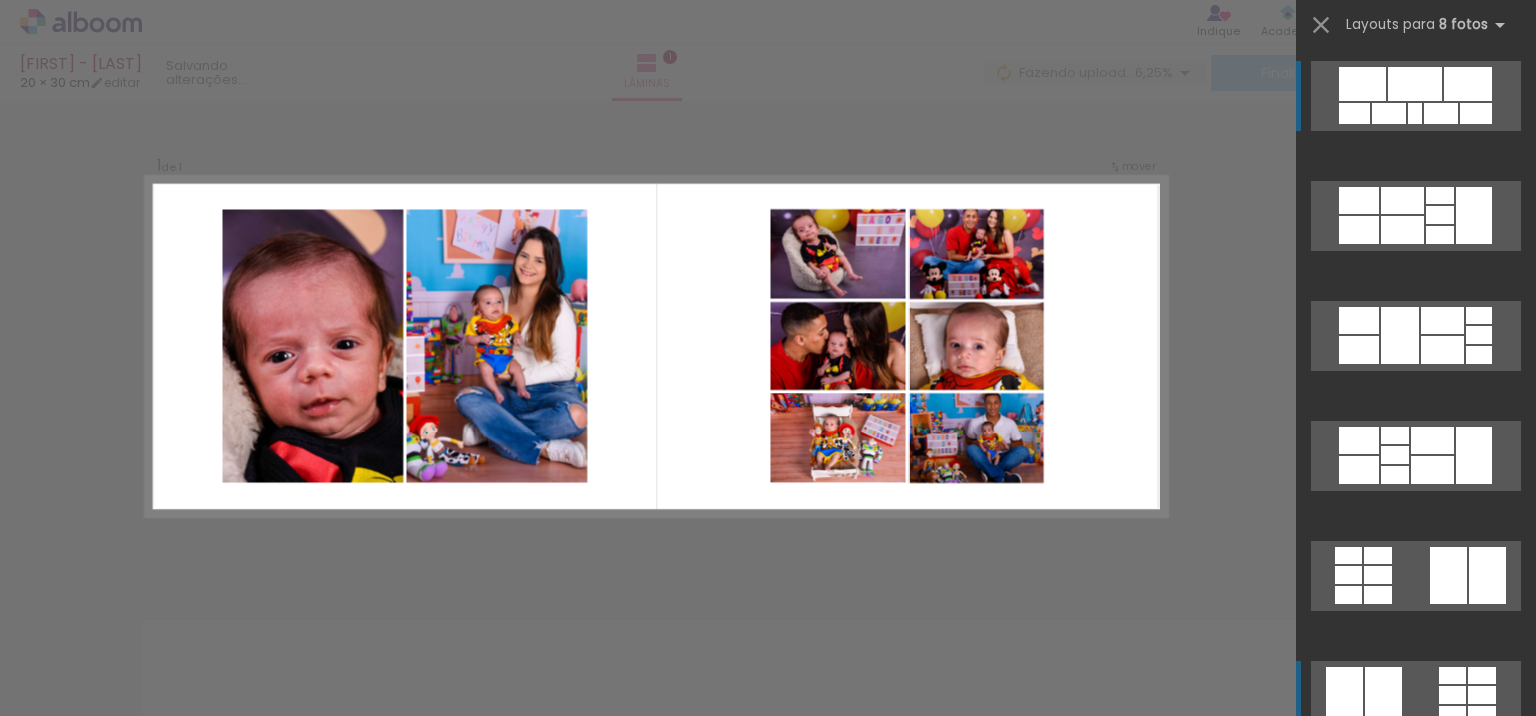 scroll, scrollTop: 122, scrollLeft: 0, axis: vertical 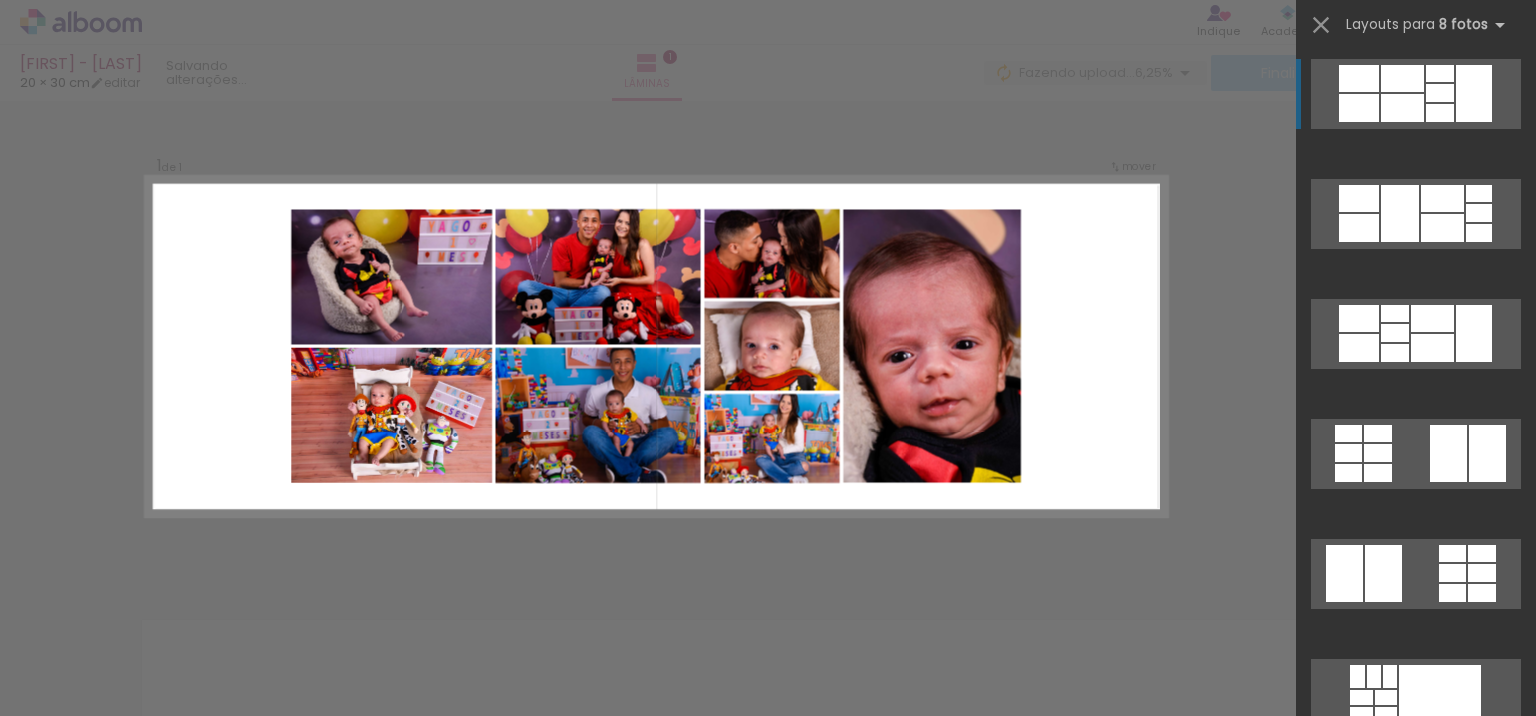 click at bounding box center (1354, -9) 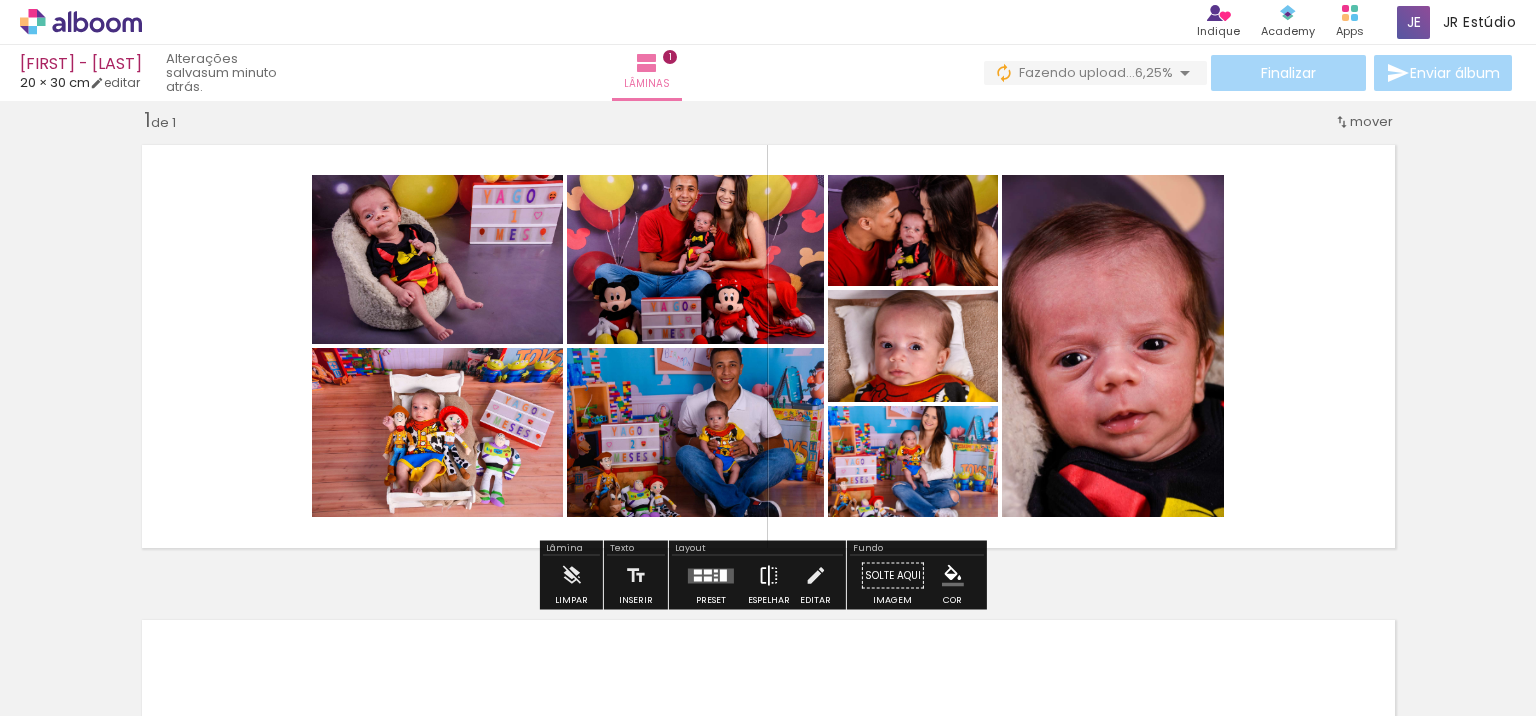 click at bounding box center (769, 576) 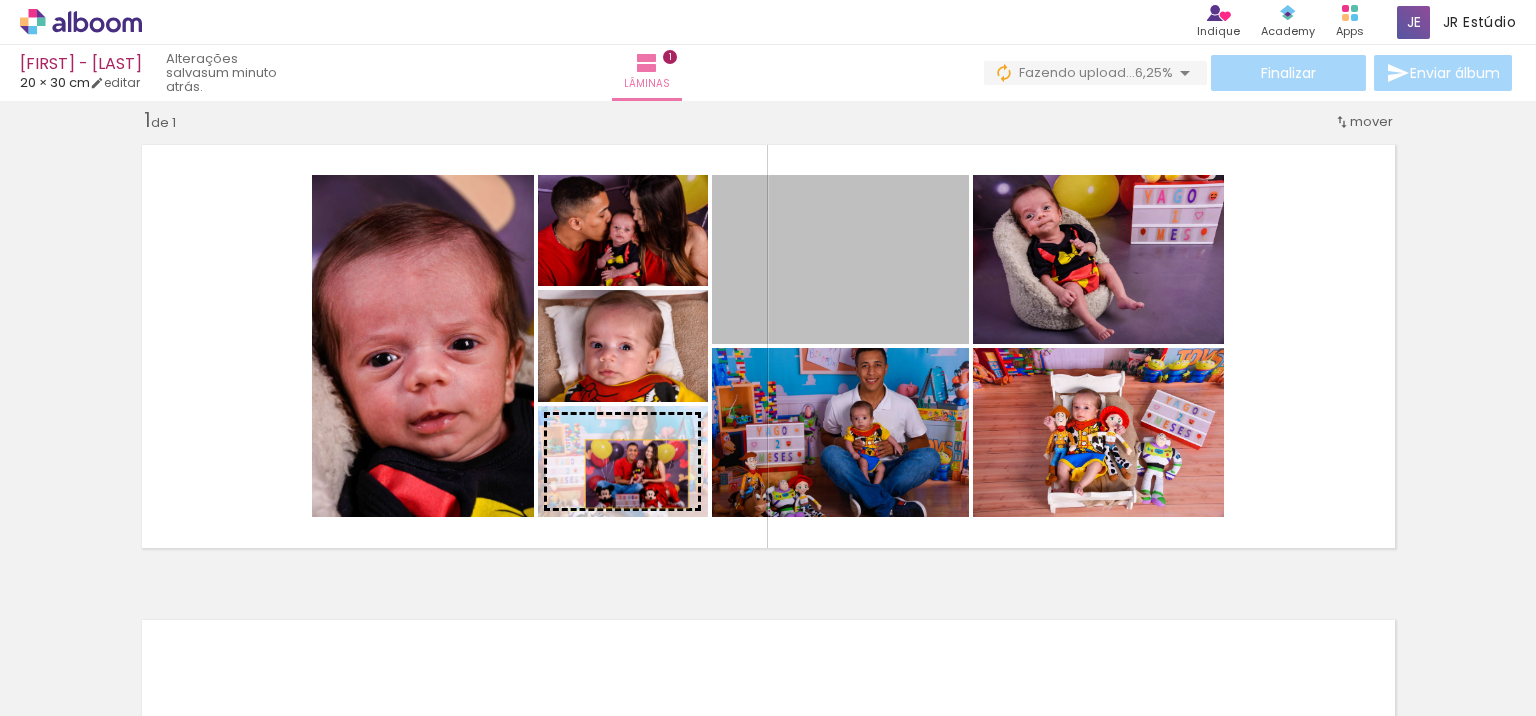 drag, startPoint x: 945, startPoint y: 302, endPoint x: 629, endPoint y: 474, distance: 359.7777 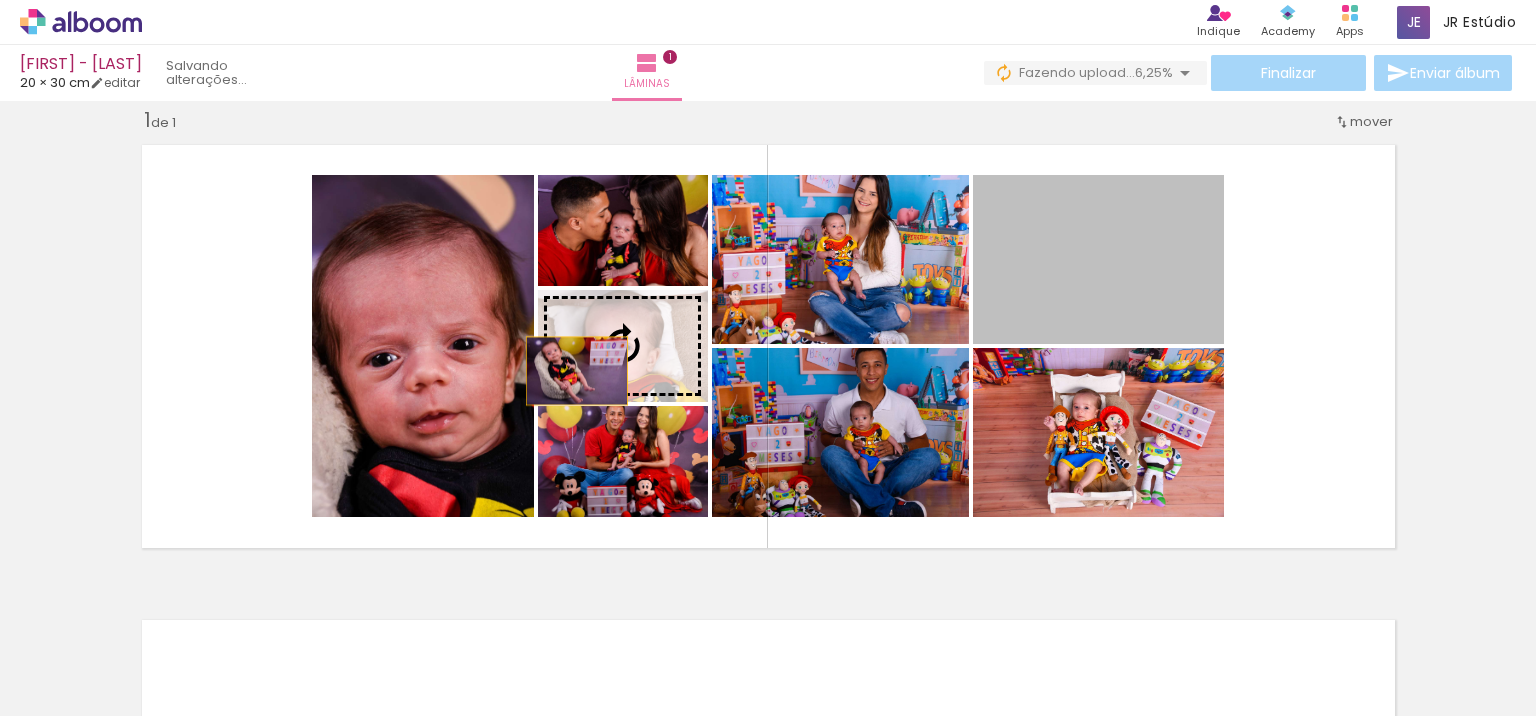 drag, startPoint x: 1084, startPoint y: 281, endPoint x: 569, endPoint y: 371, distance: 522.80493 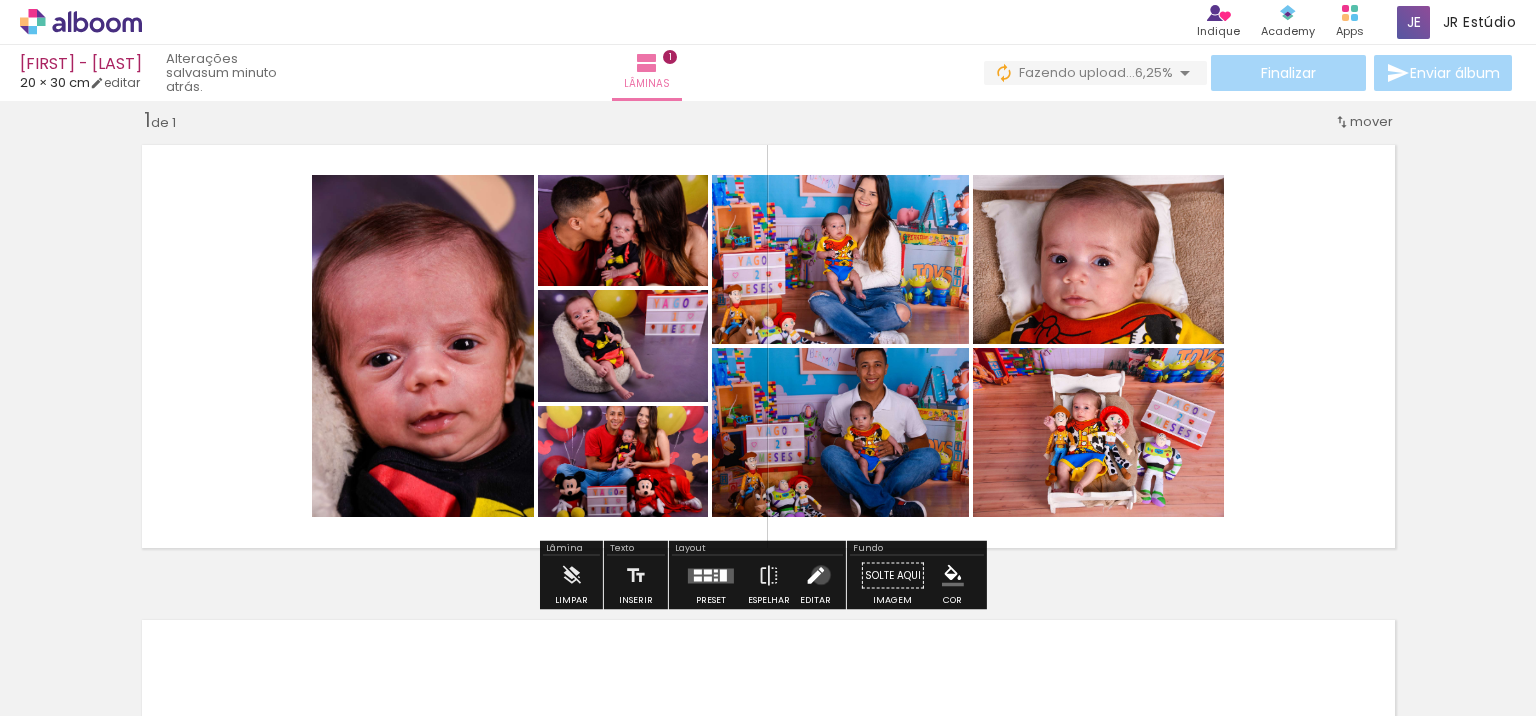 click at bounding box center (815, 576) 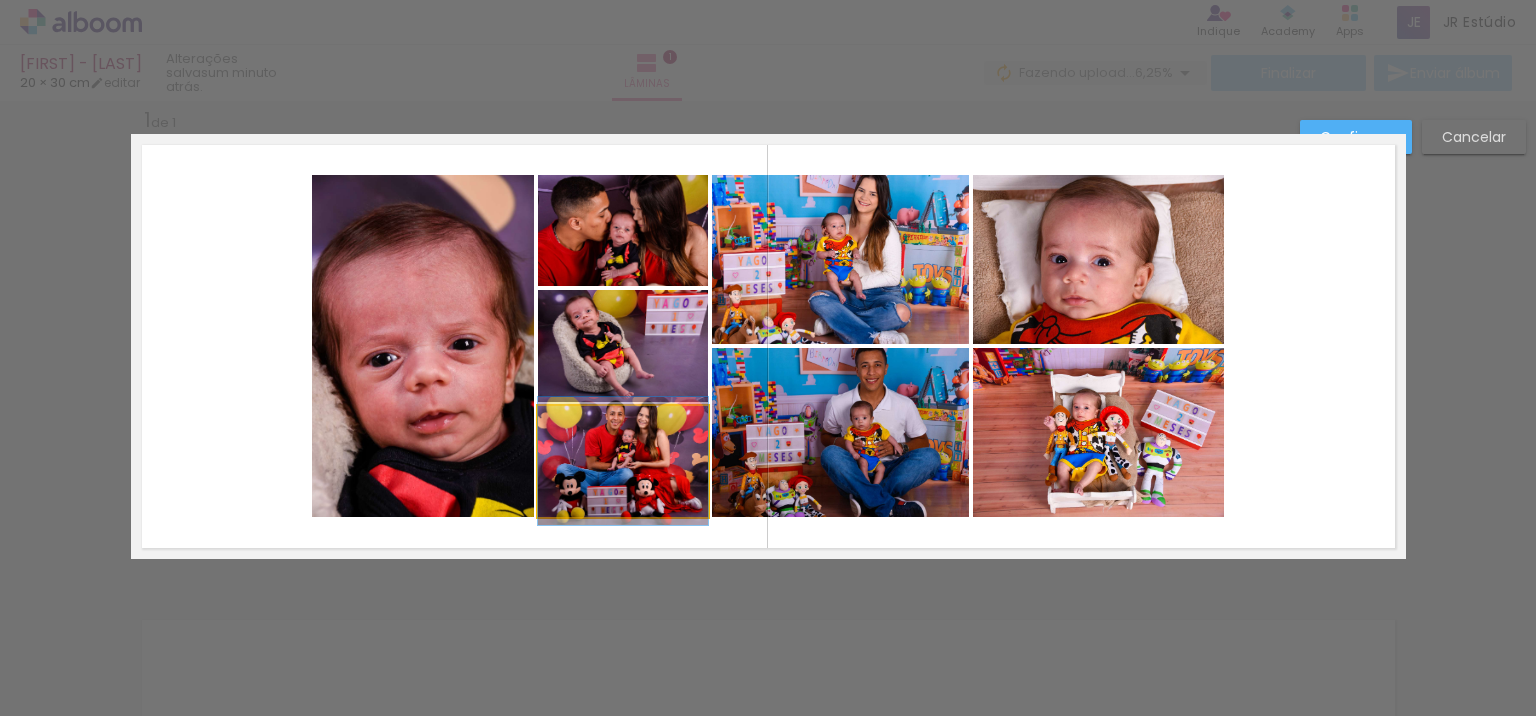 click 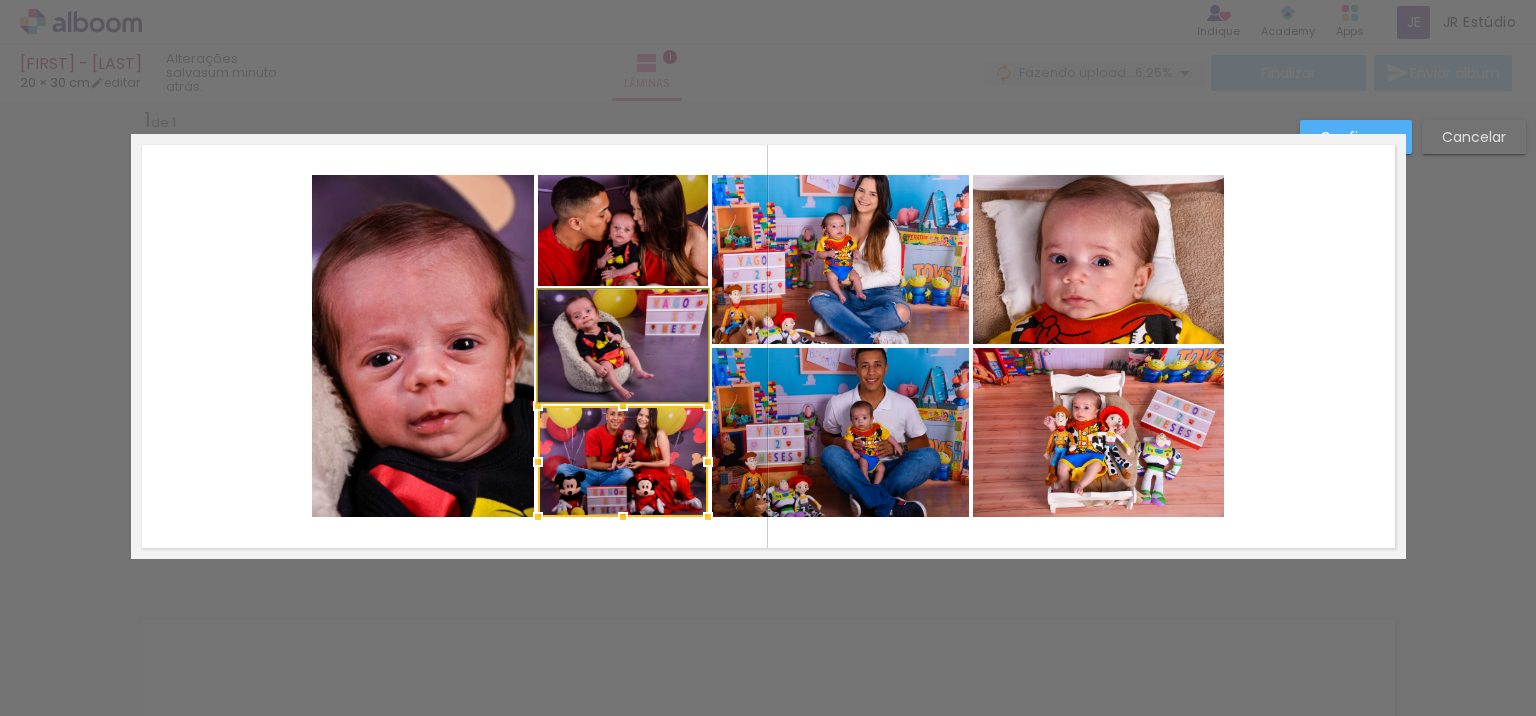 click 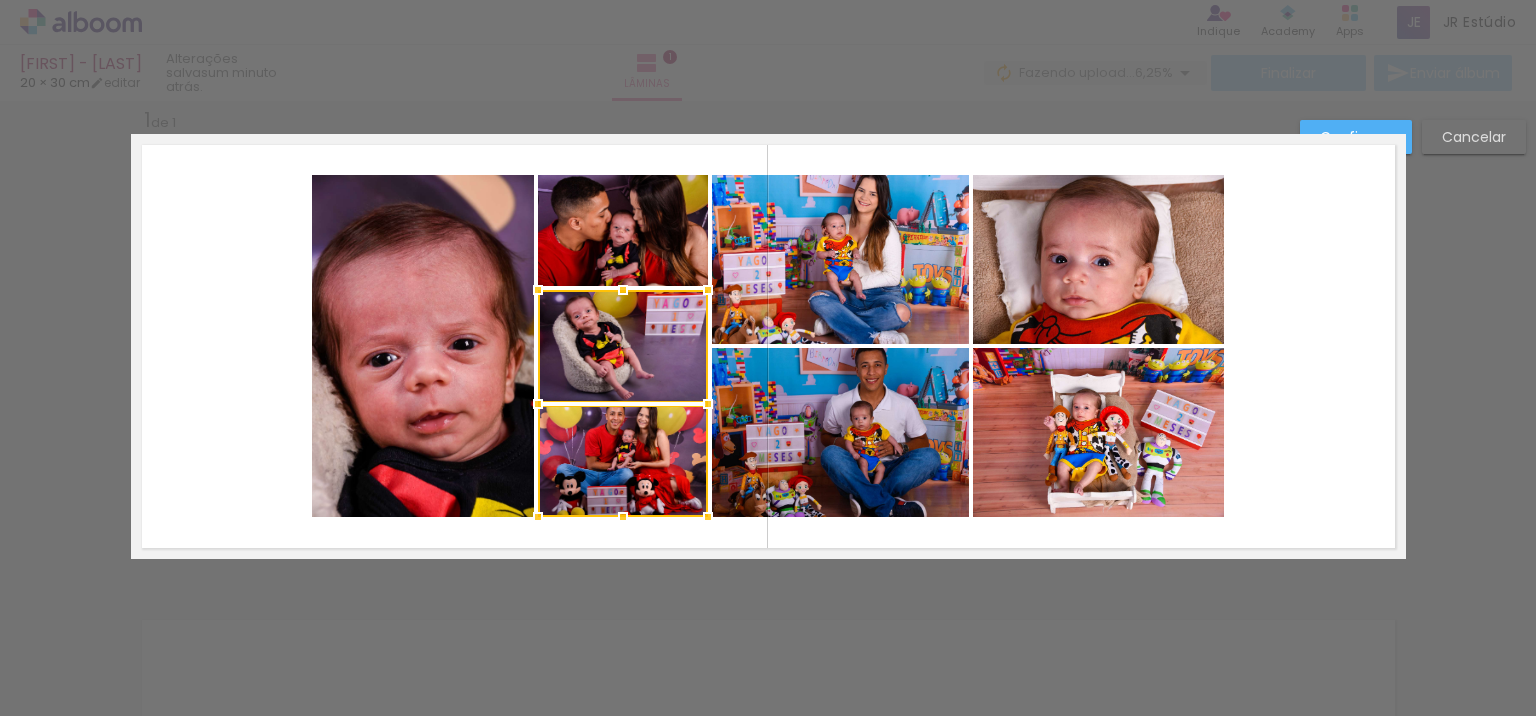 click 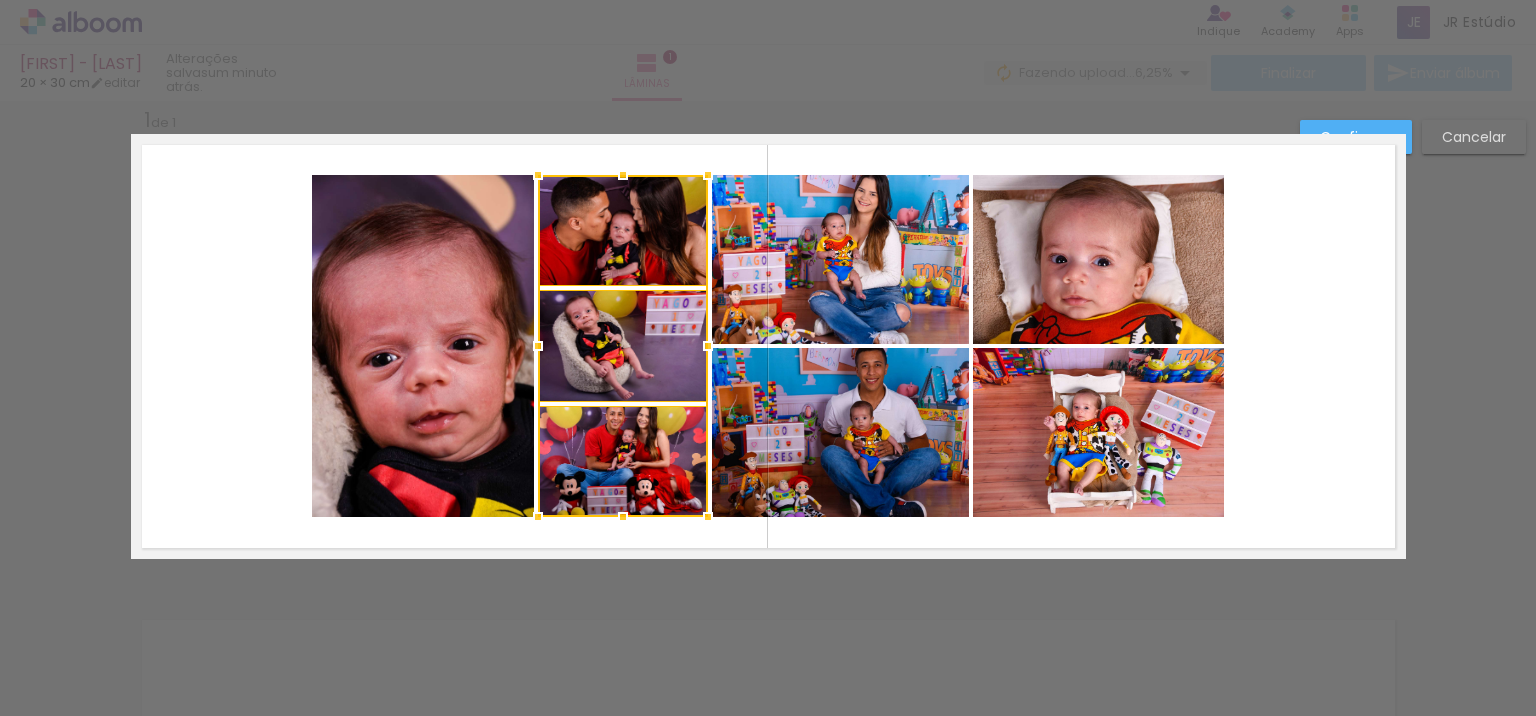 click 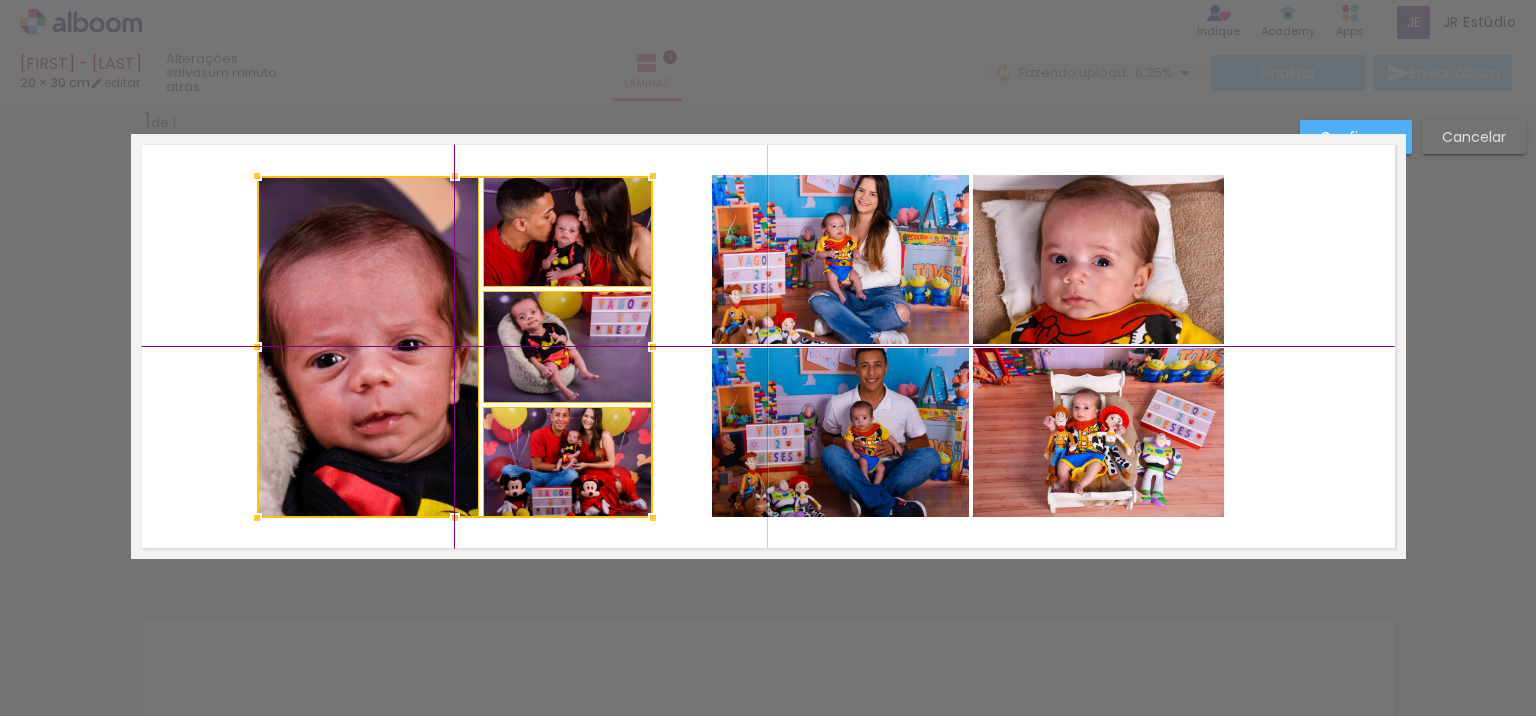 drag, startPoint x: 426, startPoint y: 379, endPoint x: 357, endPoint y: 385, distance: 69.260376 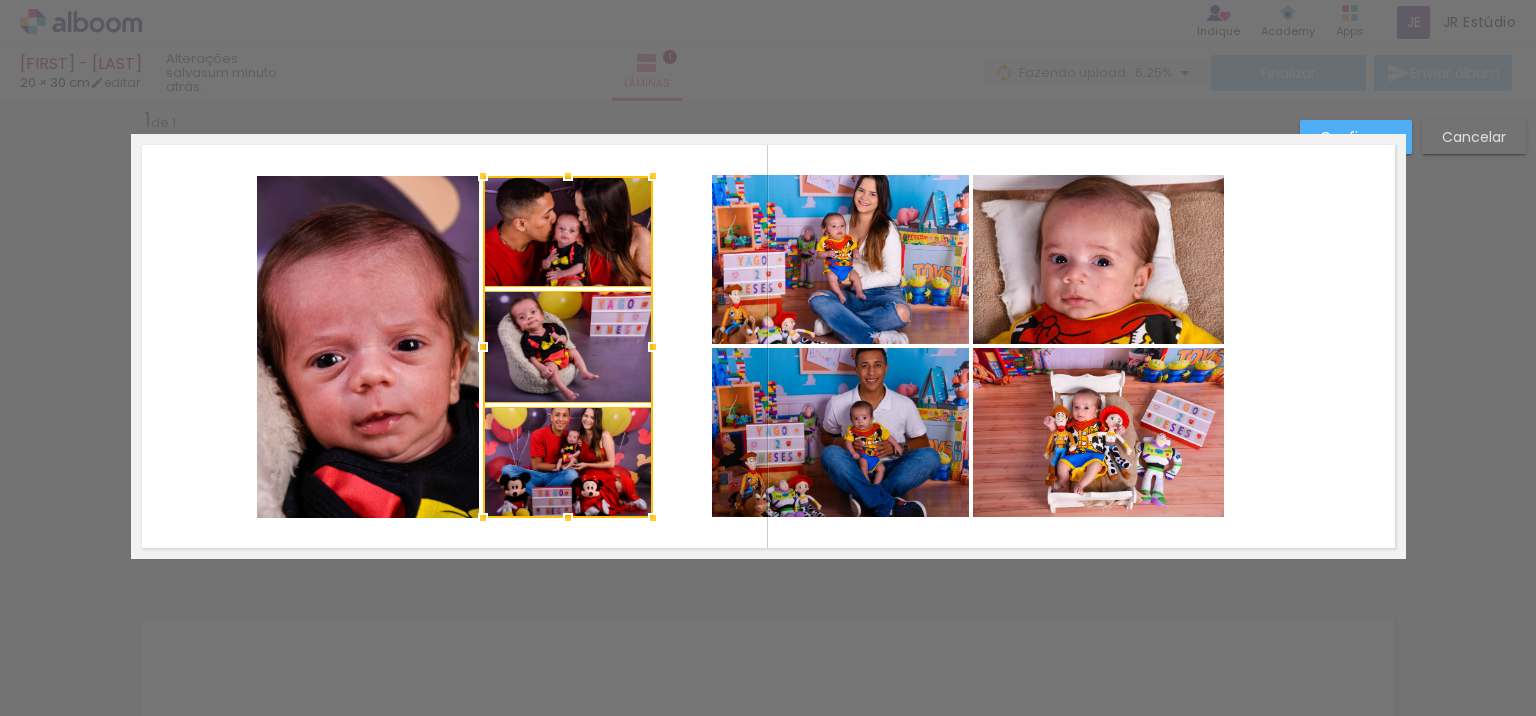 click 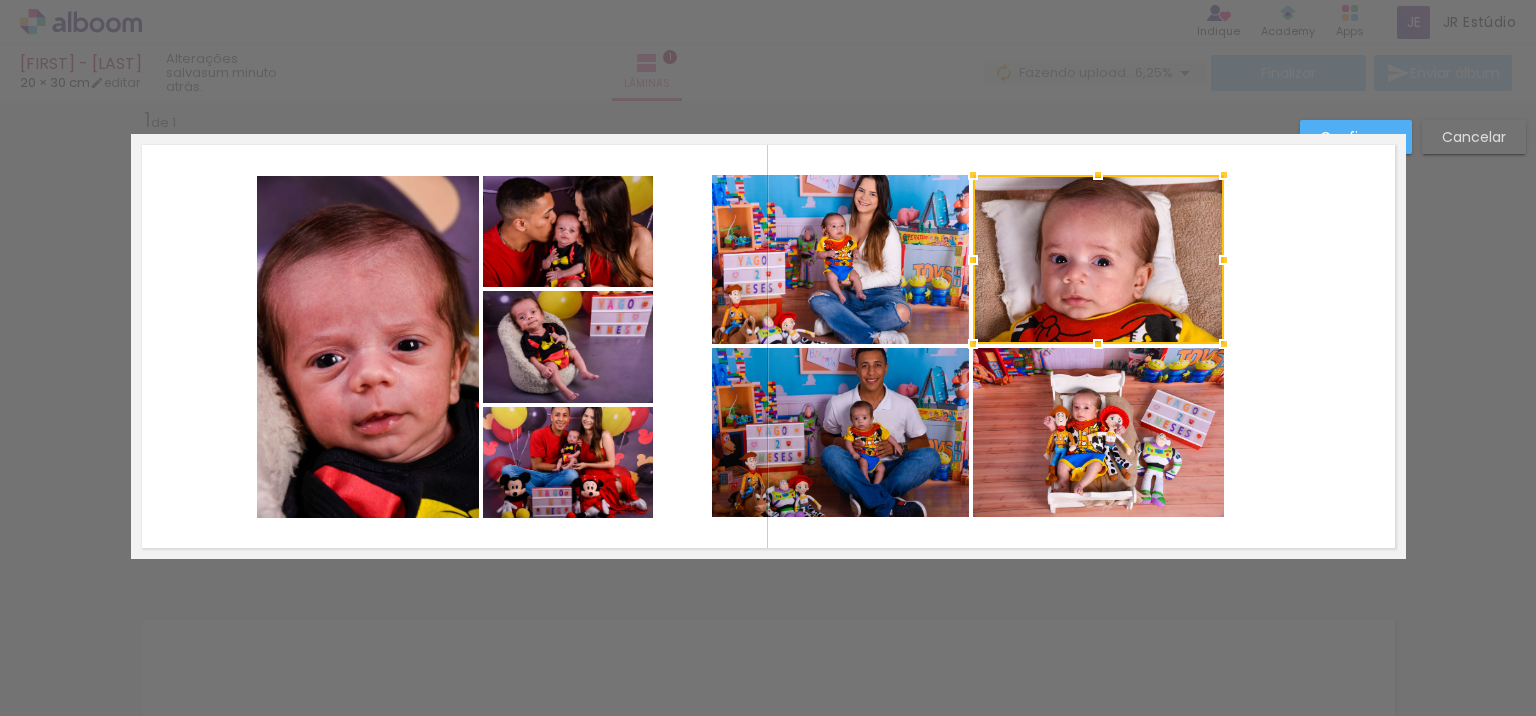 click 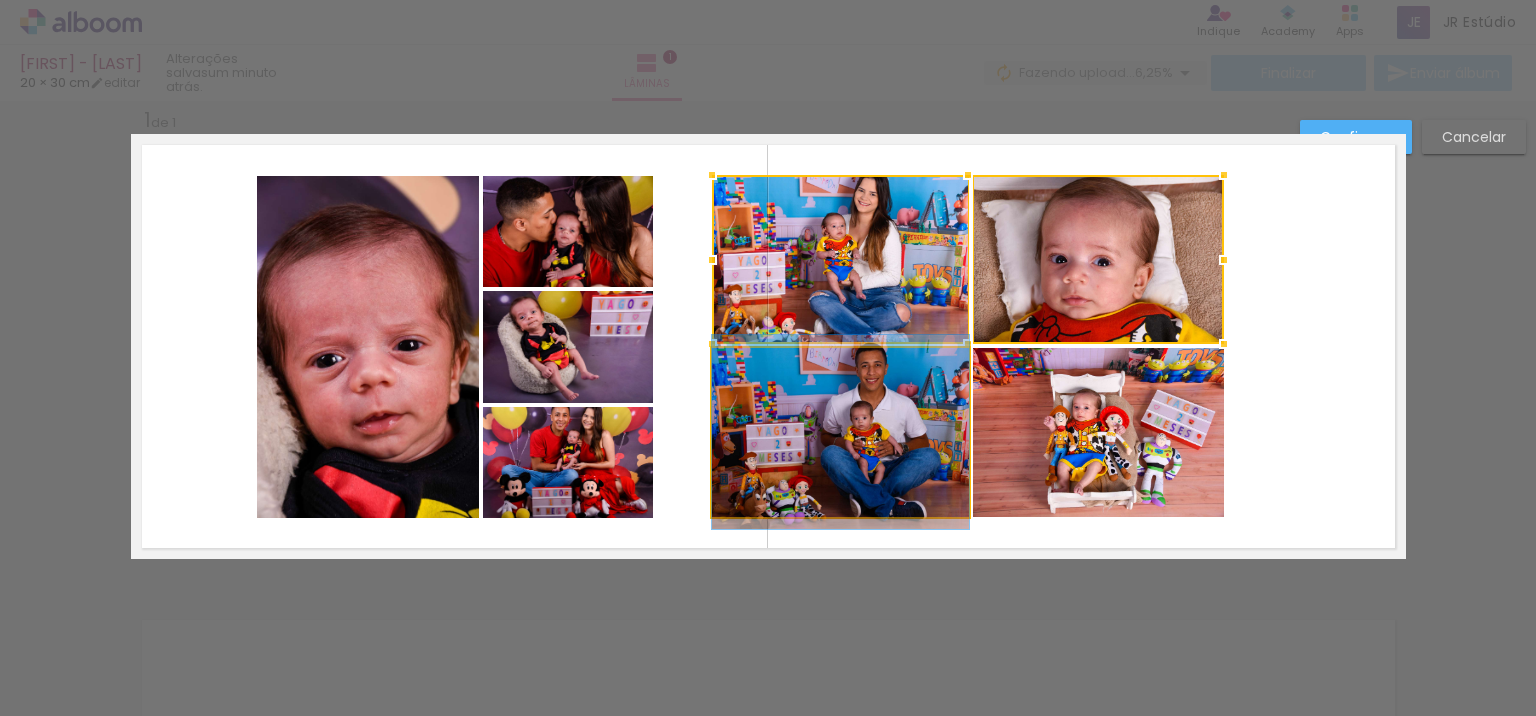 click 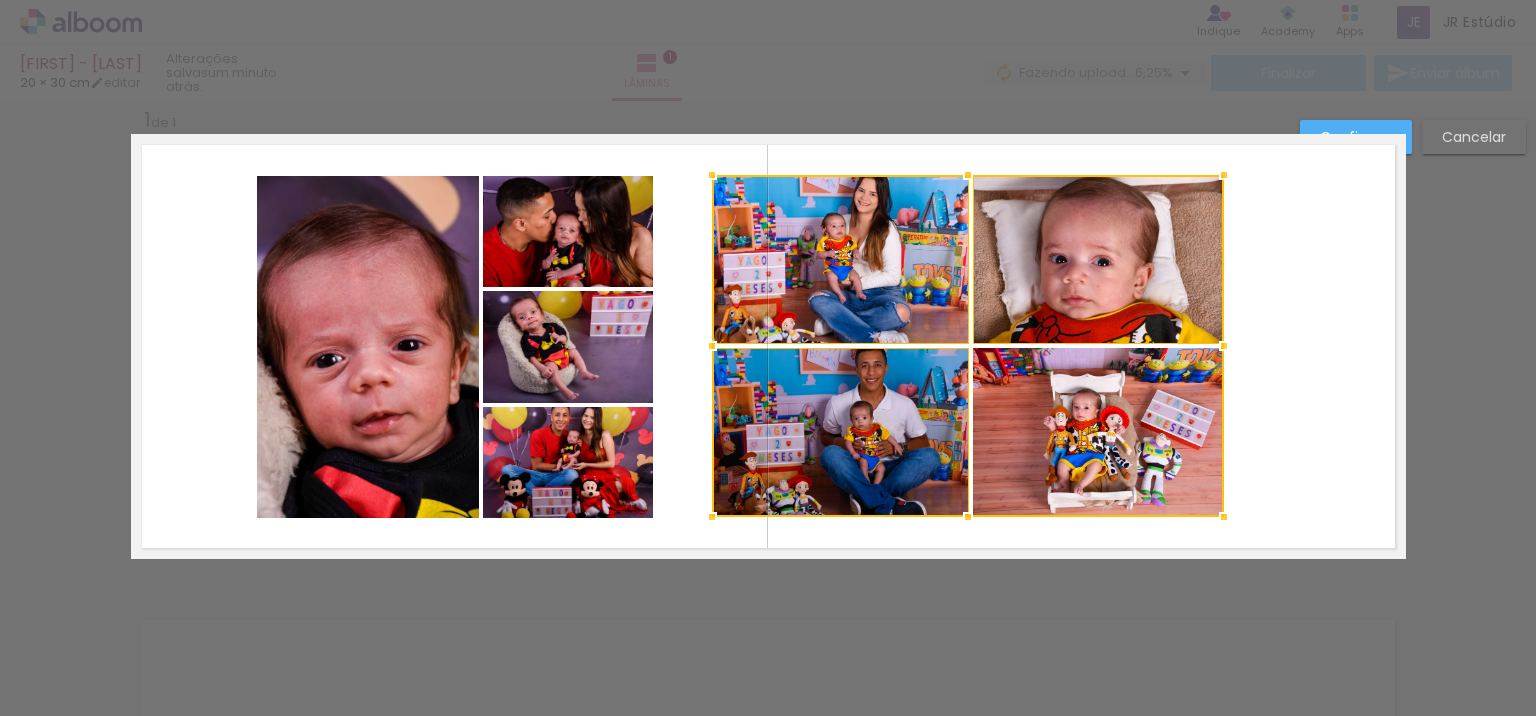 click at bounding box center (968, 346) 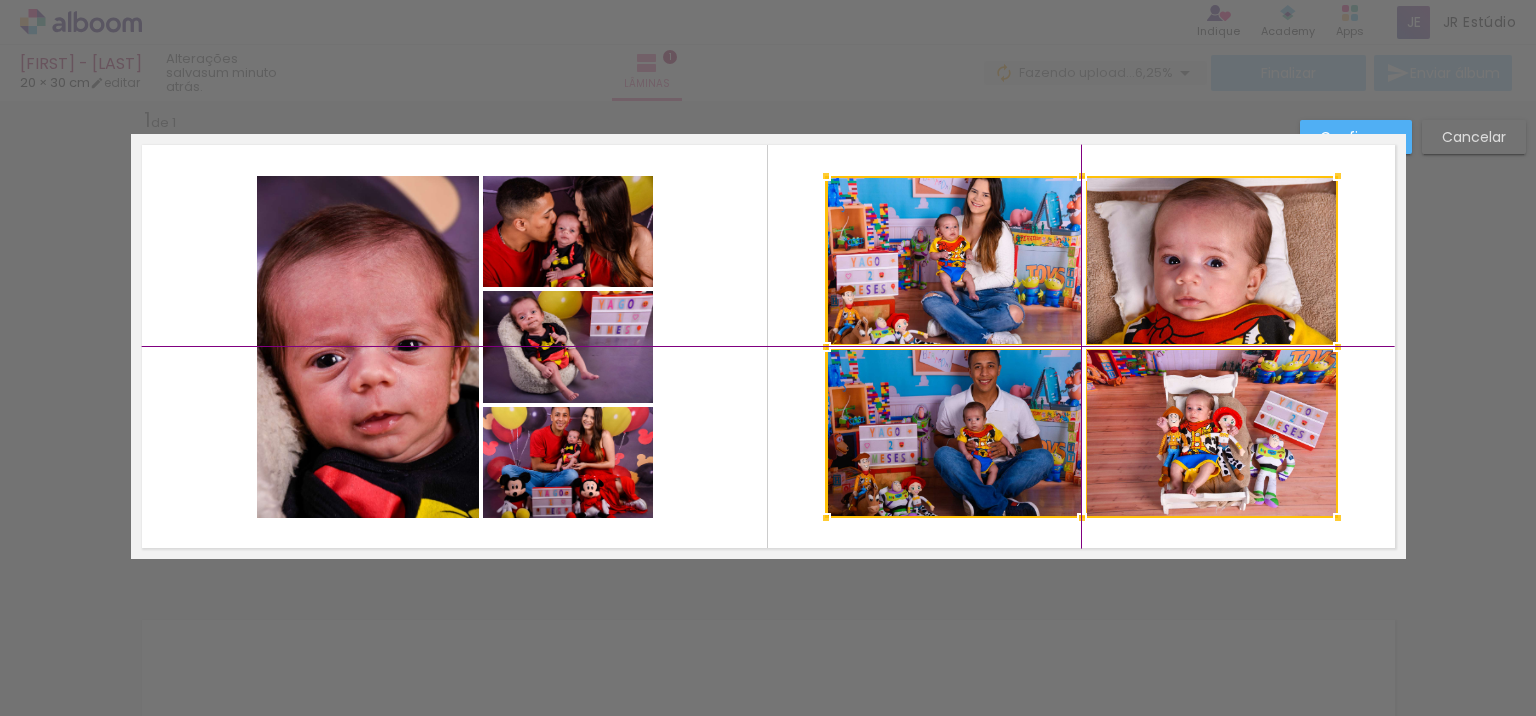 drag, startPoint x: 1072, startPoint y: 452, endPoint x: 1182, endPoint y: 449, distance: 110.0409 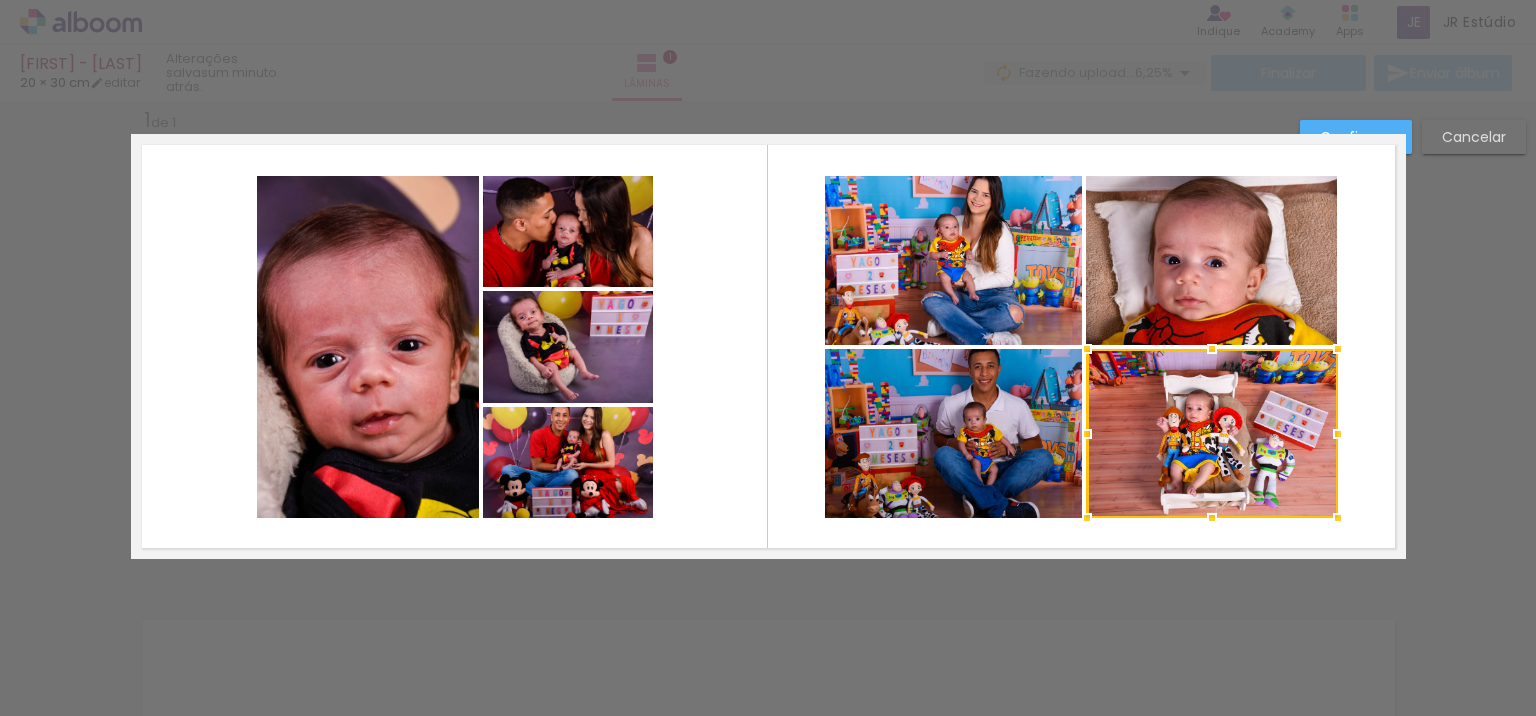 click at bounding box center [768, 346] 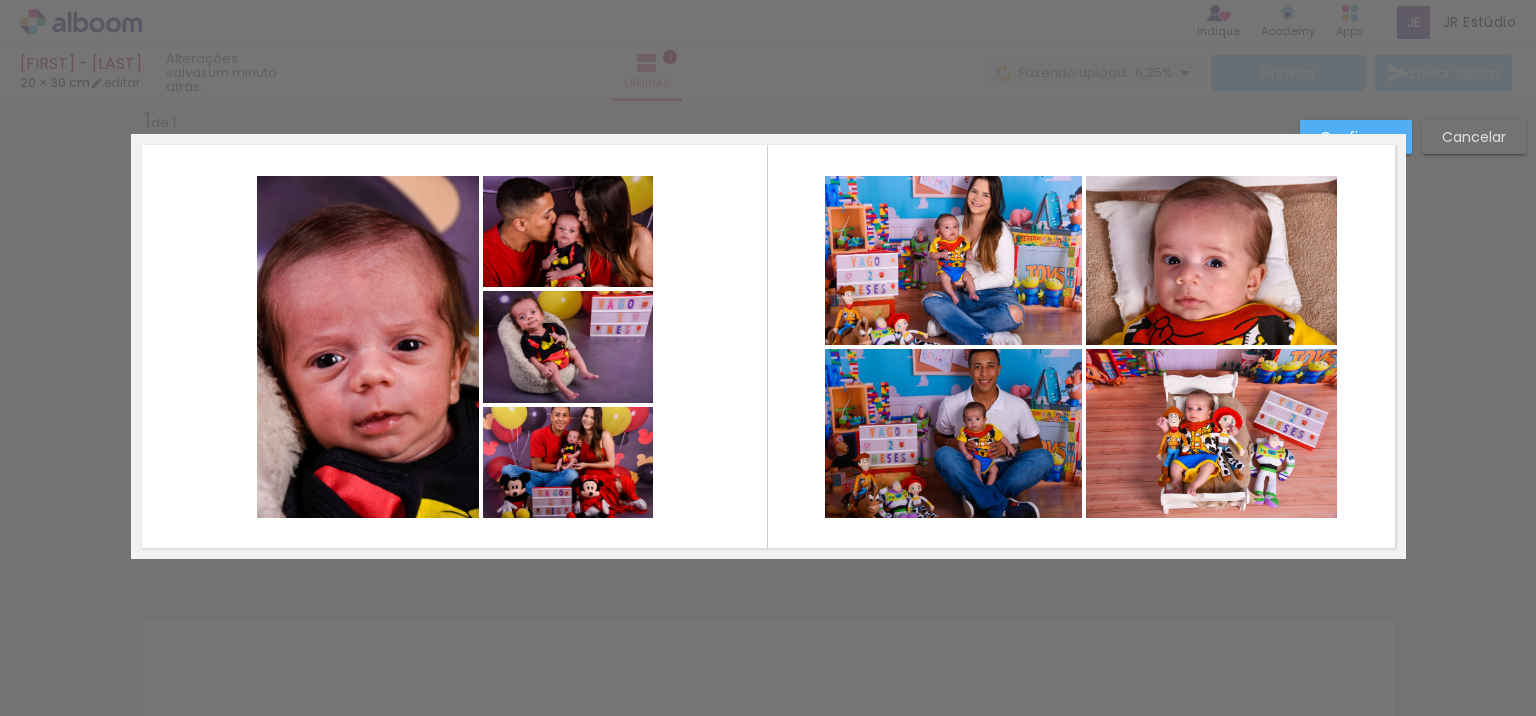 click on "Confirmar" at bounding box center [1356, 137] 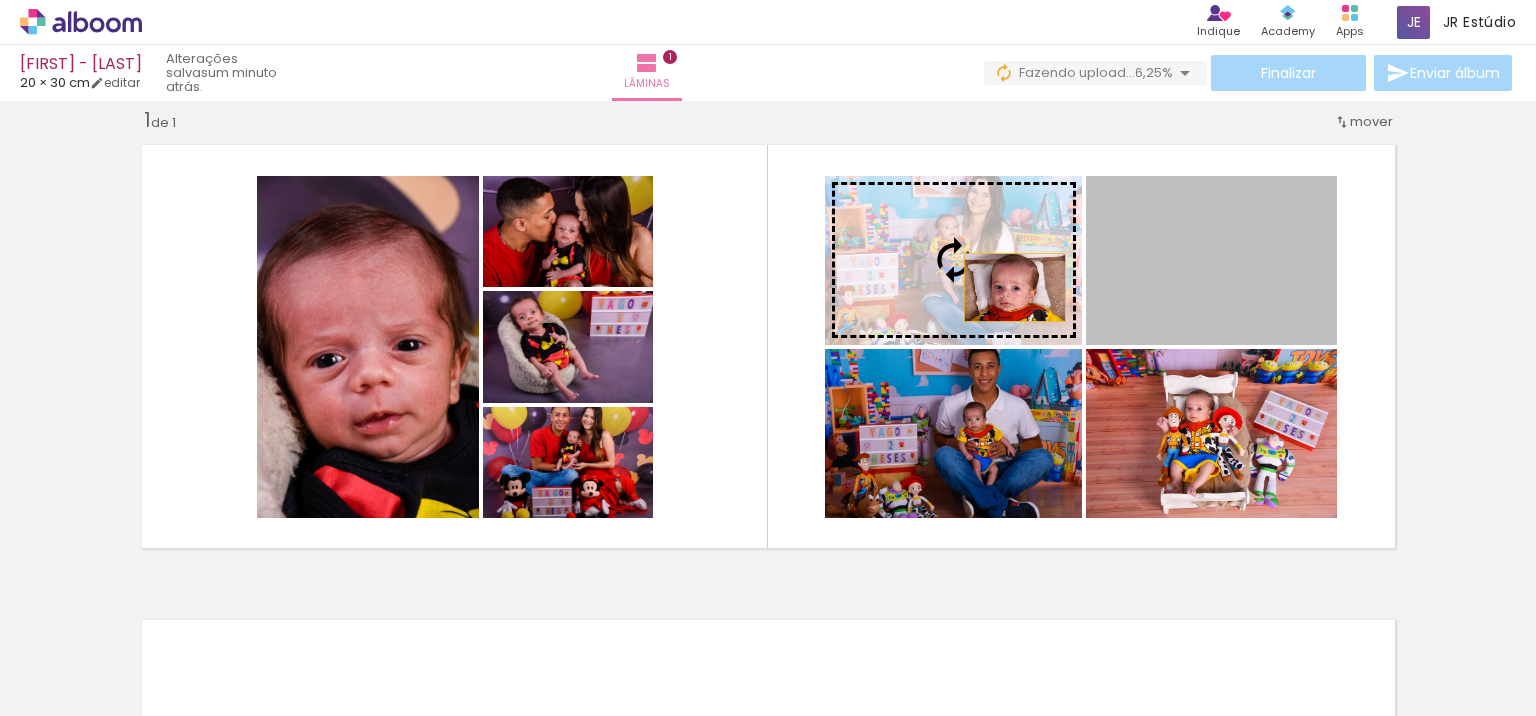 drag, startPoint x: 1180, startPoint y: 288, endPoint x: 995, endPoint y: 287, distance: 185.0027 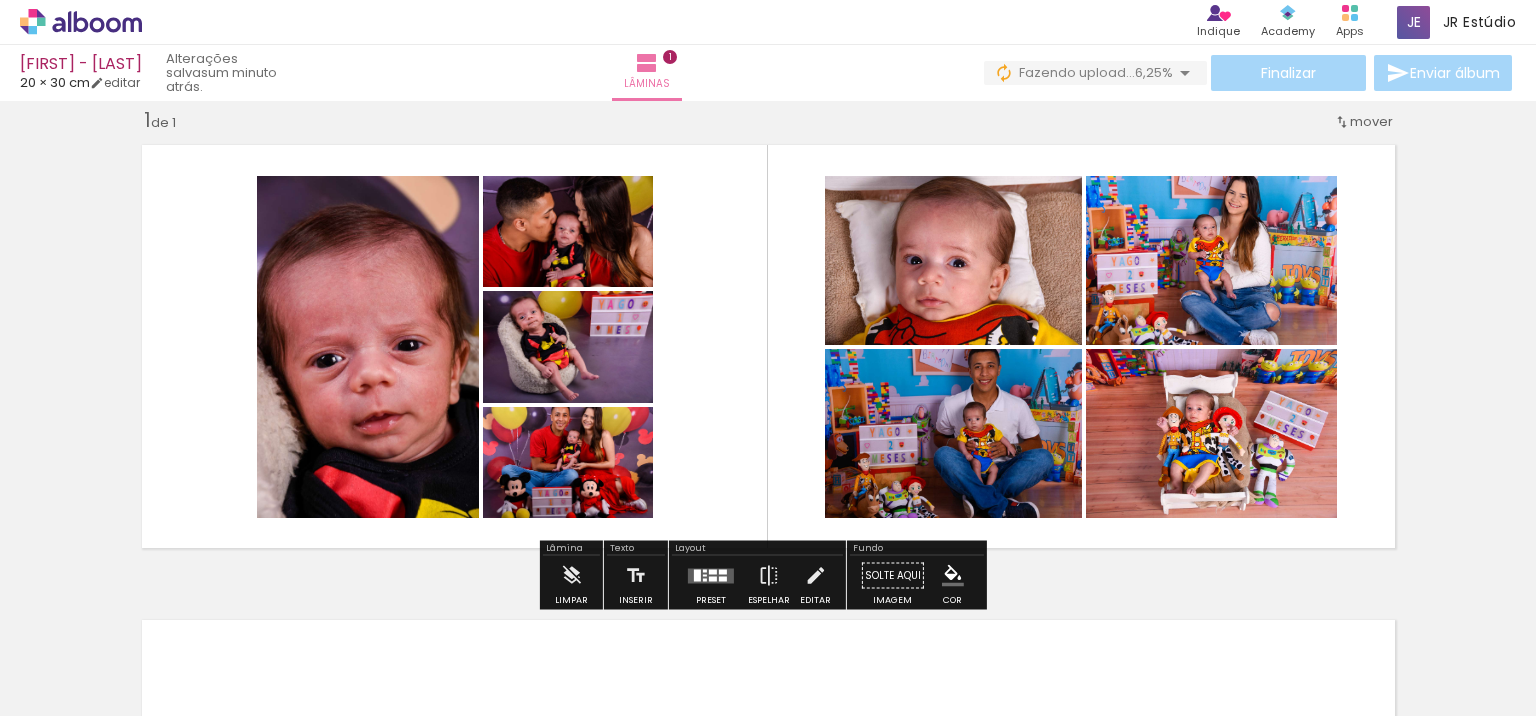 click at bounding box center [768, 346] 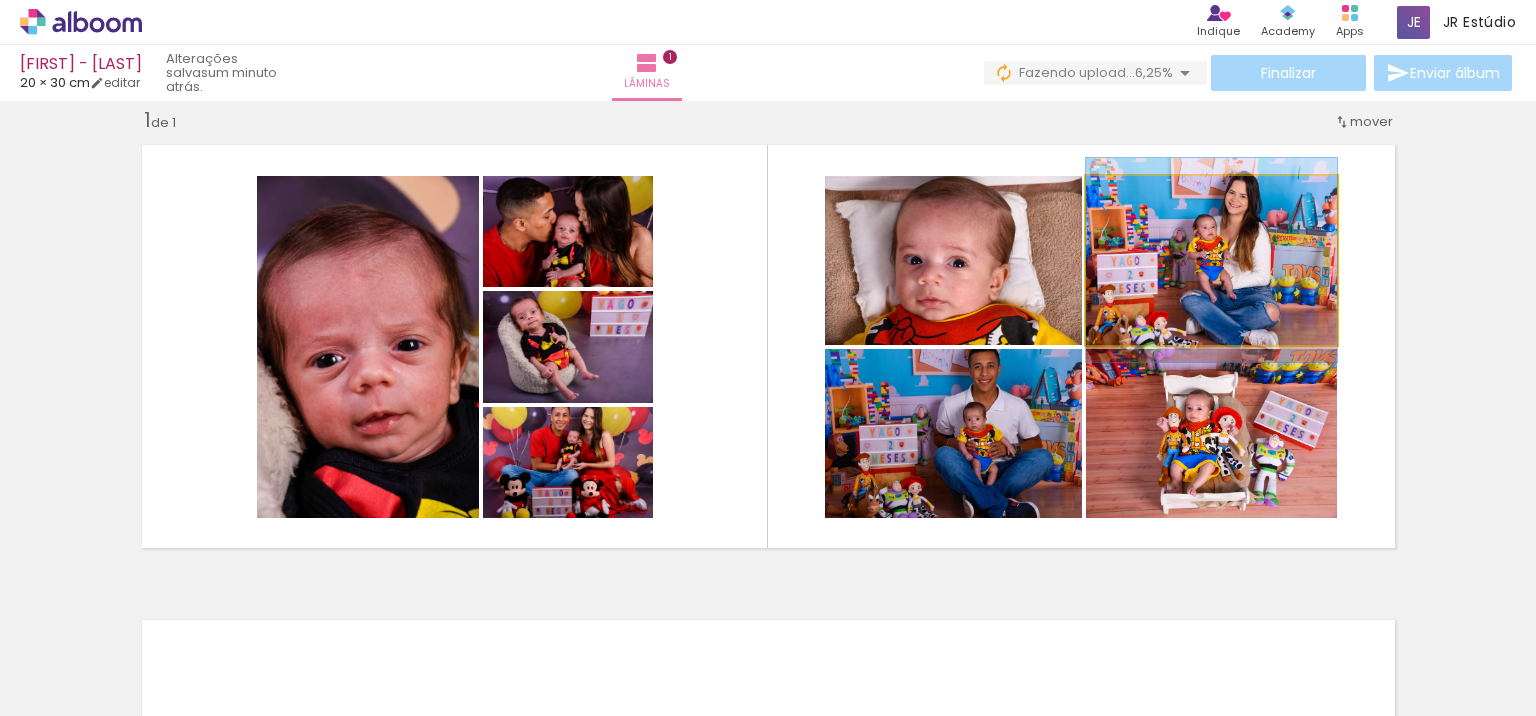 click 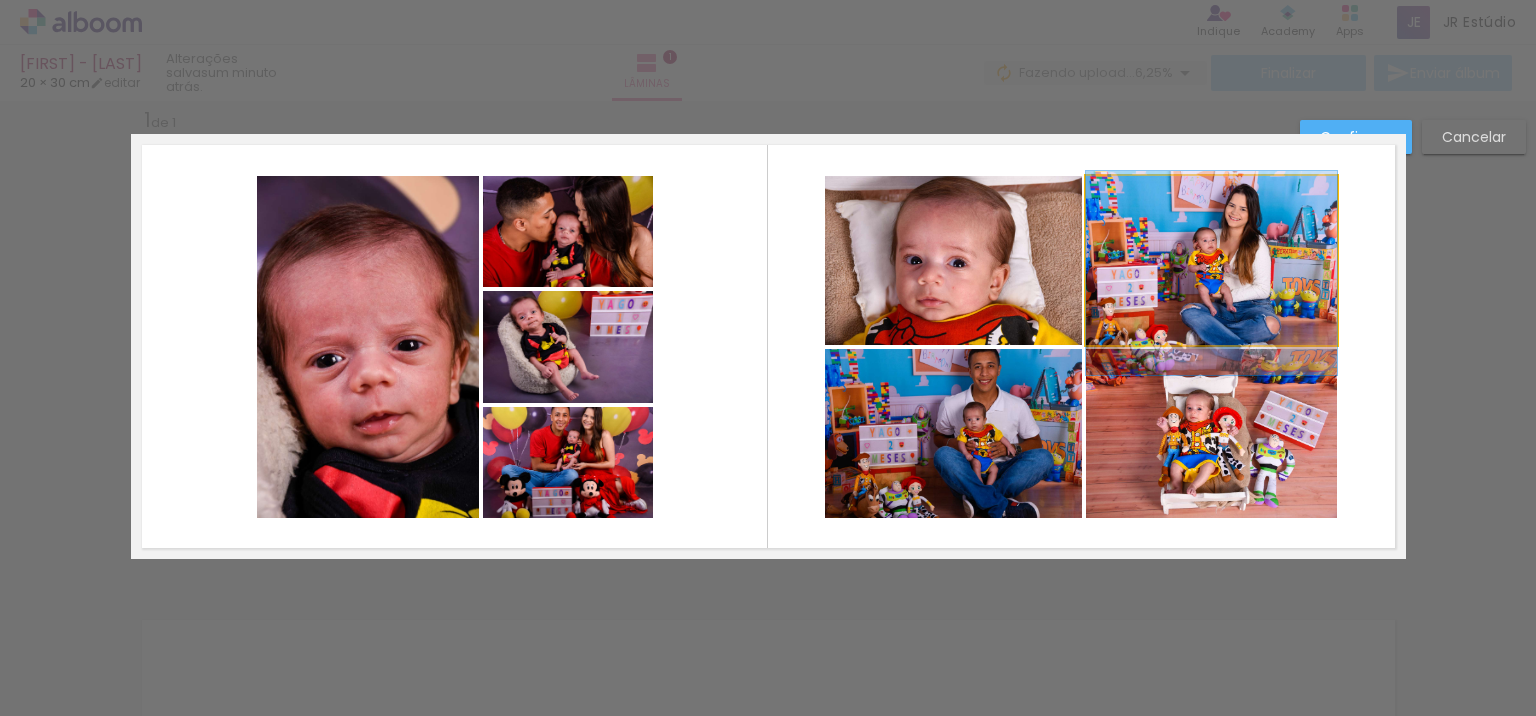 drag, startPoint x: 1260, startPoint y: 254, endPoint x: 1262, endPoint y: 267, distance: 13.152946 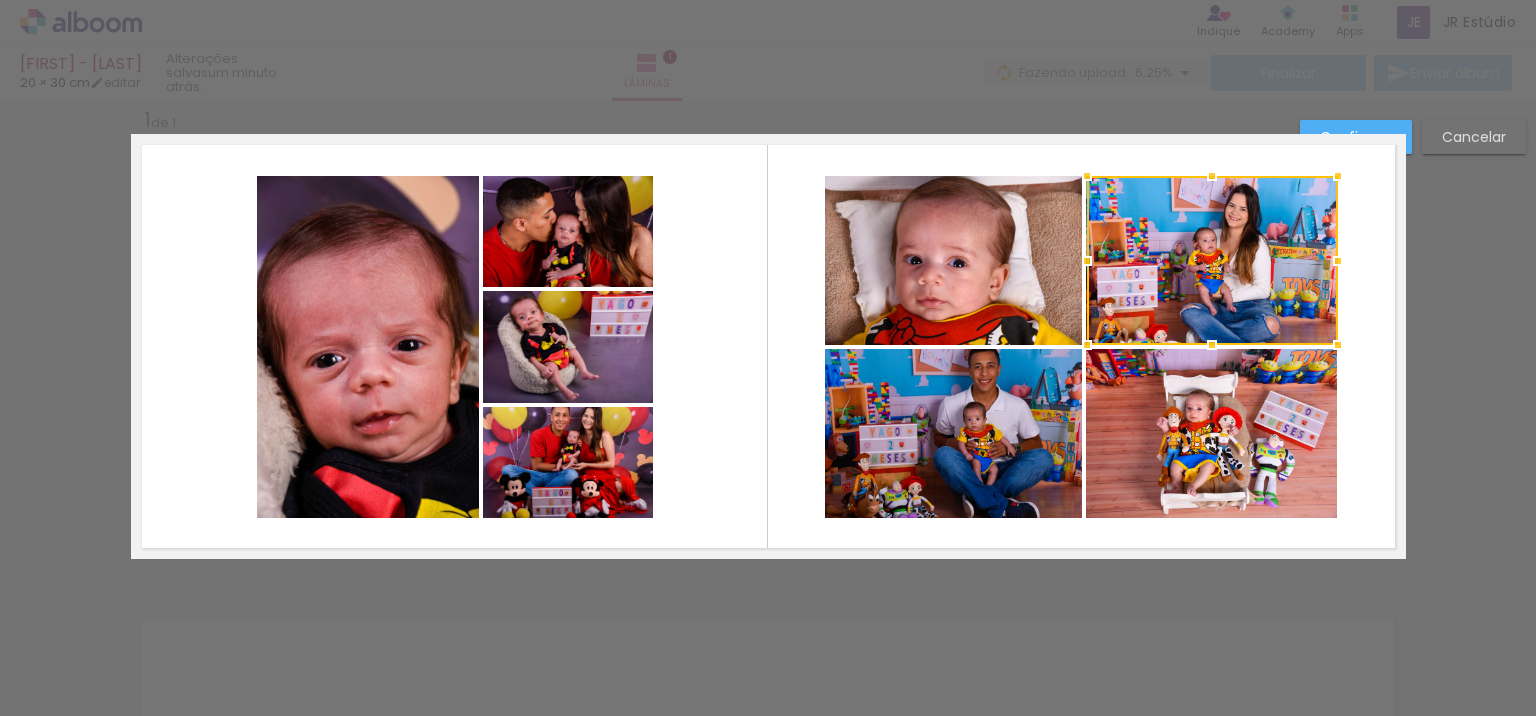 click 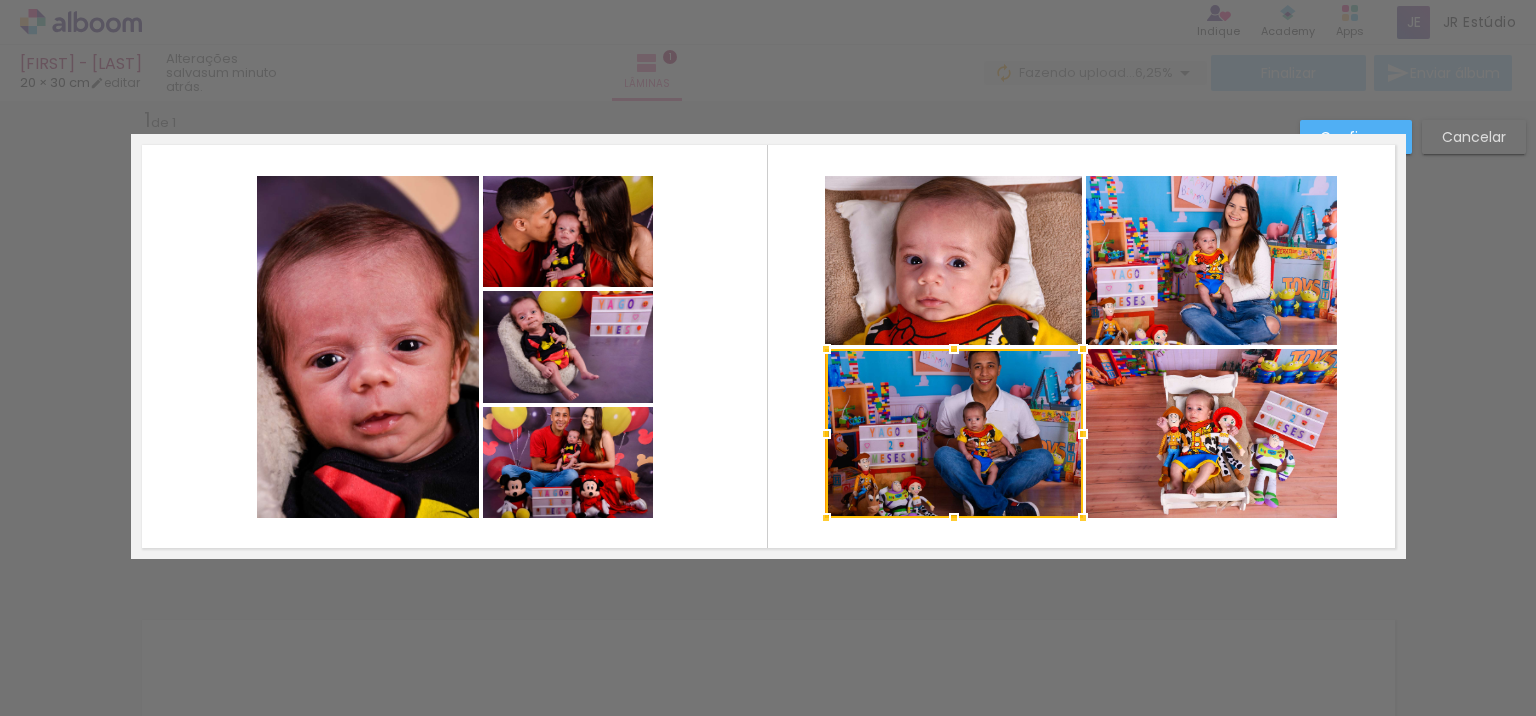 click at bounding box center (954, 518) 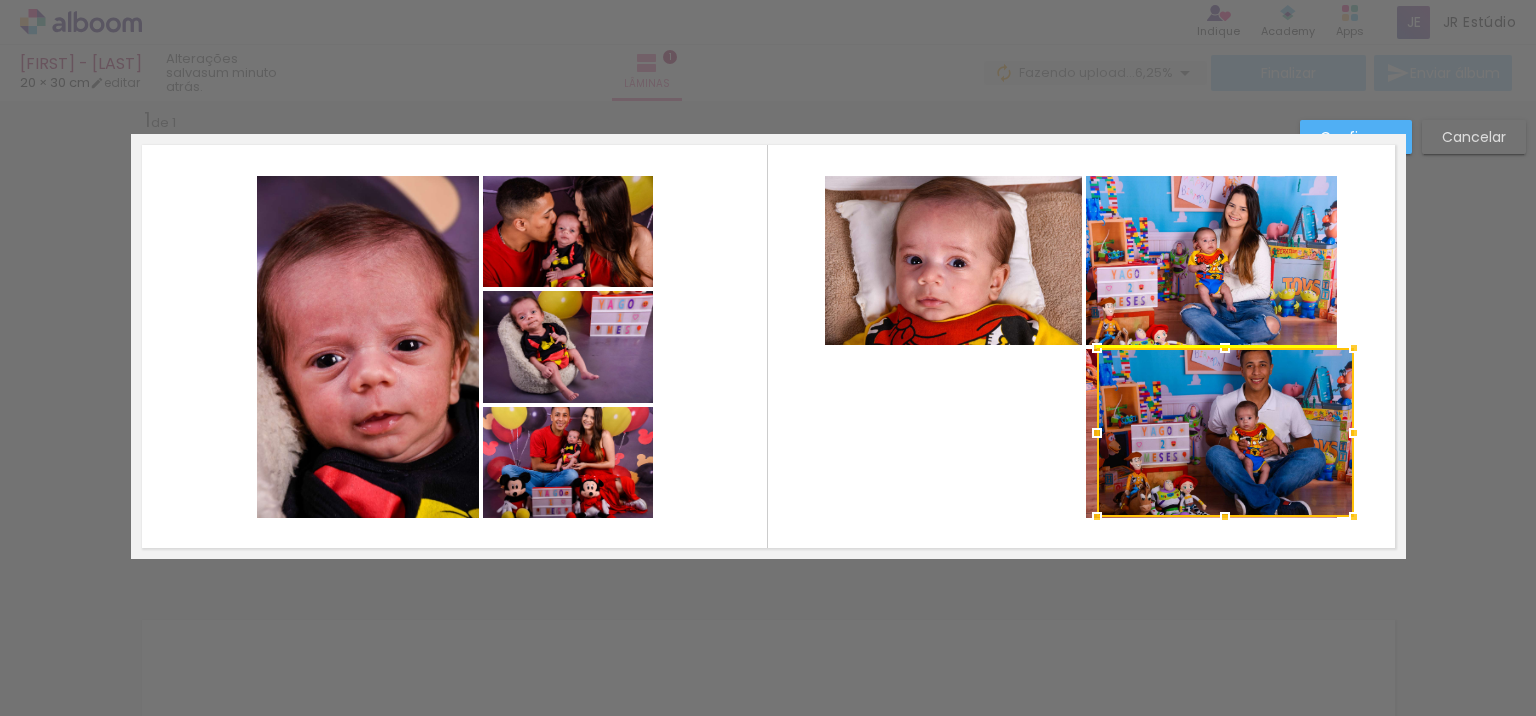 drag, startPoint x: 961, startPoint y: 473, endPoint x: 1232, endPoint y: 474, distance: 271.00183 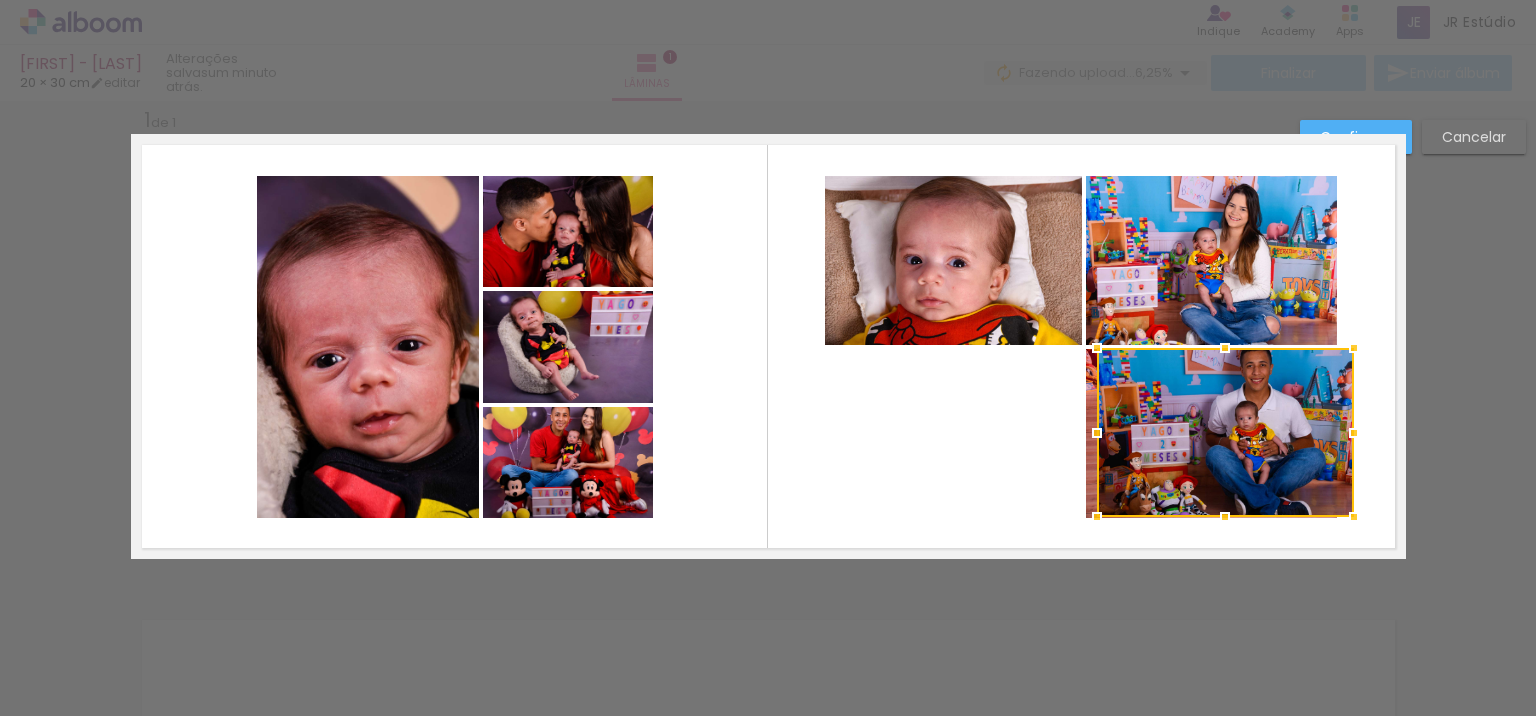 click on "Confirmar" at bounding box center [1356, 137] 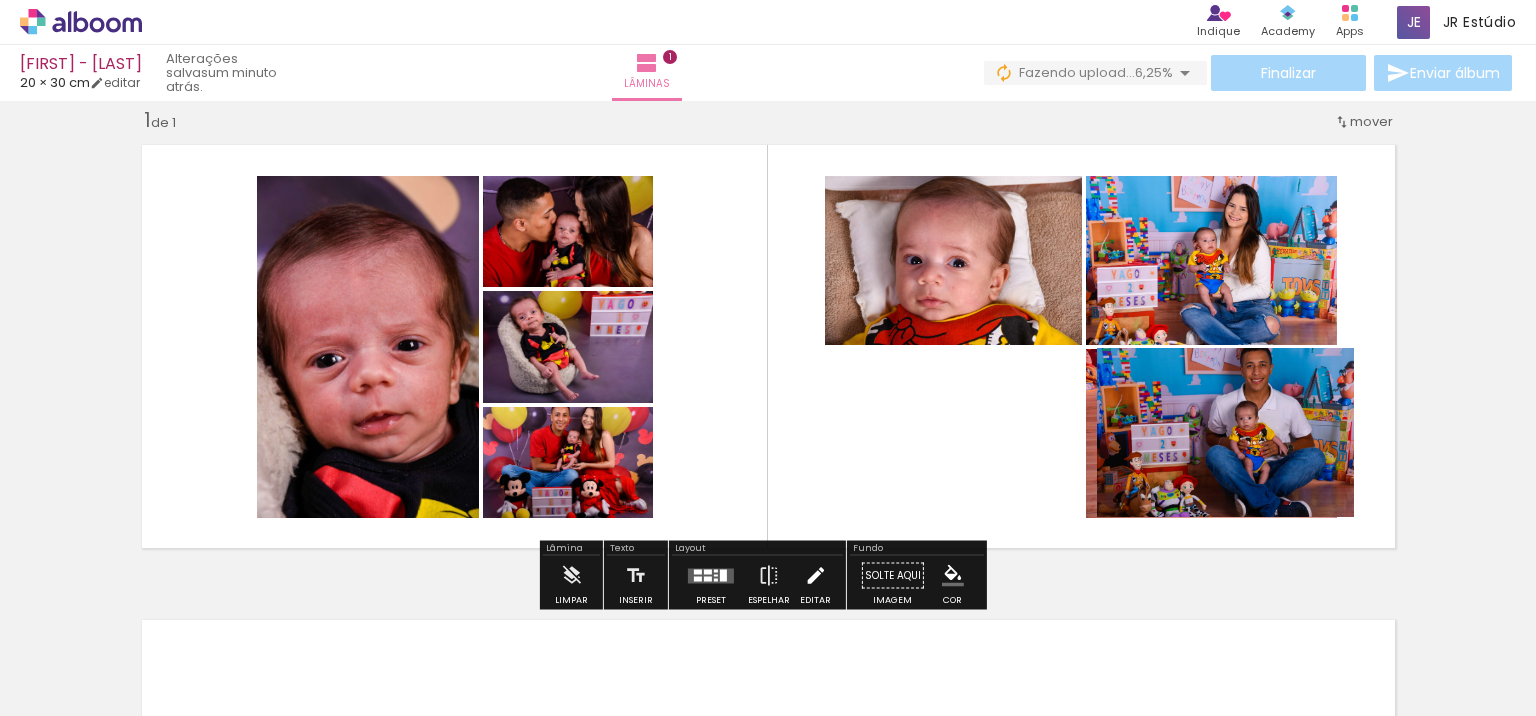 click at bounding box center (815, 576) 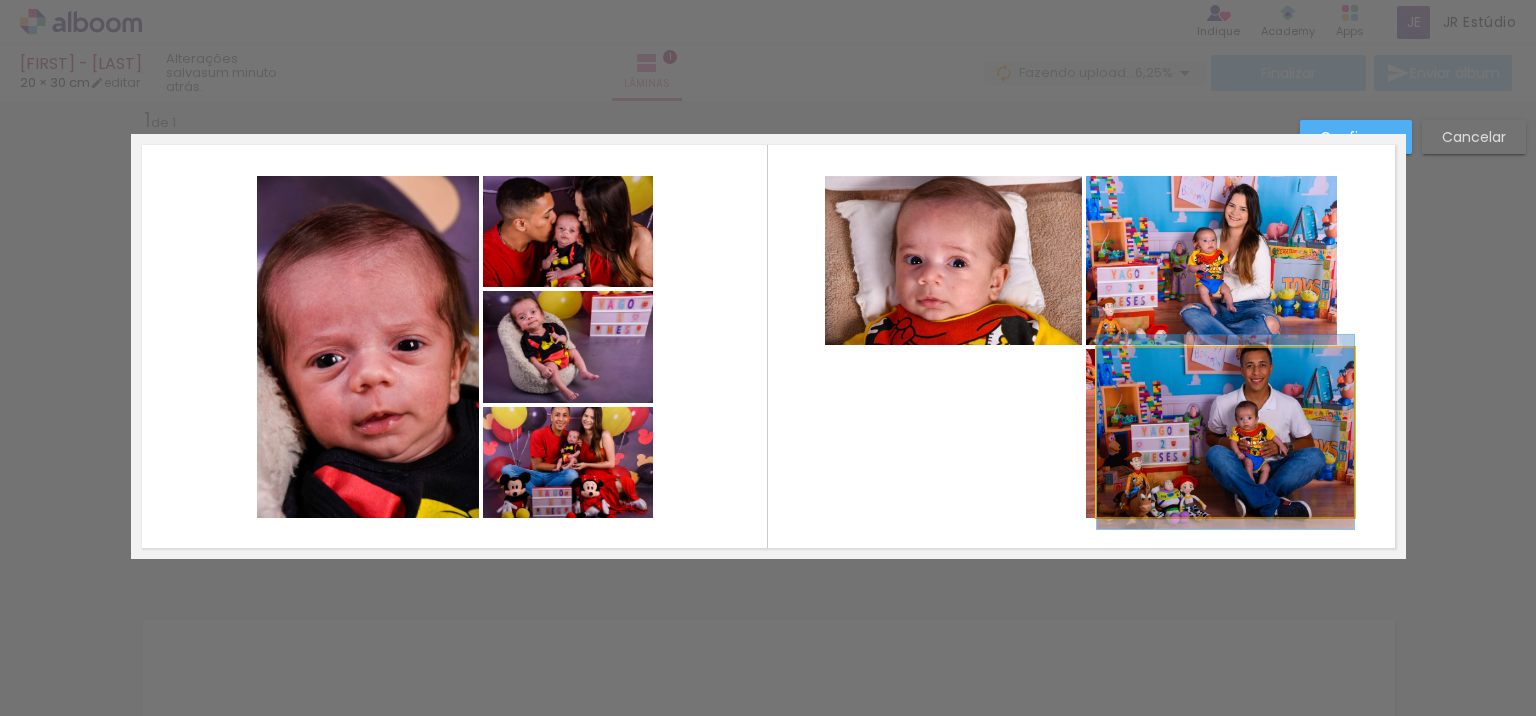 click 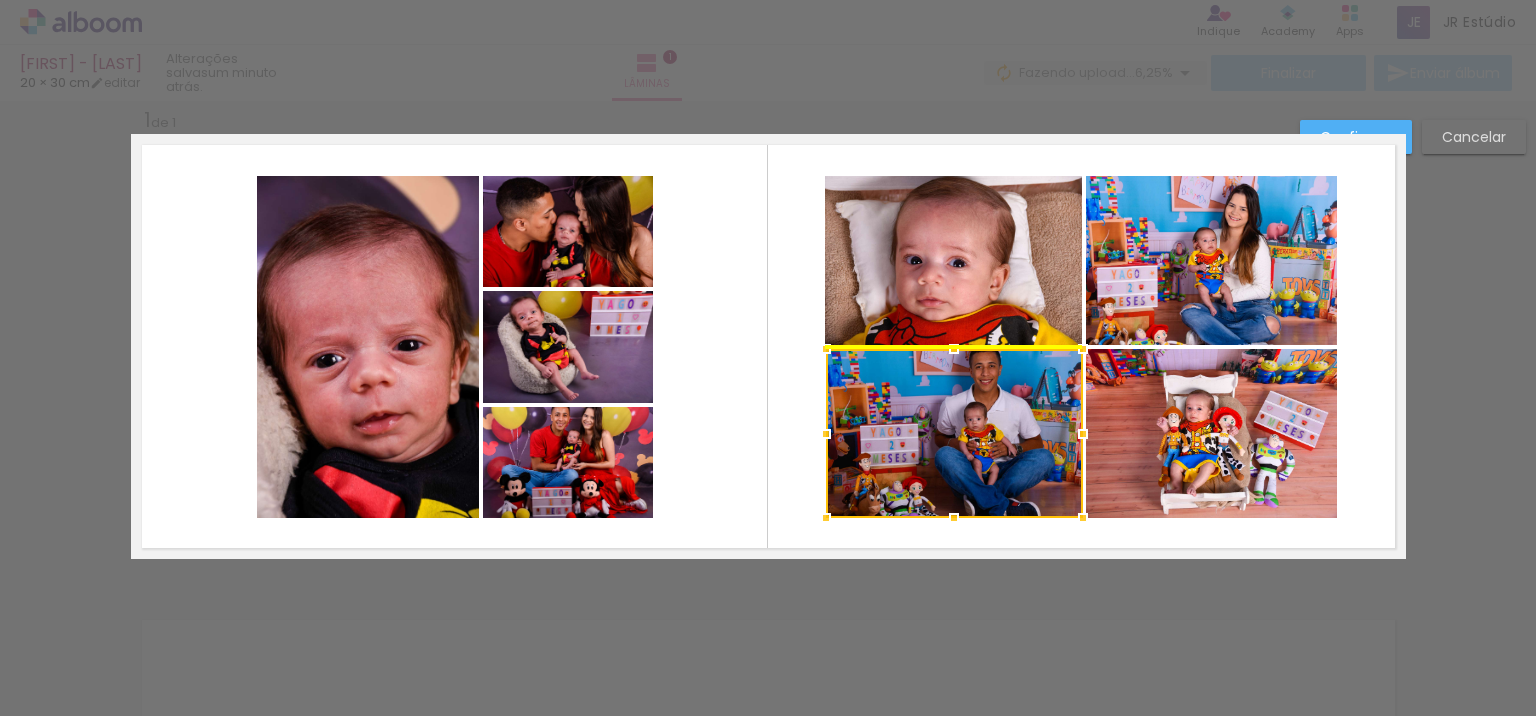 drag, startPoint x: 1226, startPoint y: 418, endPoint x: 963, endPoint y: 430, distance: 263.27362 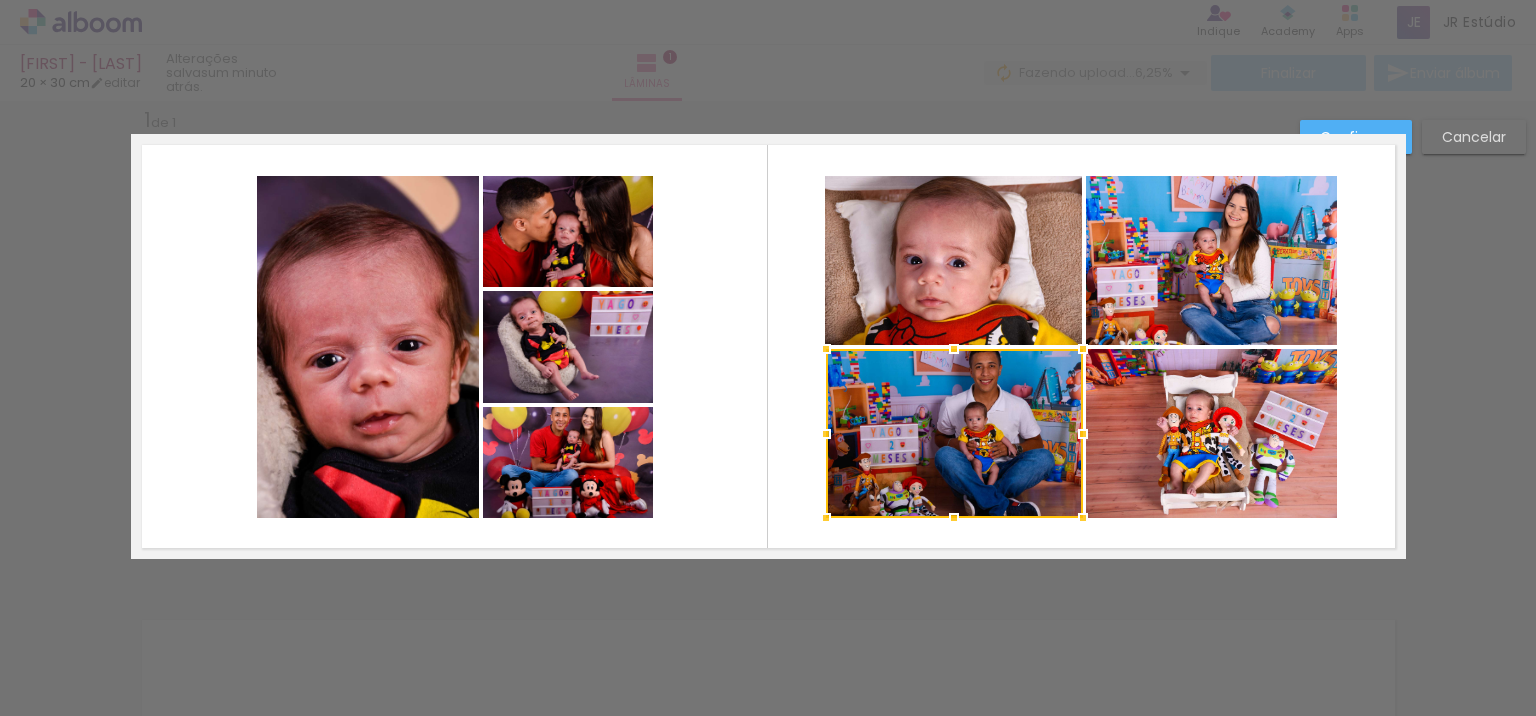 click at bounding box center [768, 346] 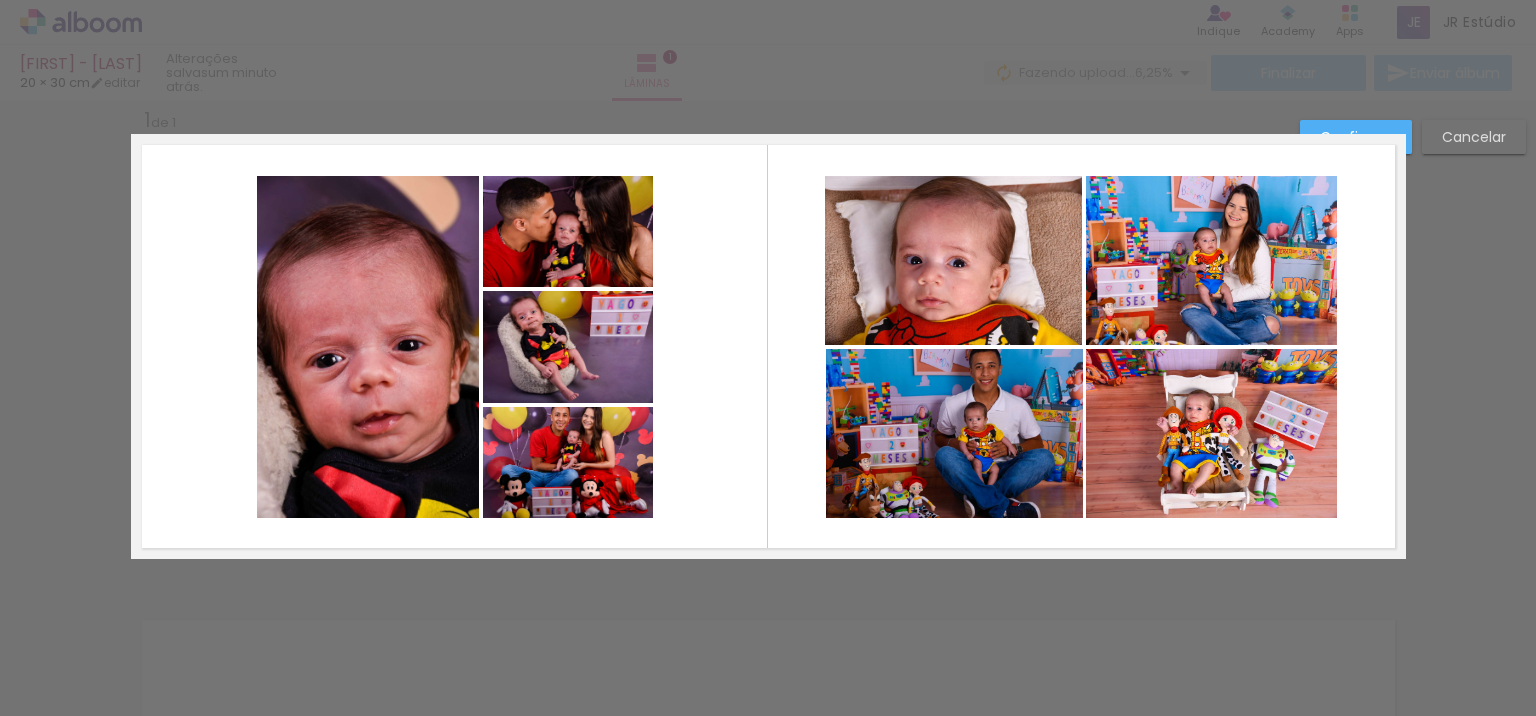 click on "Confirmar" at bounding box center [1356, 137] 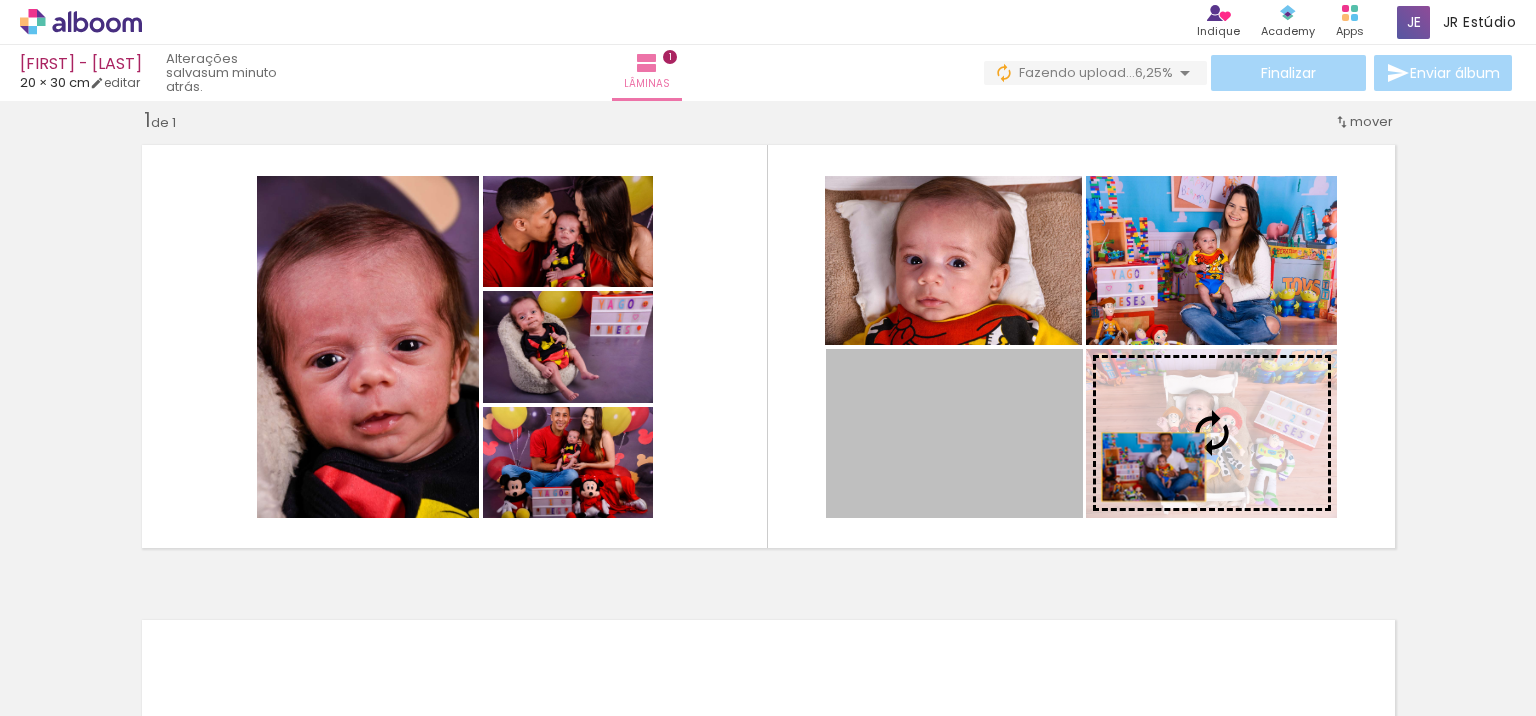 drag, startPoint x: 1021, startPoint y: 468, endPoint x: 1172, endPoint y: 467, distance: 151.00331 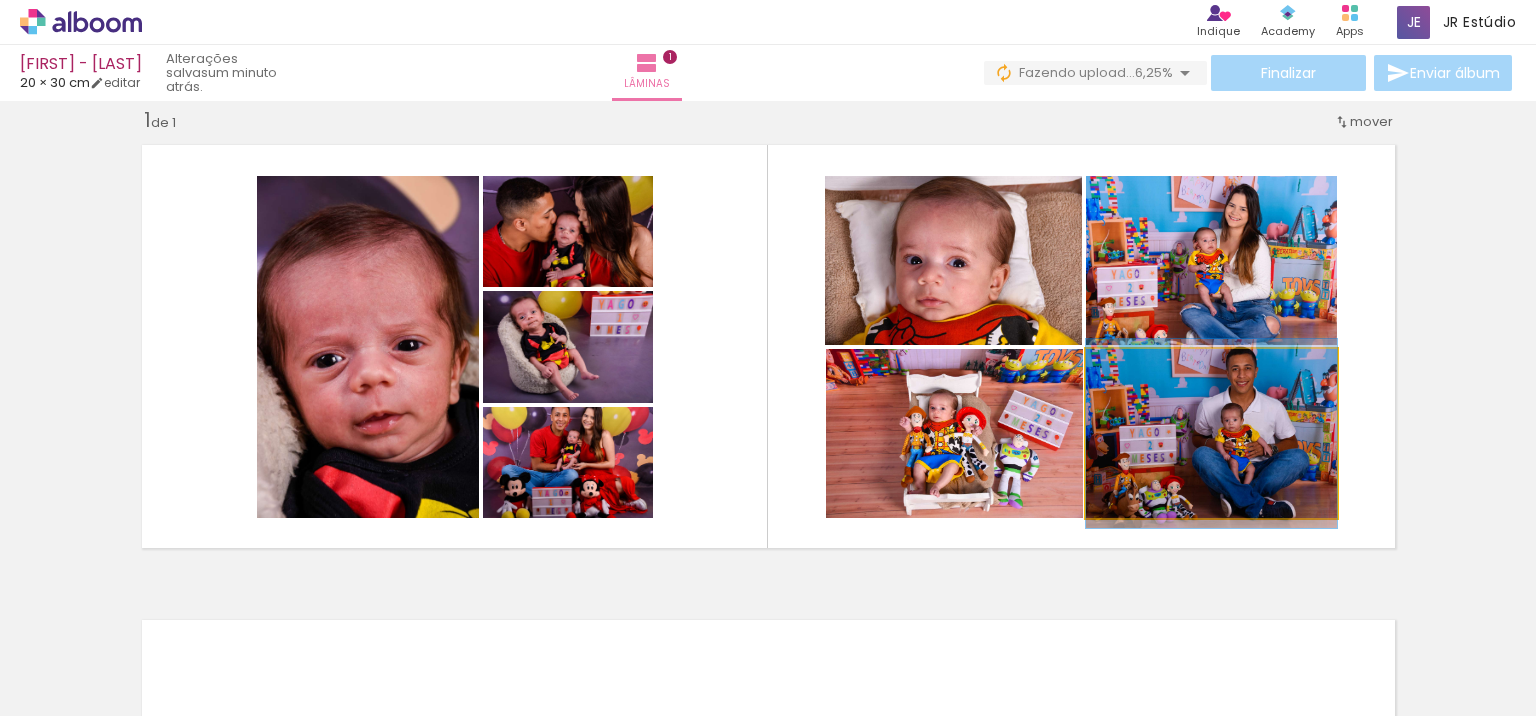 click 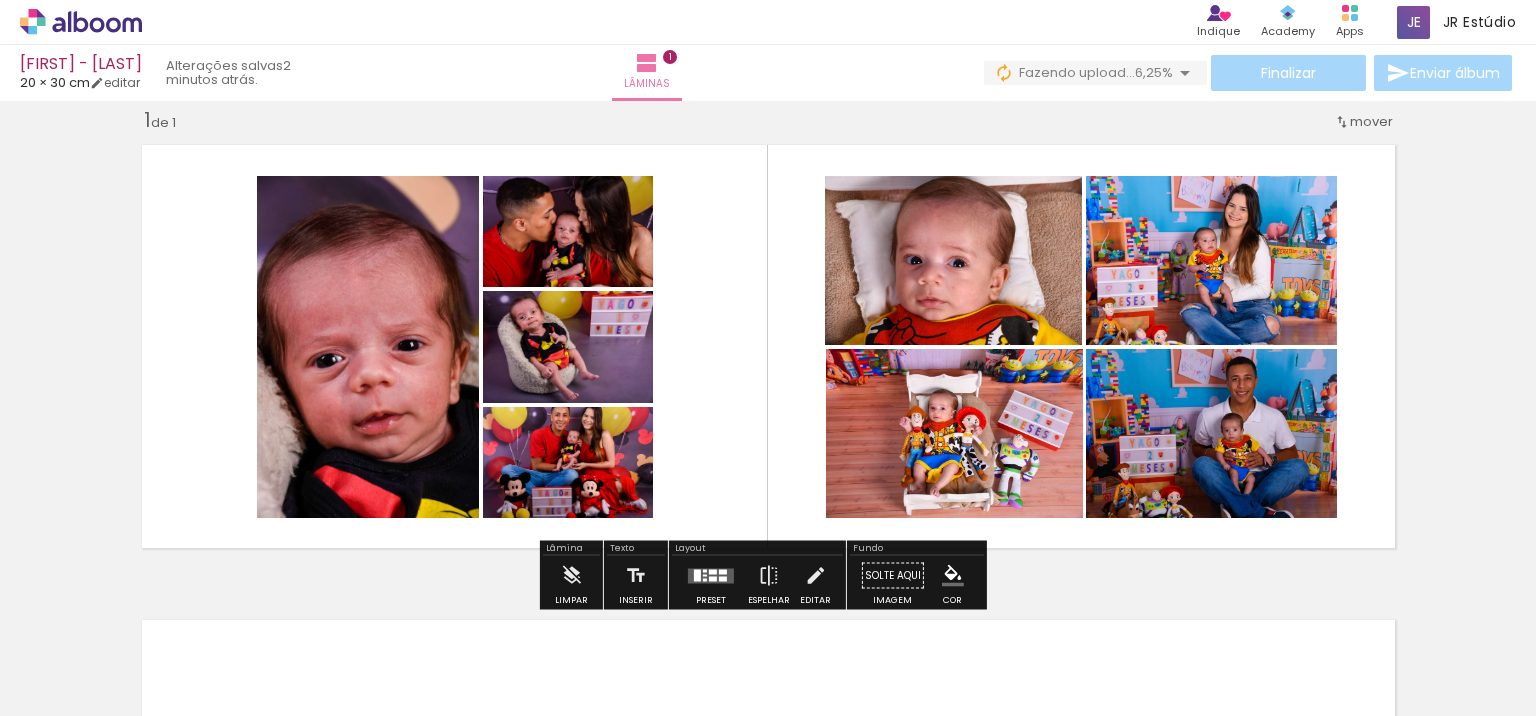 click on "Inserir lâmina 1  de 1" at bounding box center [768, 558] 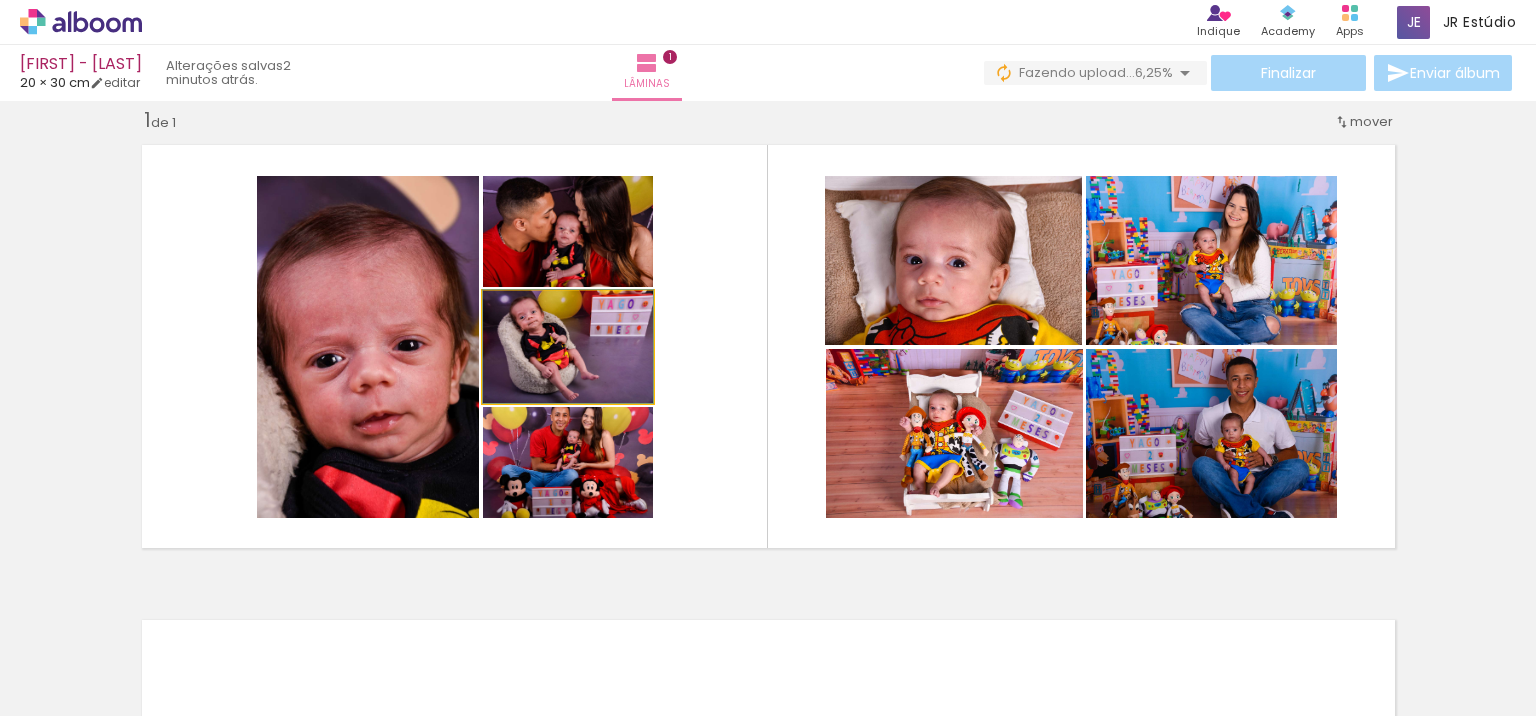 click 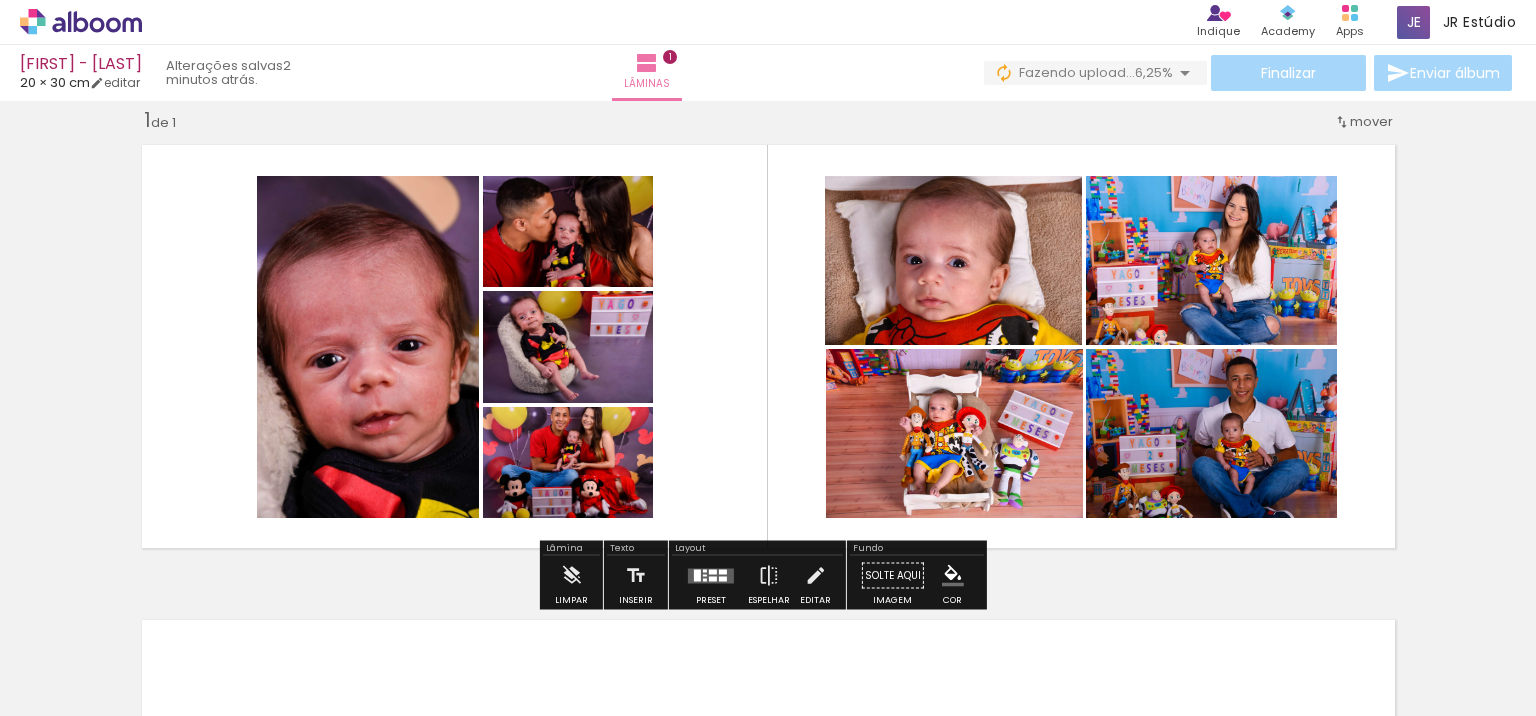 click 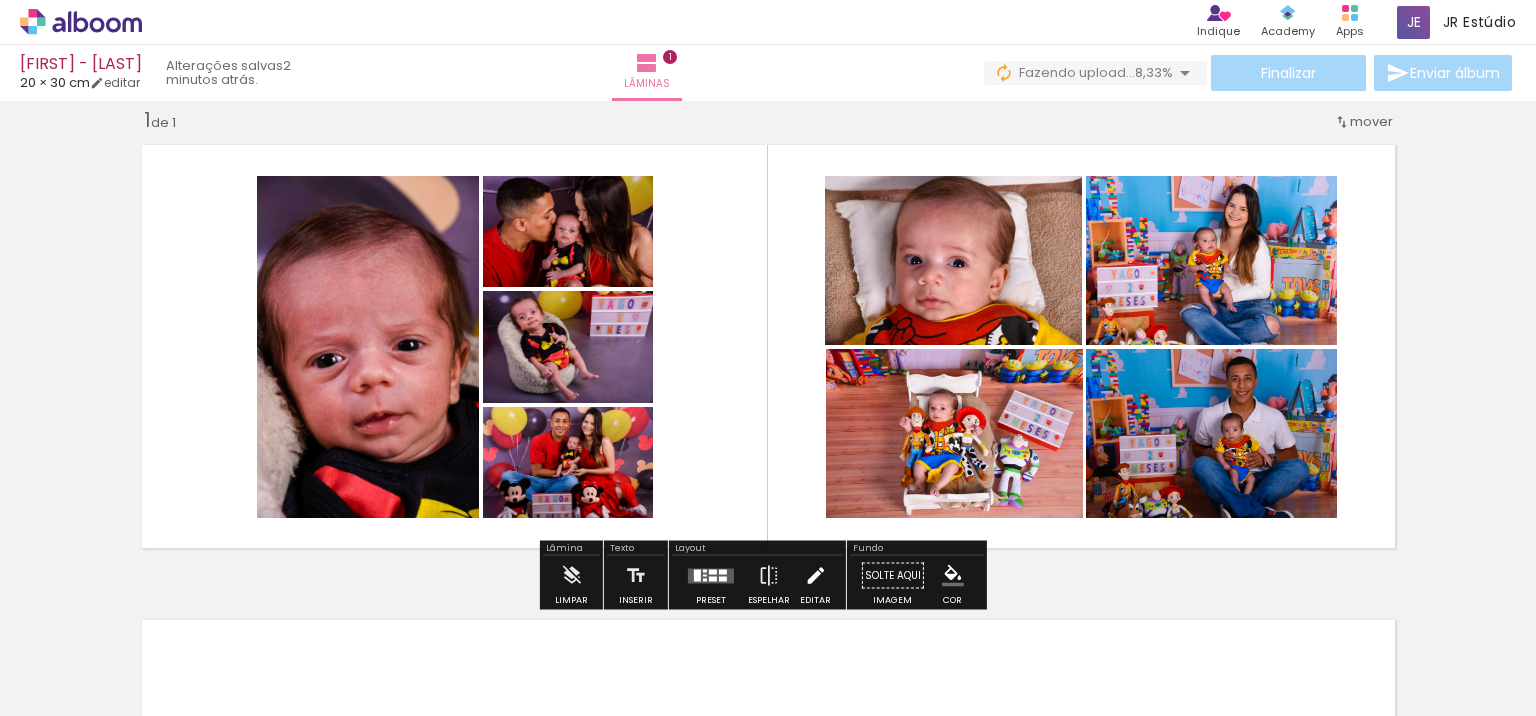 click at bounding box center (815, 576) 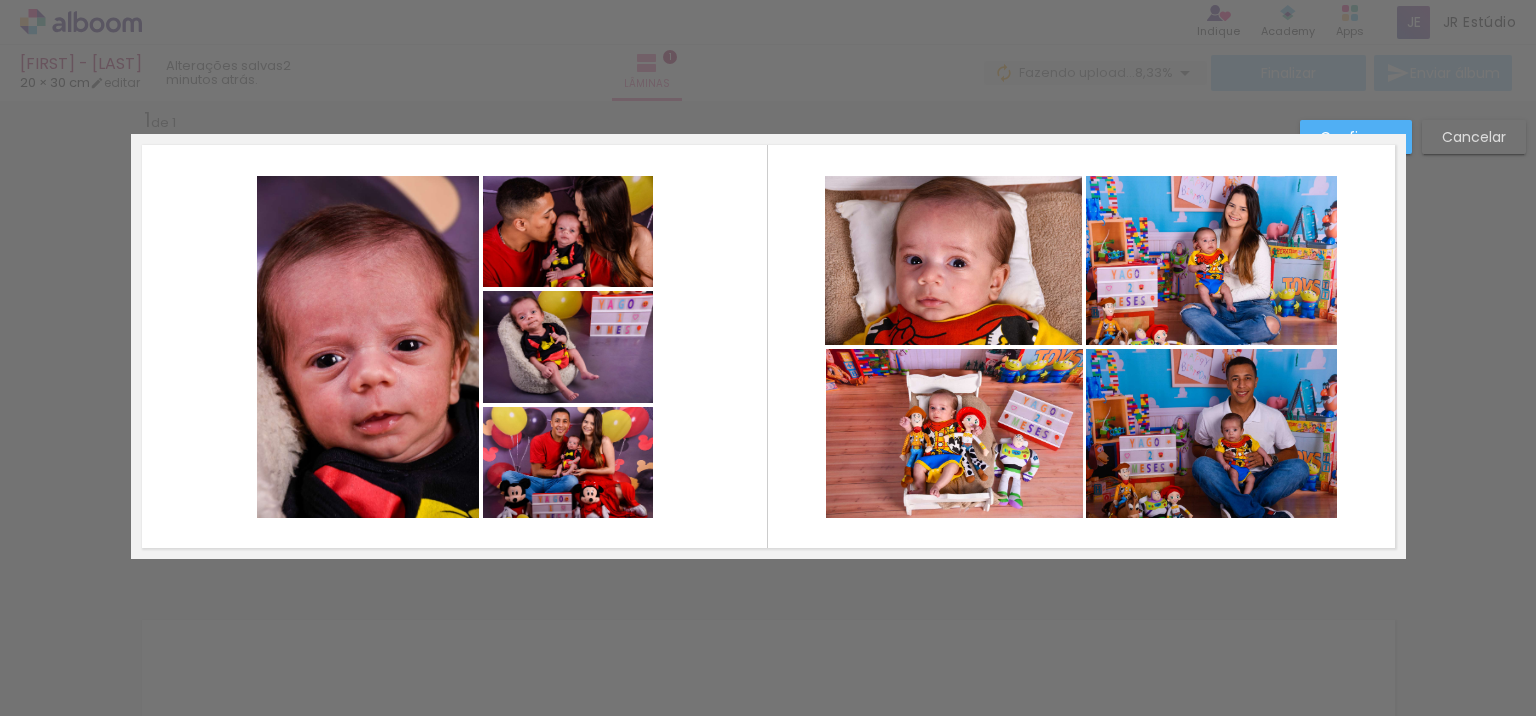 click 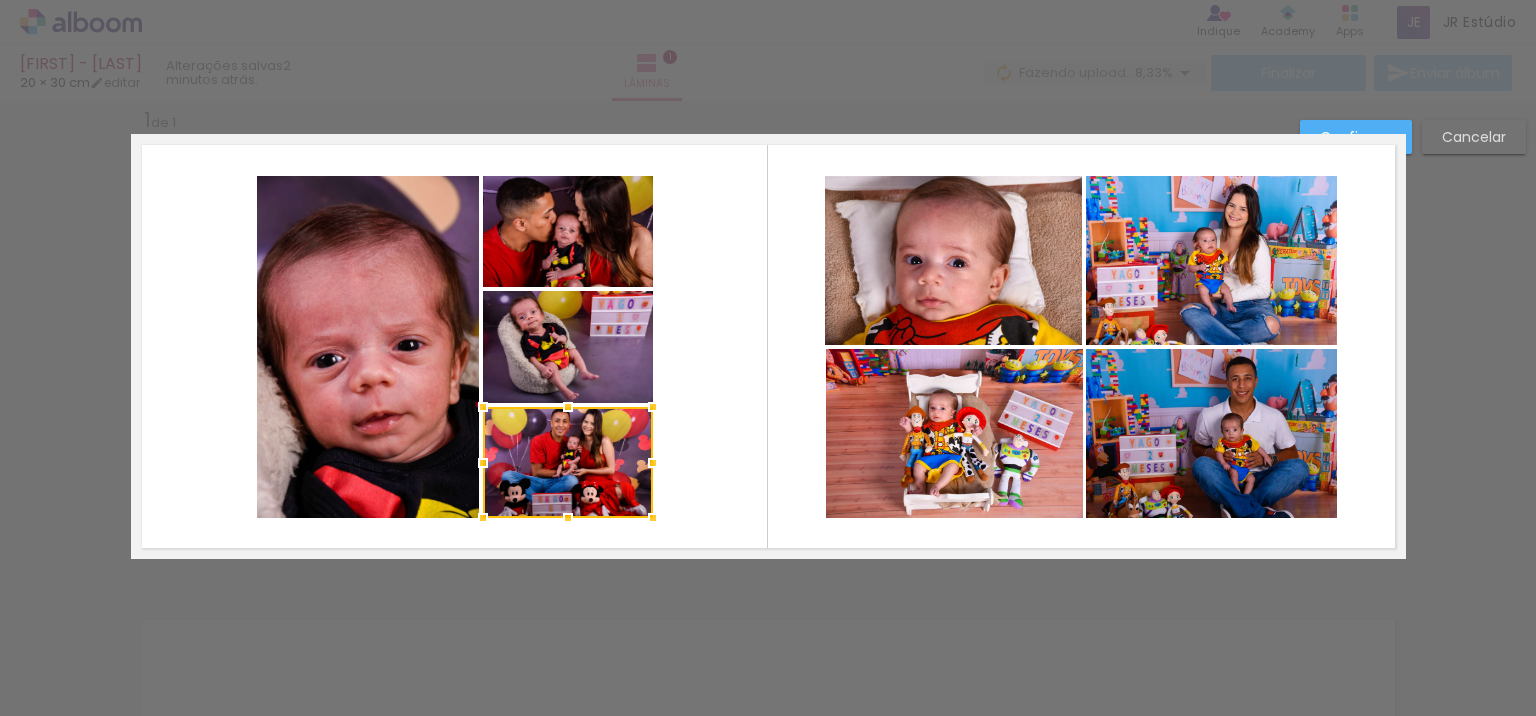 click 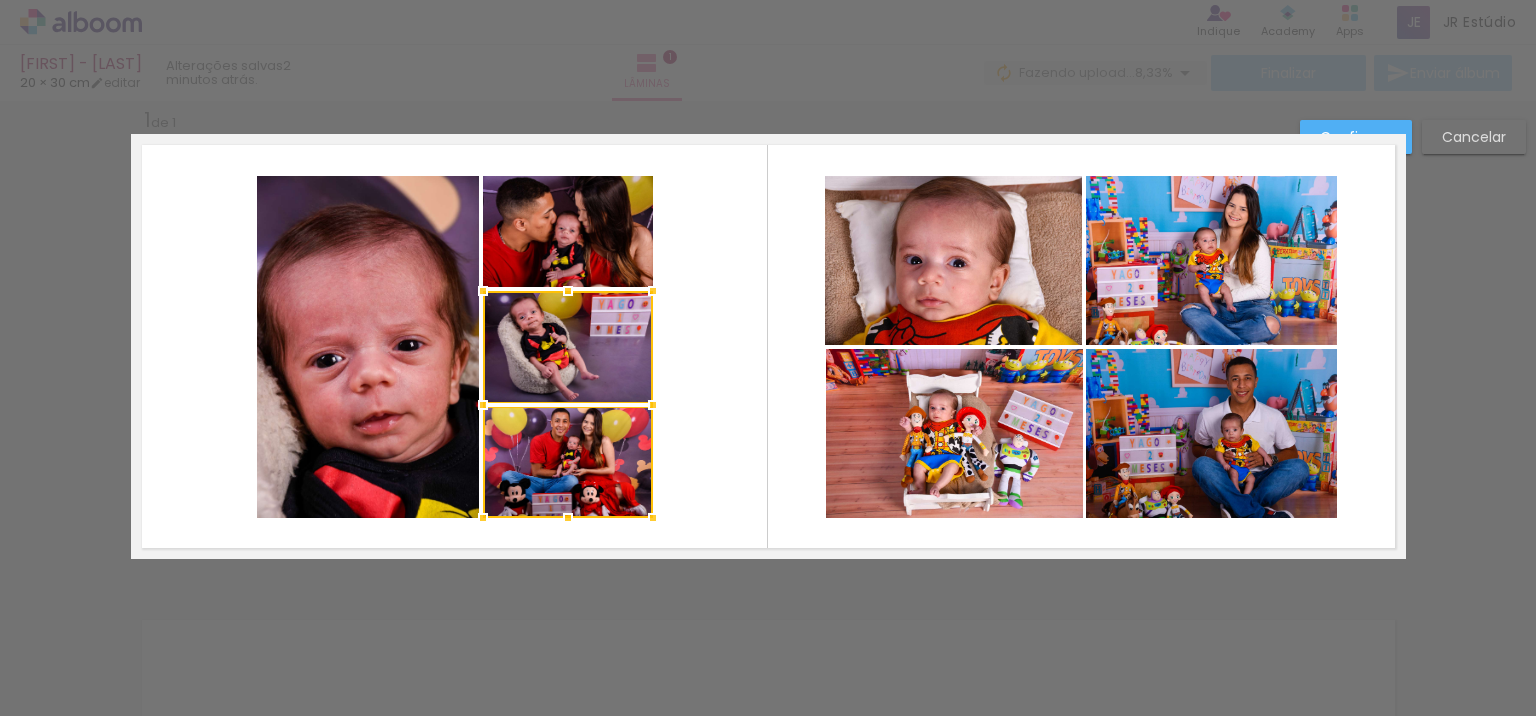 click 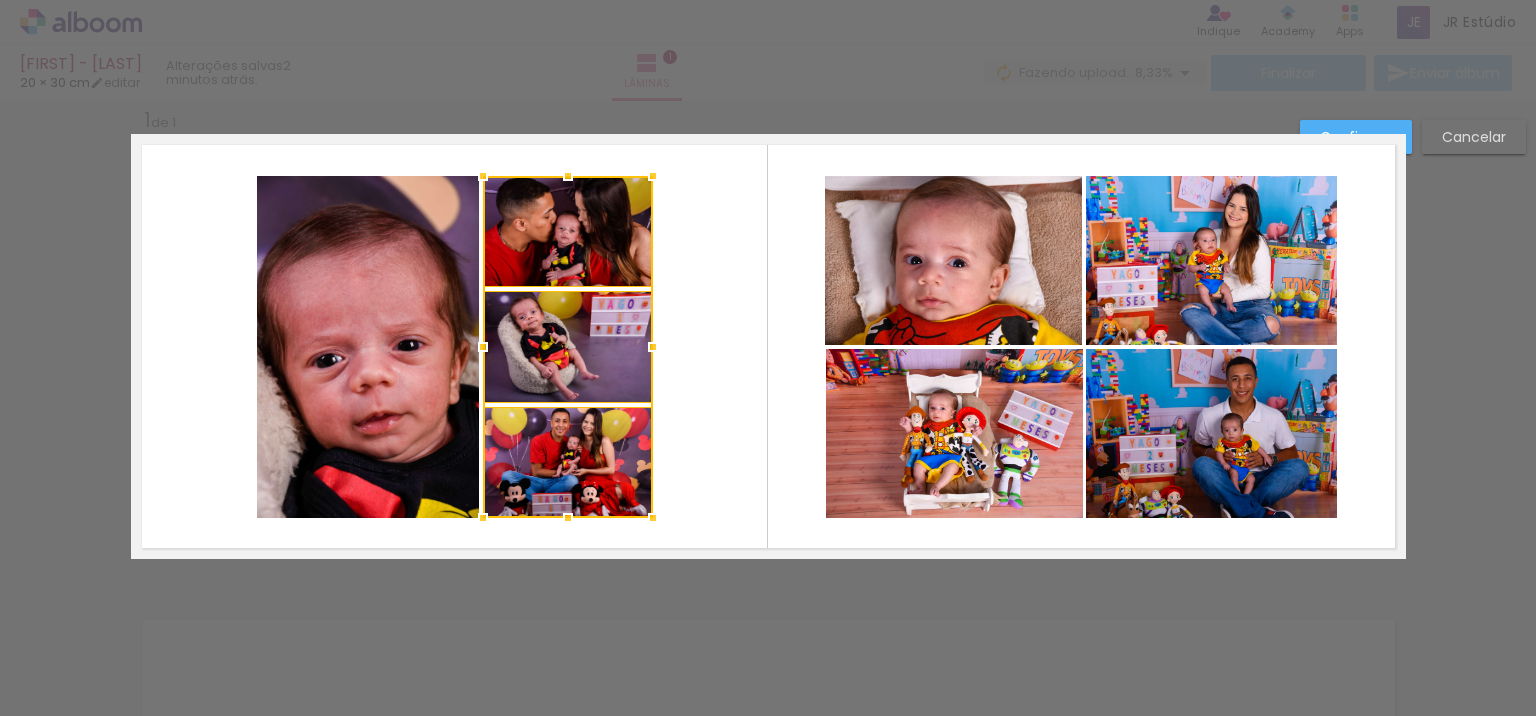 click 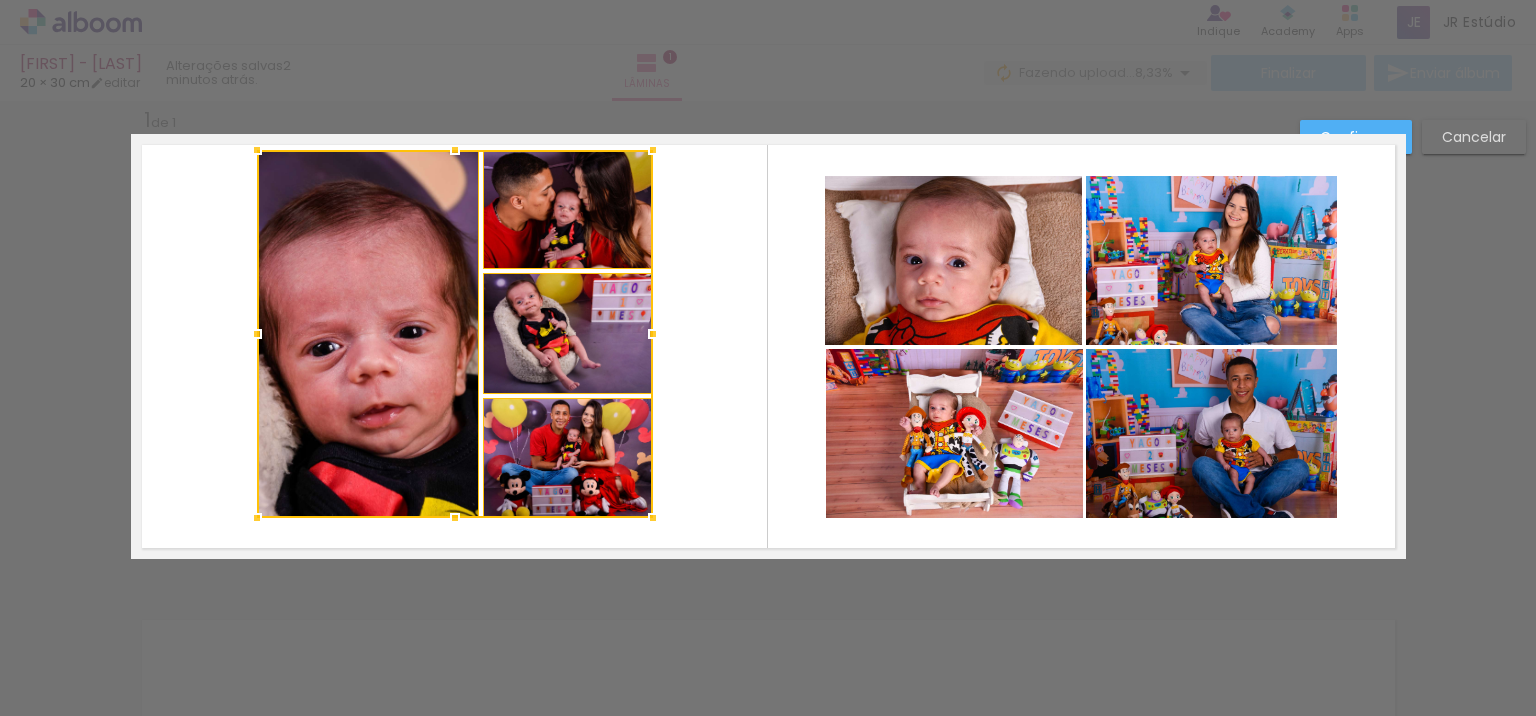 drag, startPoint x: 446, startPoint y: 170, endPoint x: 453, endPoint y: 142, distance: 28.86174 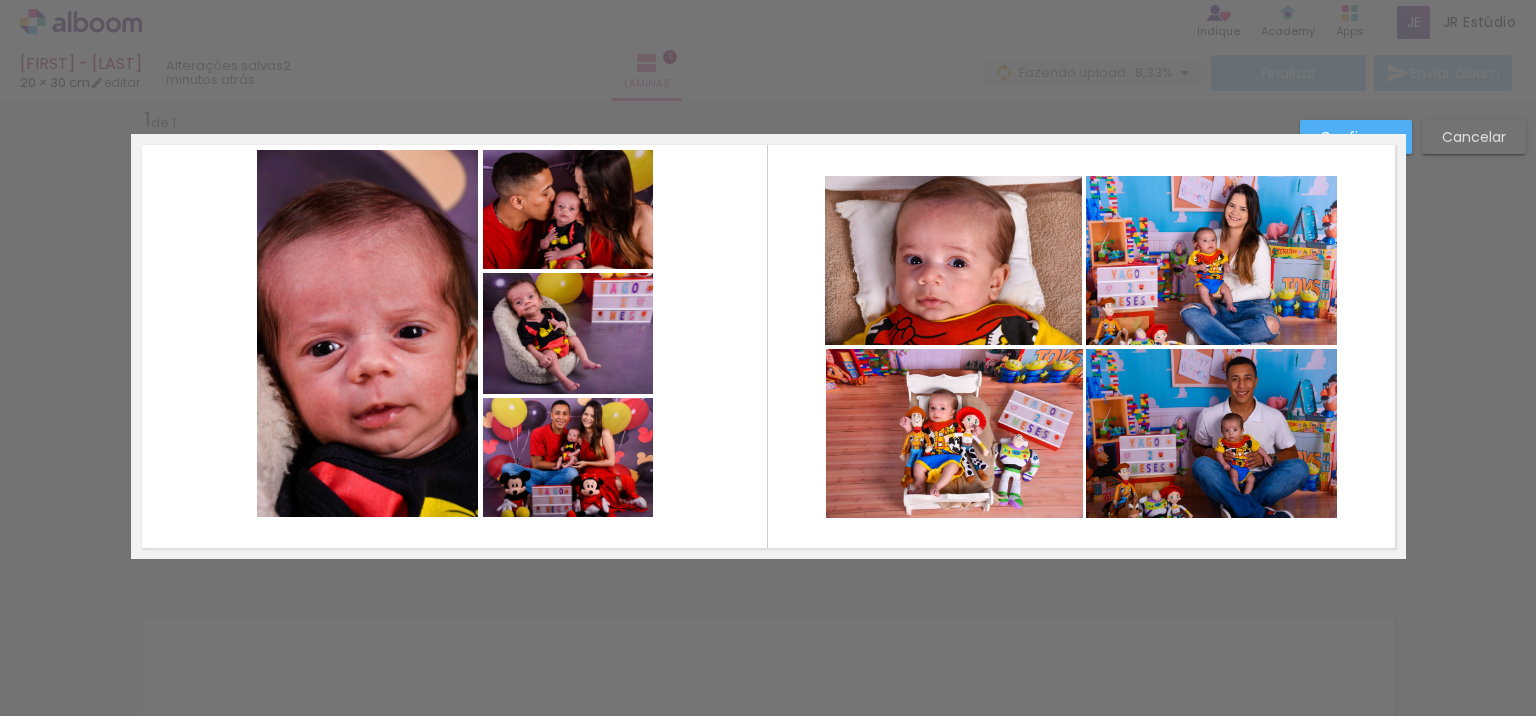 click 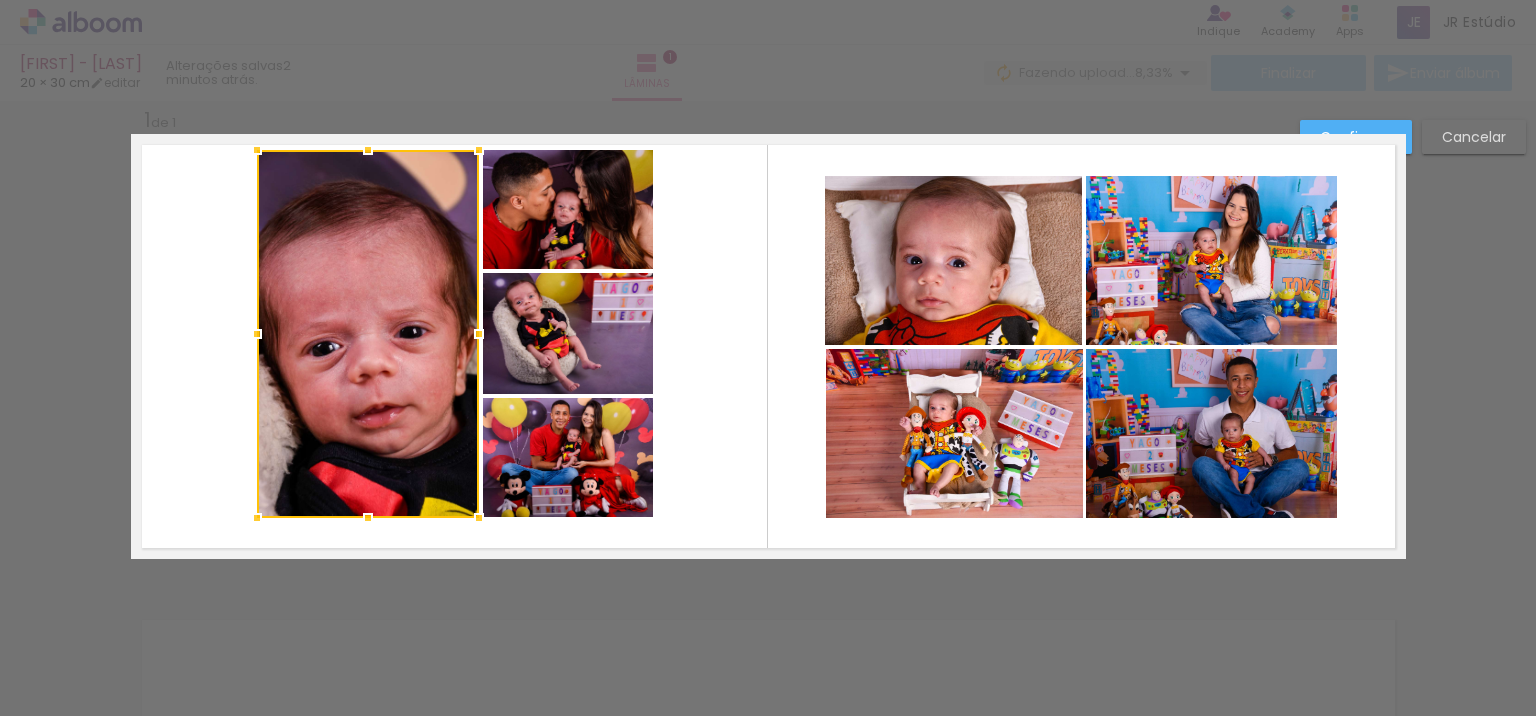 click 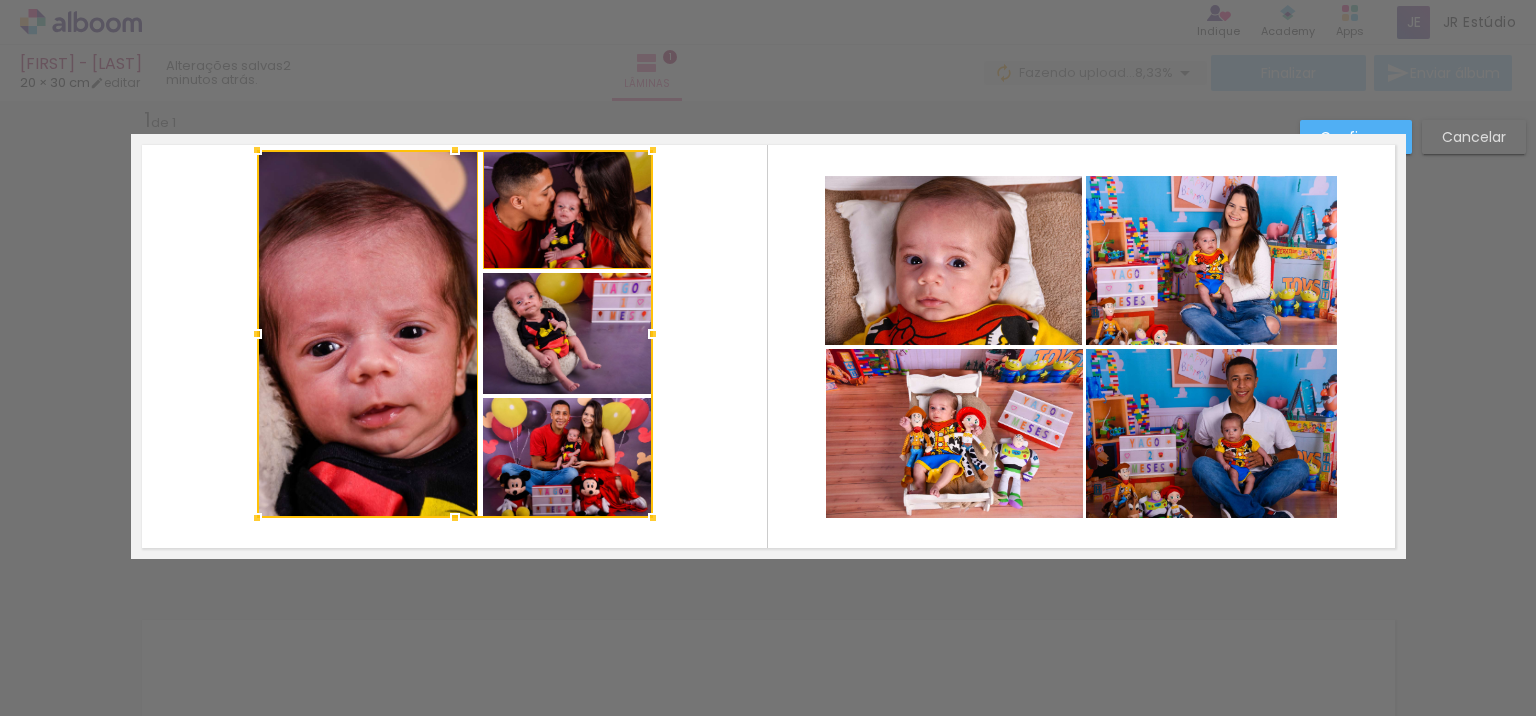 click at bounding box center (455, 334) 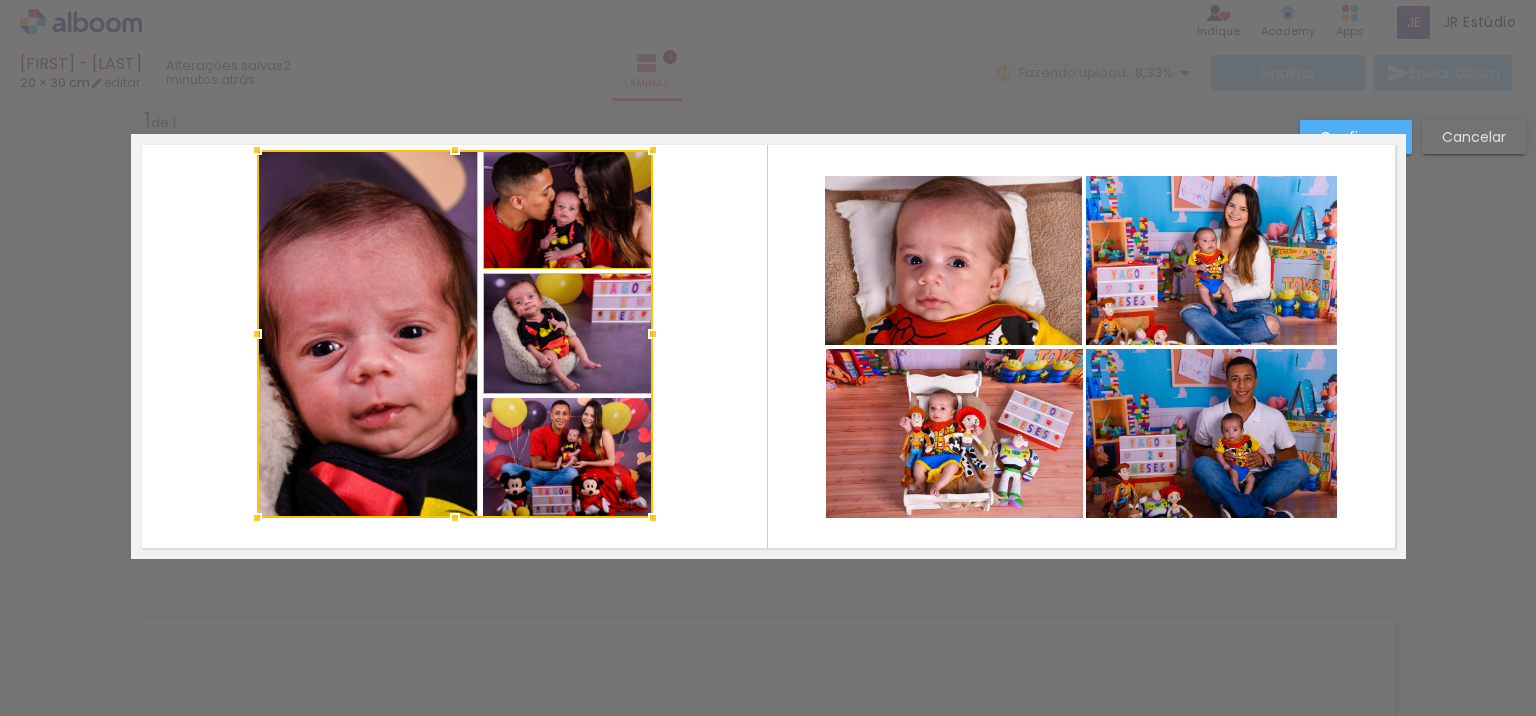 click at bounding box center (768, 346) 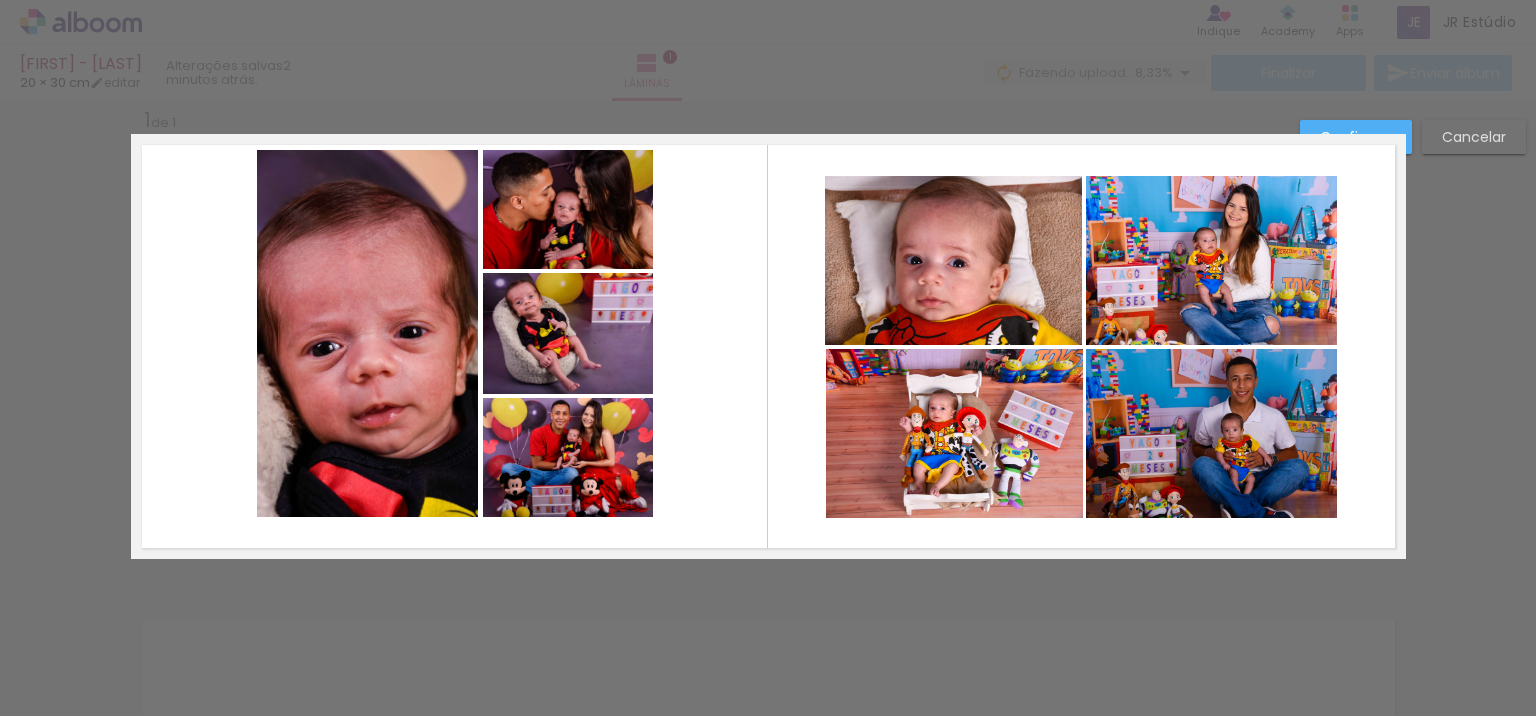 click 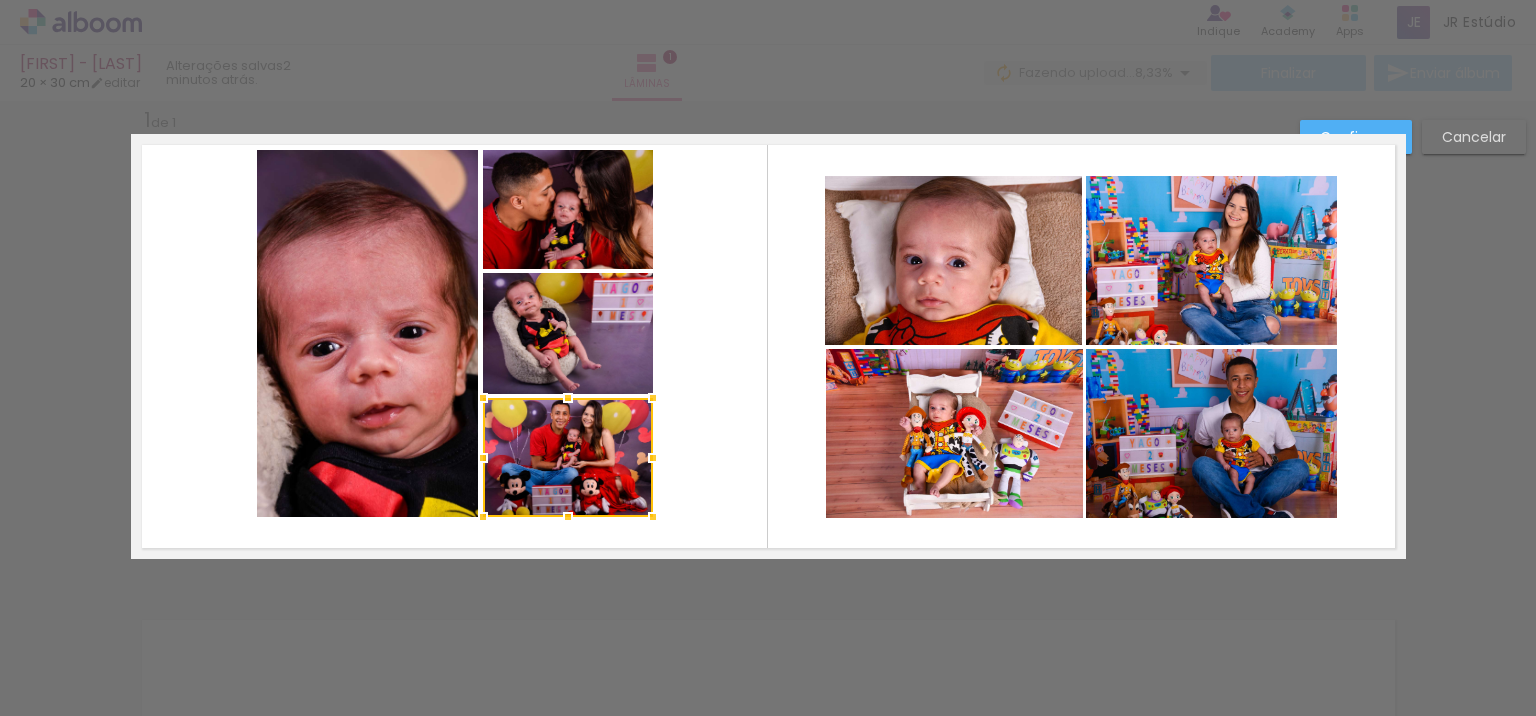 click 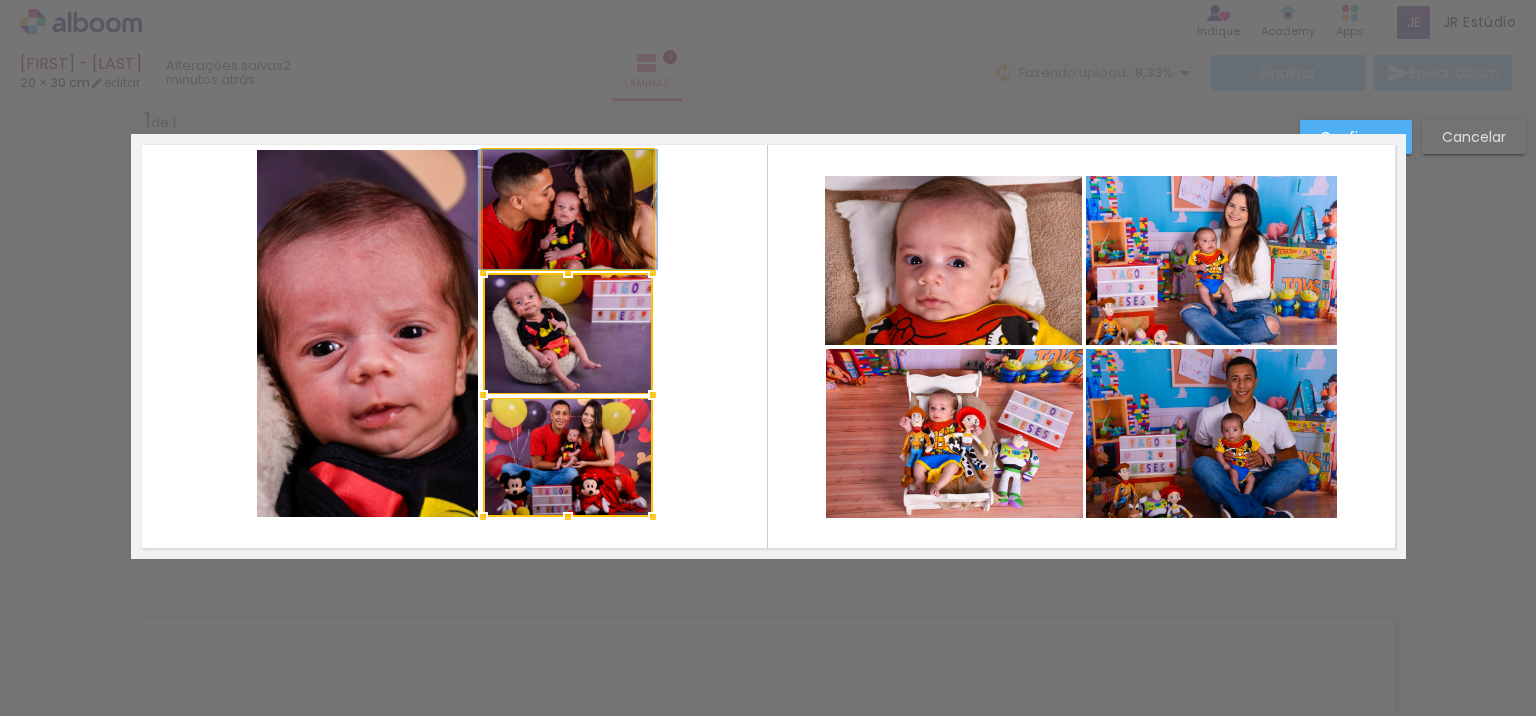 click 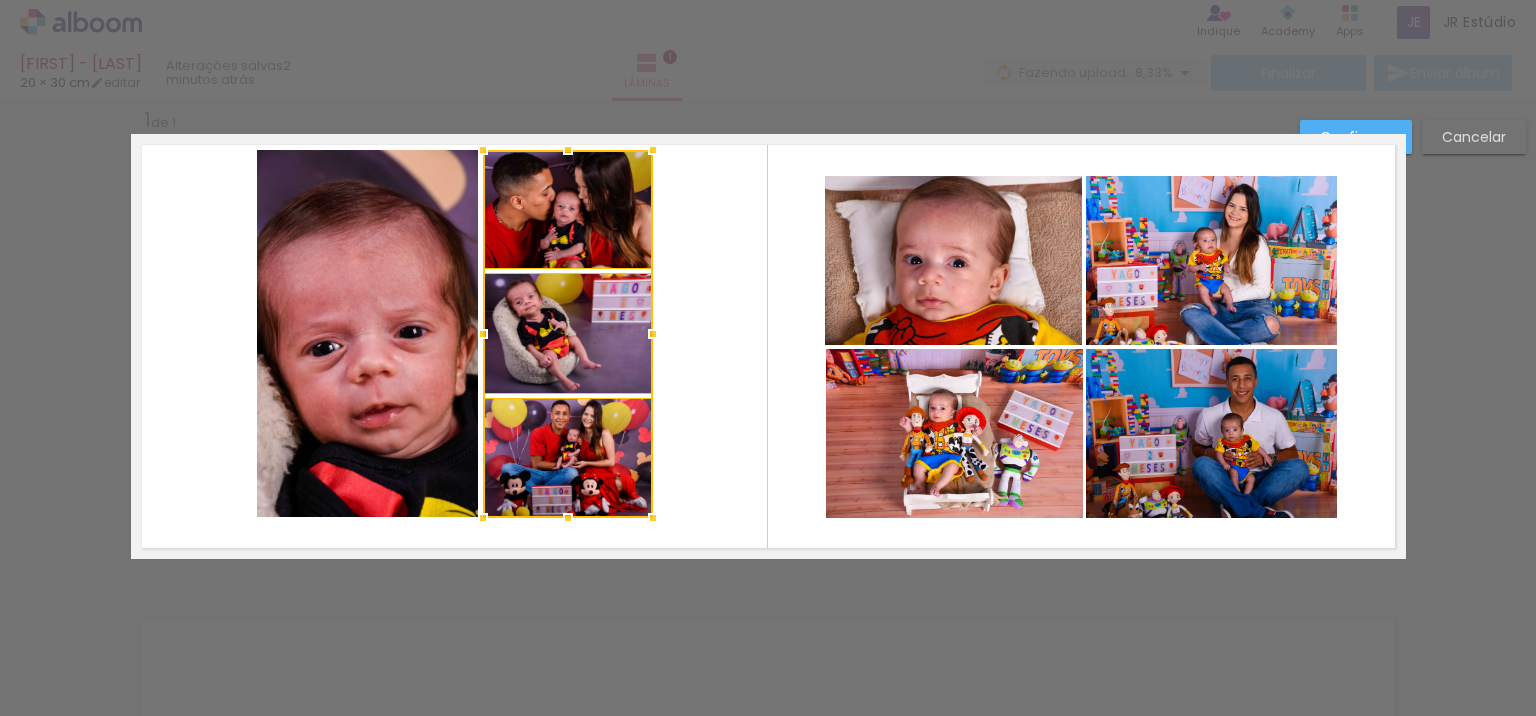 click at bounding box center (768, 346) 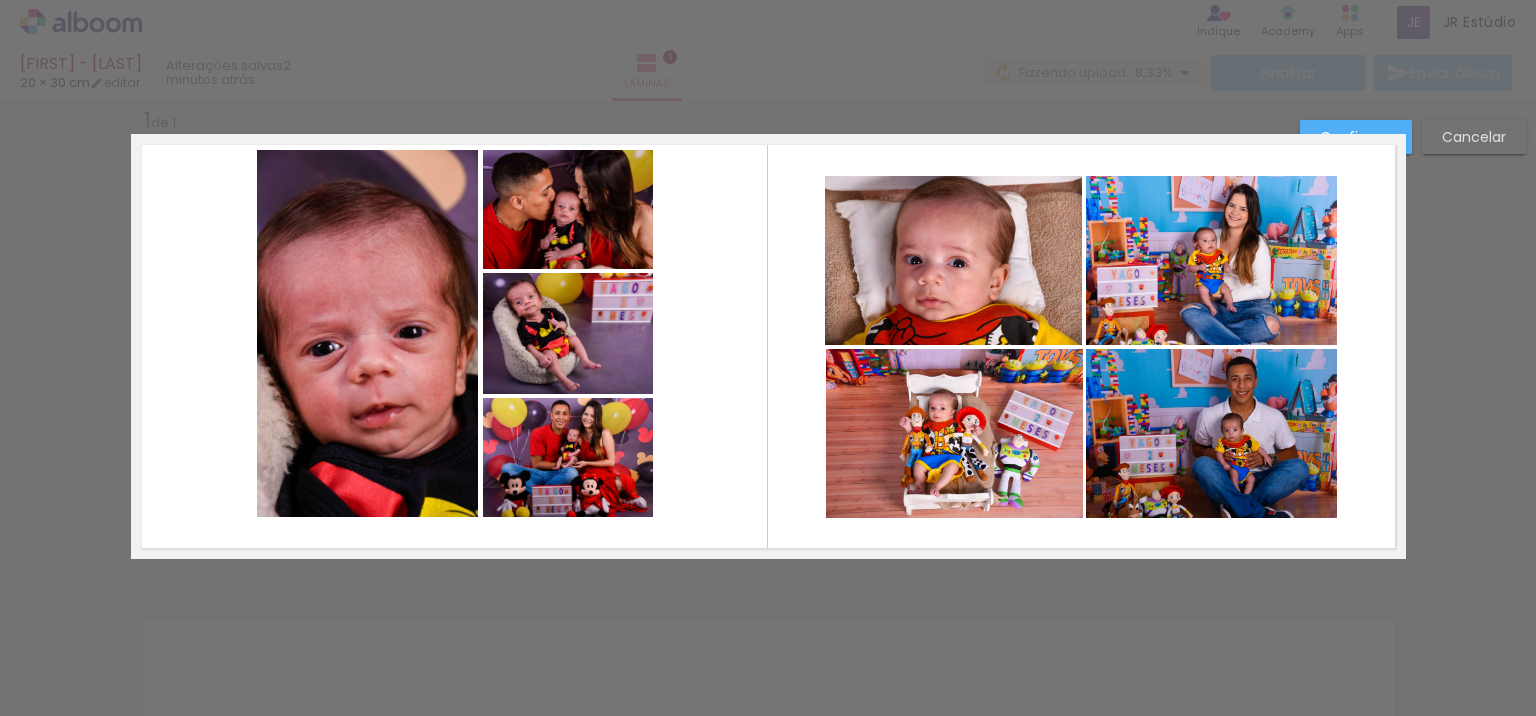 click 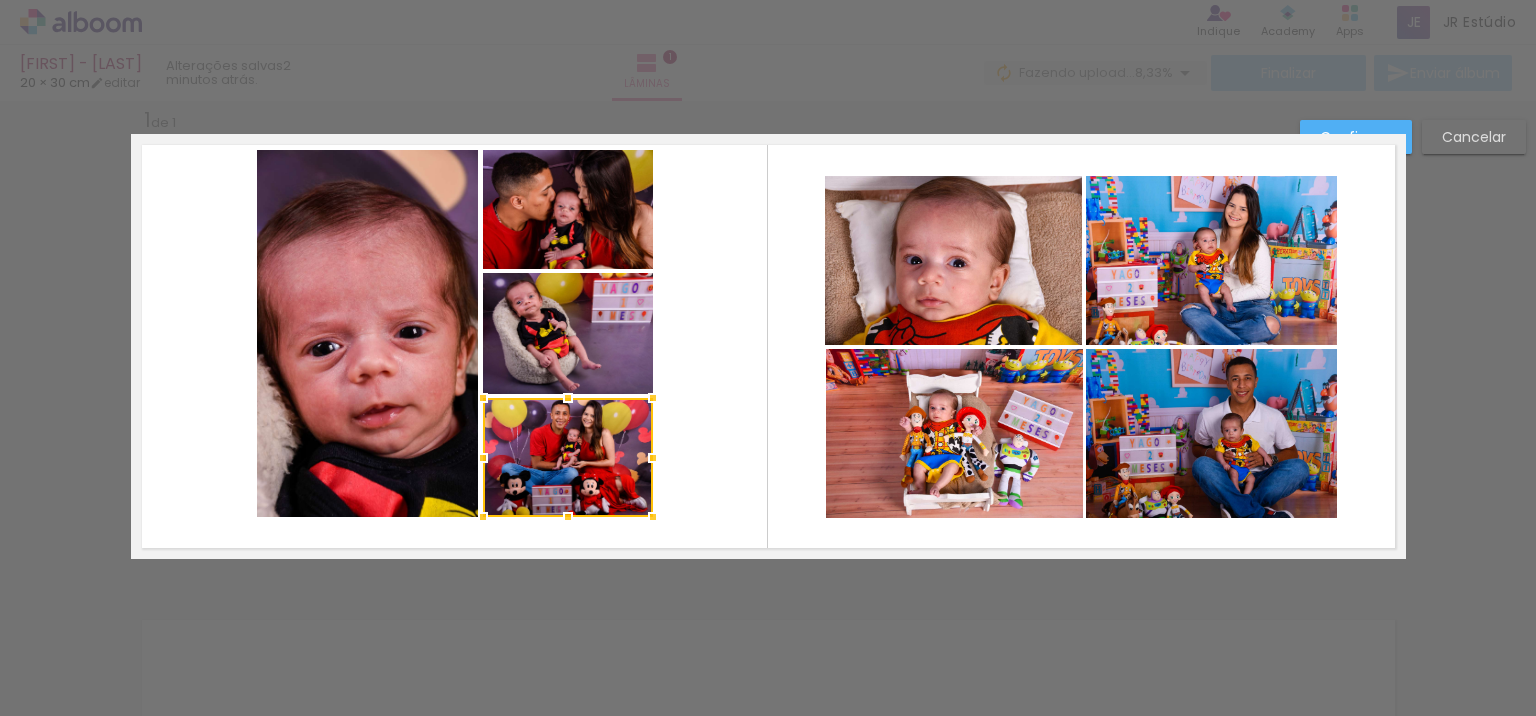click 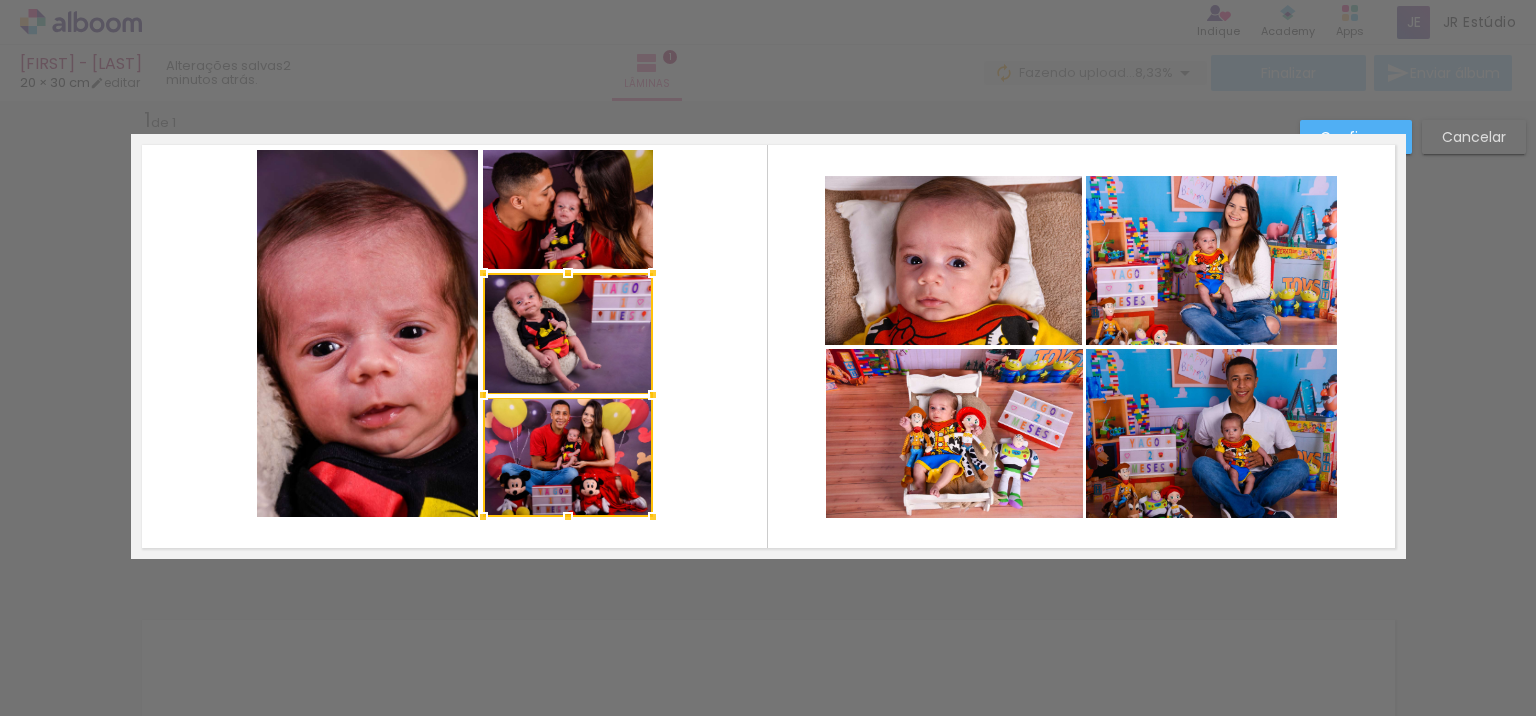 click 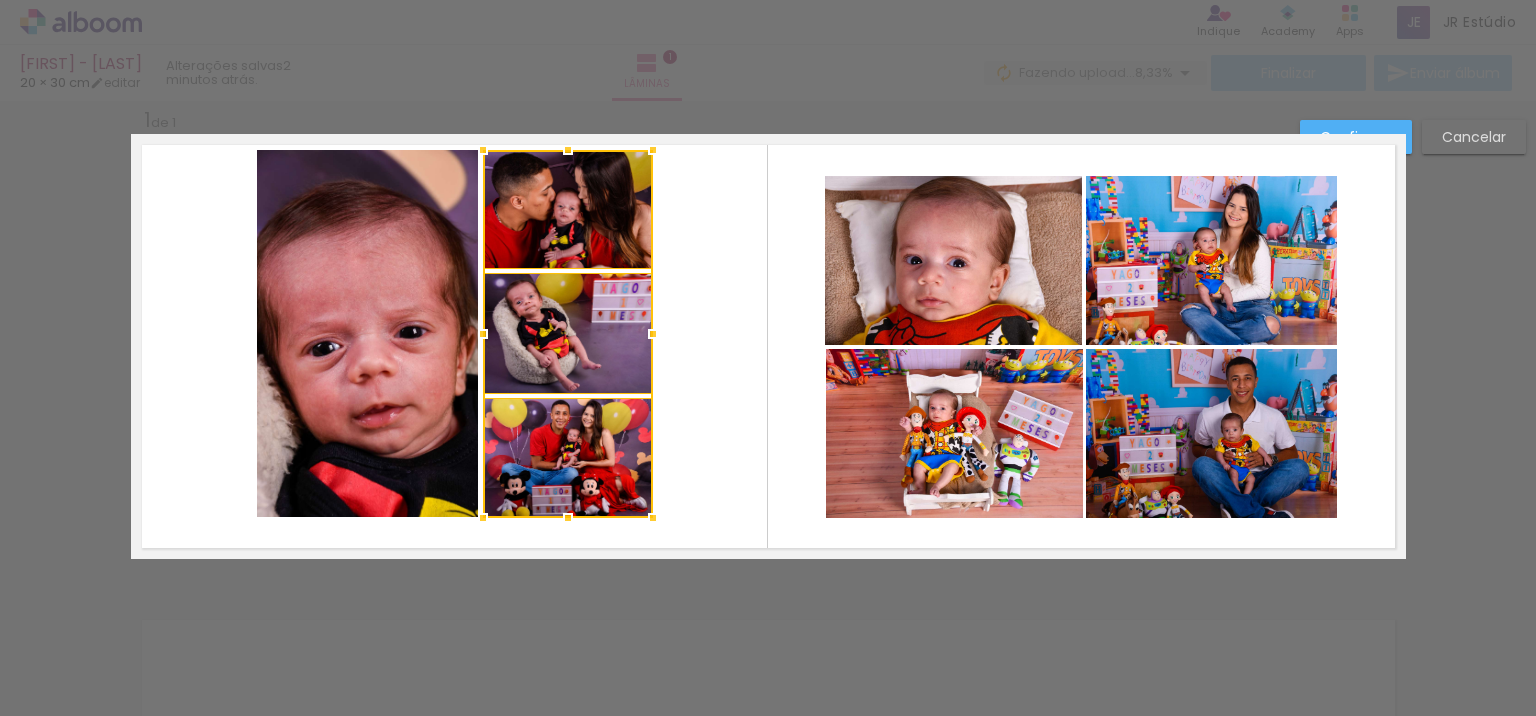 click 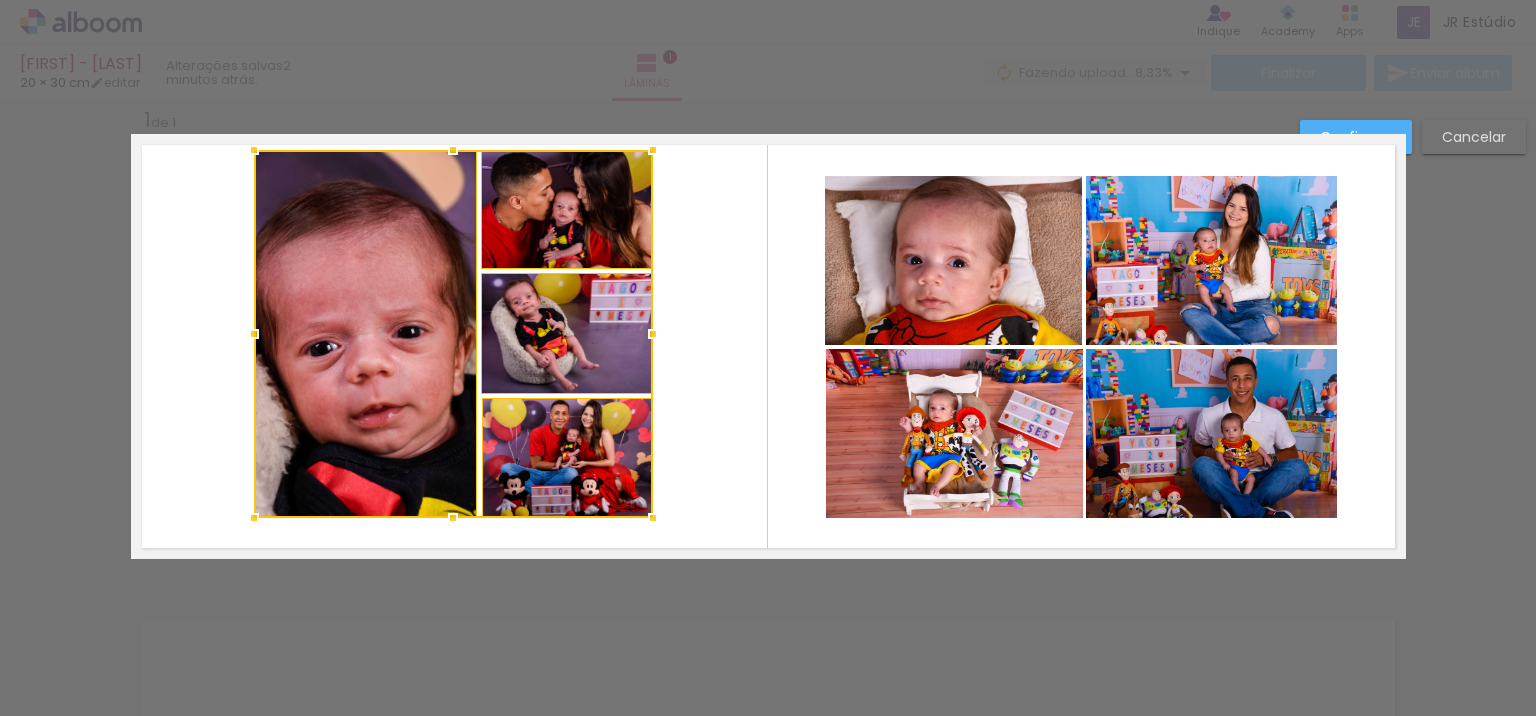 drag, startPoint x: 244, startPoint y: 331, endPoint x: 233, endPoint y: 331, distance: 11 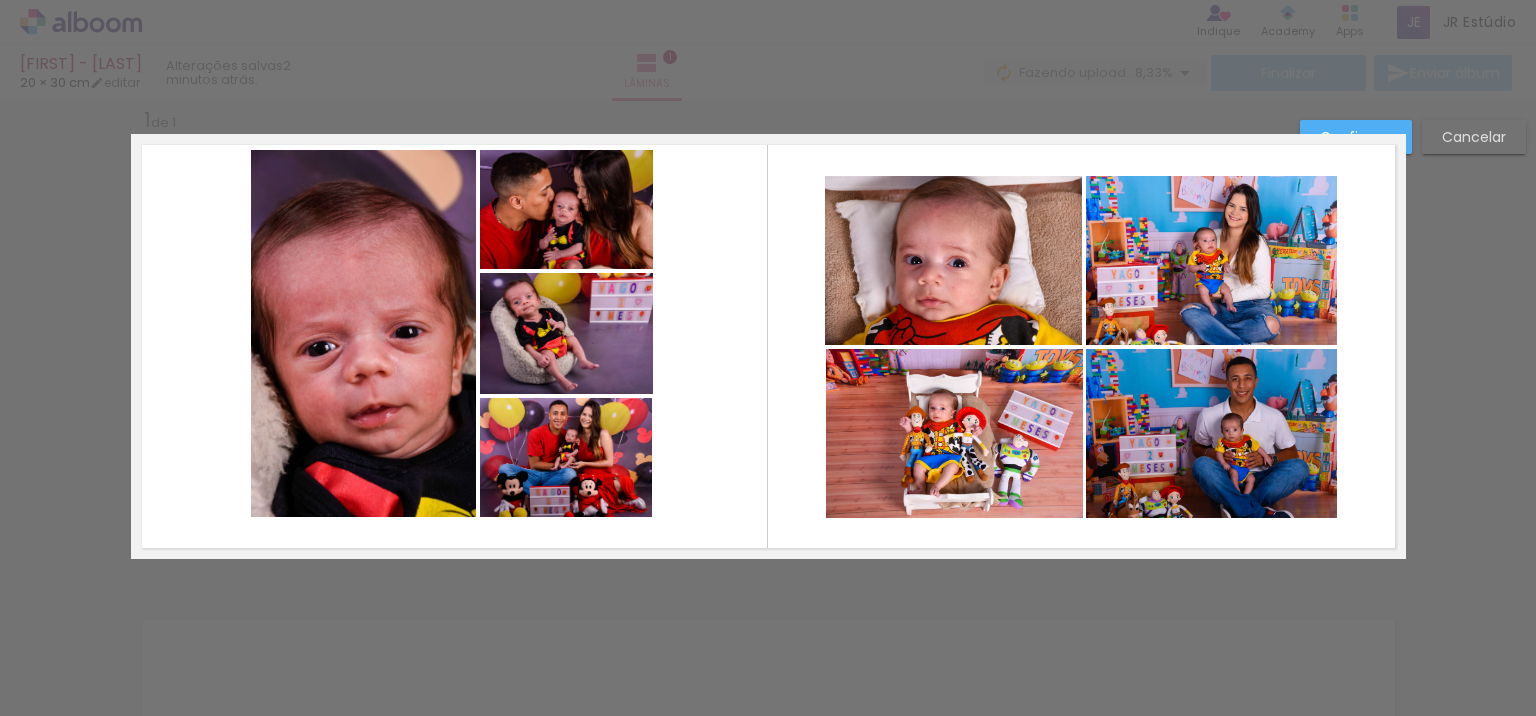 click at bounding box center (768, 346) 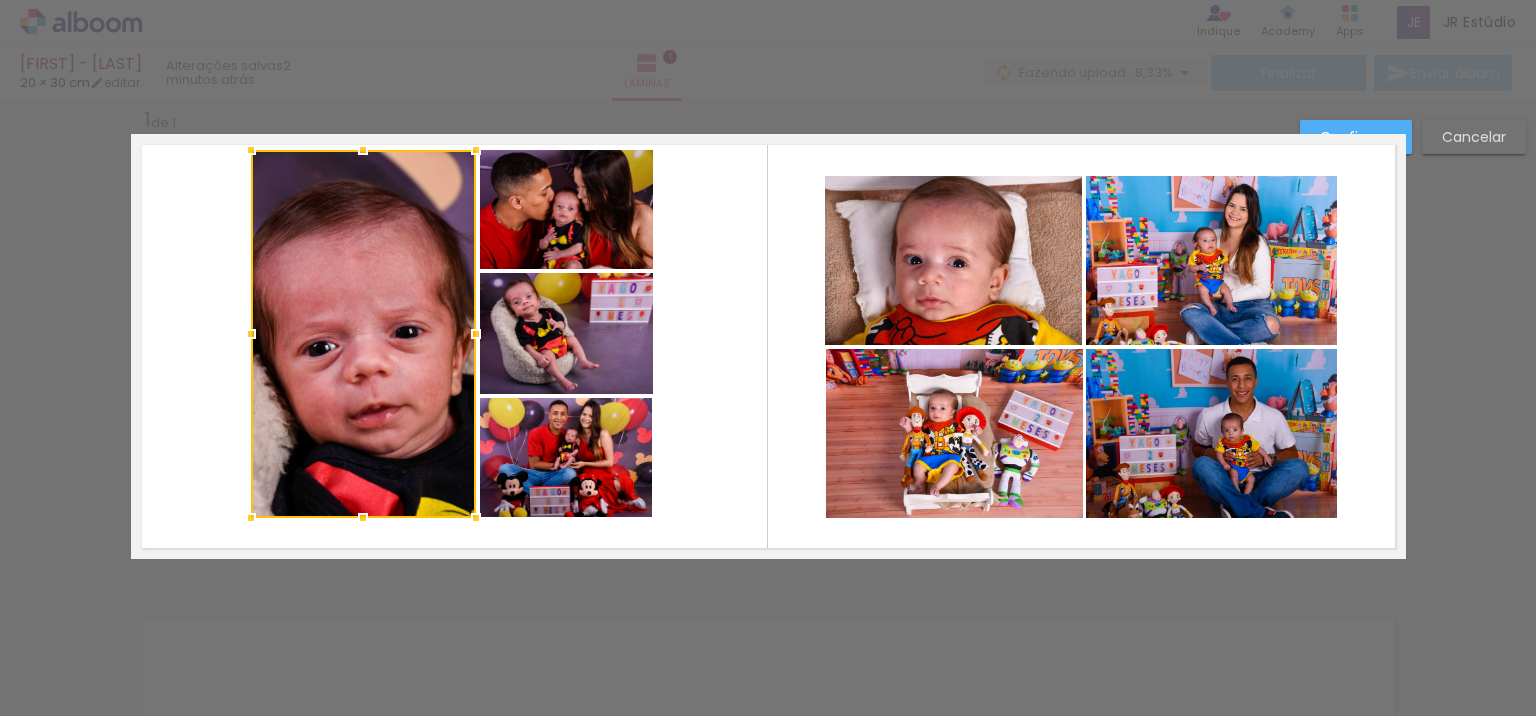 click 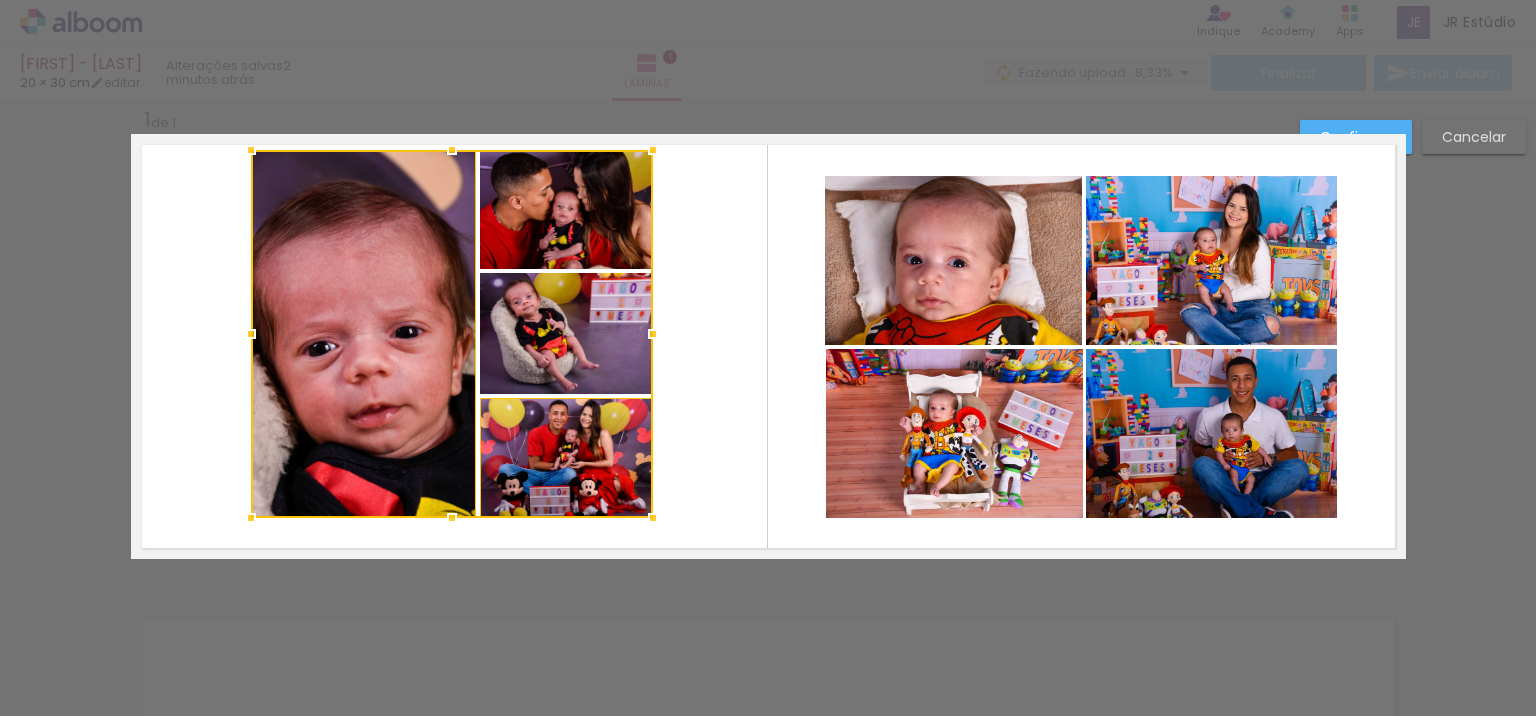 click at bounding box center (452, 334) 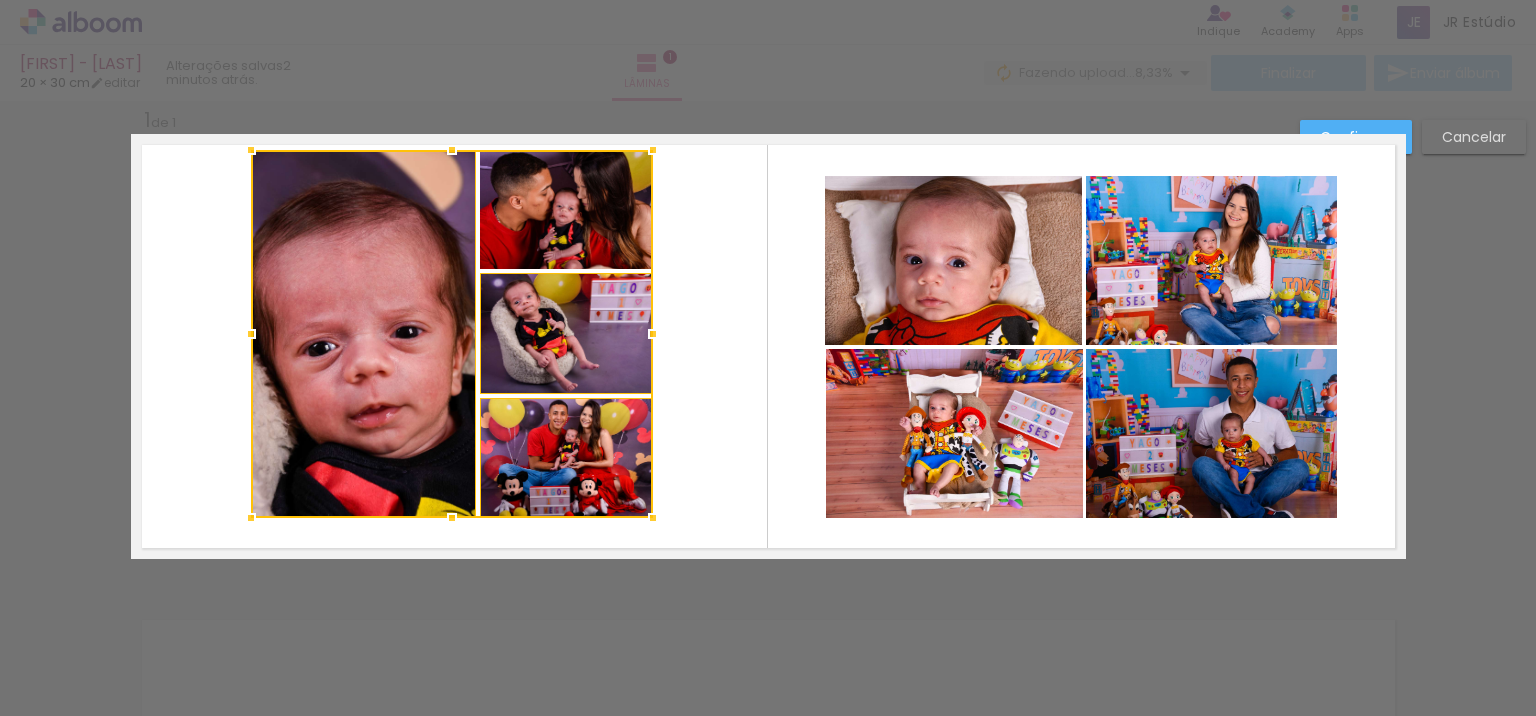 click at bounding box center [452, 334] 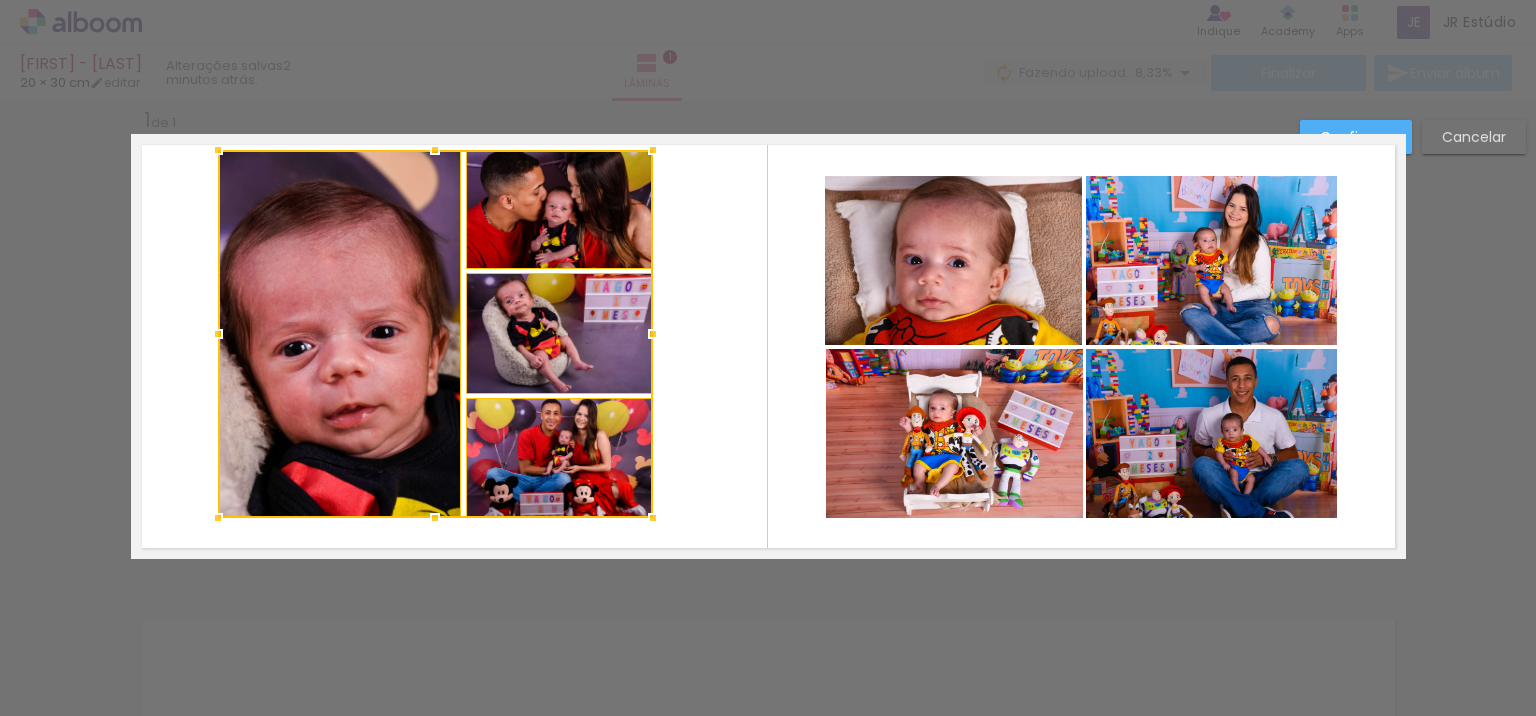 drag, startPoint x: 240, startPoint y: 333, endPoint x: 208, endPoint y: 334, distance: 32.01562 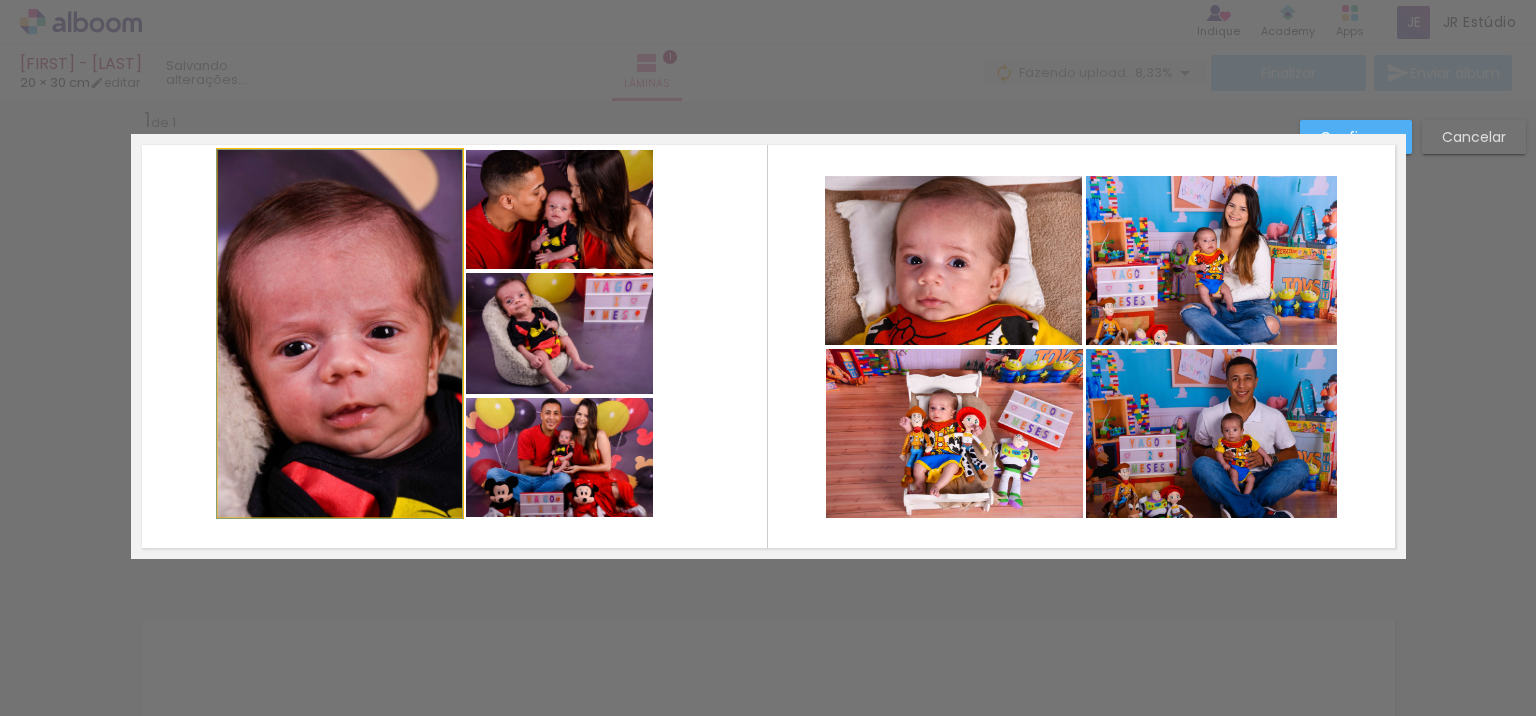 click 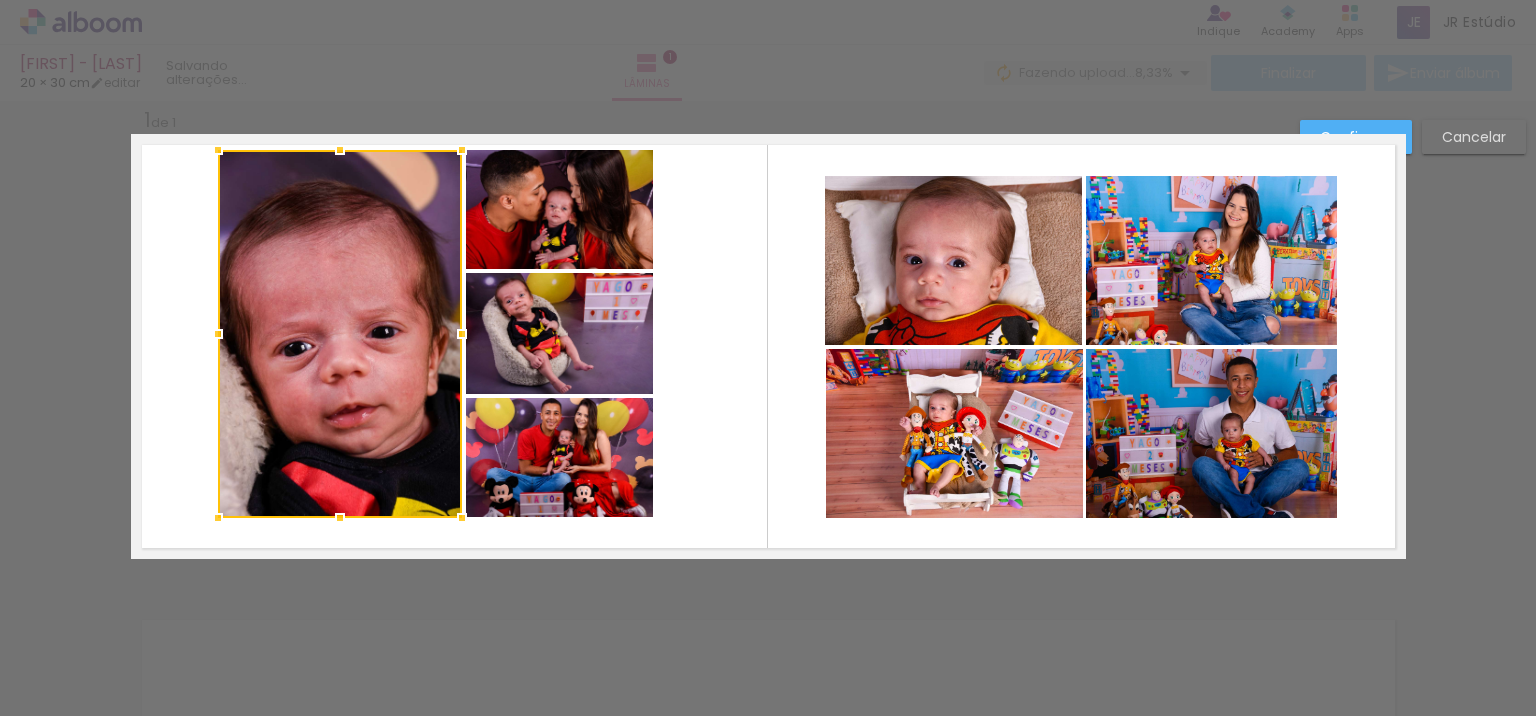 click at bounding box center [768, 346] 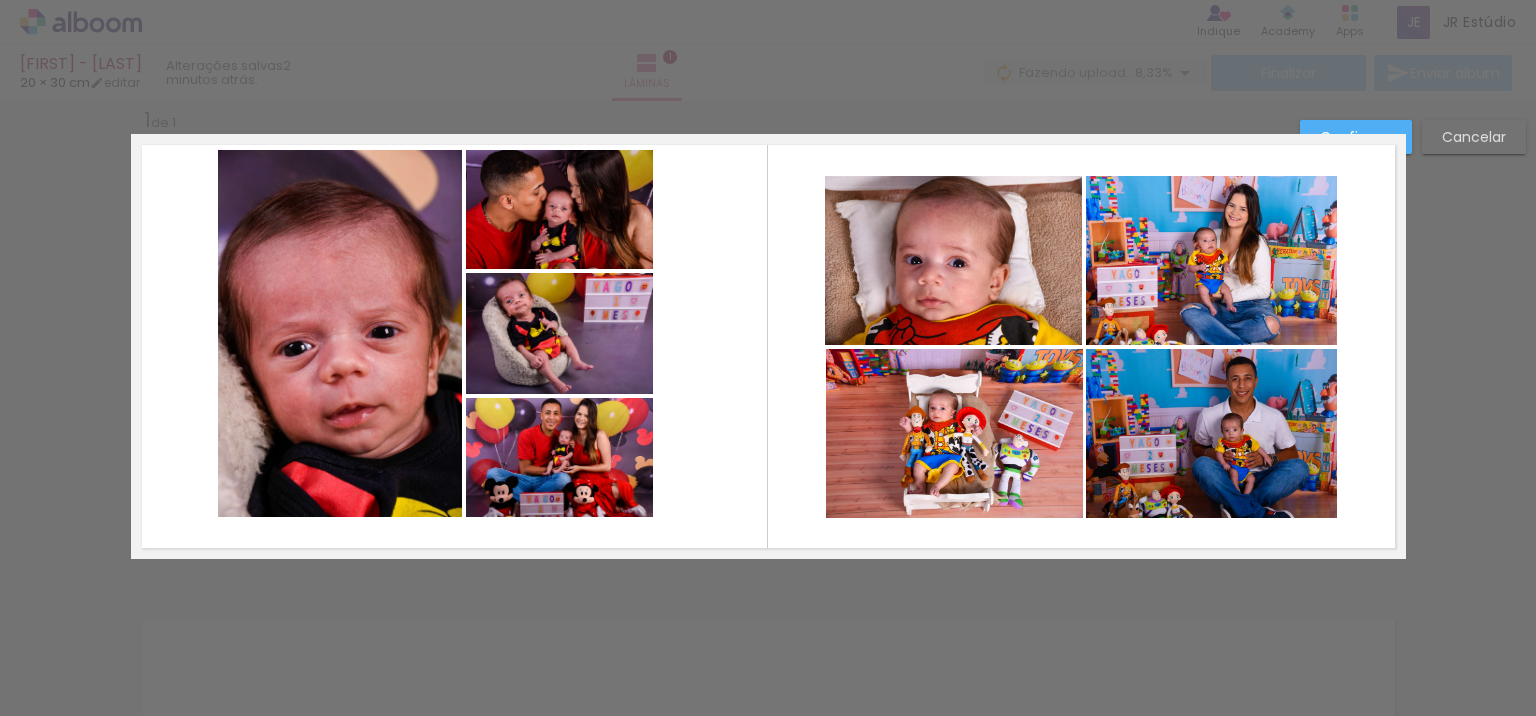 click 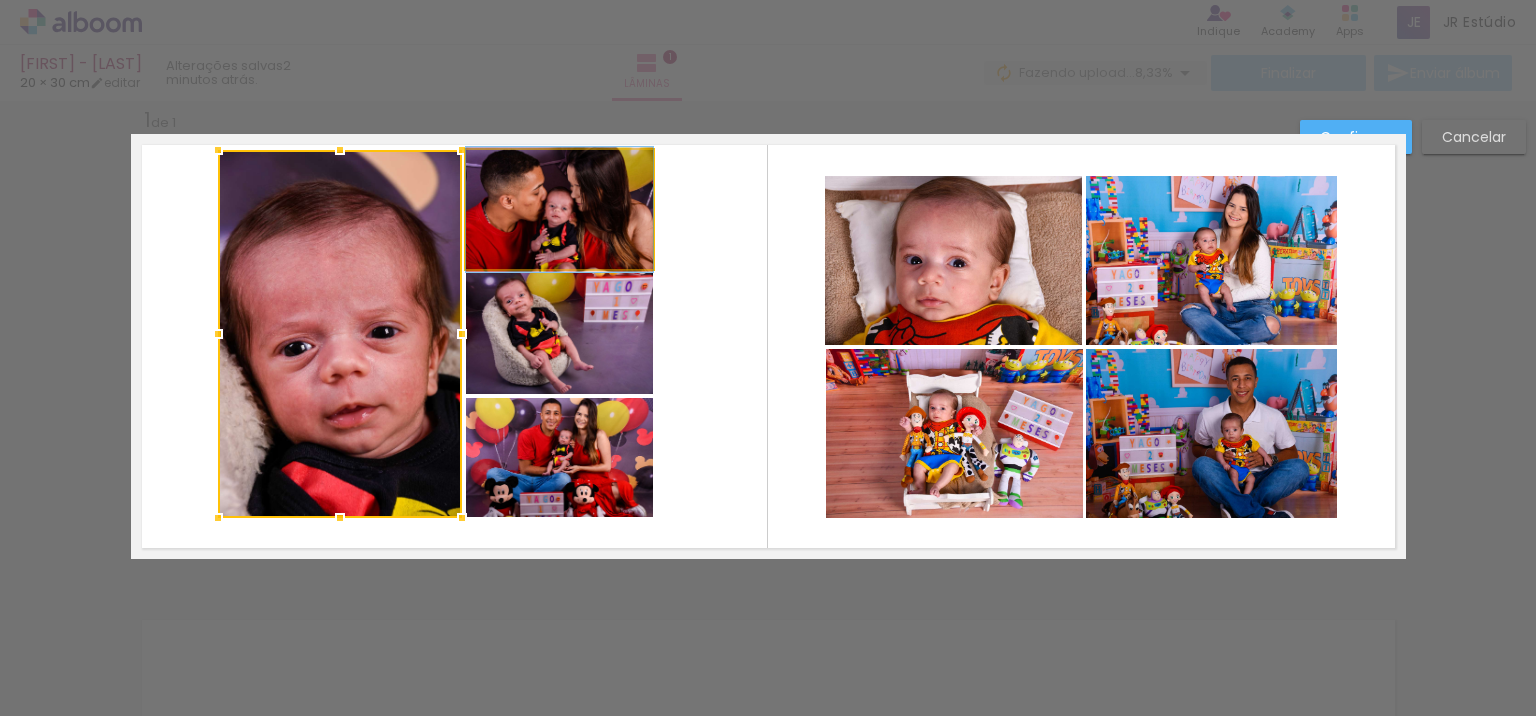 click 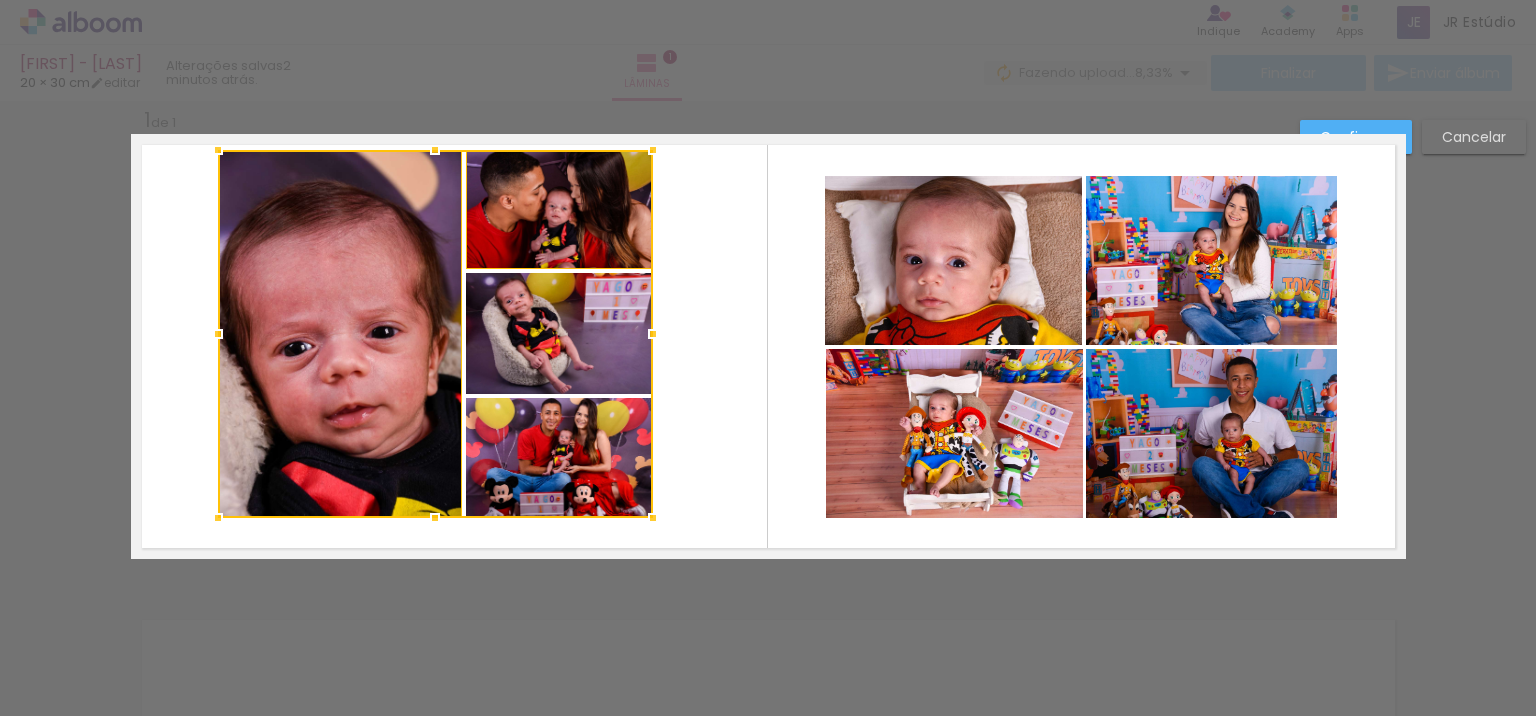 click at bounding box center [435, 334] 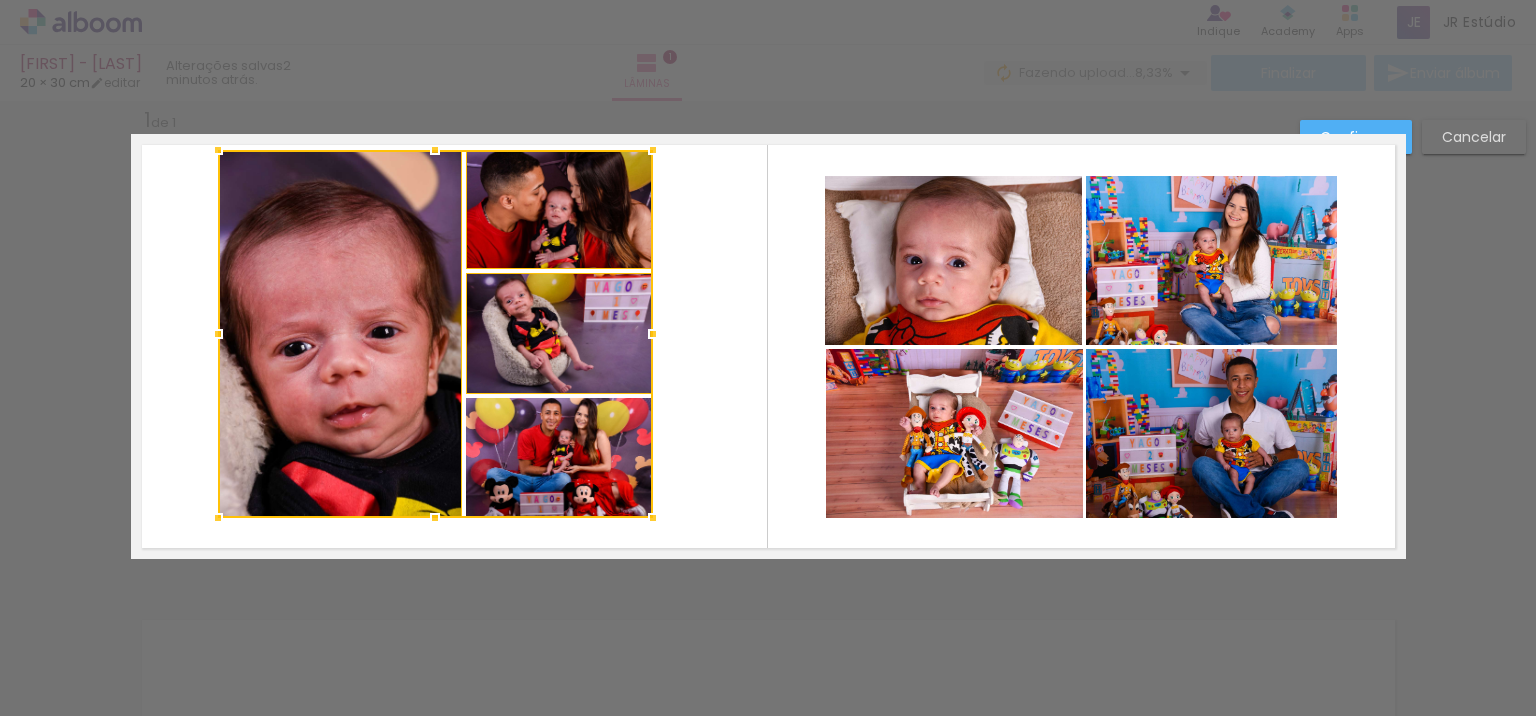 click at bounding box center [435, 334] 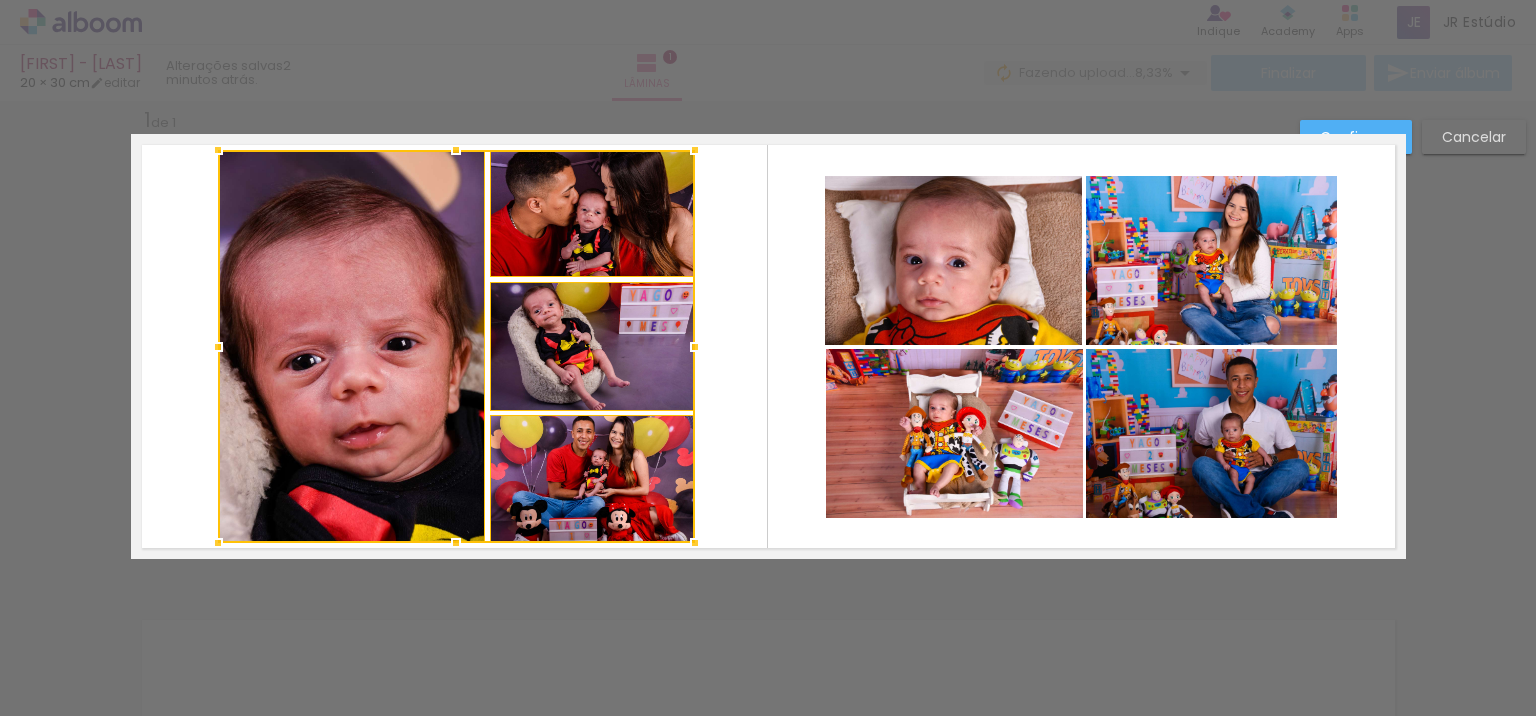 drag, startPoint x: 645, startPoint y: 519, endPoint x: 687, endPoint y: 544, distance: 48.8774 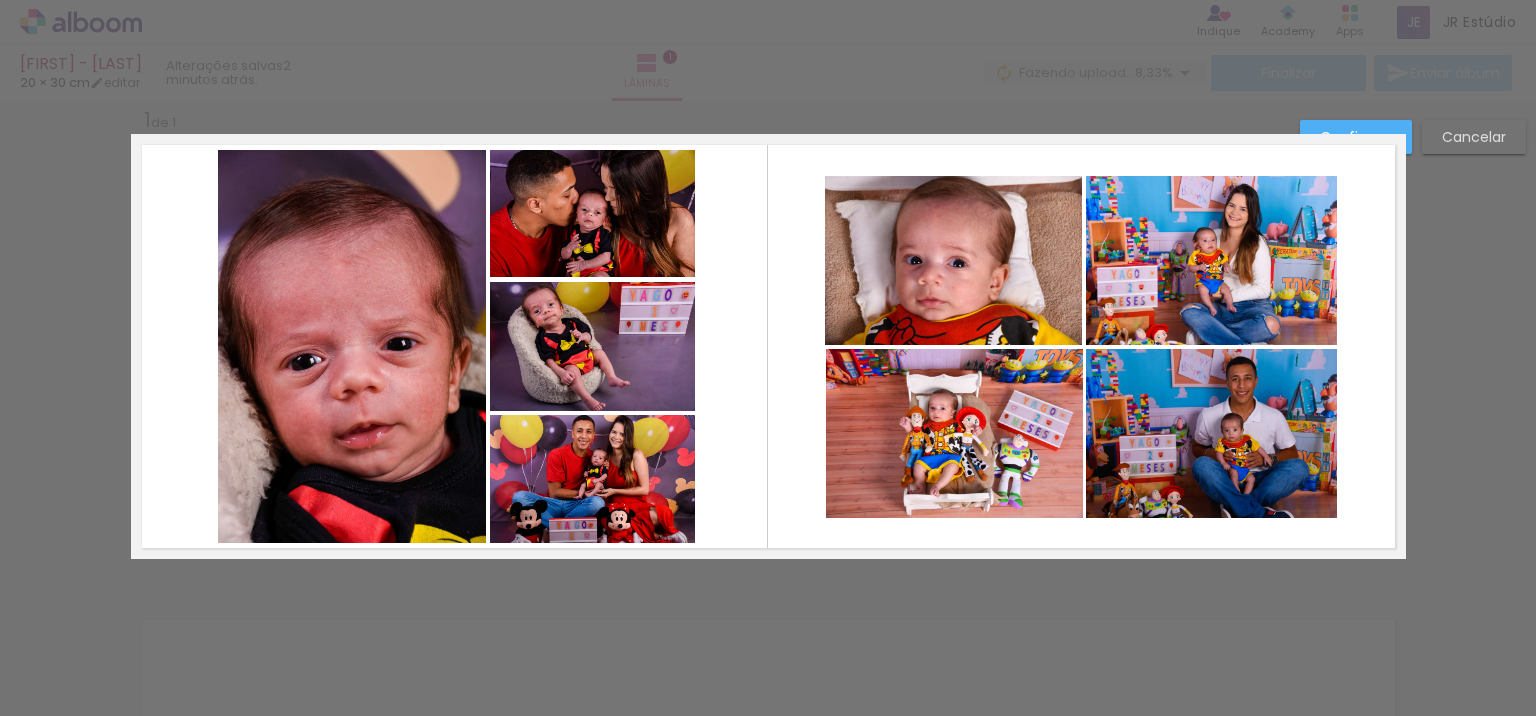 click 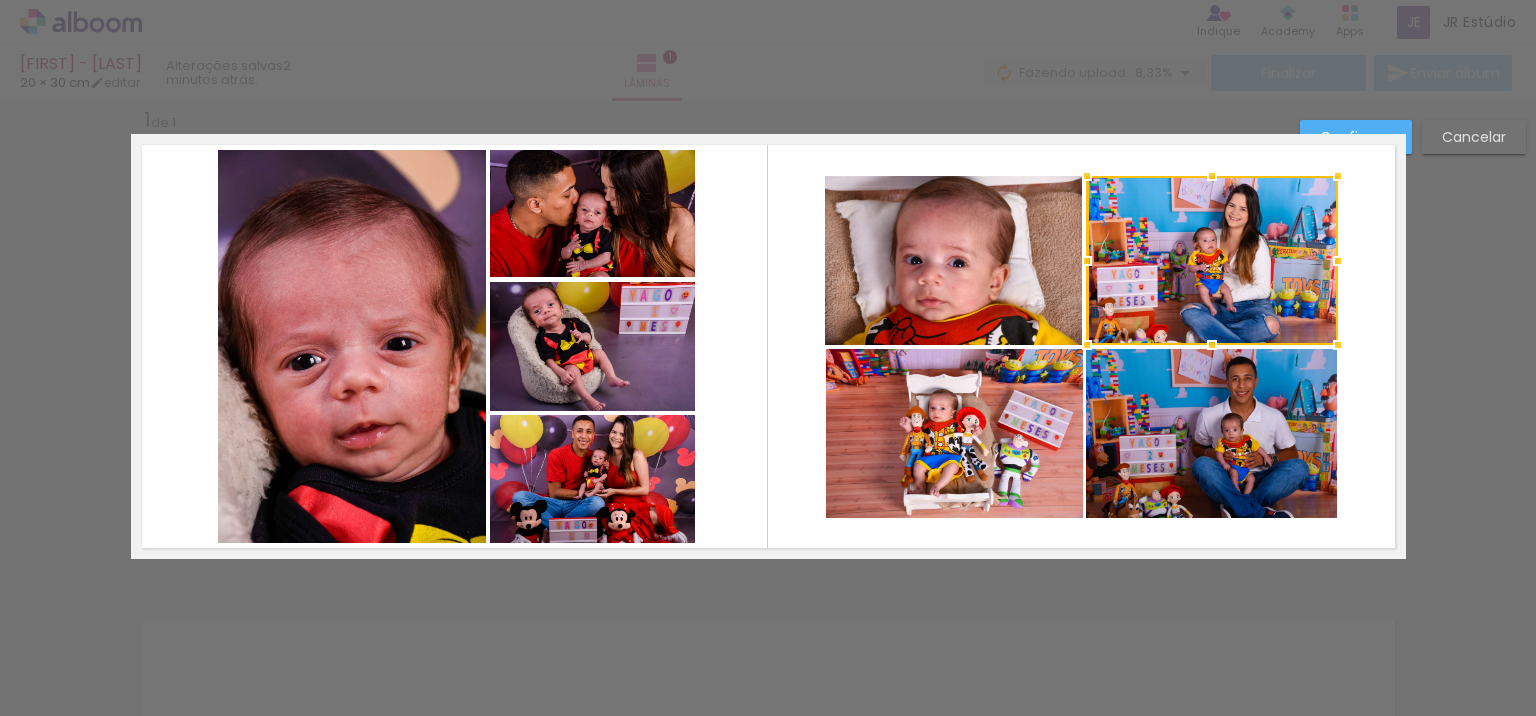 click 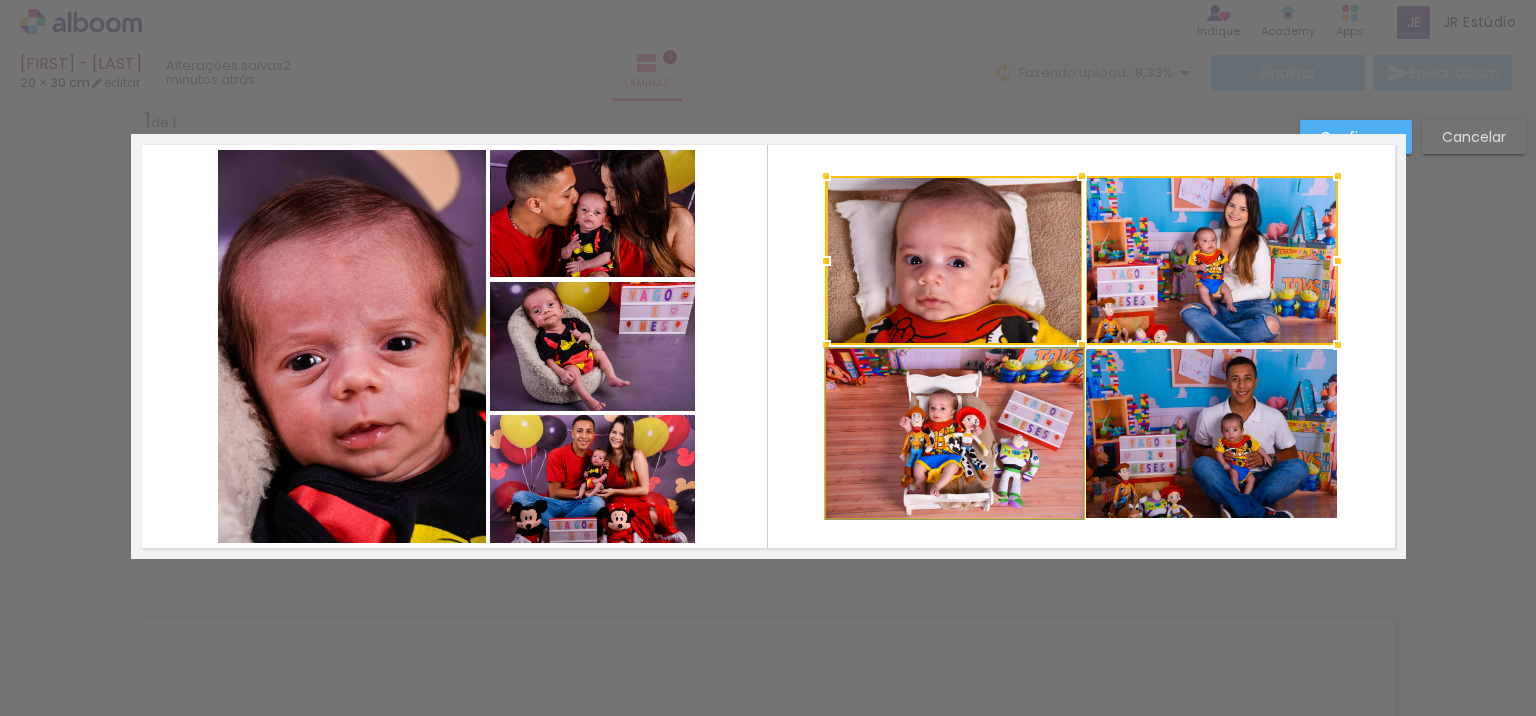 click 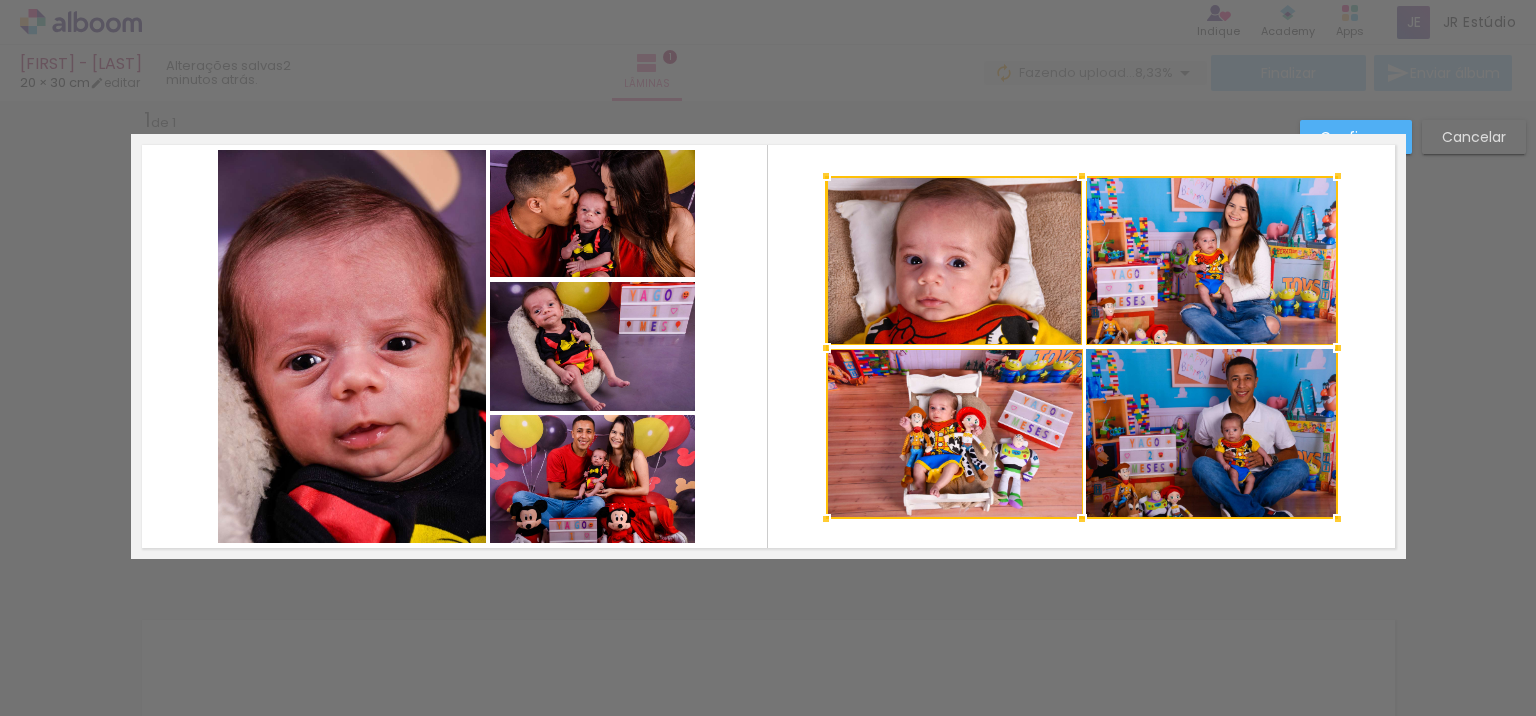 click at bounding box center [1082, 347] 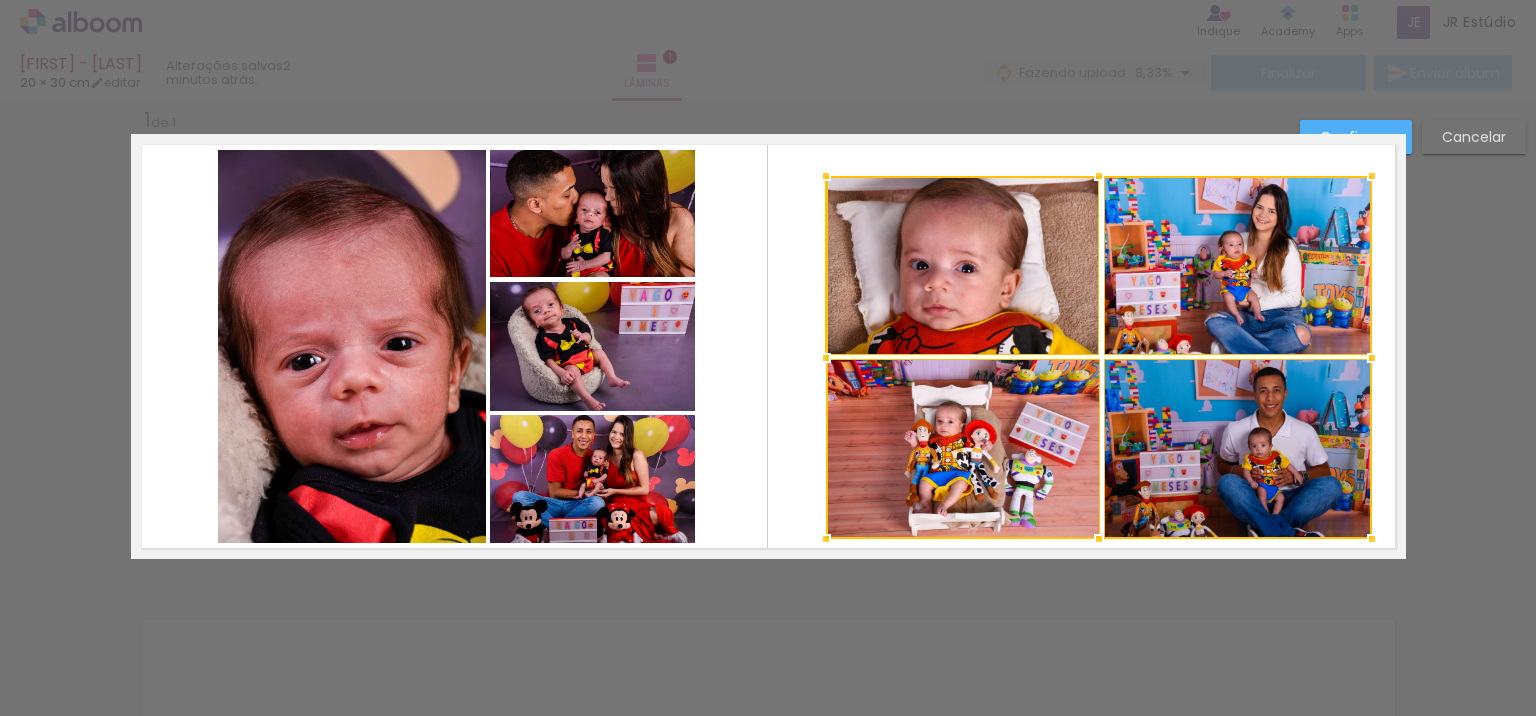 drag, startPoint x: 1333, startPoint y: 519, endPoint x: 1367, endPoint y: 539, distance: 39.446167 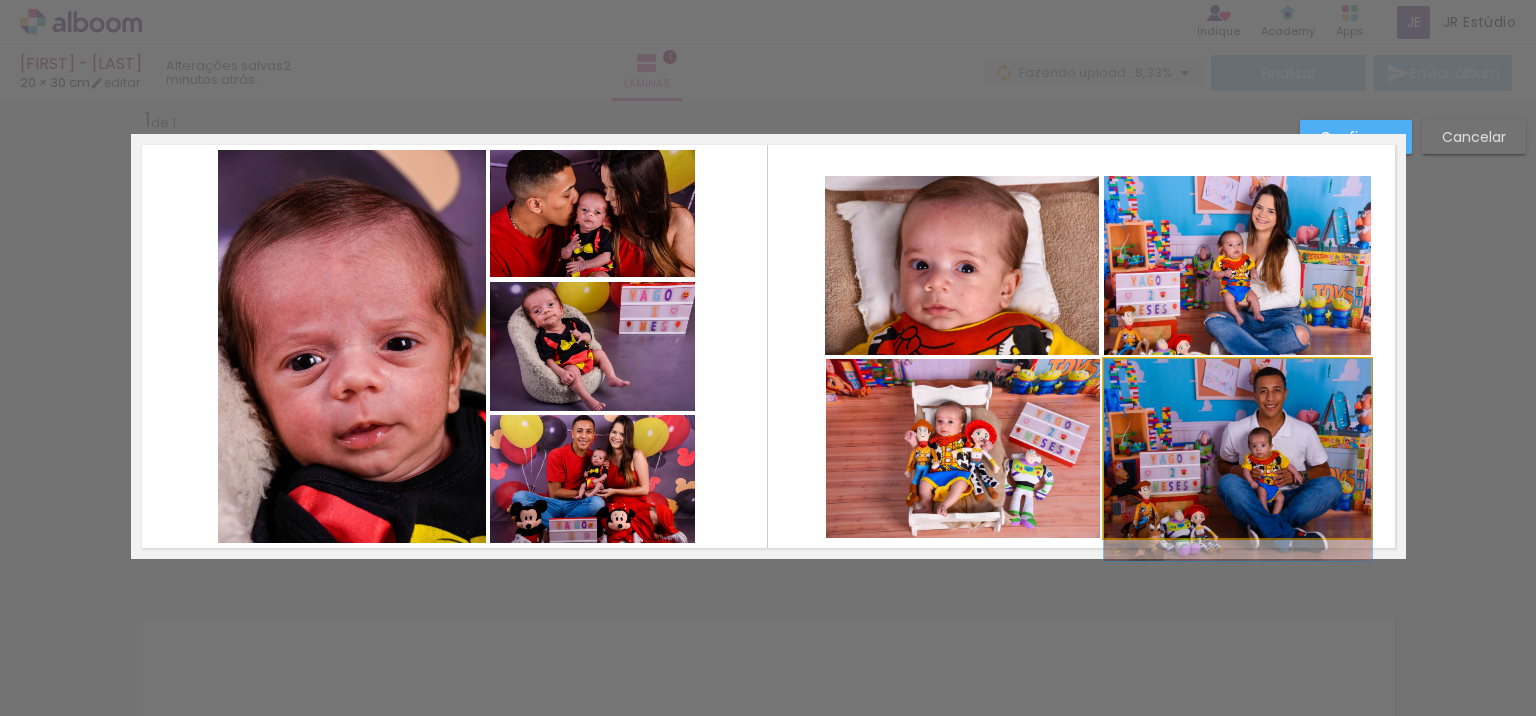 click 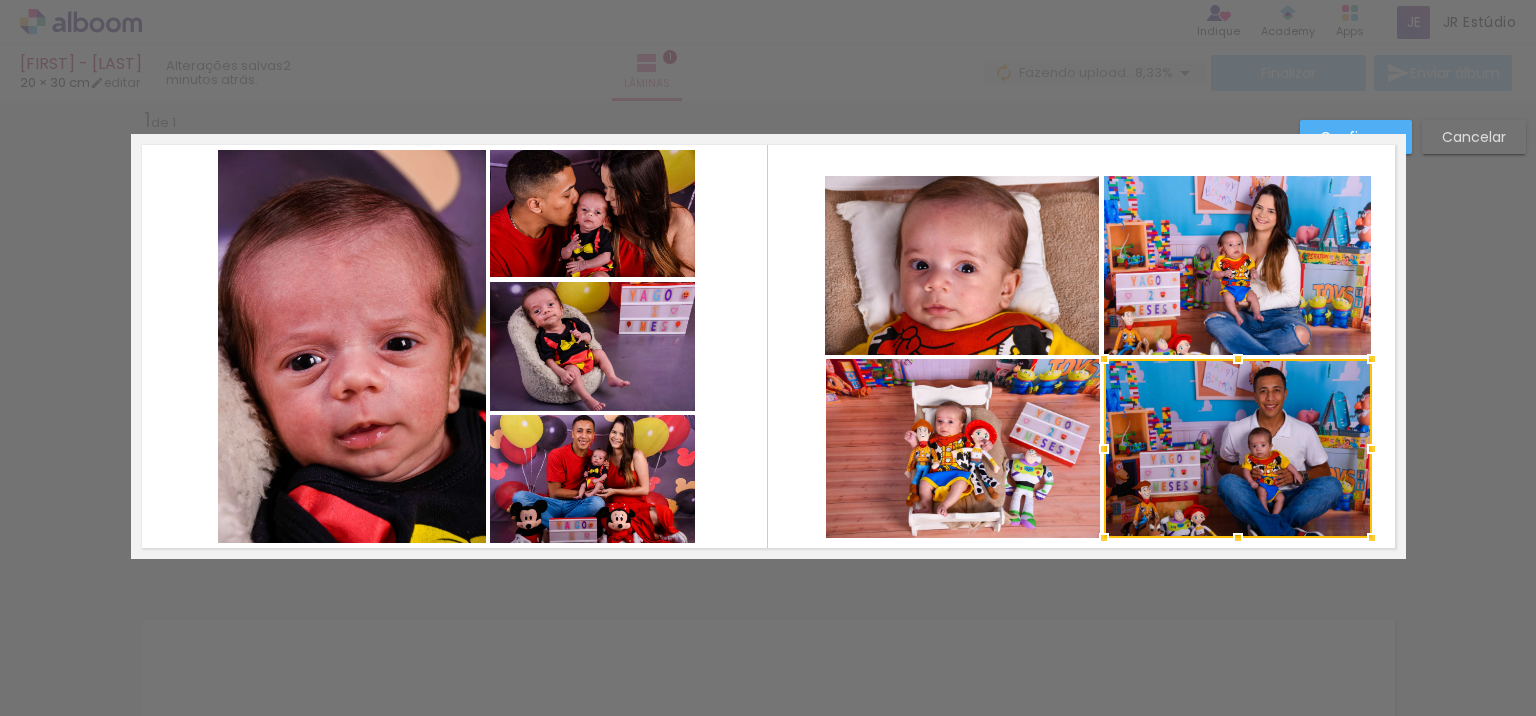 click 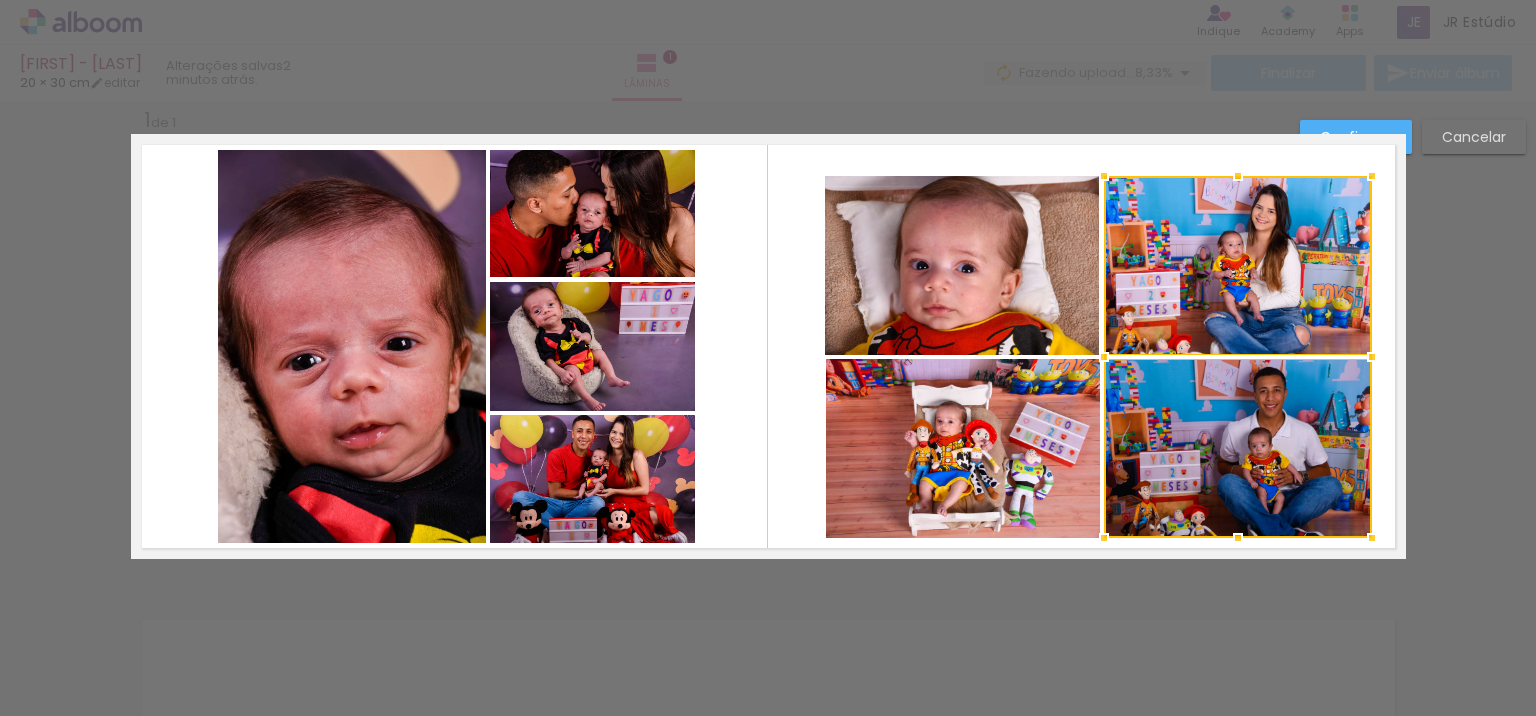 click 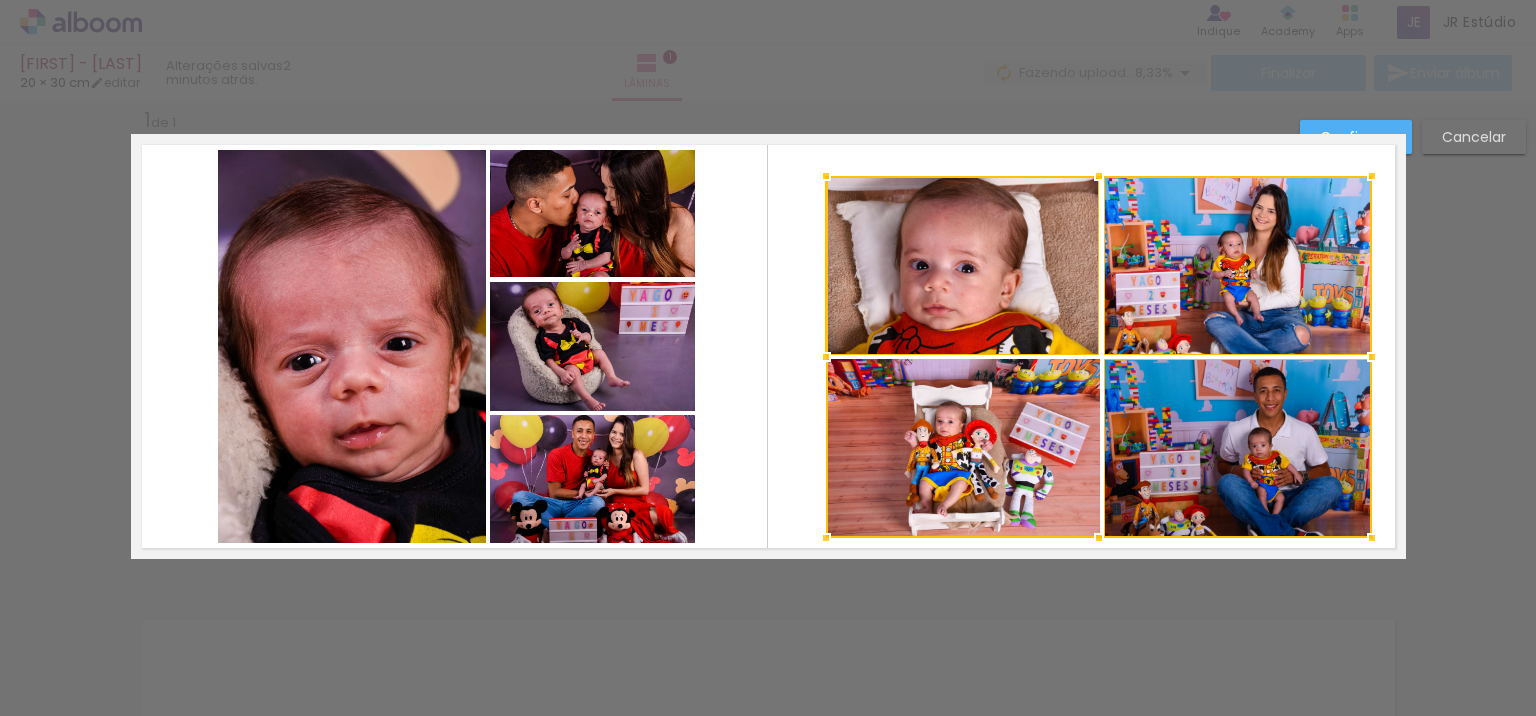 click at bounding box center (1099, 357) 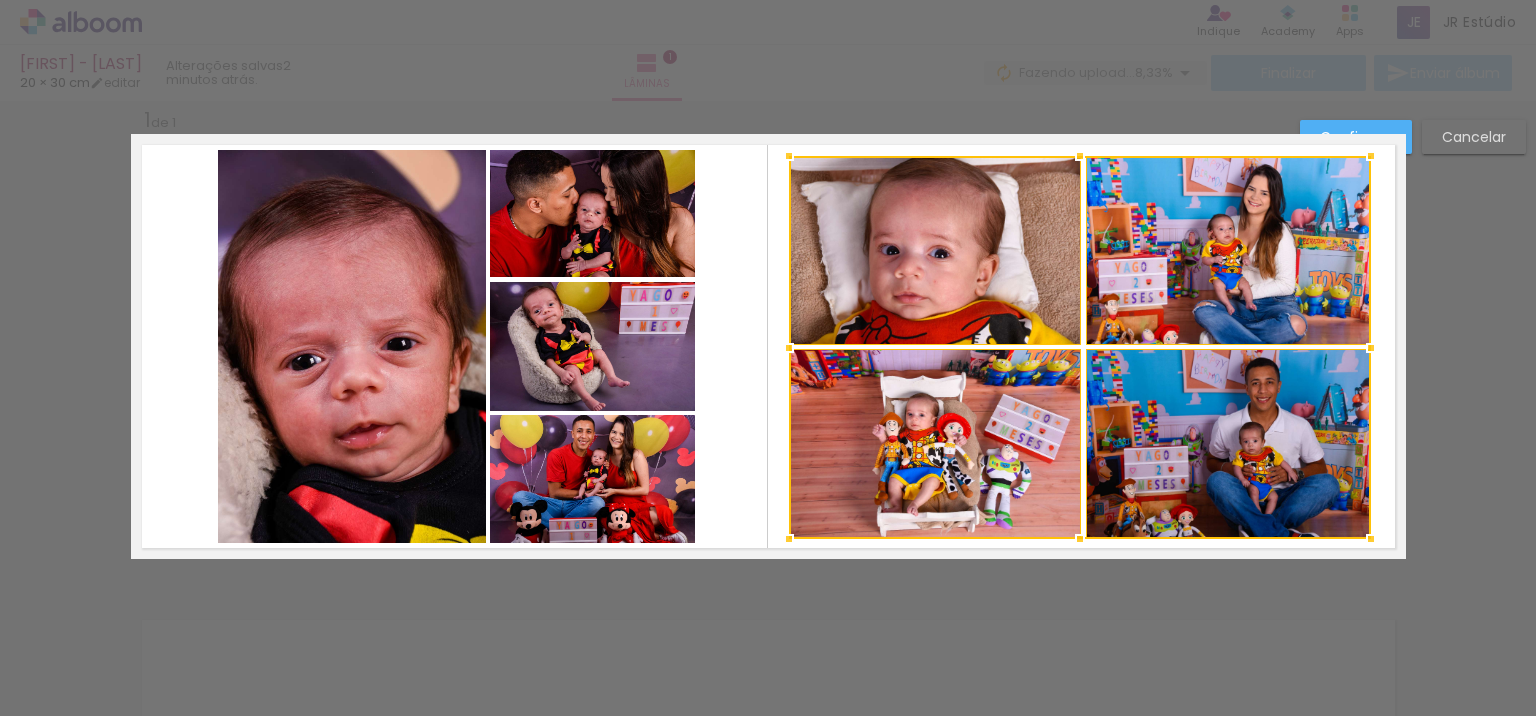 drag, startPoint x: 818, startPoint y: 174, endPoint x: 781, endPoint y: 154, distance: 42.059483 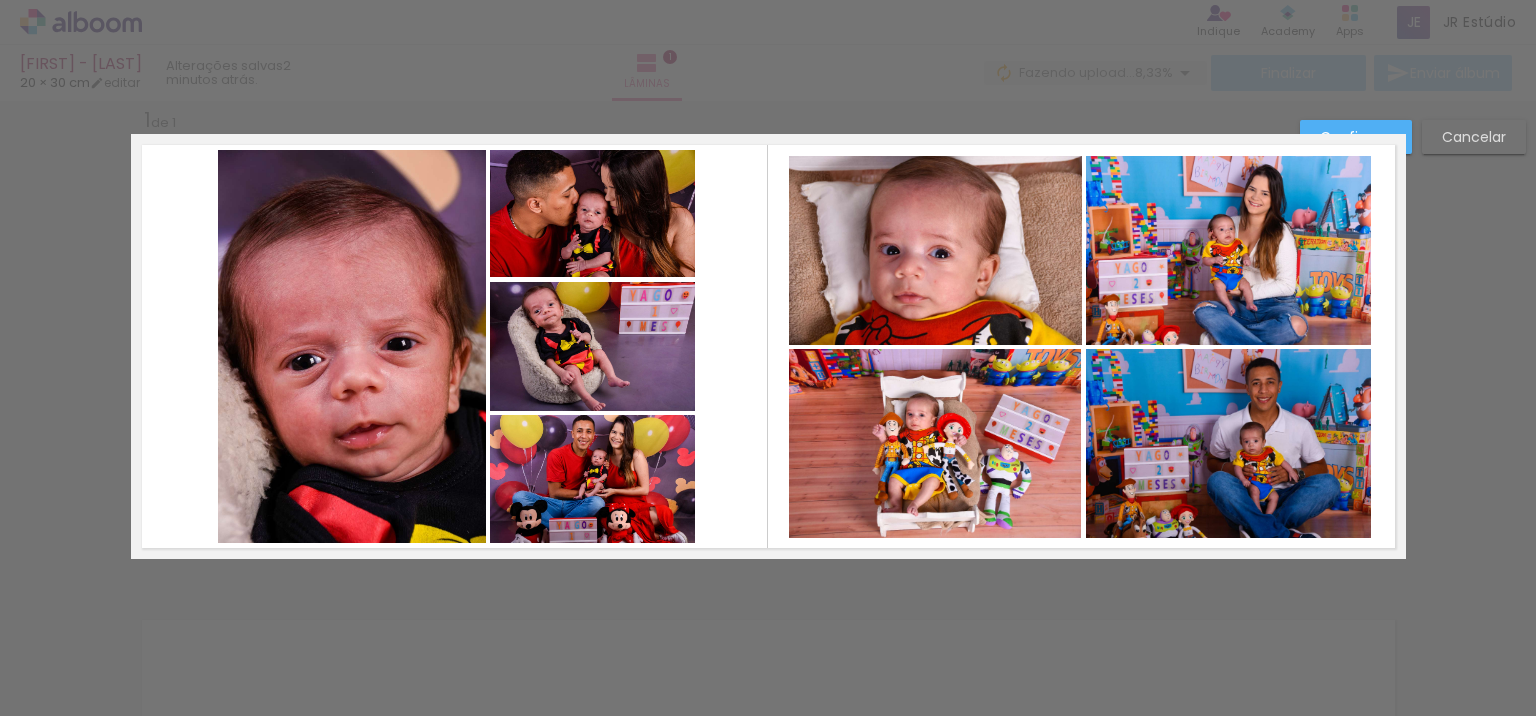 click on "Confirmar" at bounding box center [1356, 137] 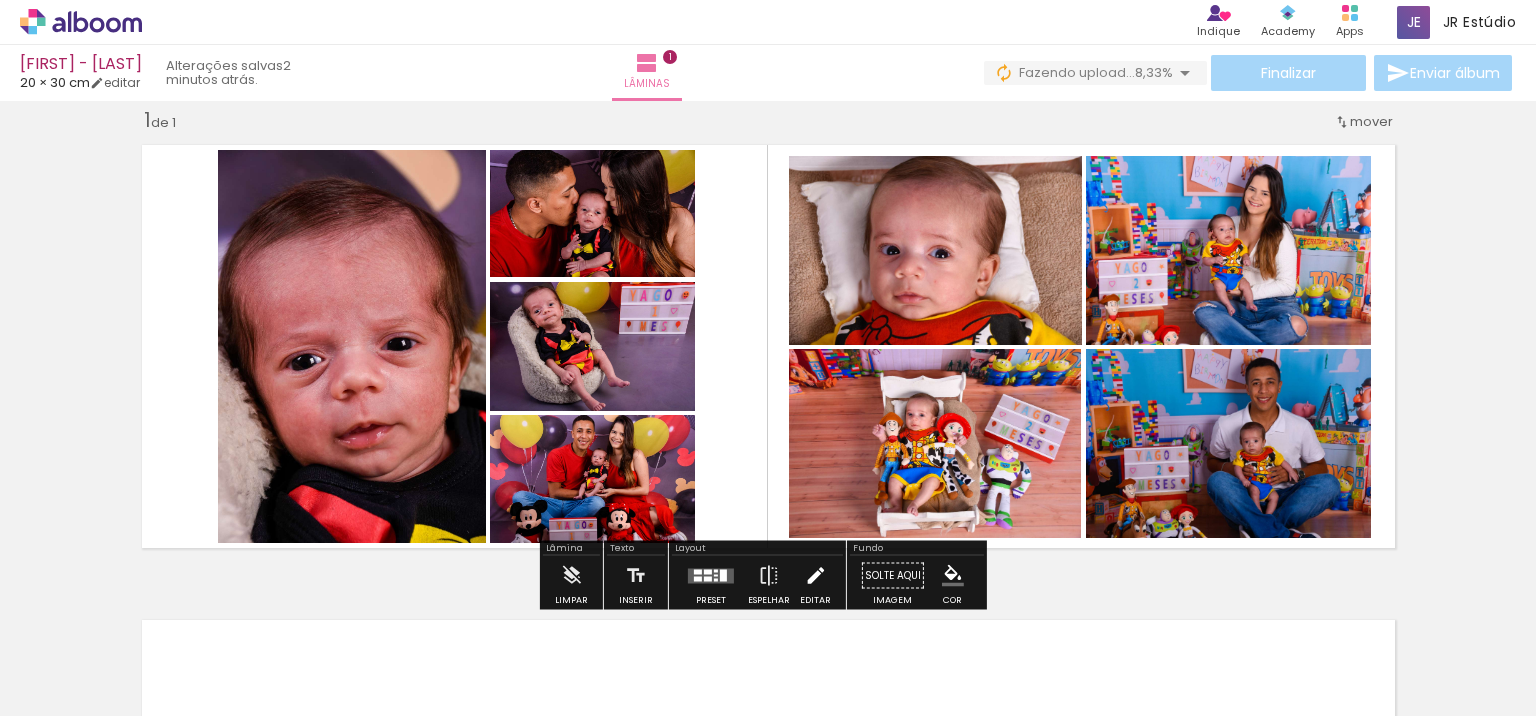 click at bounding box center (815, 576) 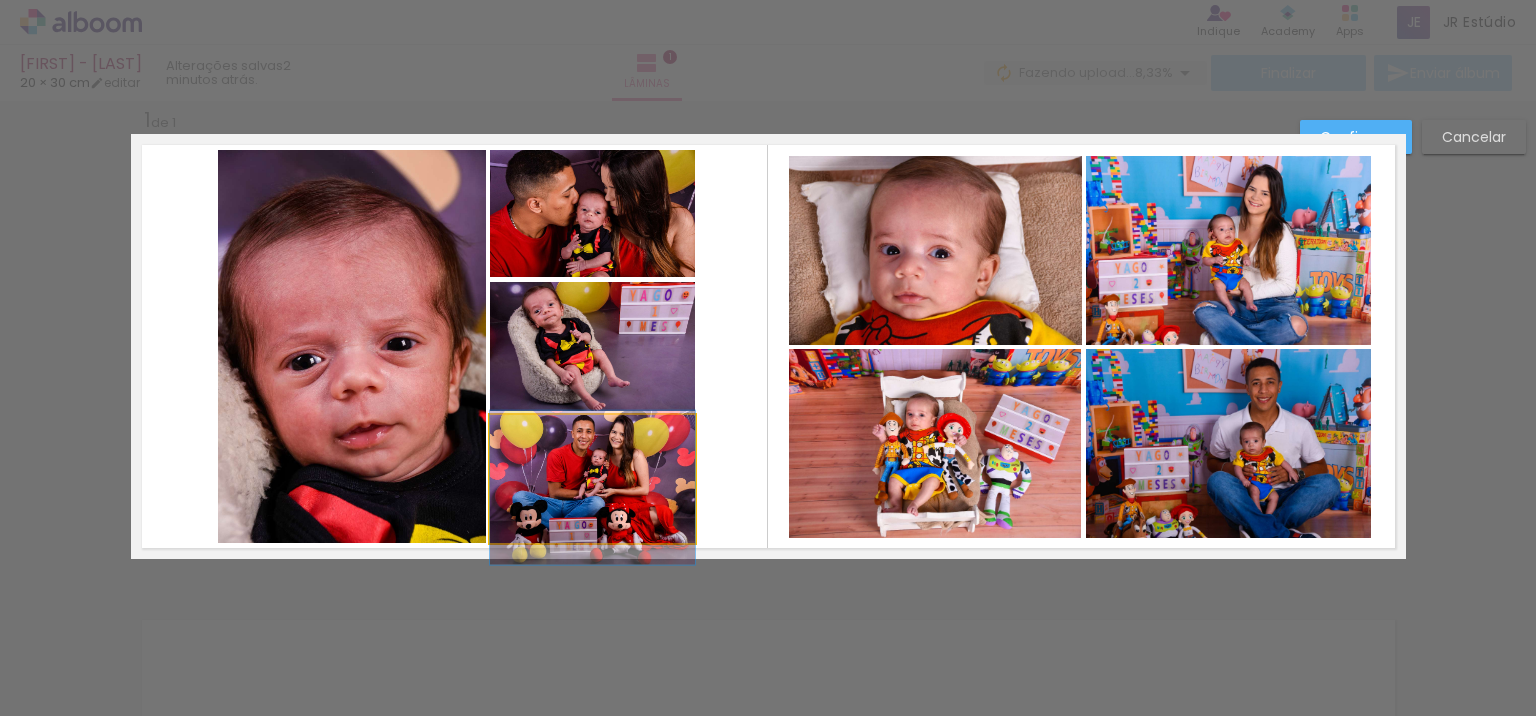 click 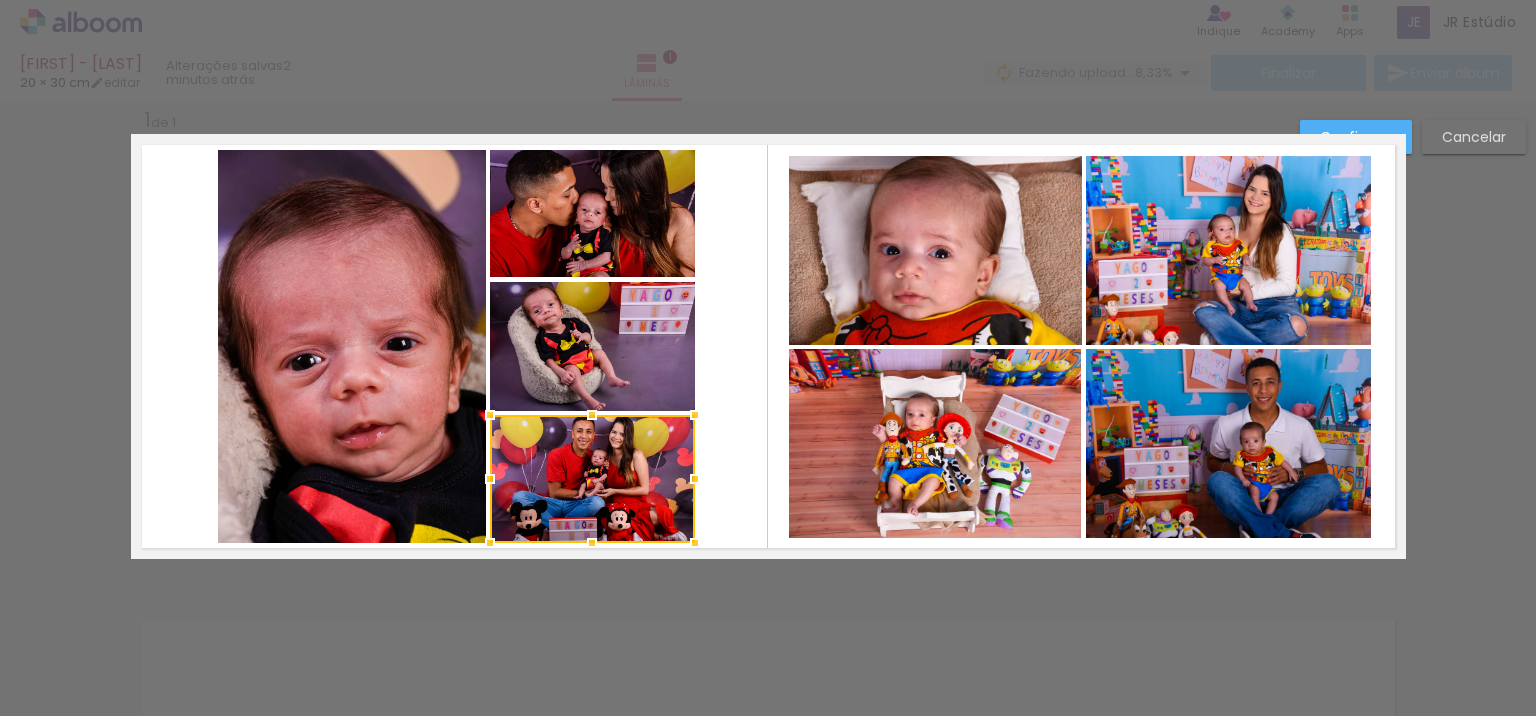 click 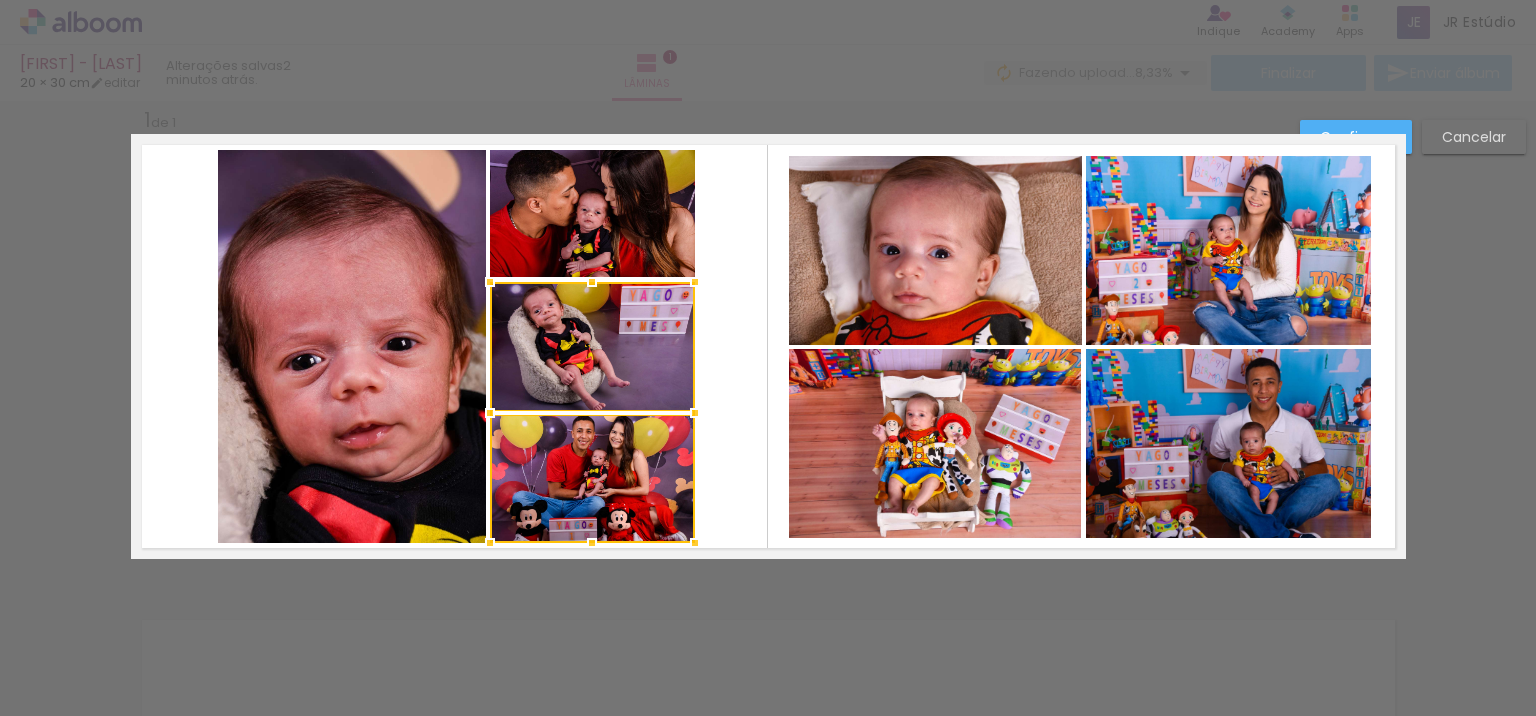 click 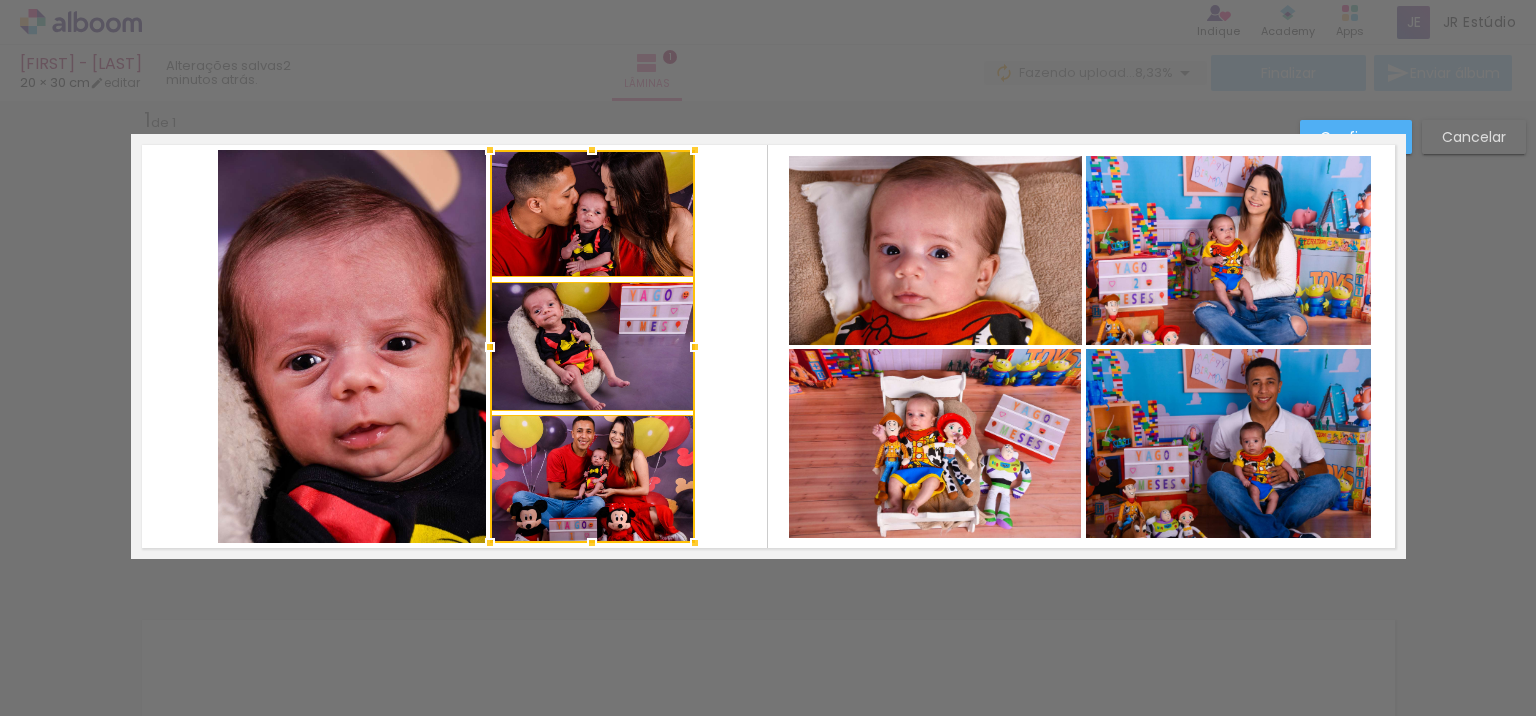 click 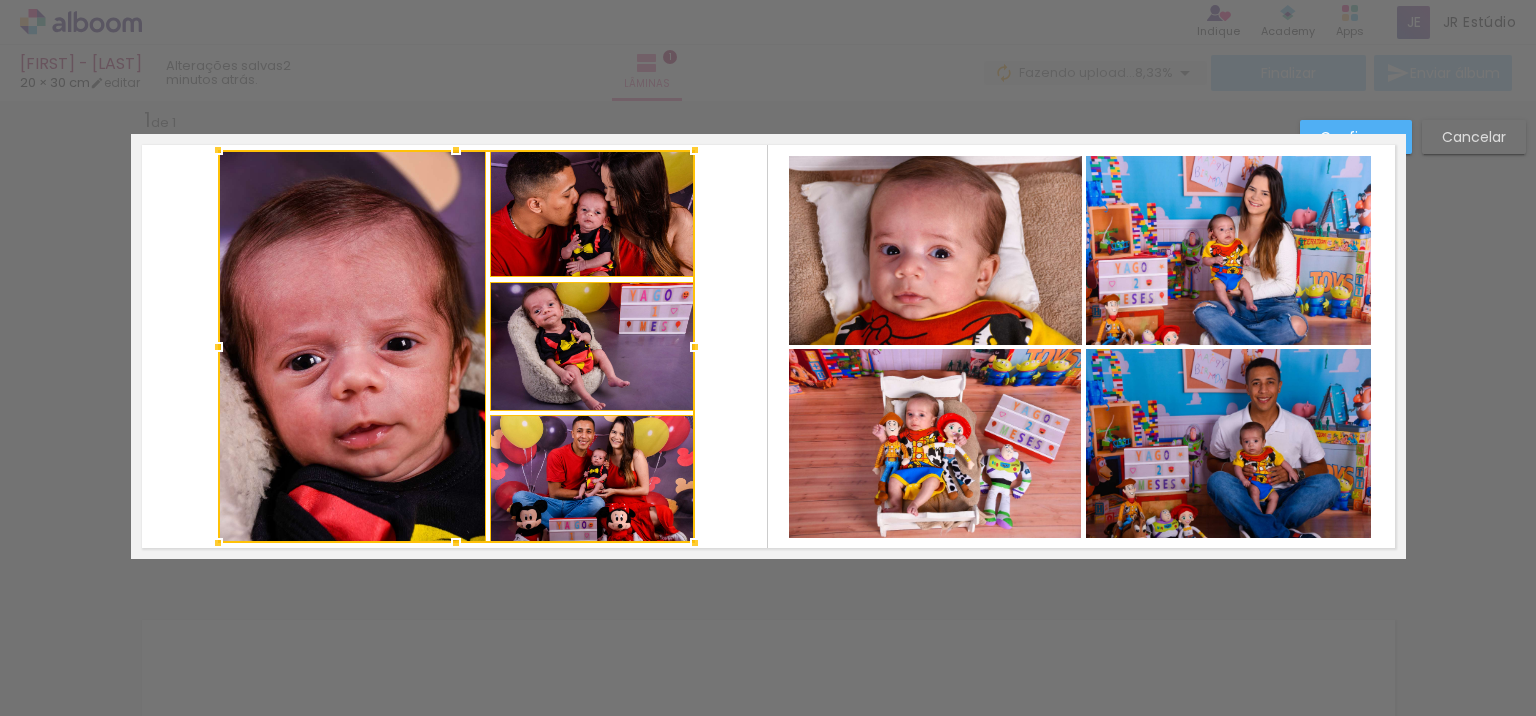 click at bounding box center [456, 346] 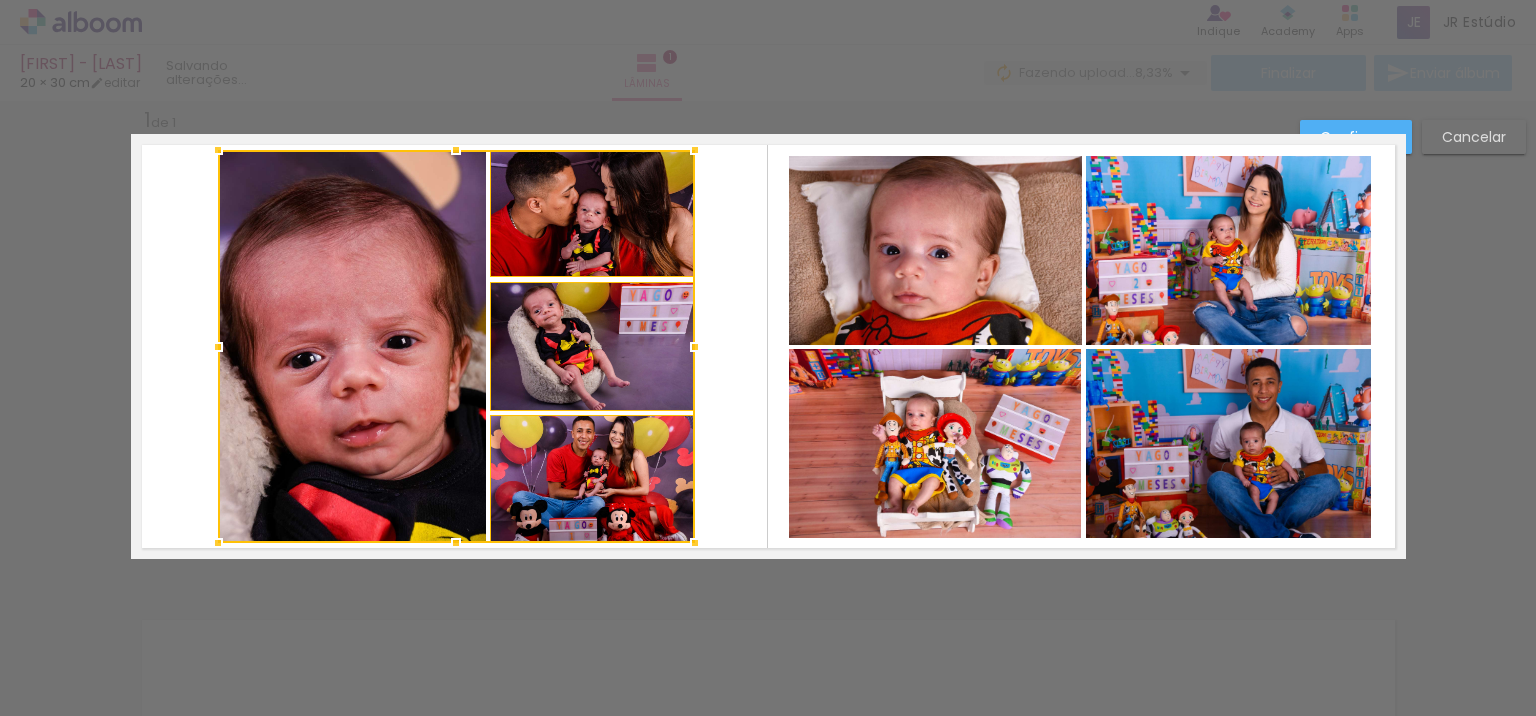 click at bounding box center [456, 346] 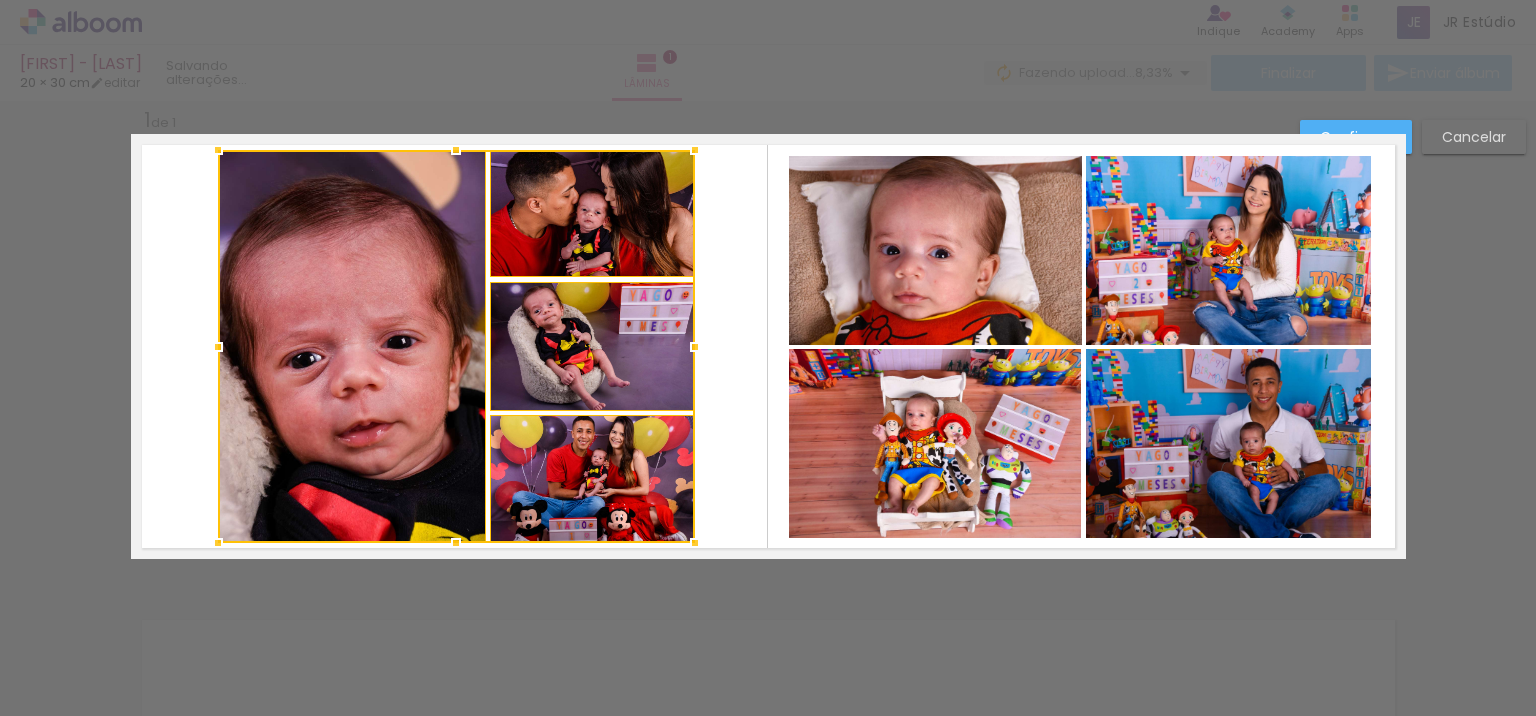 click at bounding box center [456, 346] 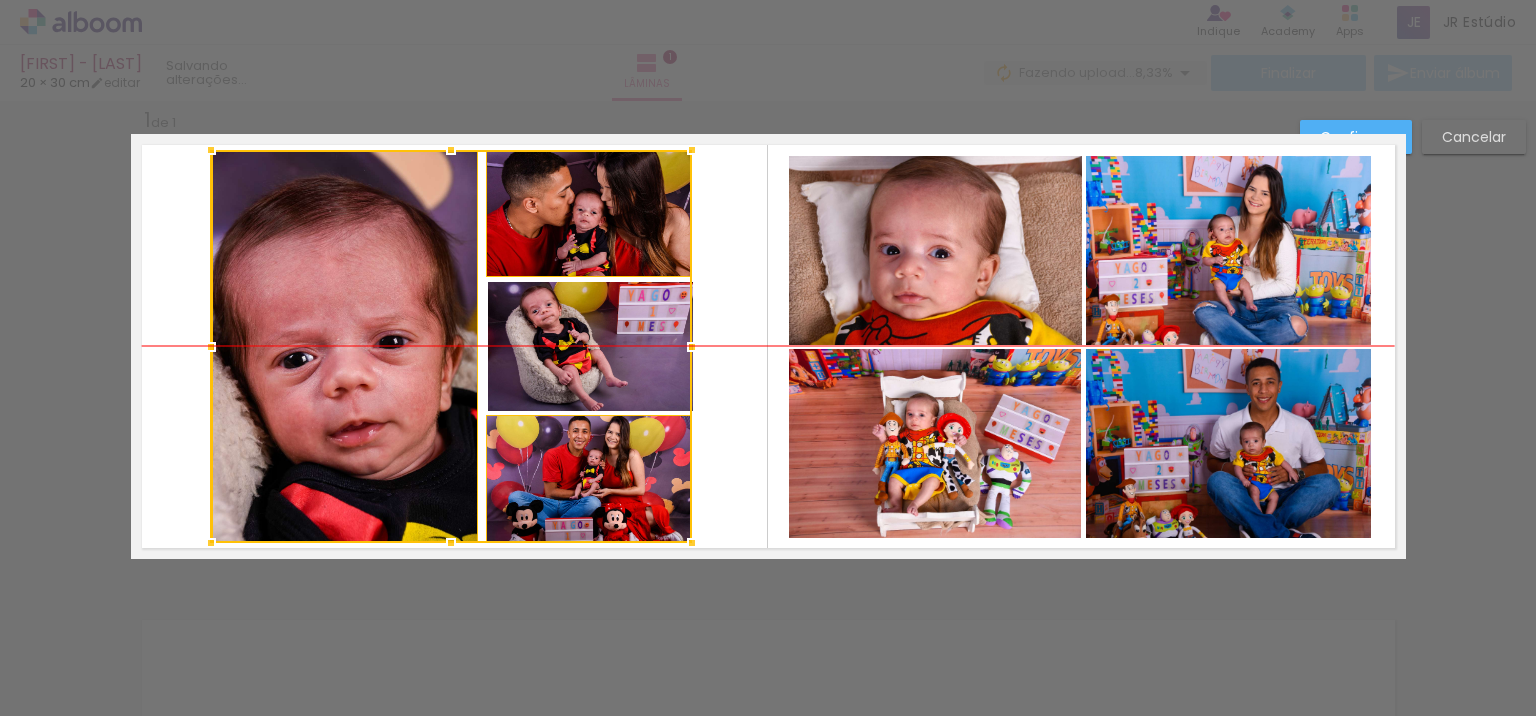 click at bounding box center (451, 346) 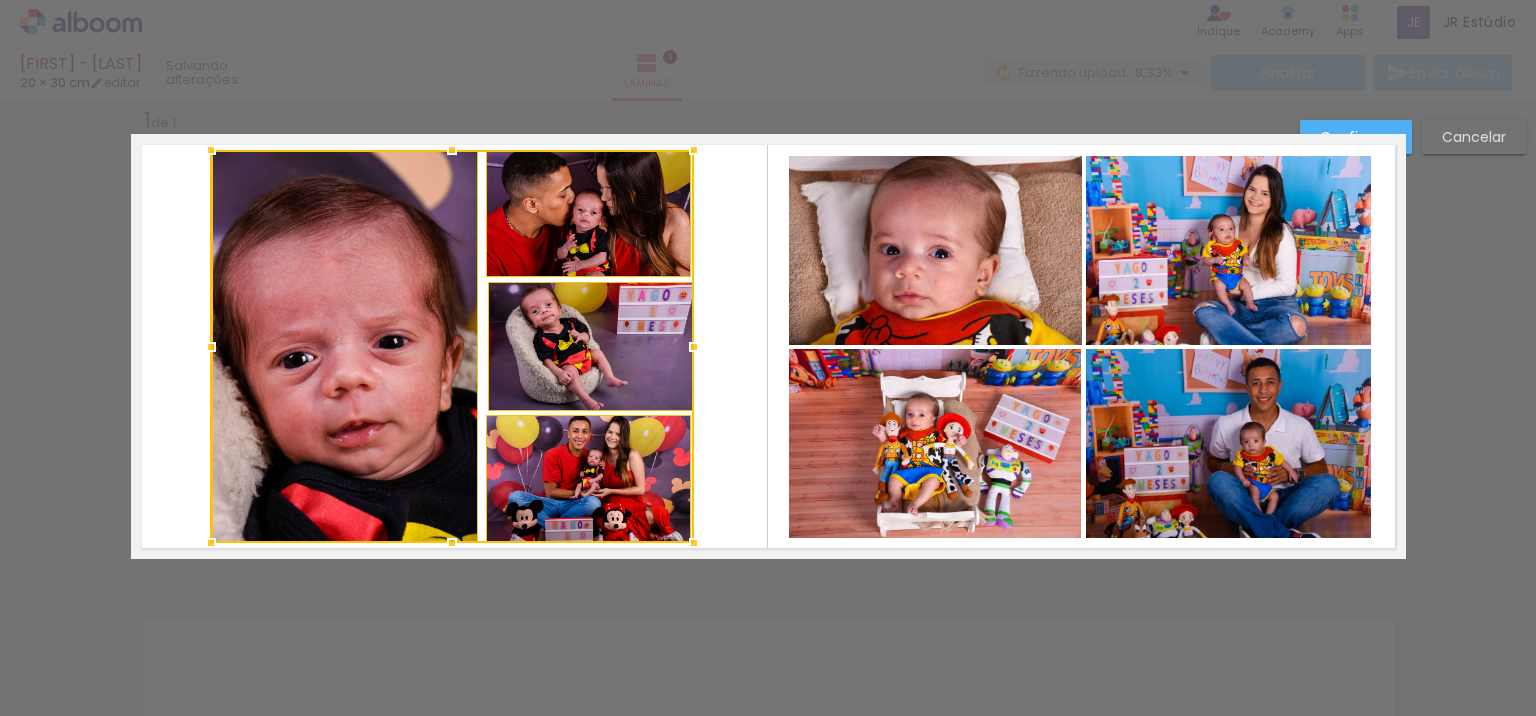 click on "Cancelar" at bounding box center (0, 0) 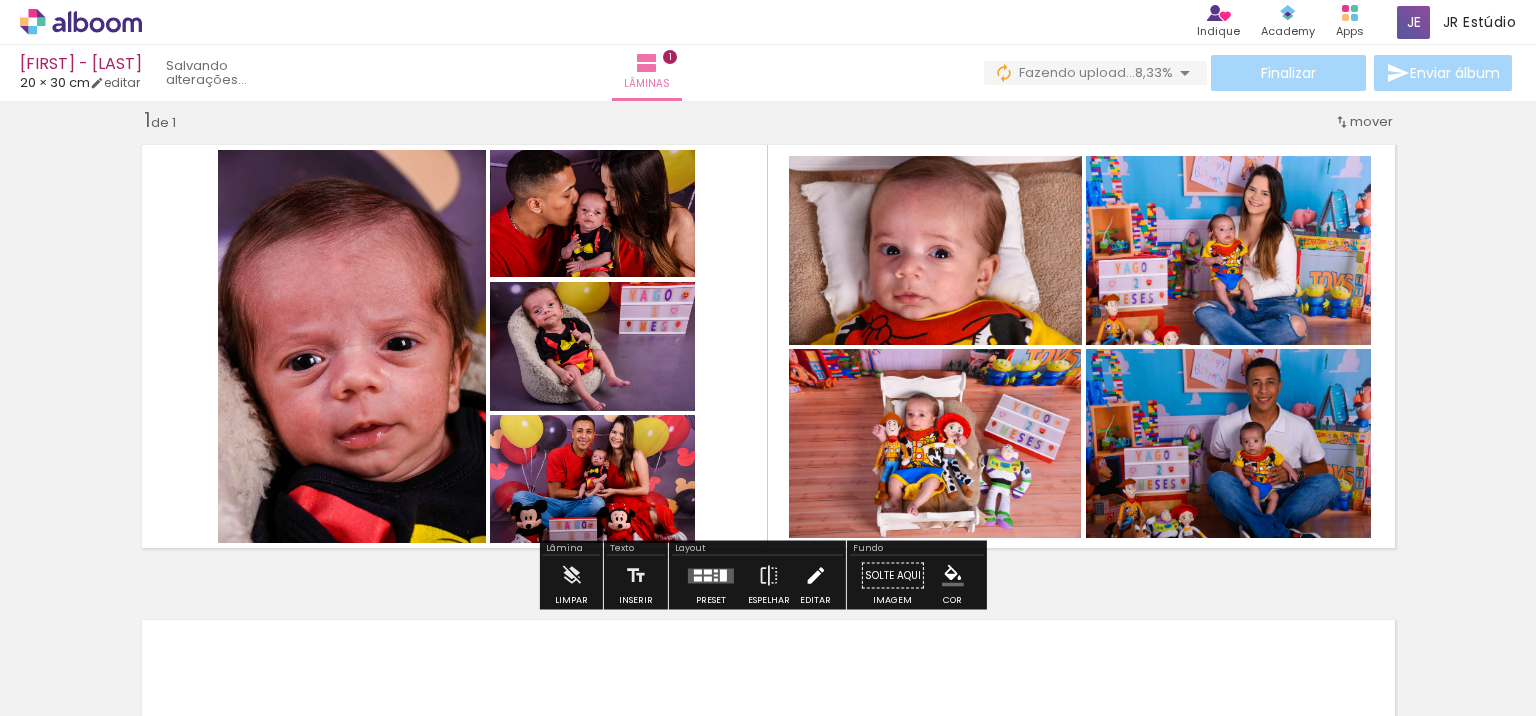 click at bounding box center [815, 576] 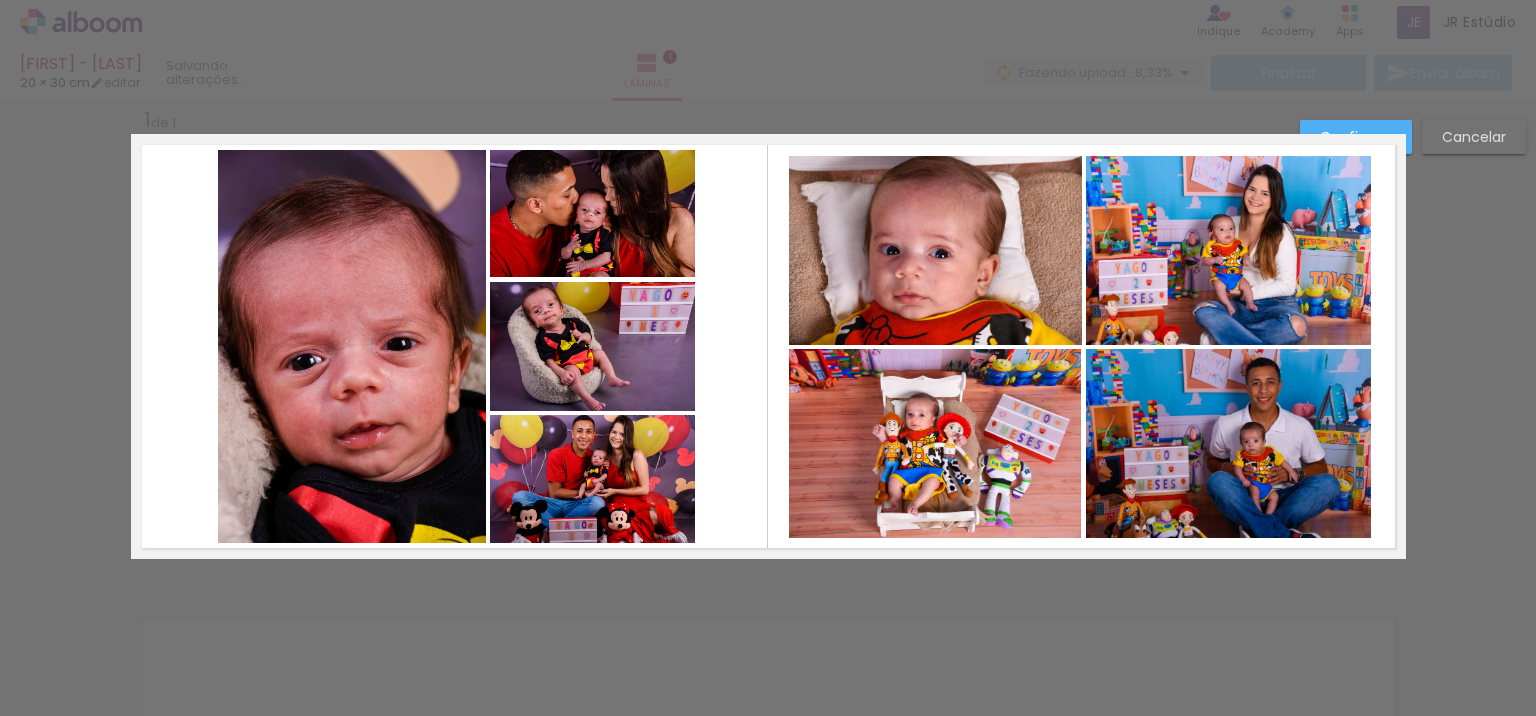 click 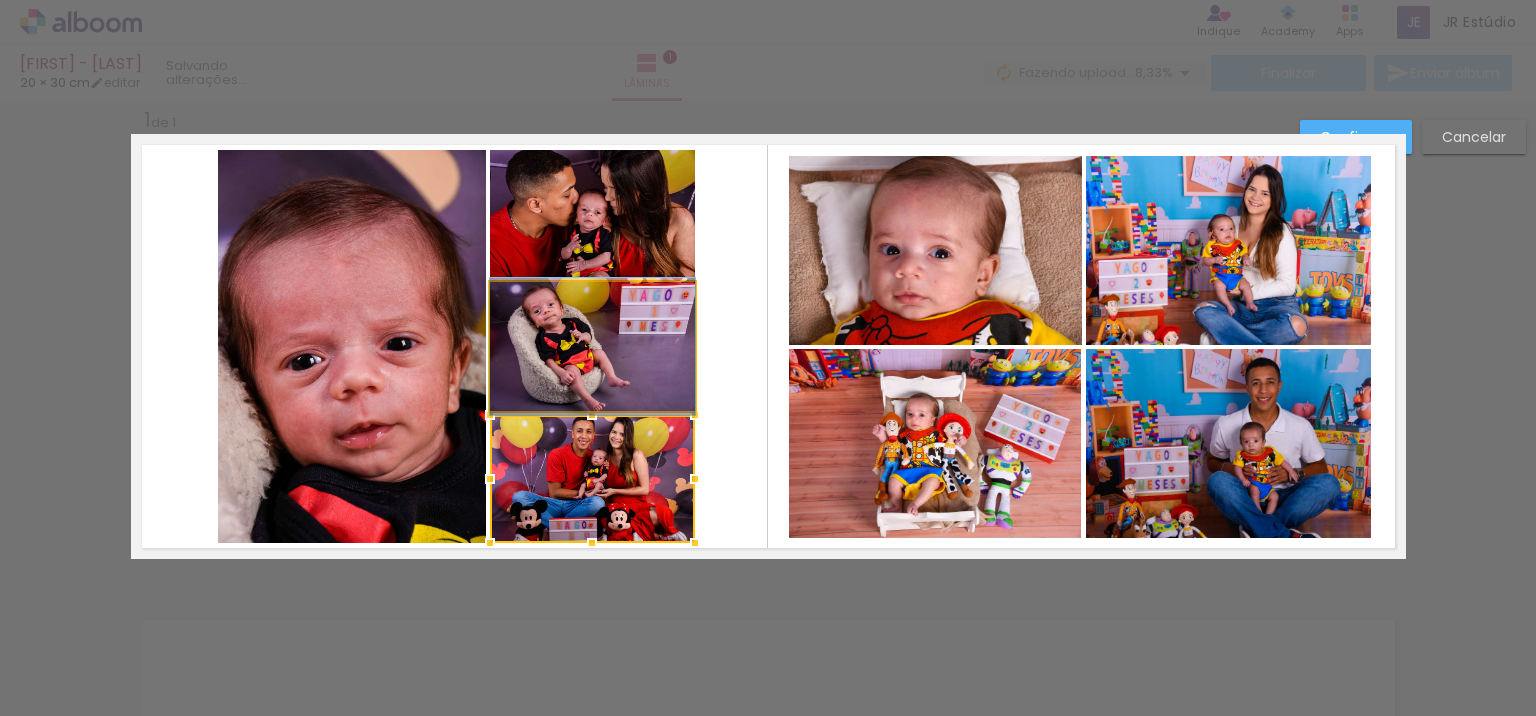click 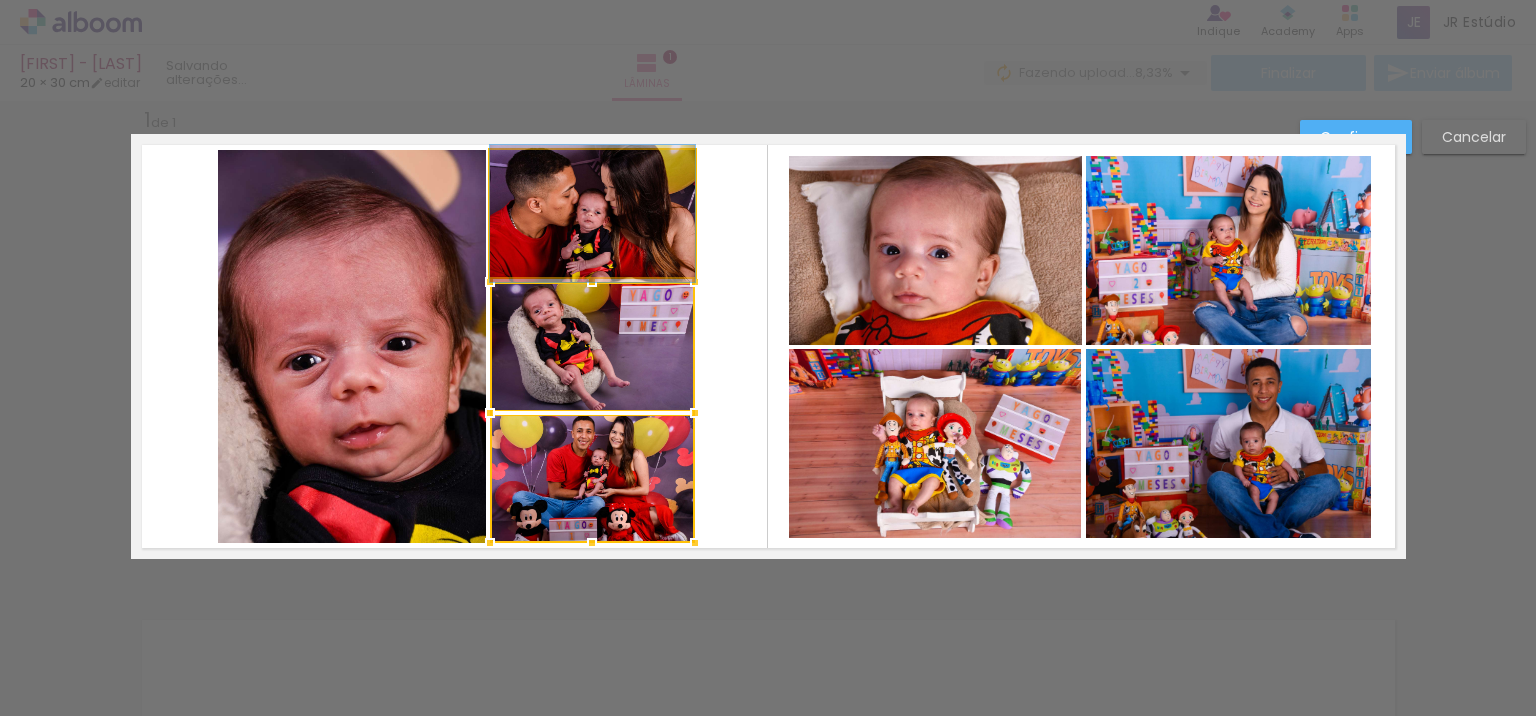 click 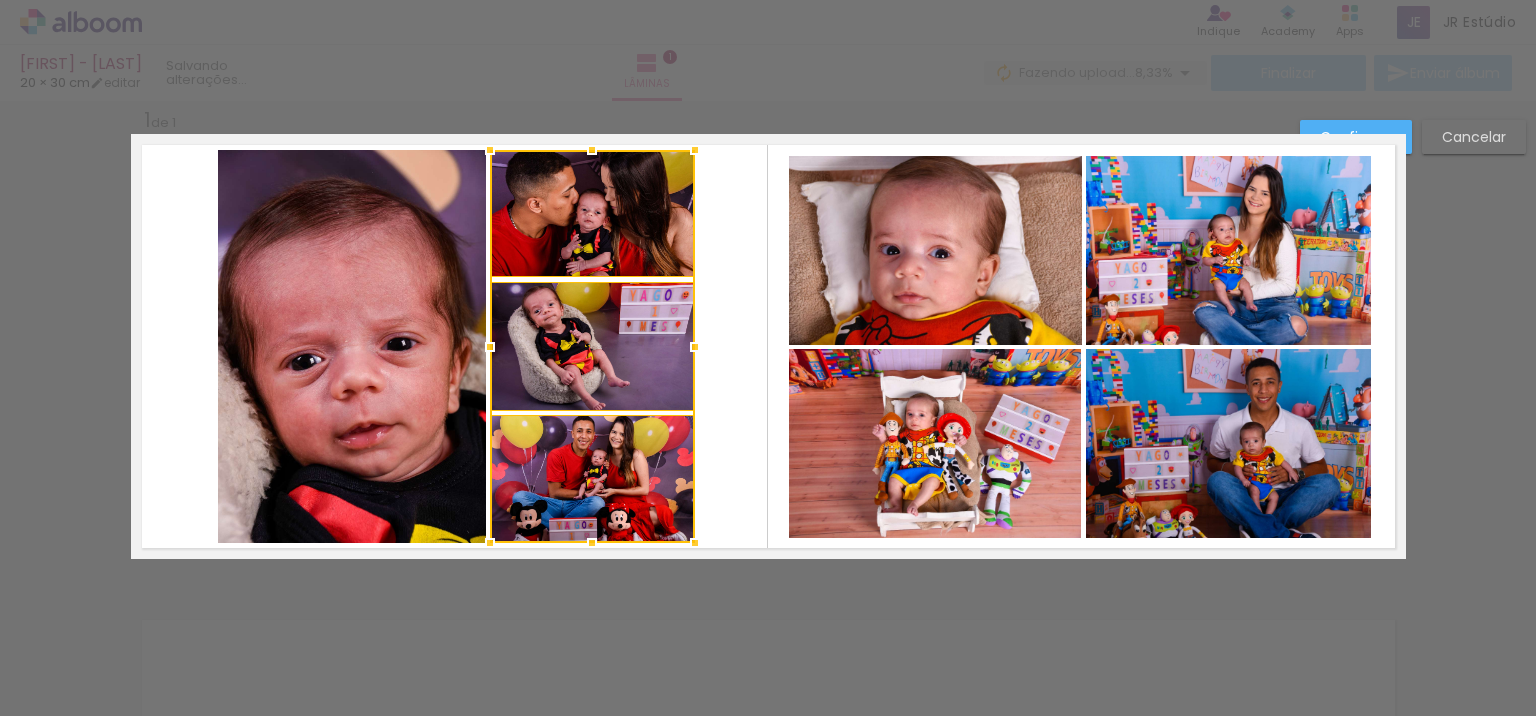 click 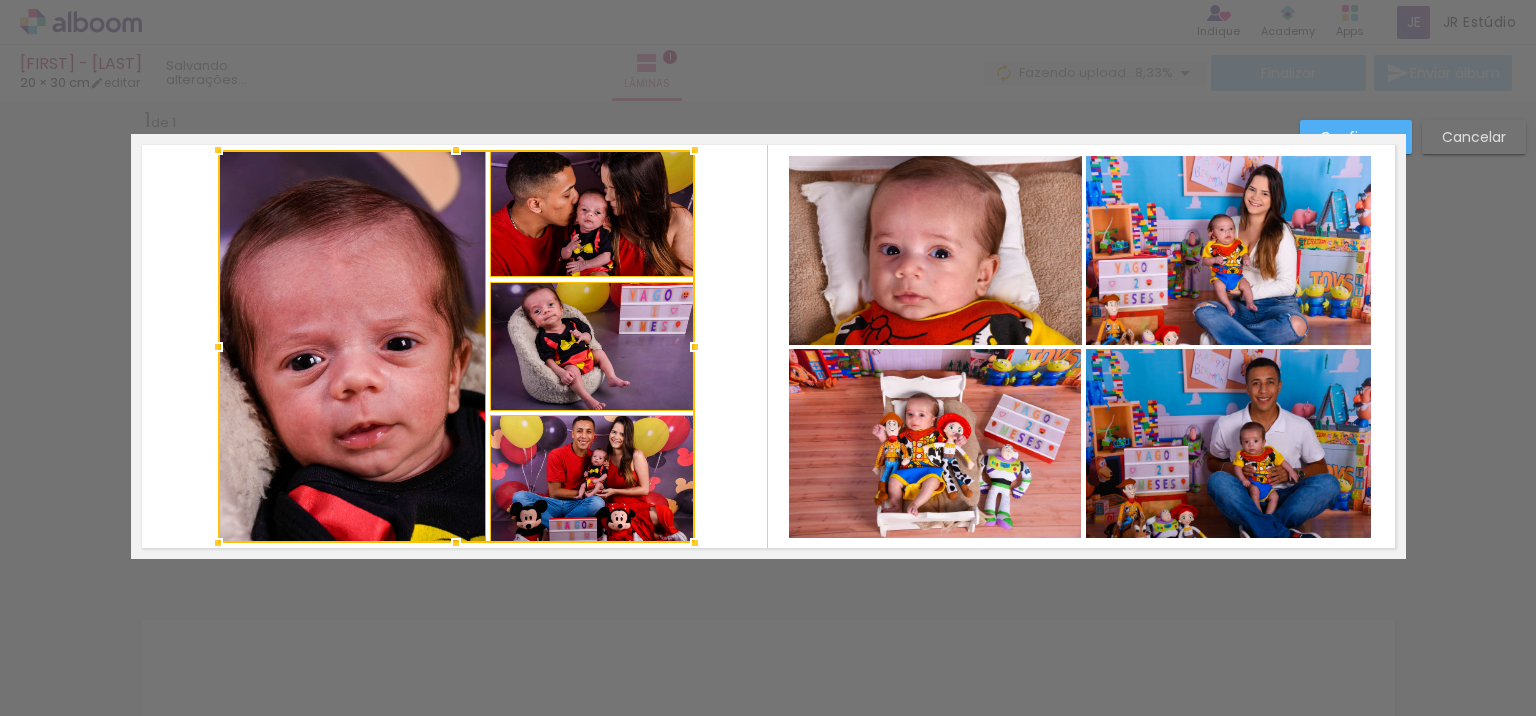 drag, startPoint x: 350, startPoint y: 373, endPoint x: 337, endPoint y: 370, distance: 13.341664 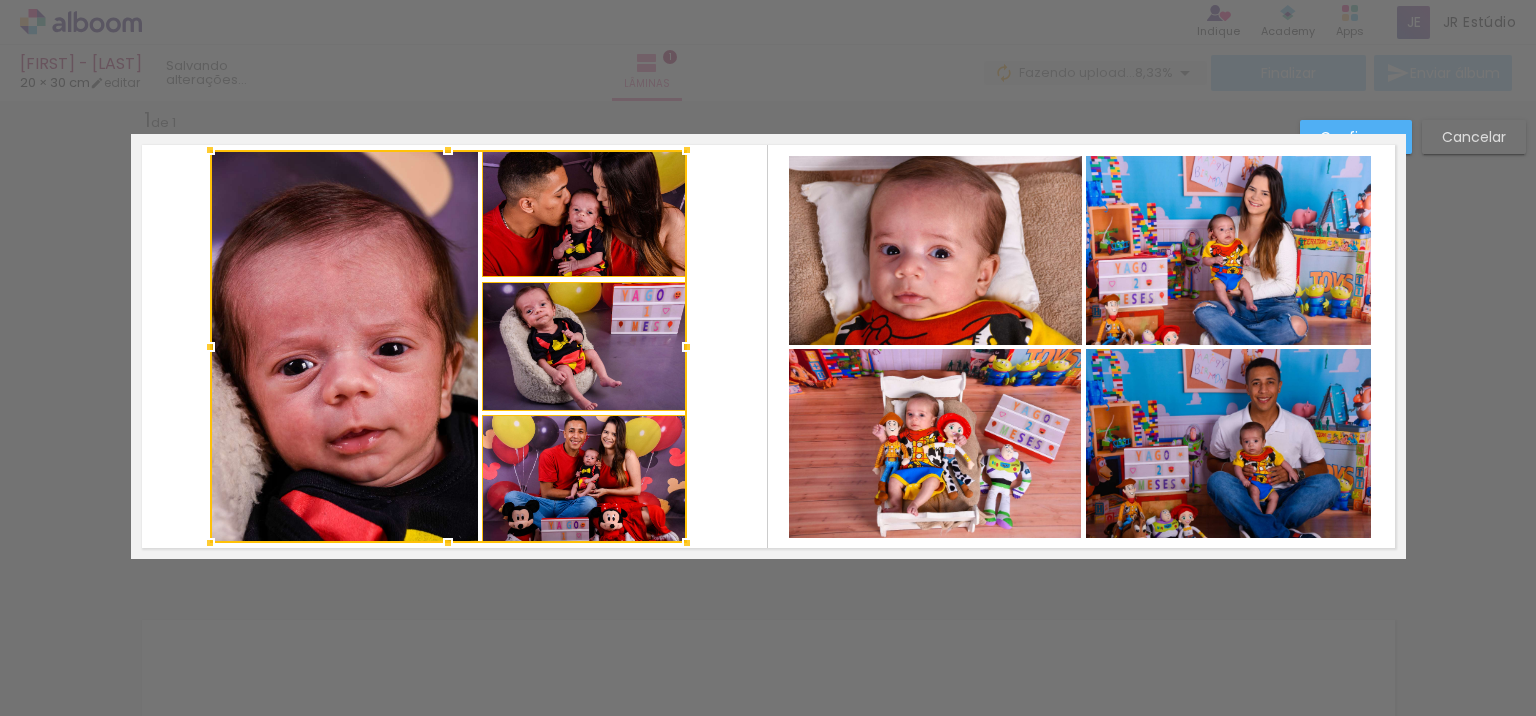 click at bounding box center [768, 346] 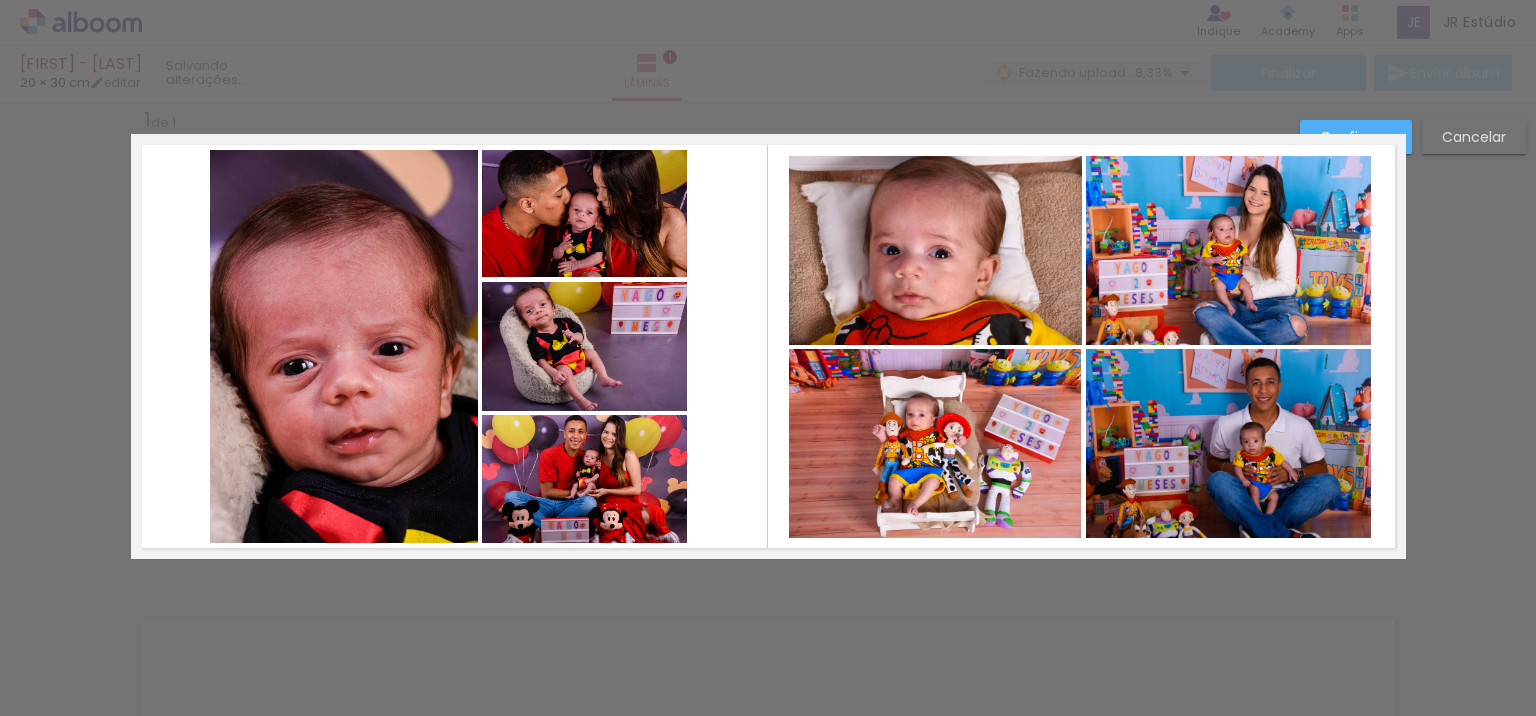 click 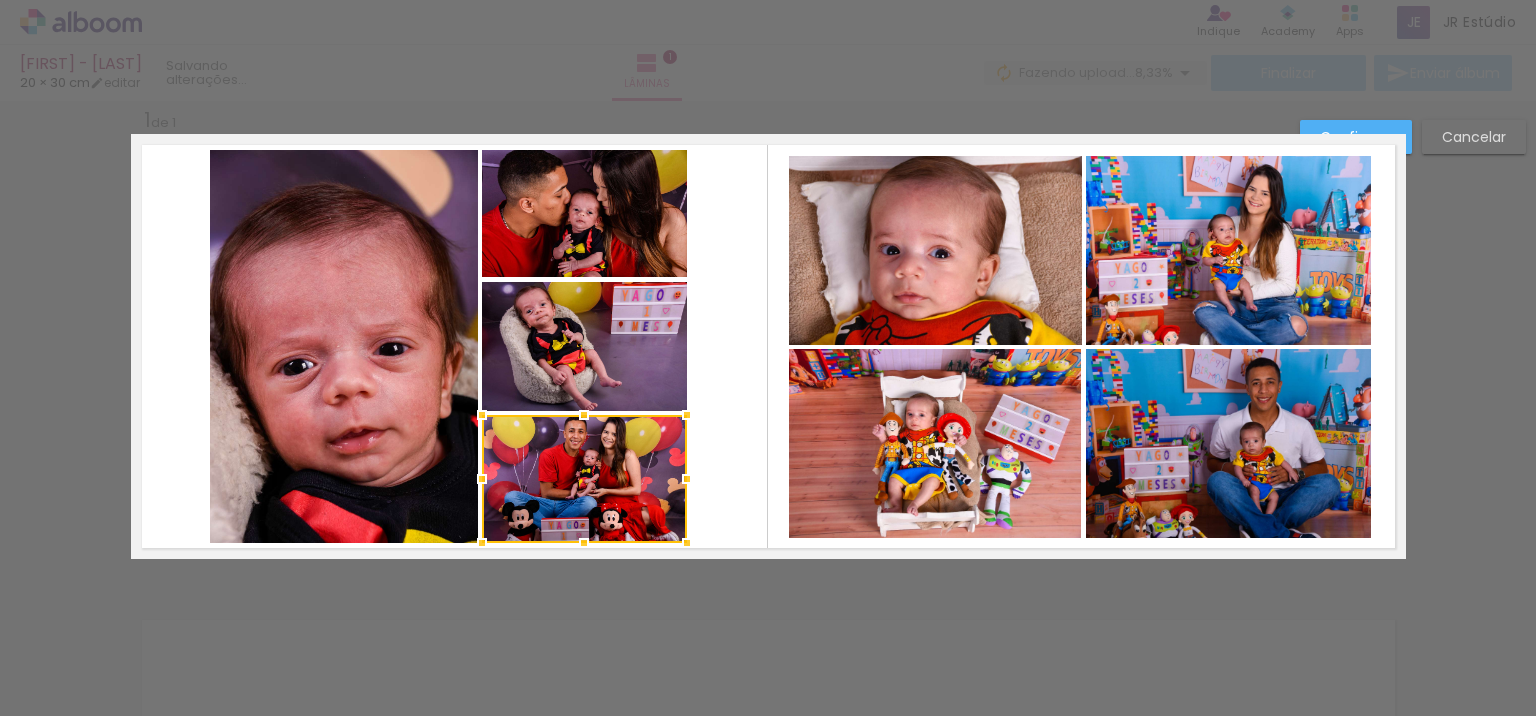 click 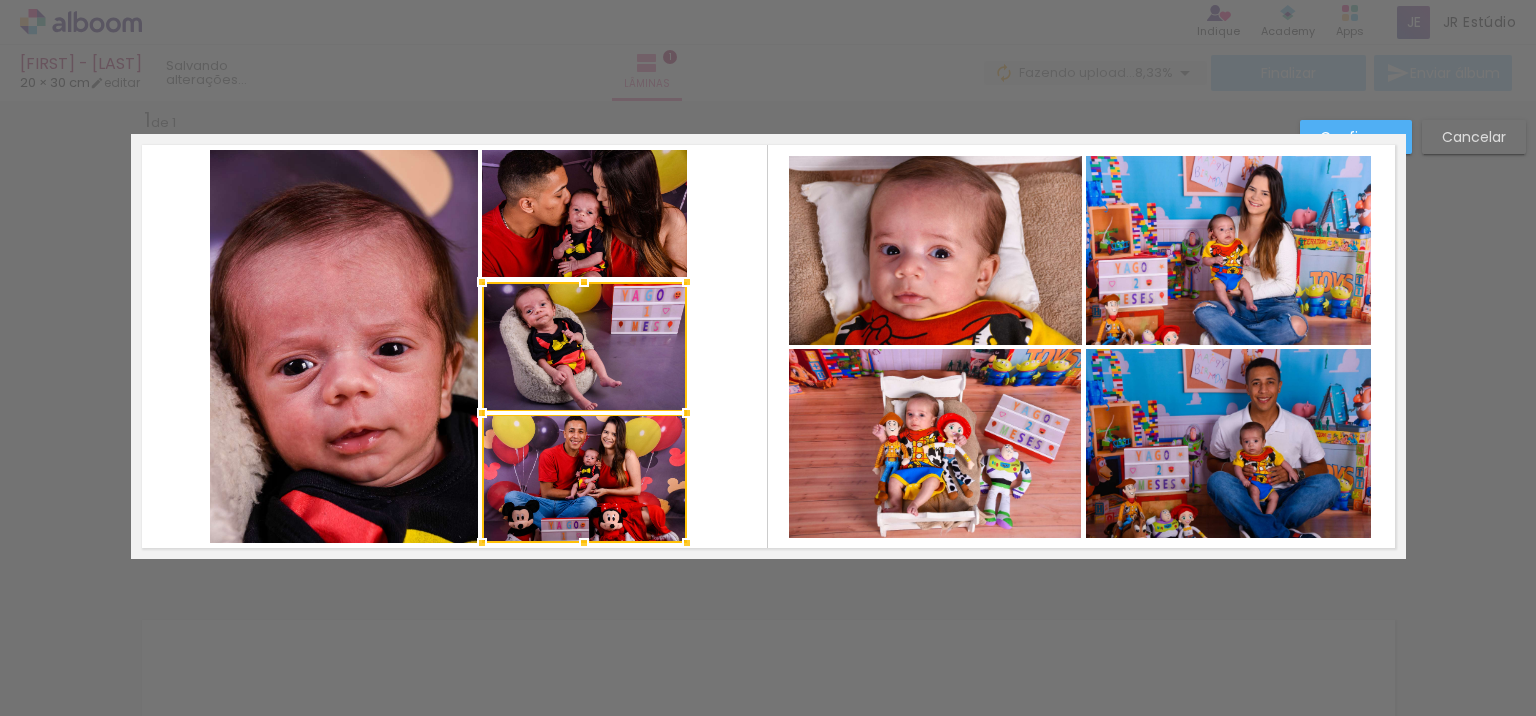 click 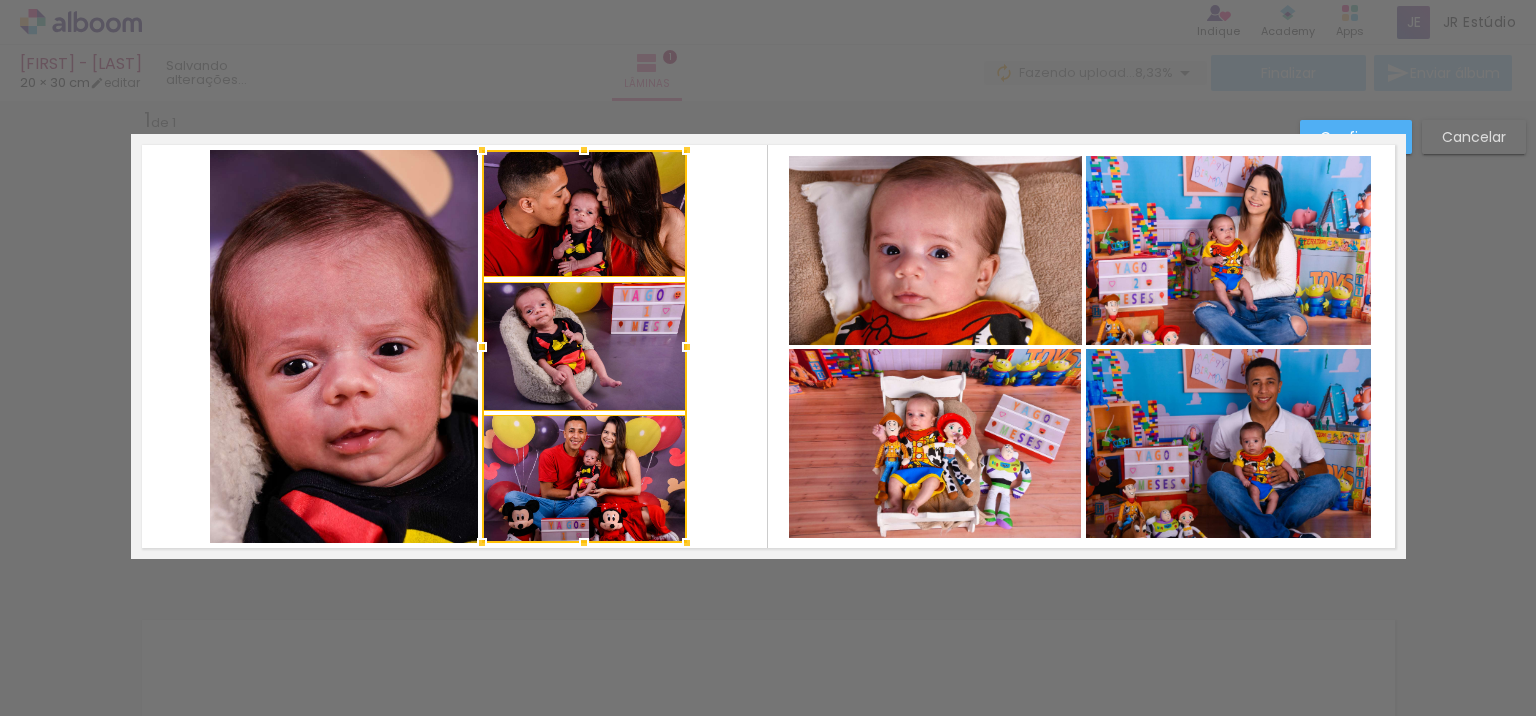 click 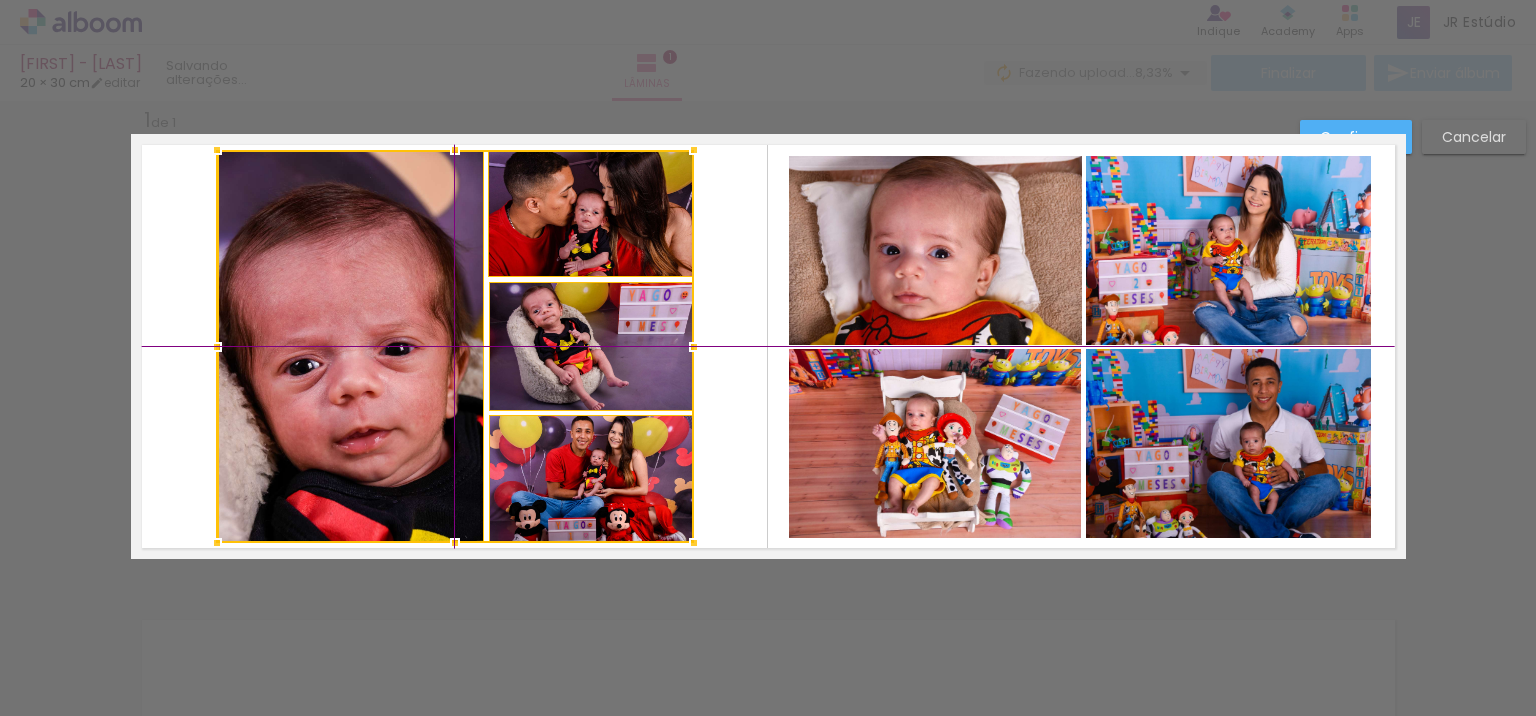 click at bounding box center [455, 346] 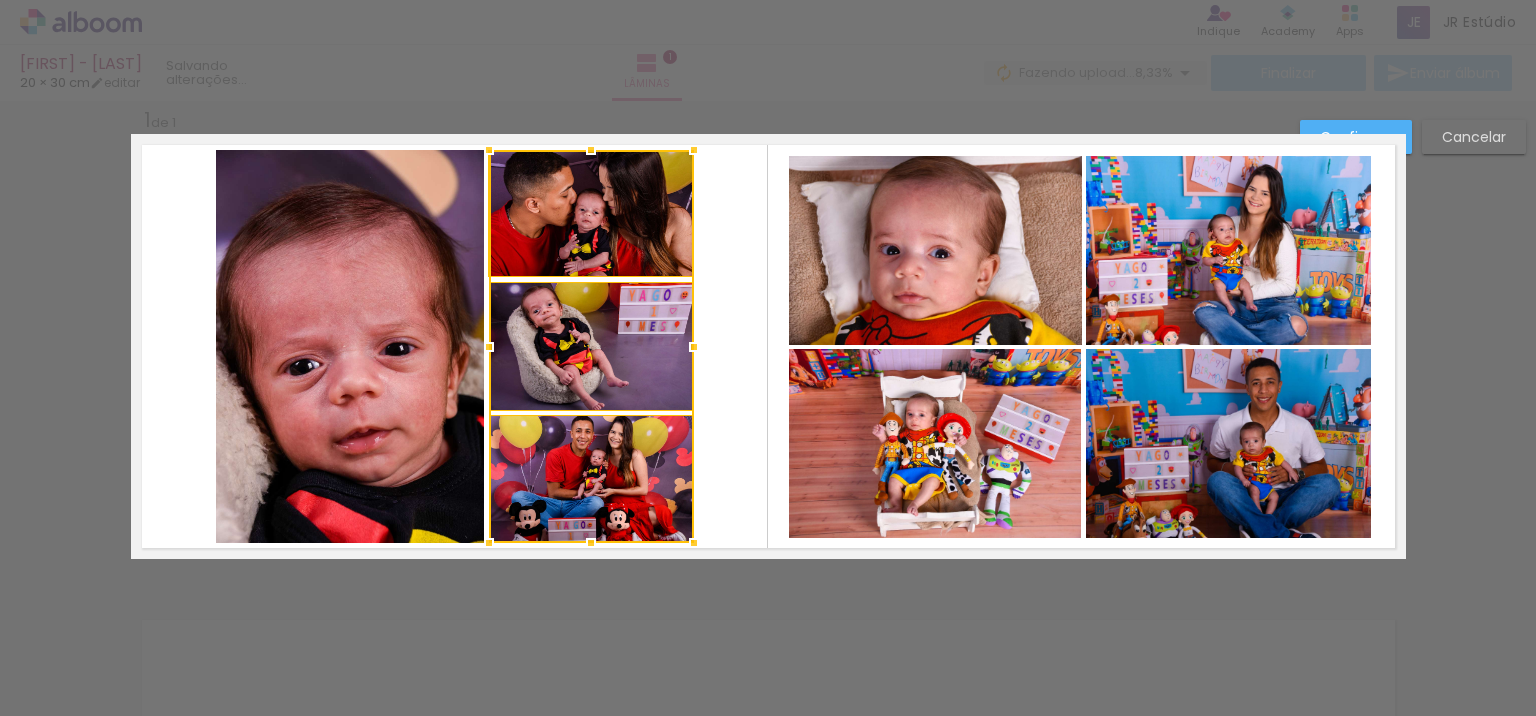 click 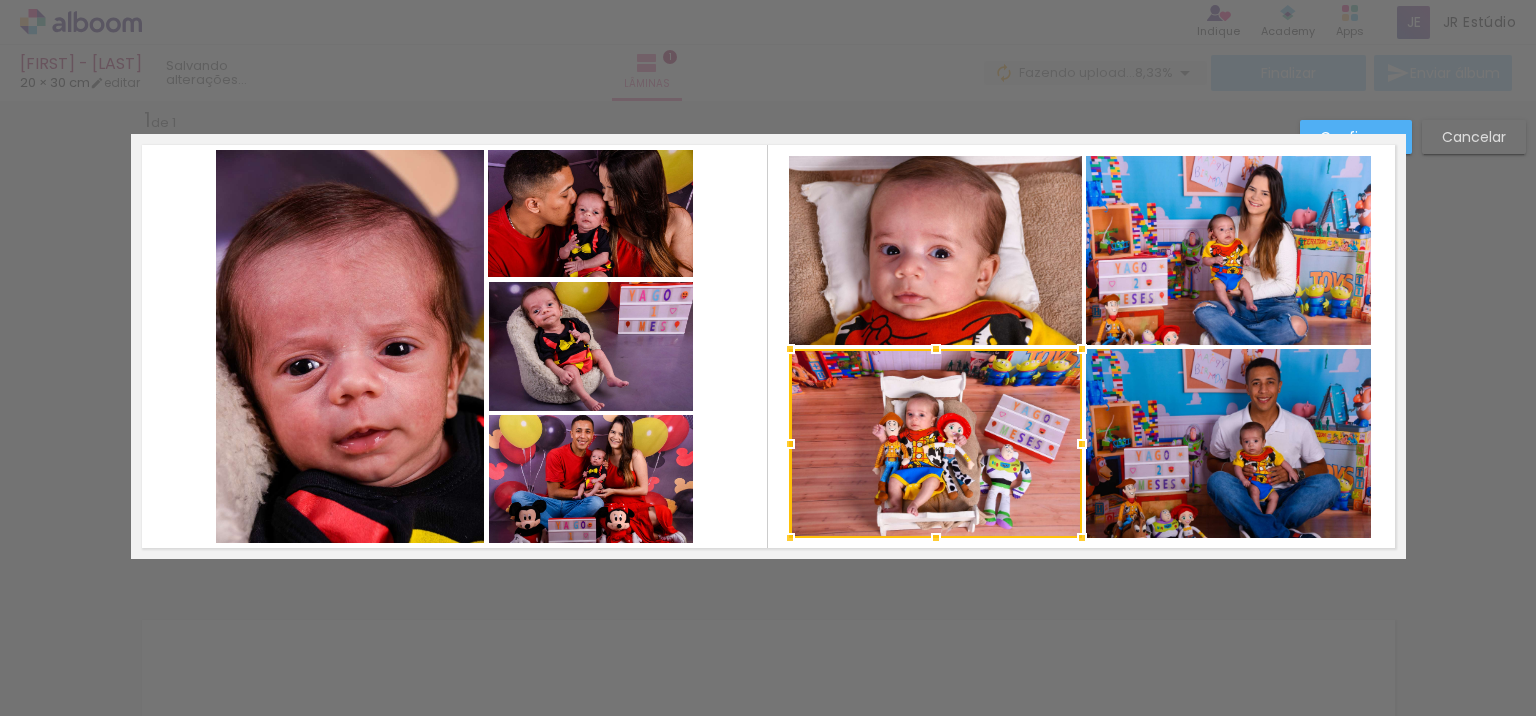click 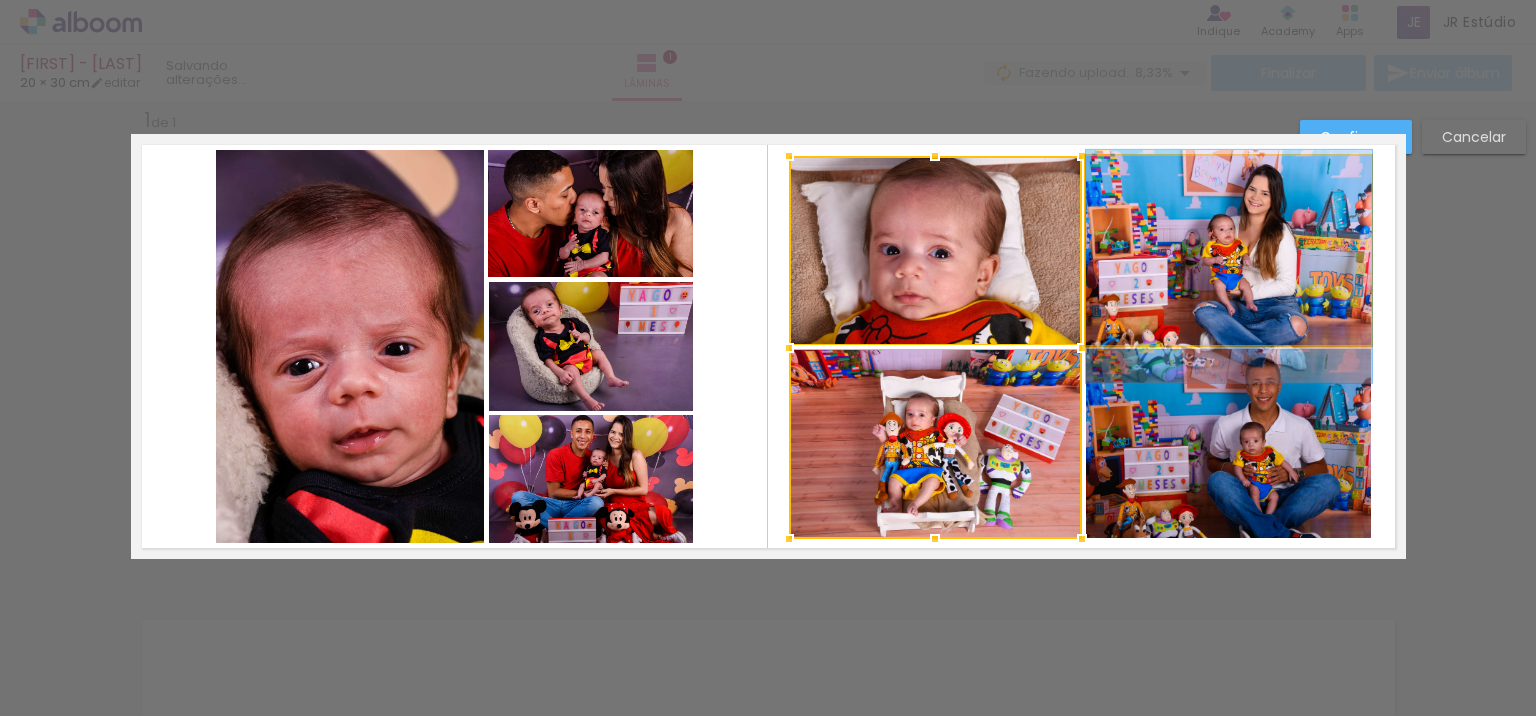 click 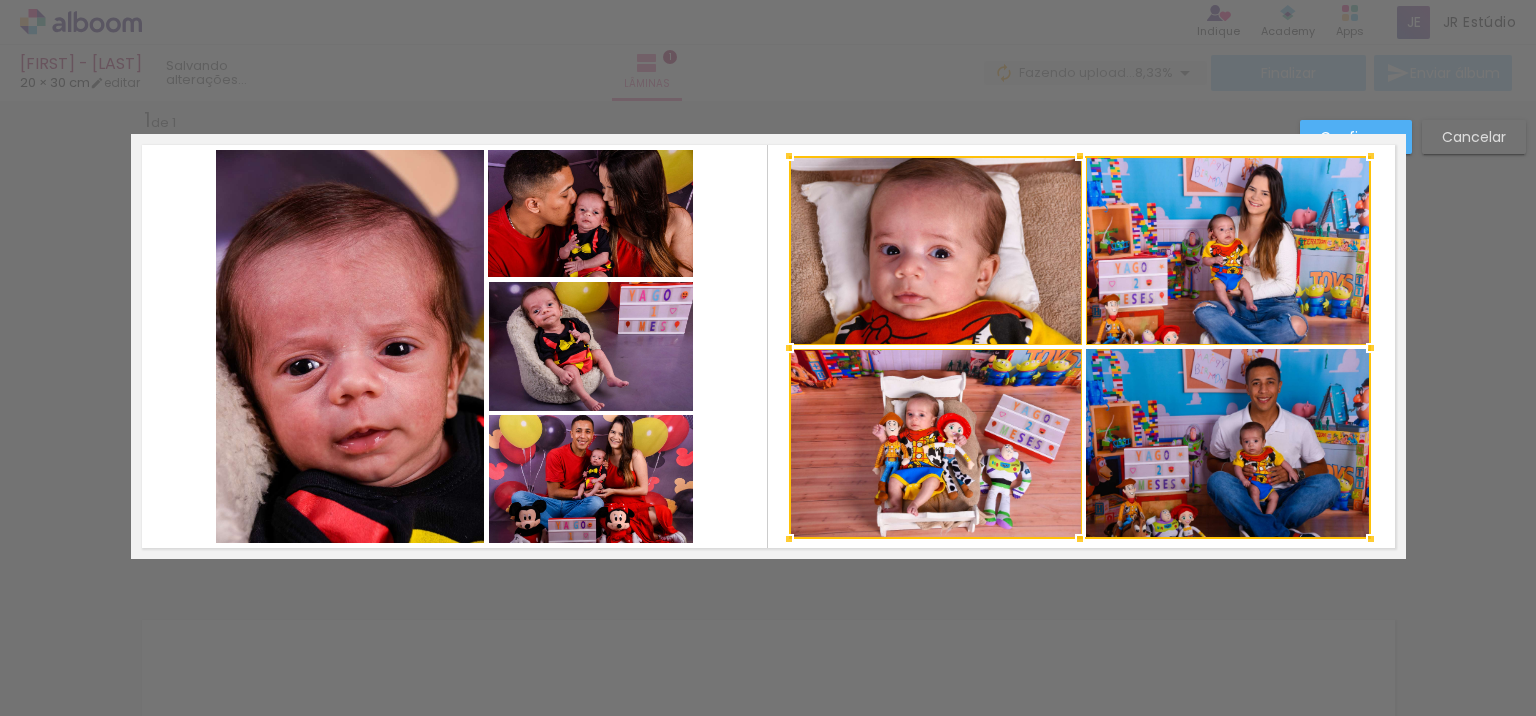 click at bounding box center (1080, 347) 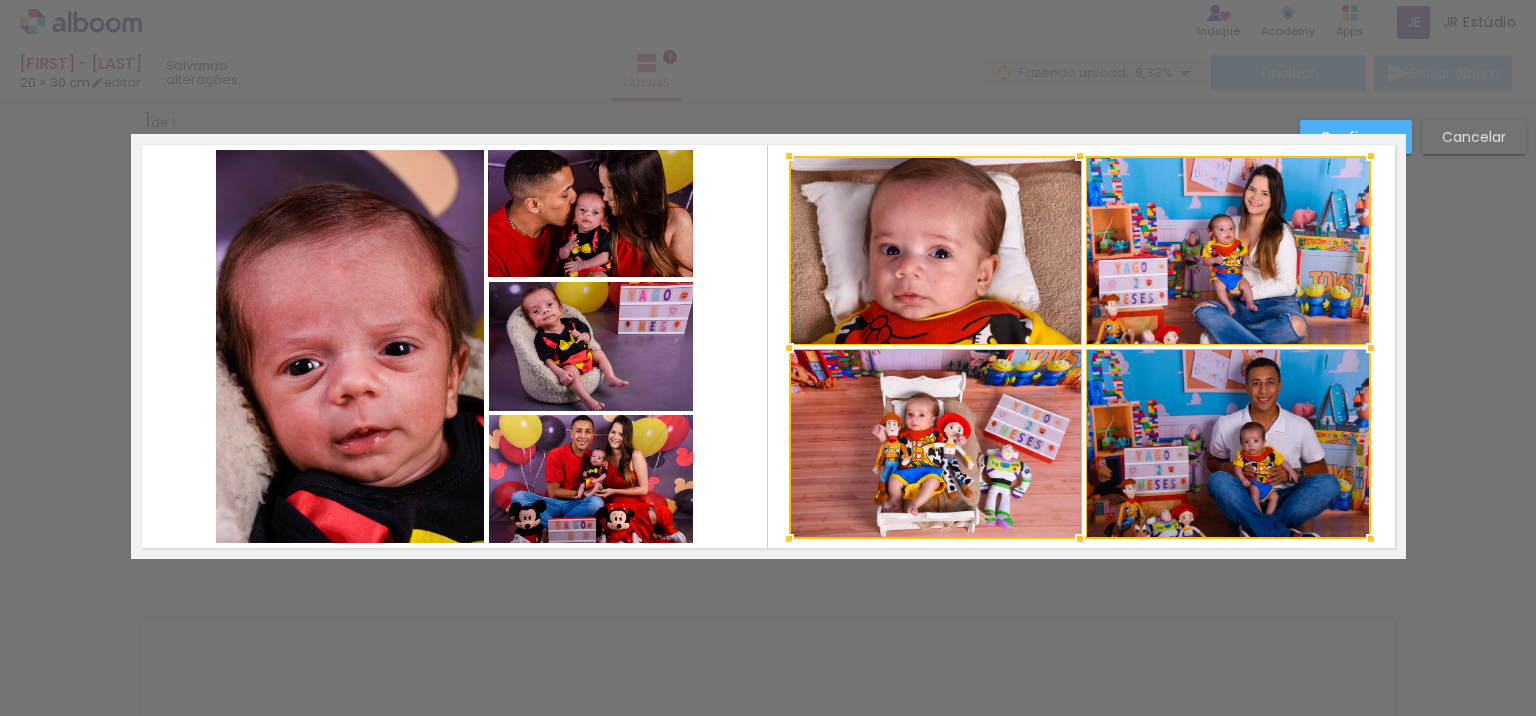 drag, startPoint x: 1286, startPoint y: 430, endPoint x: 1261, endPoint y: 430, distance: 25 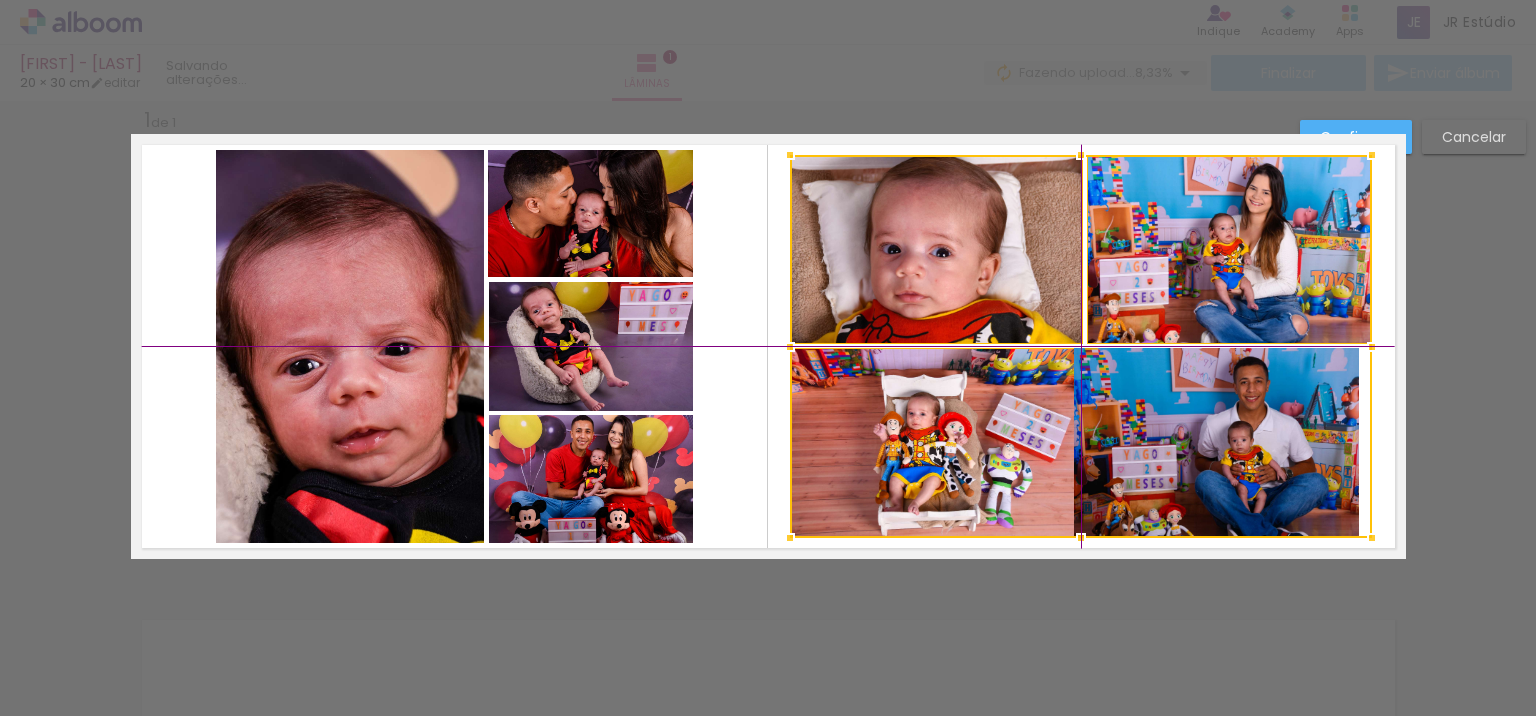 click at bounding box center [1081, 346] 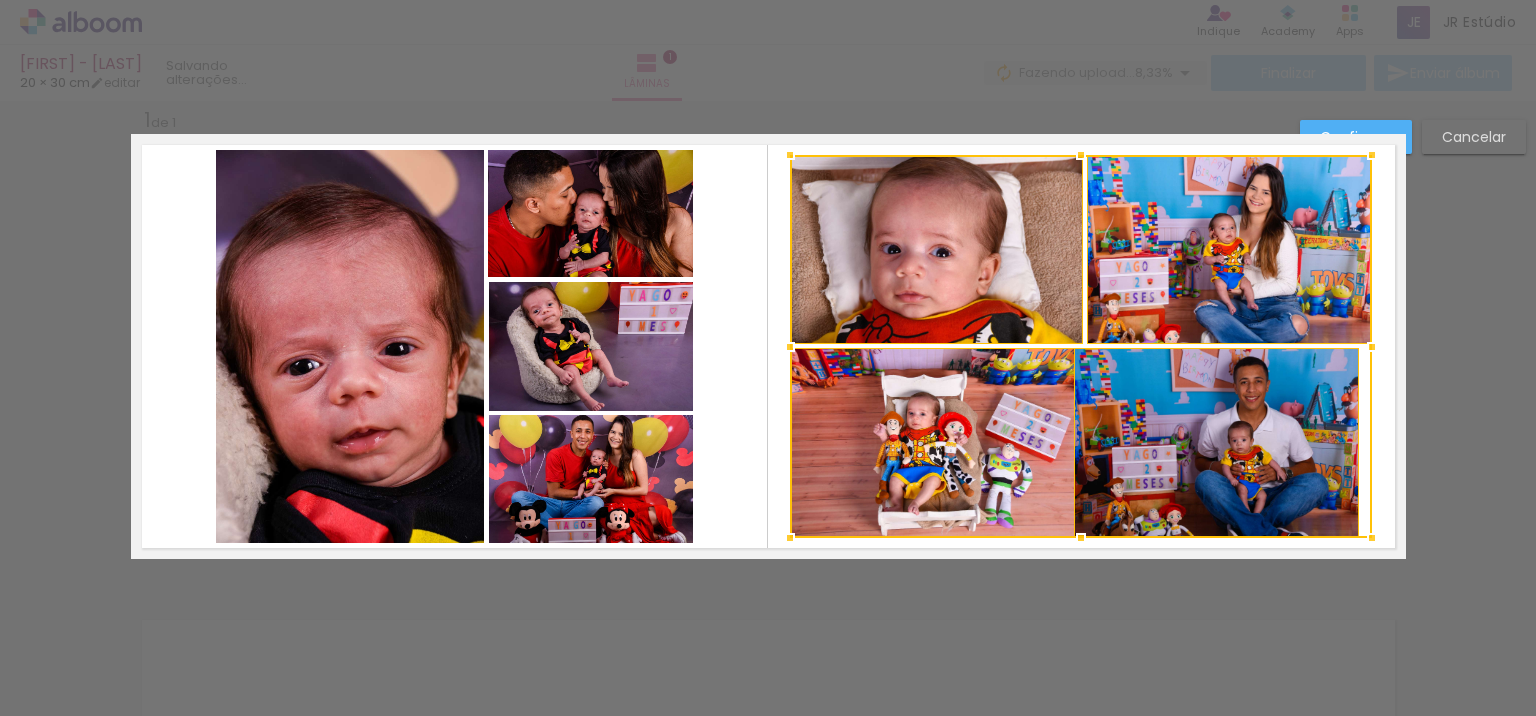 click on "Cancelar" at bounding box center [0, 0] 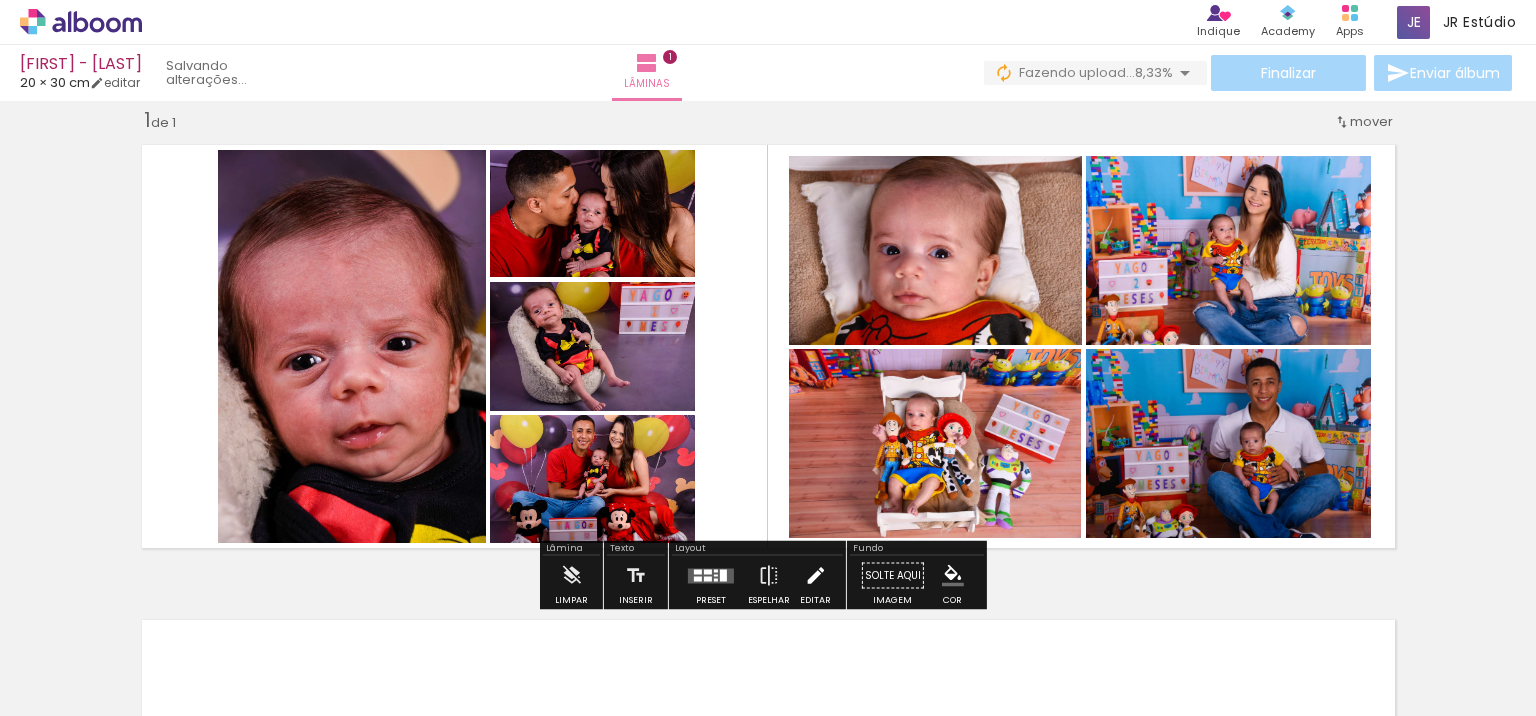 click at bounding box center [815, 576] 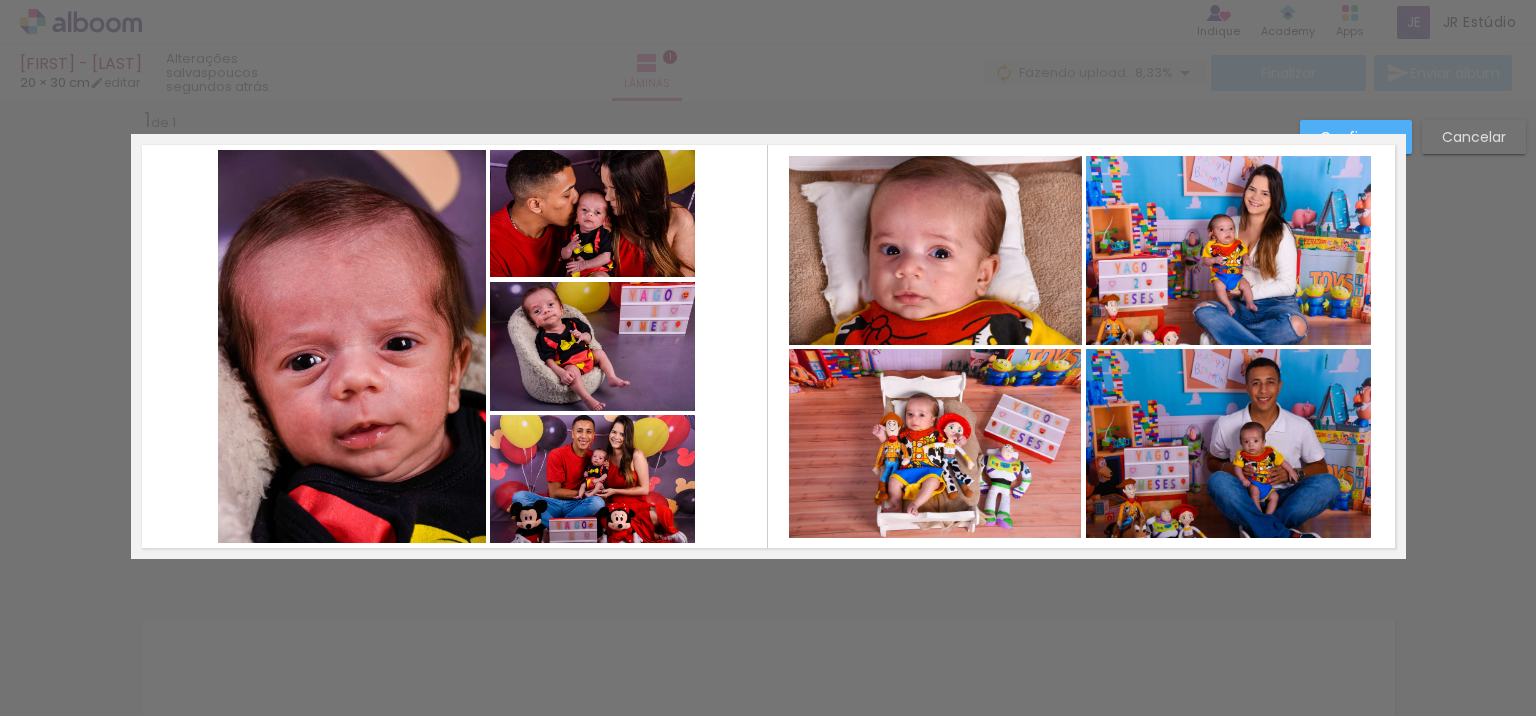 click 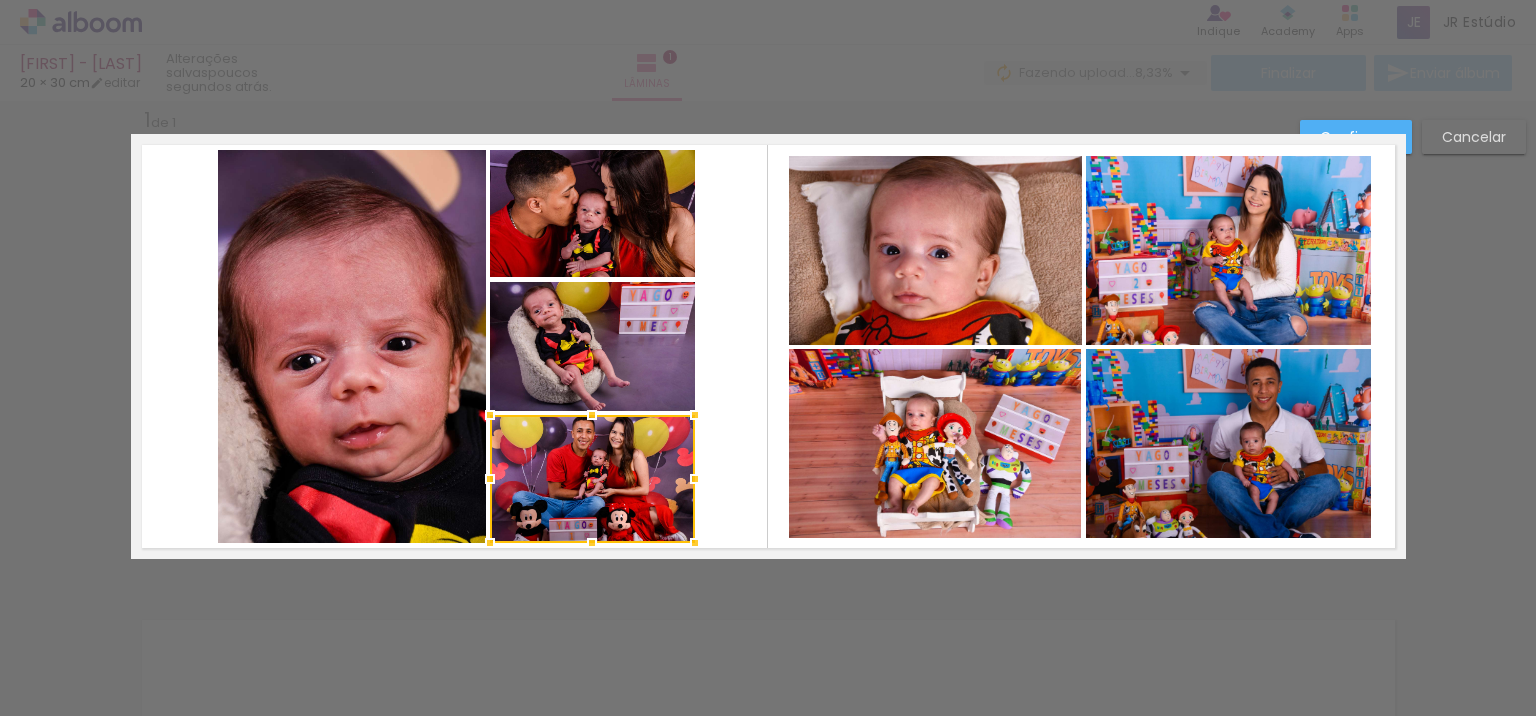 click 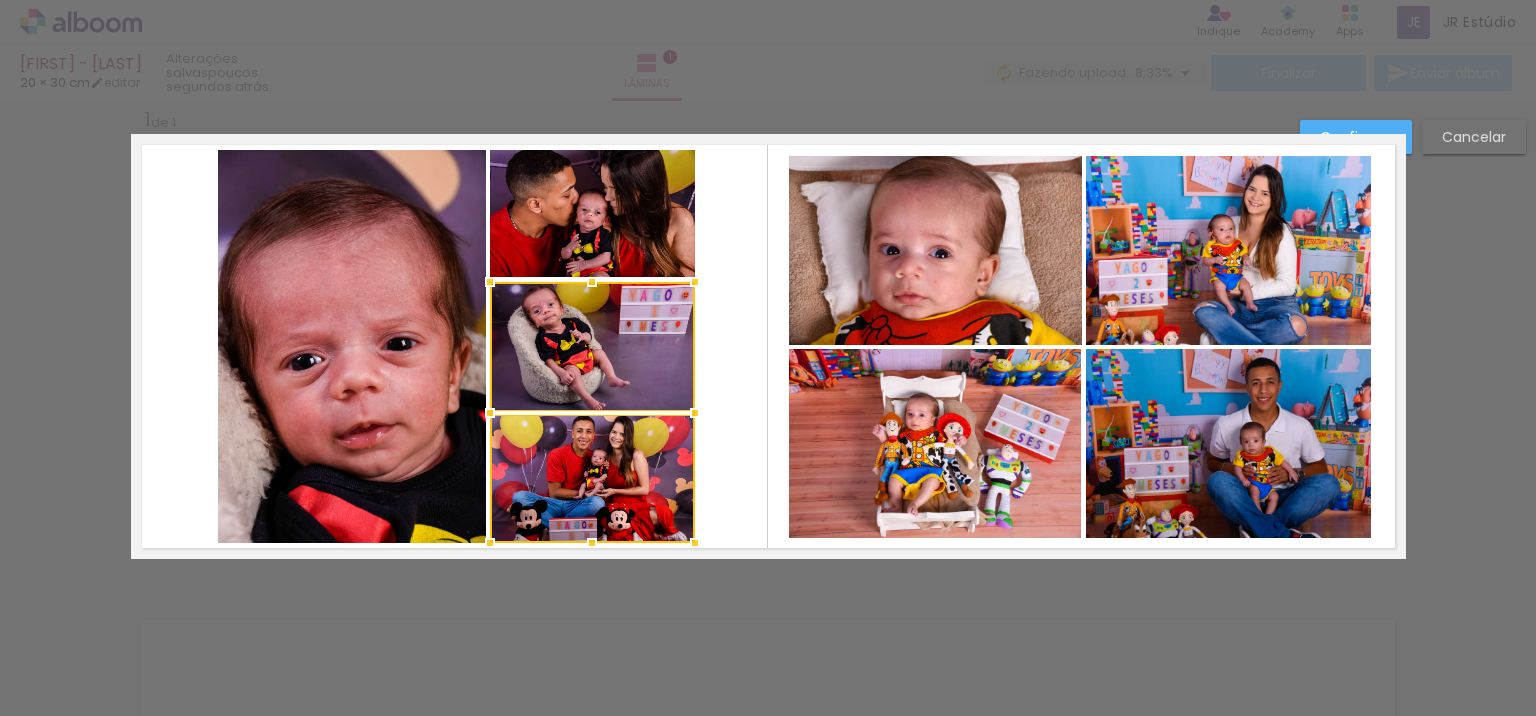 click 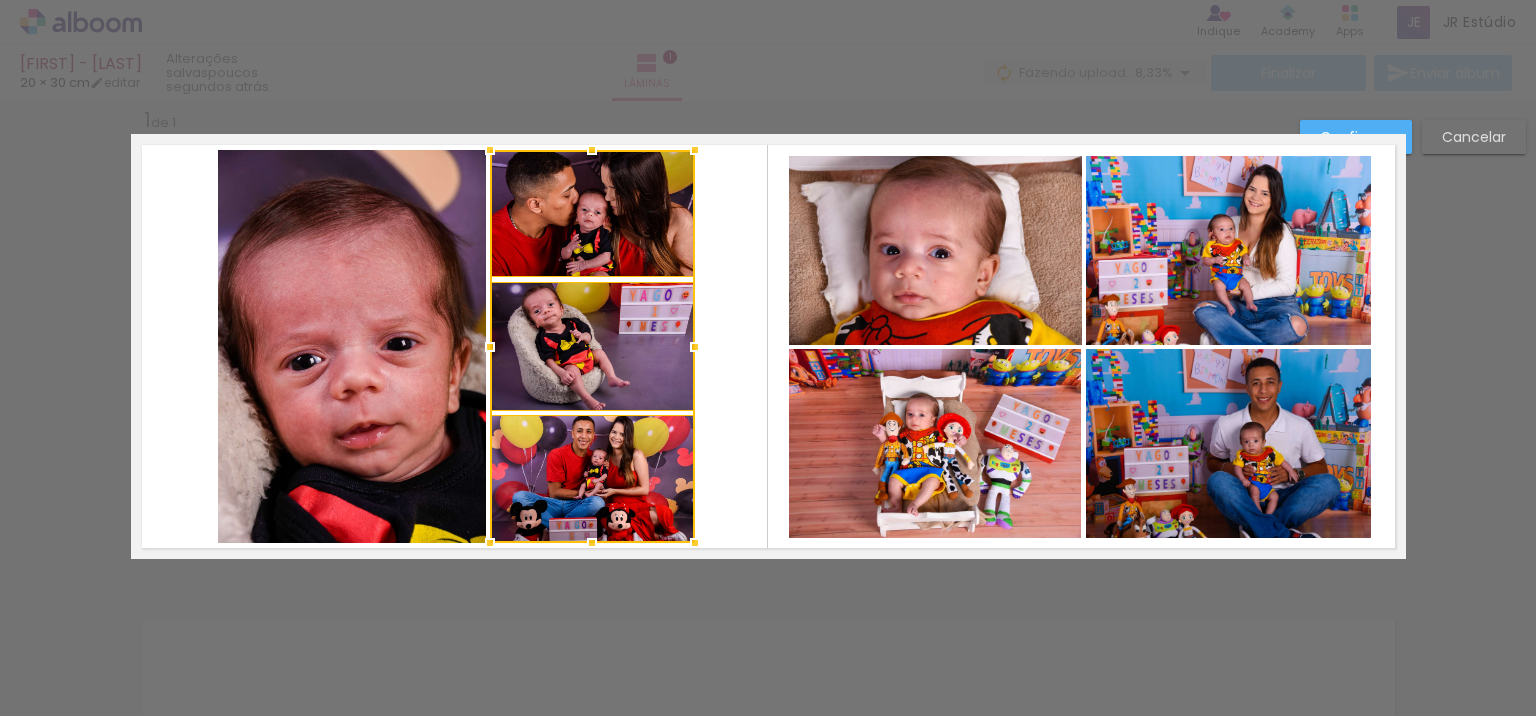 click 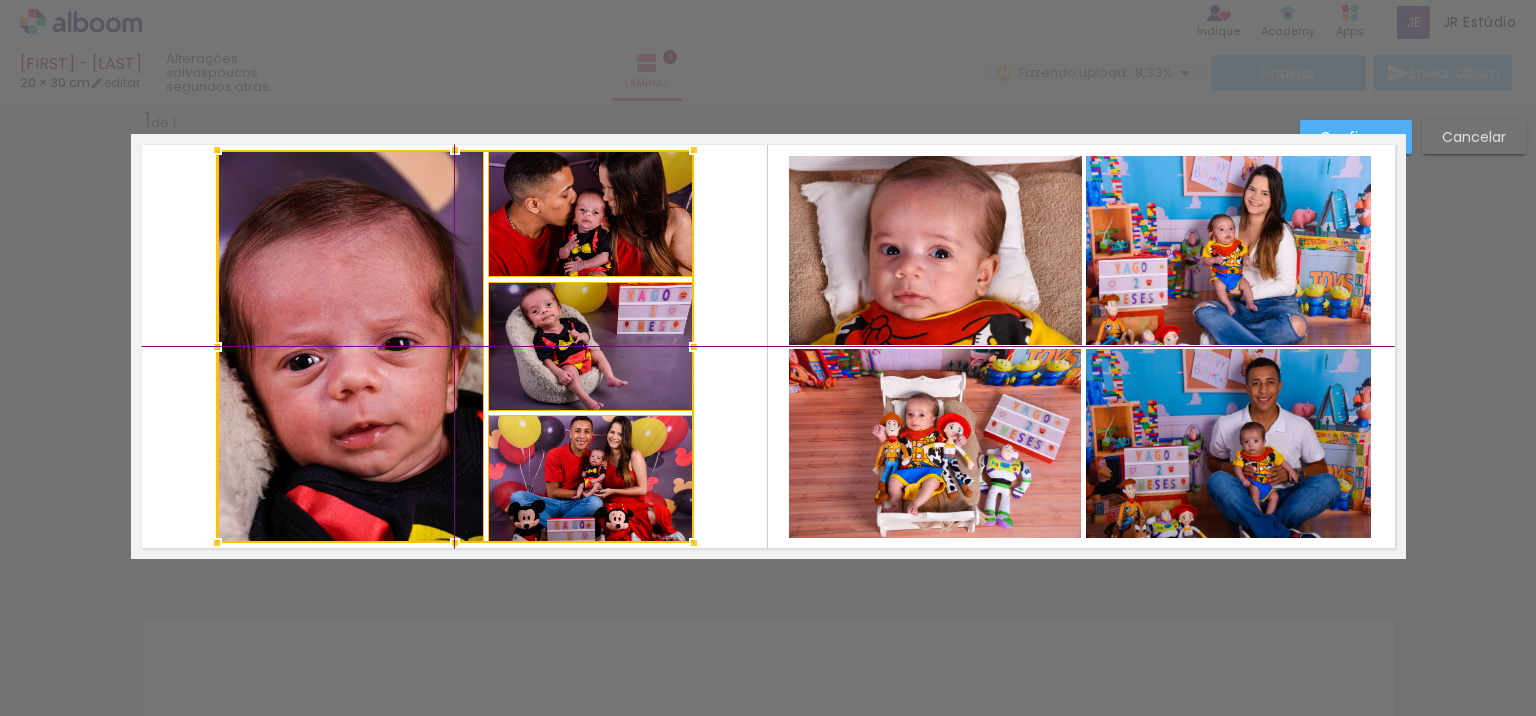 click at bounding box center (455, 346) 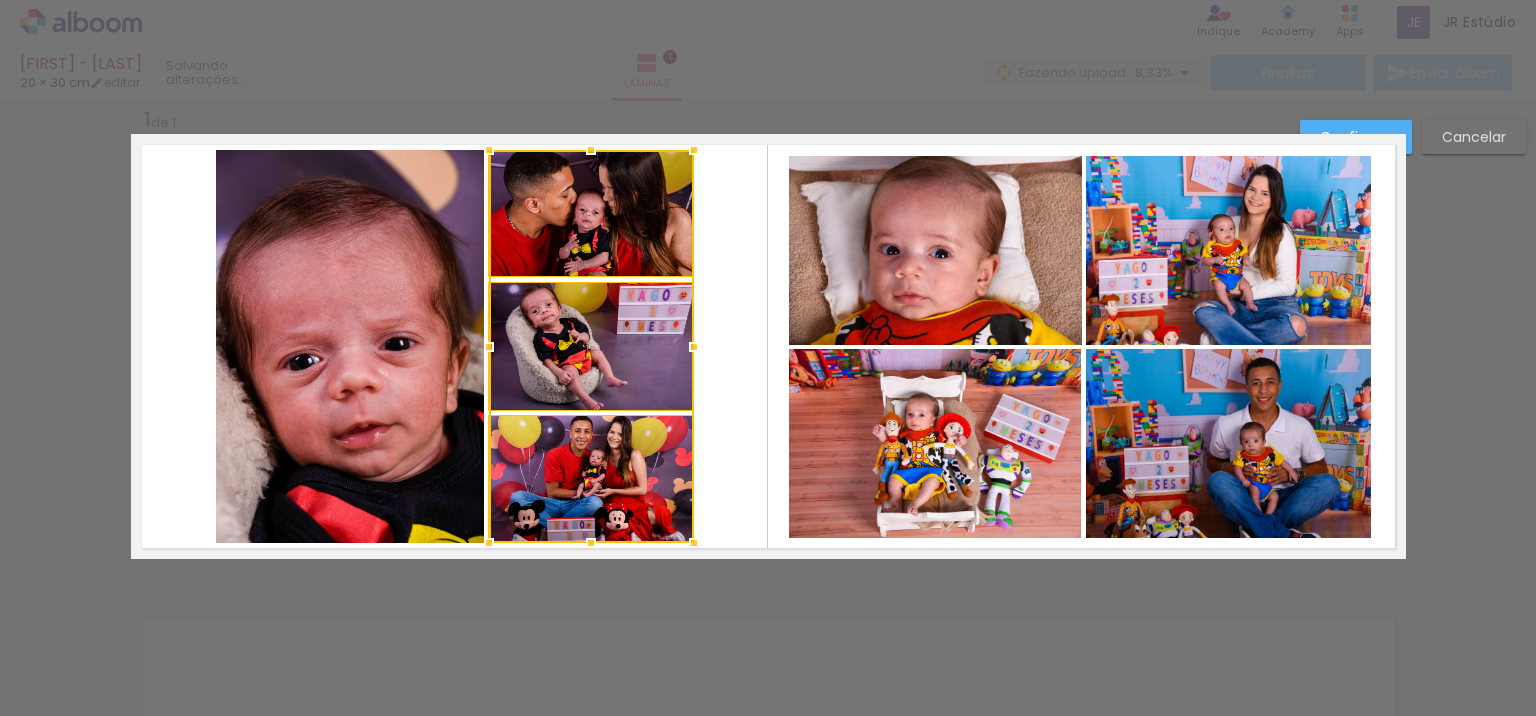 click on "Confirmar Cancelar" at bounding box center (1408, 144) 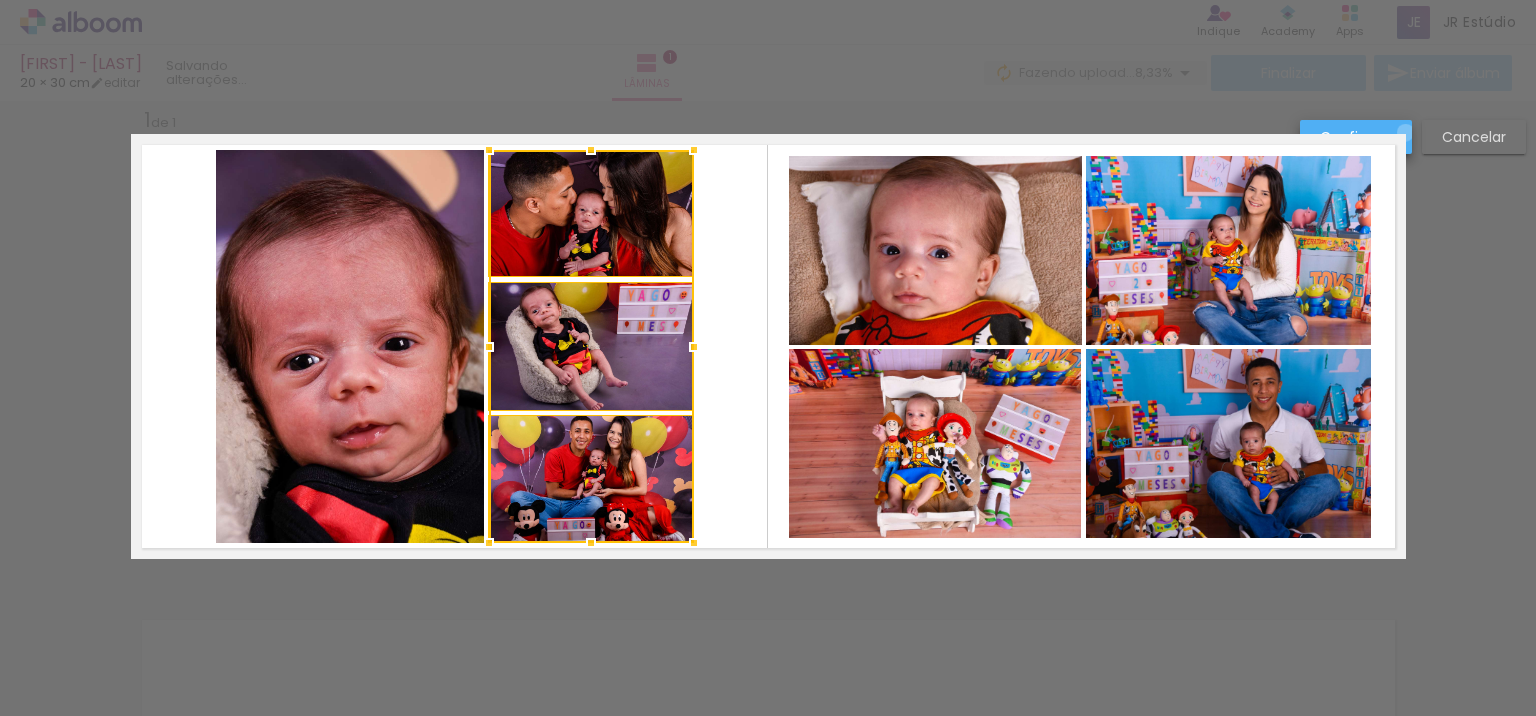 click on "Confirmar" at bounding box center [1356, 137] 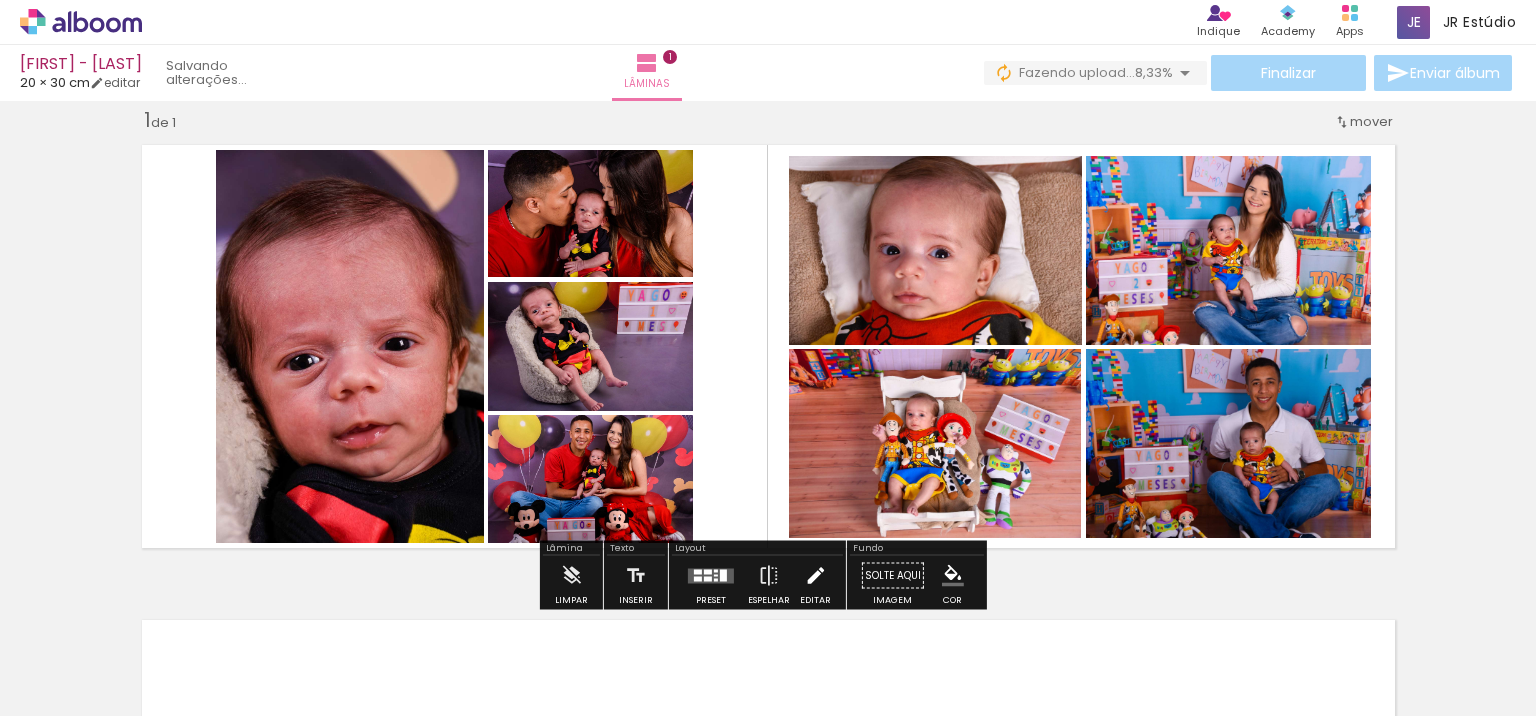 click at bounding box center (815, 576) 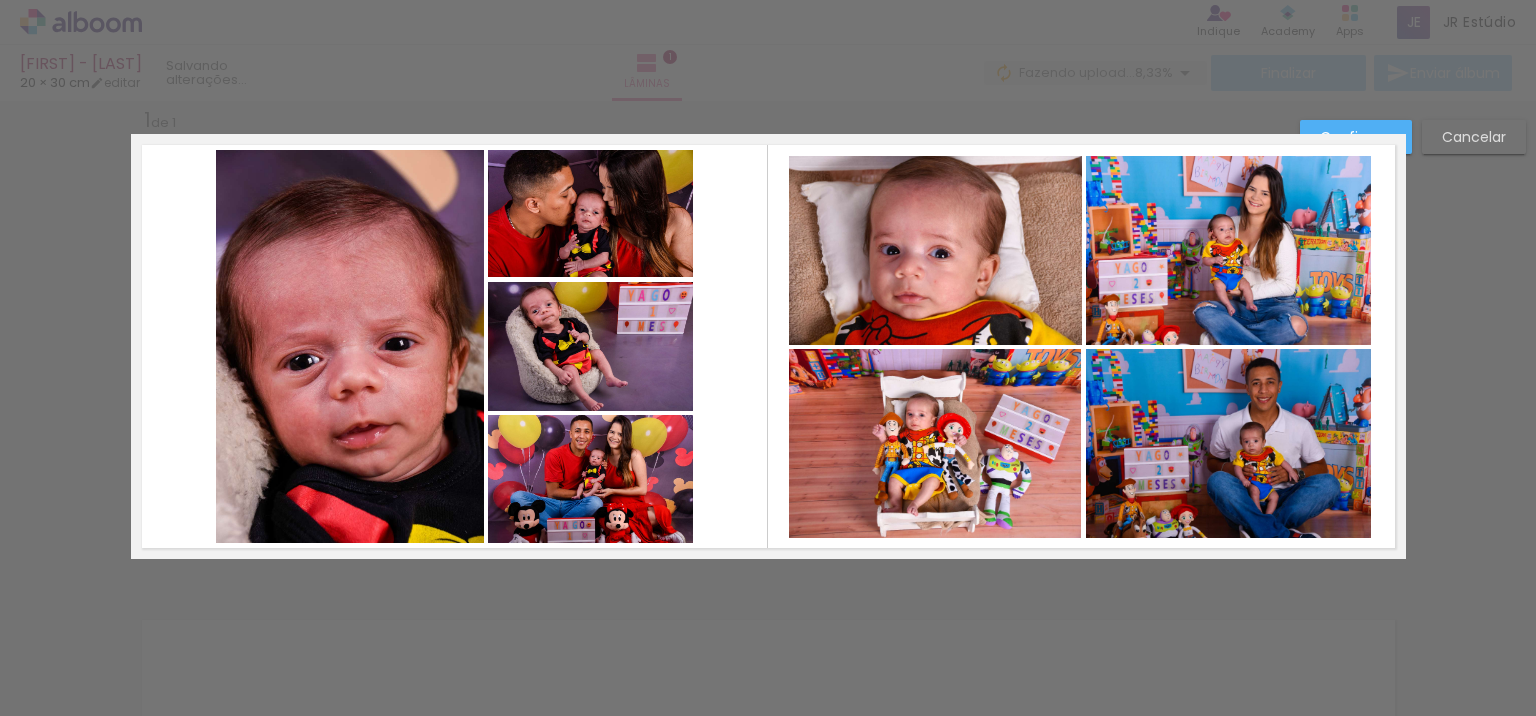 click 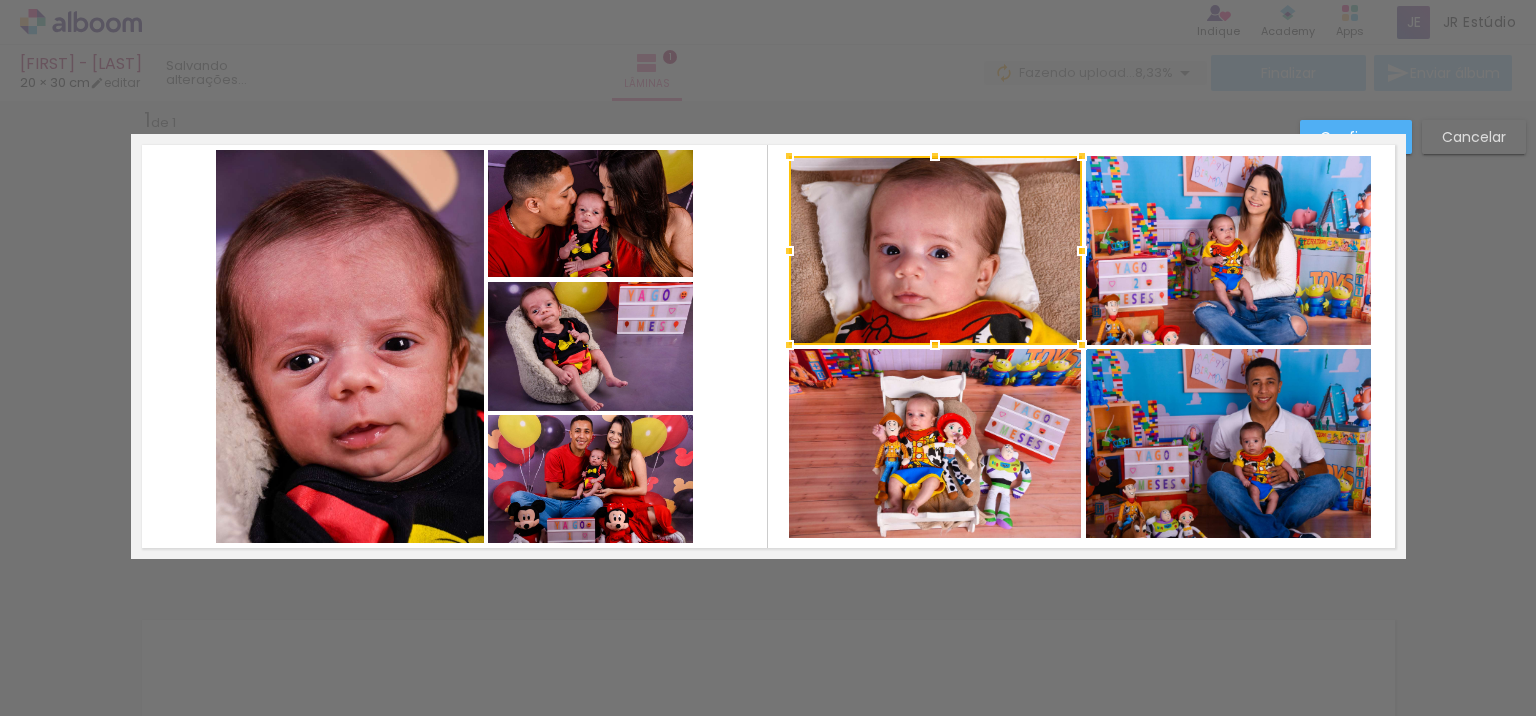 click 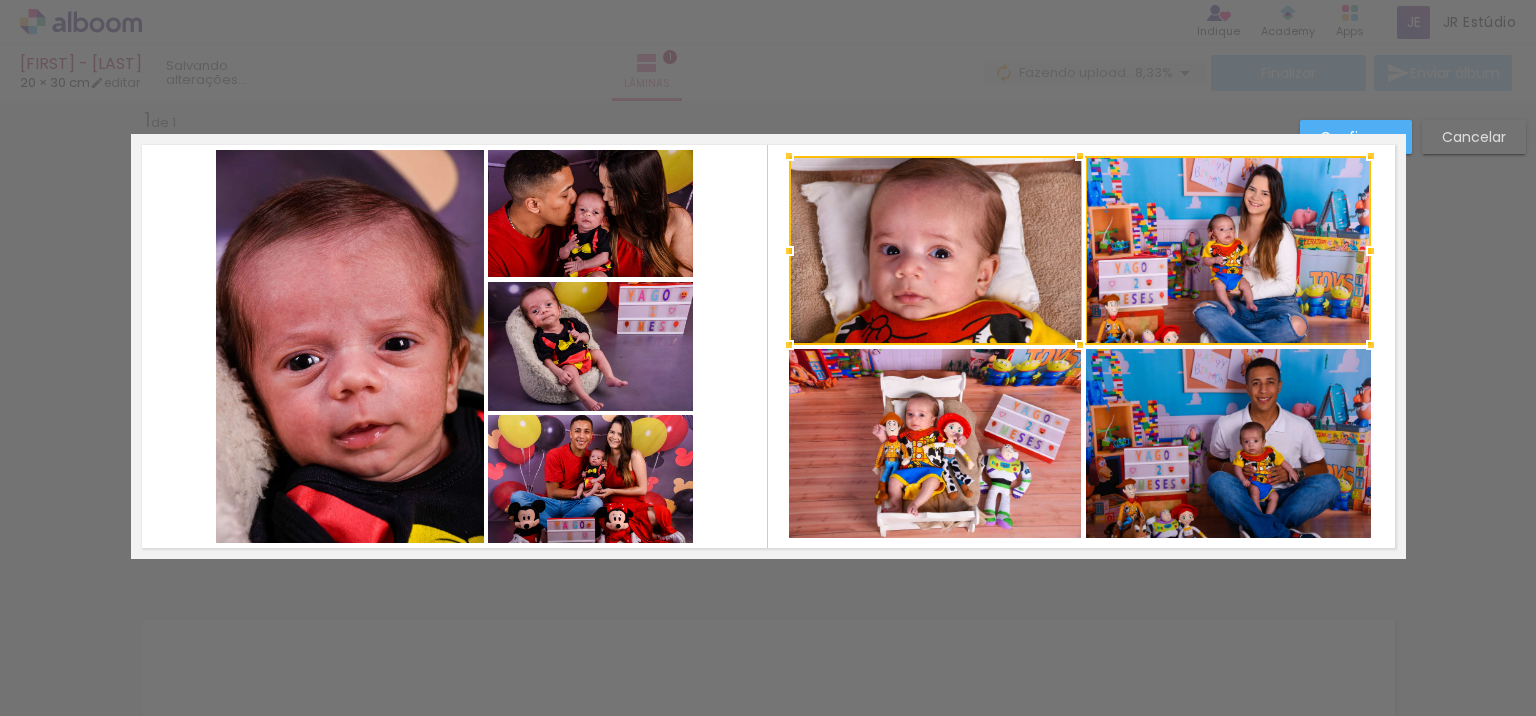 click 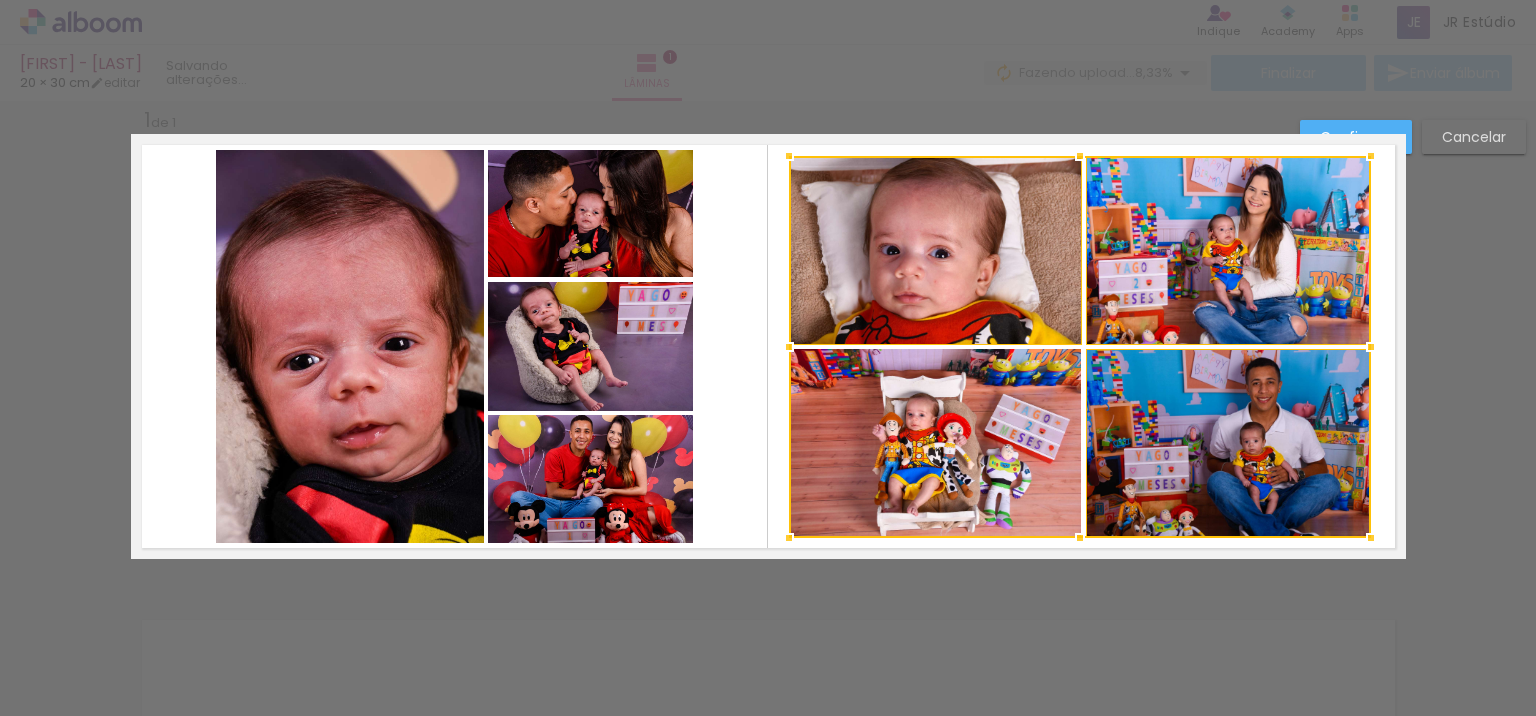 click at bounding box center [1080, 347] 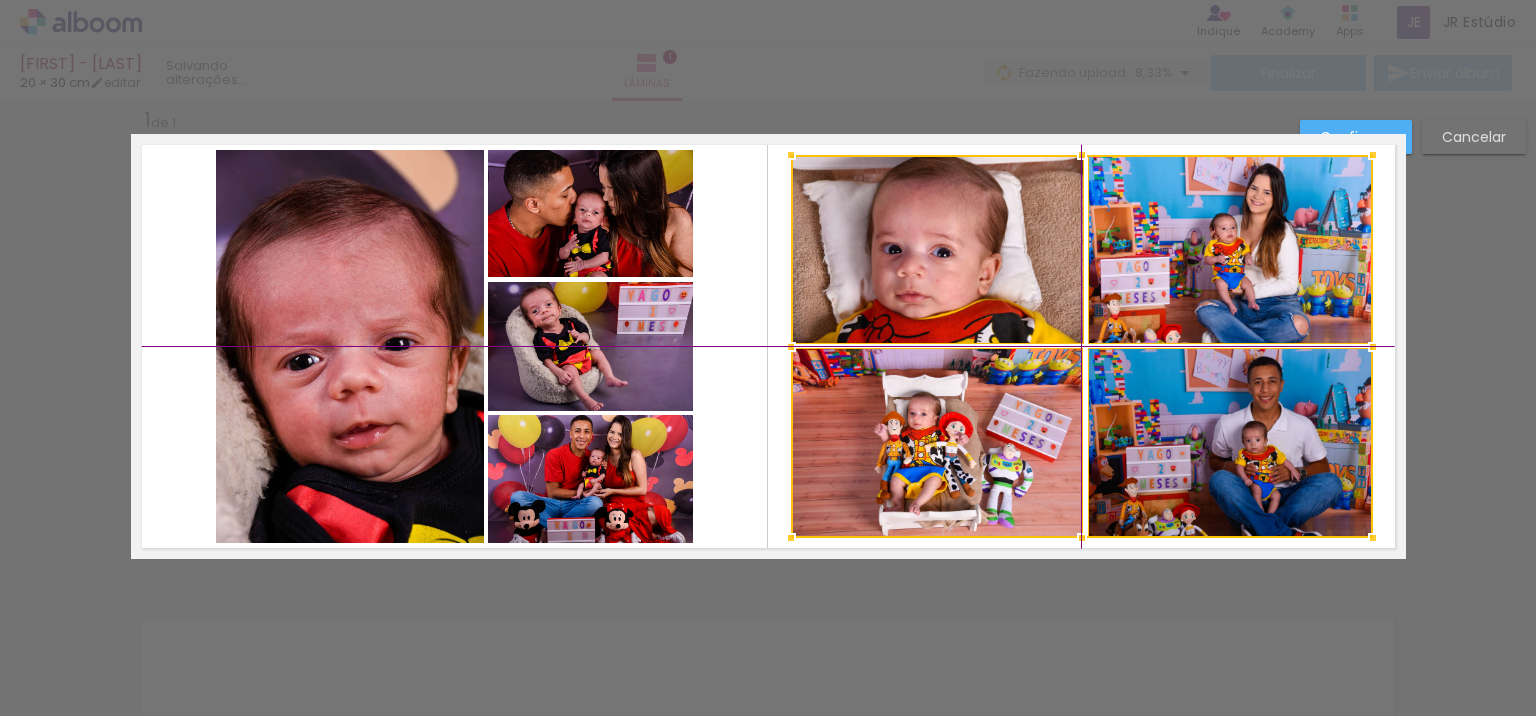 click at bounding box center (1082, 346) 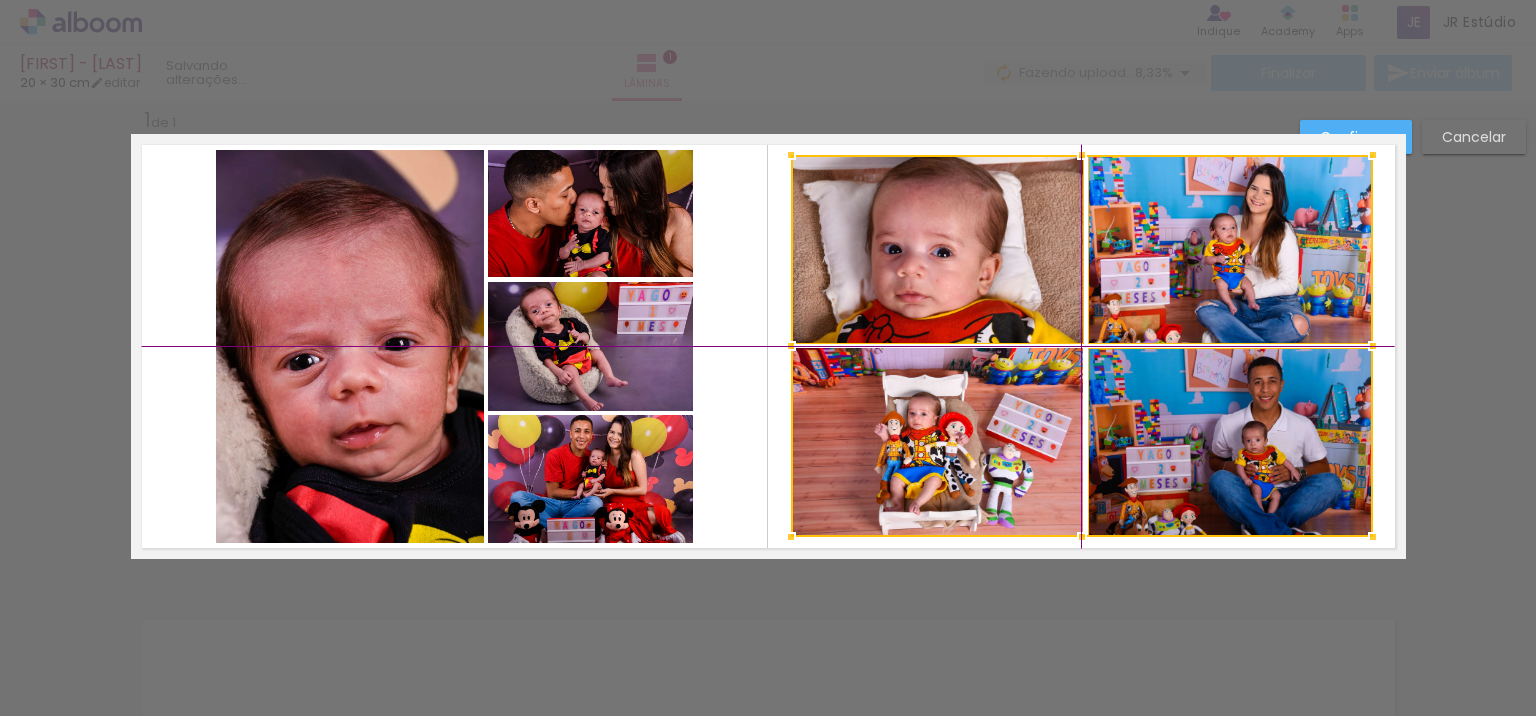 click at bounding box center [1082, 346] 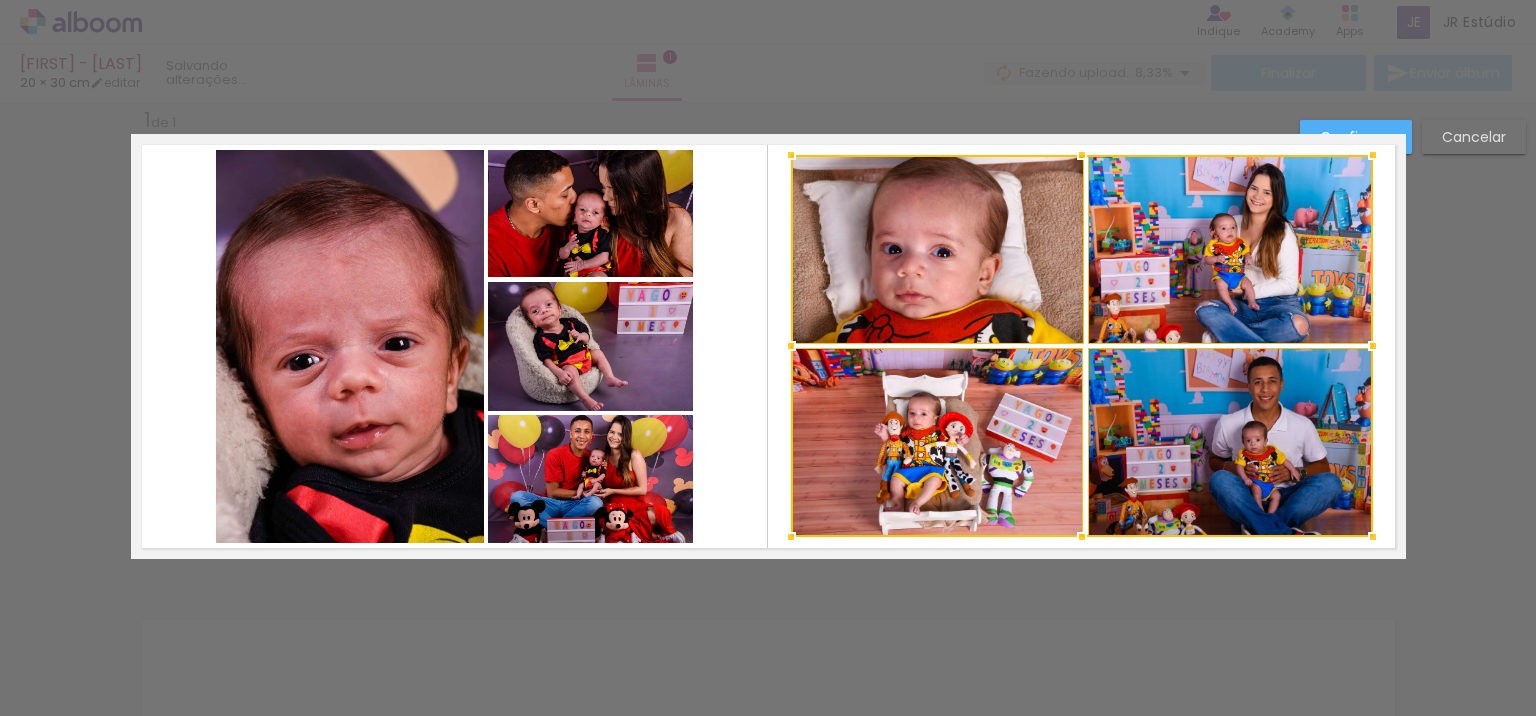 click on "Confirmar" at bounding box center (1356, 137) 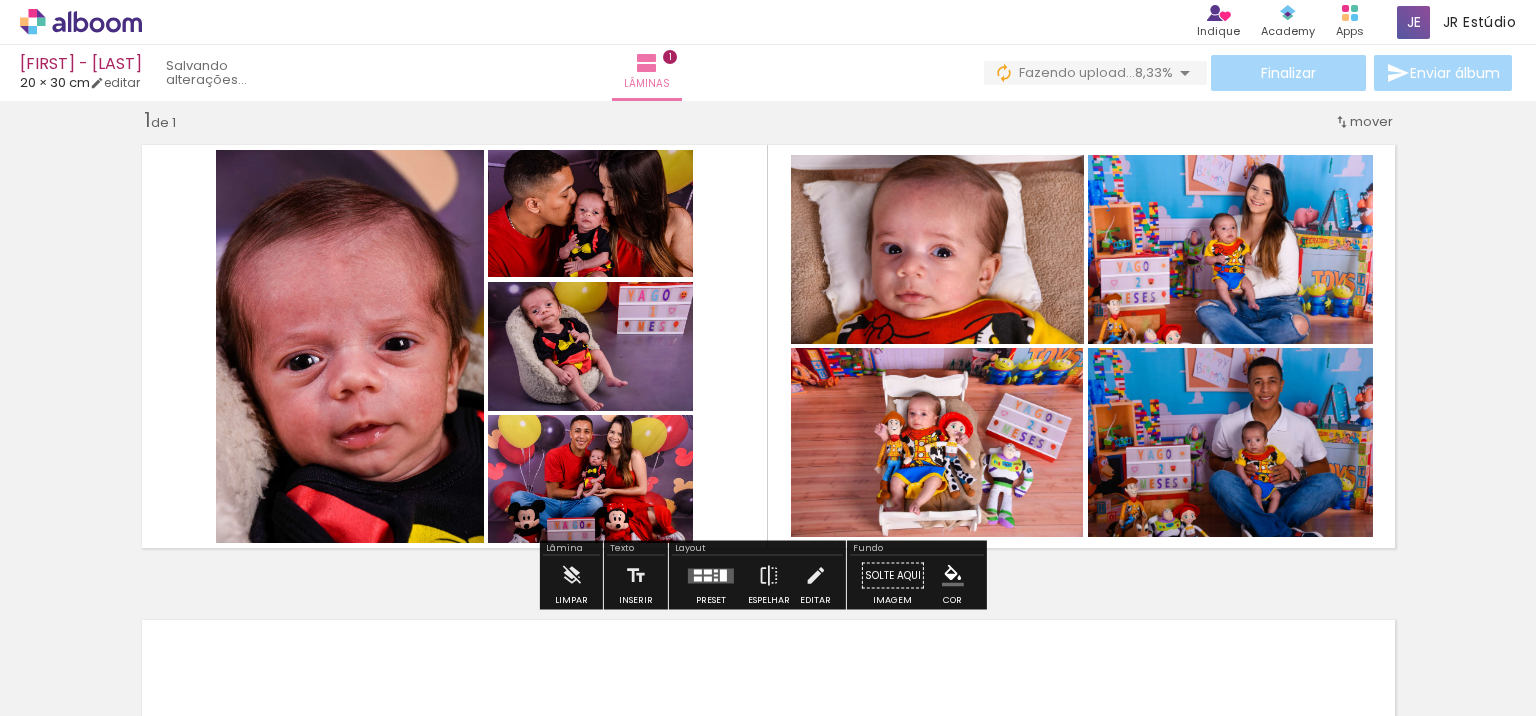 click on "Inserir lâmina 1  de 1" at bounding box center [768, 558] 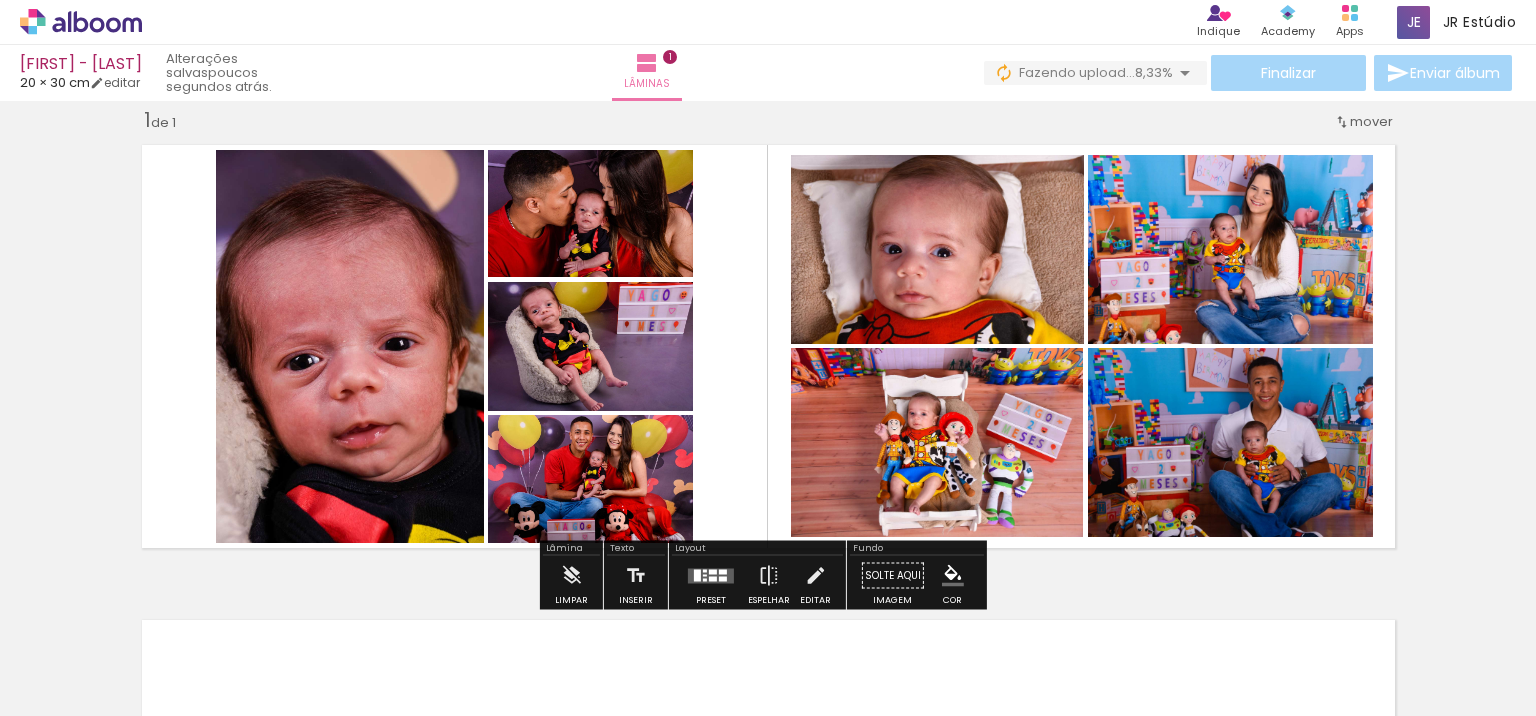 click at bounding box center (768, 346) 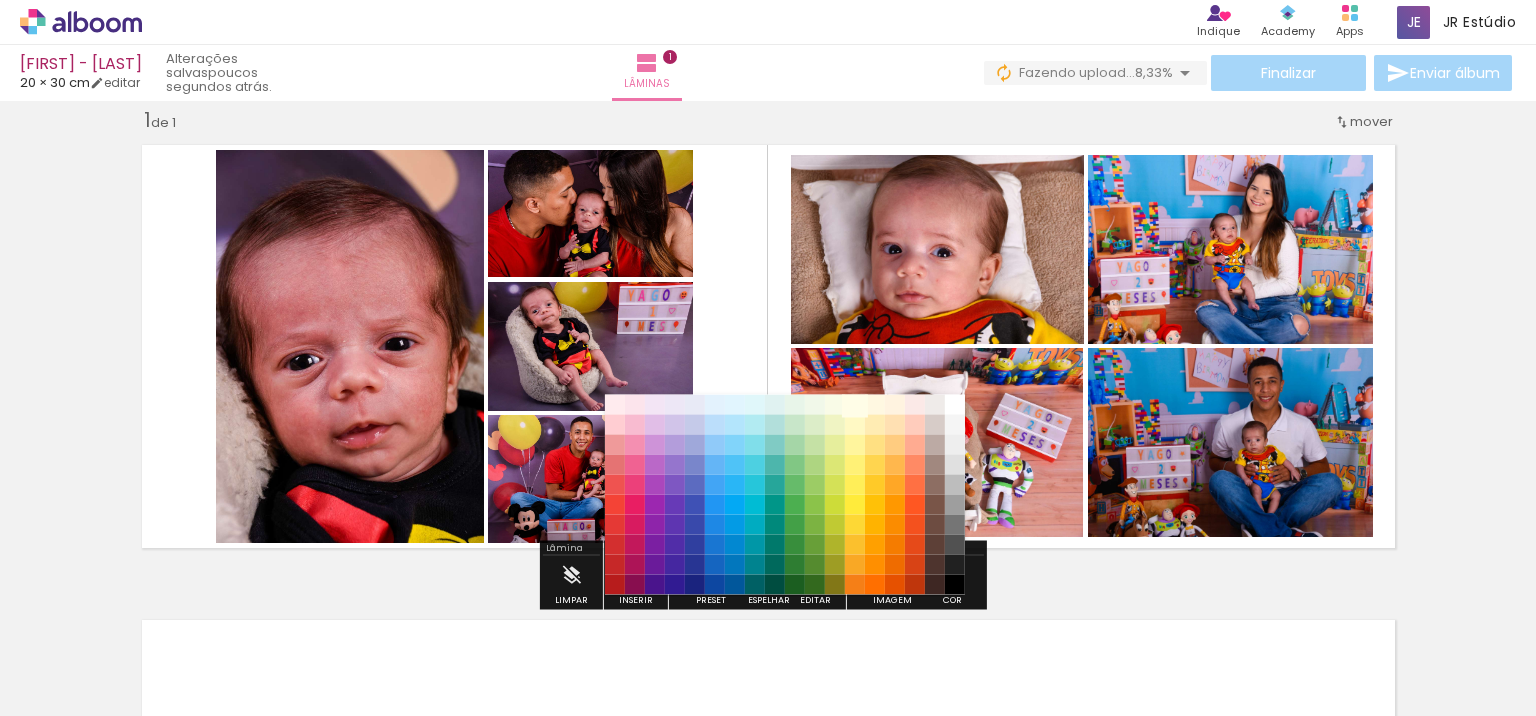 click on "#fffde7" at bounding box center (855, 405) 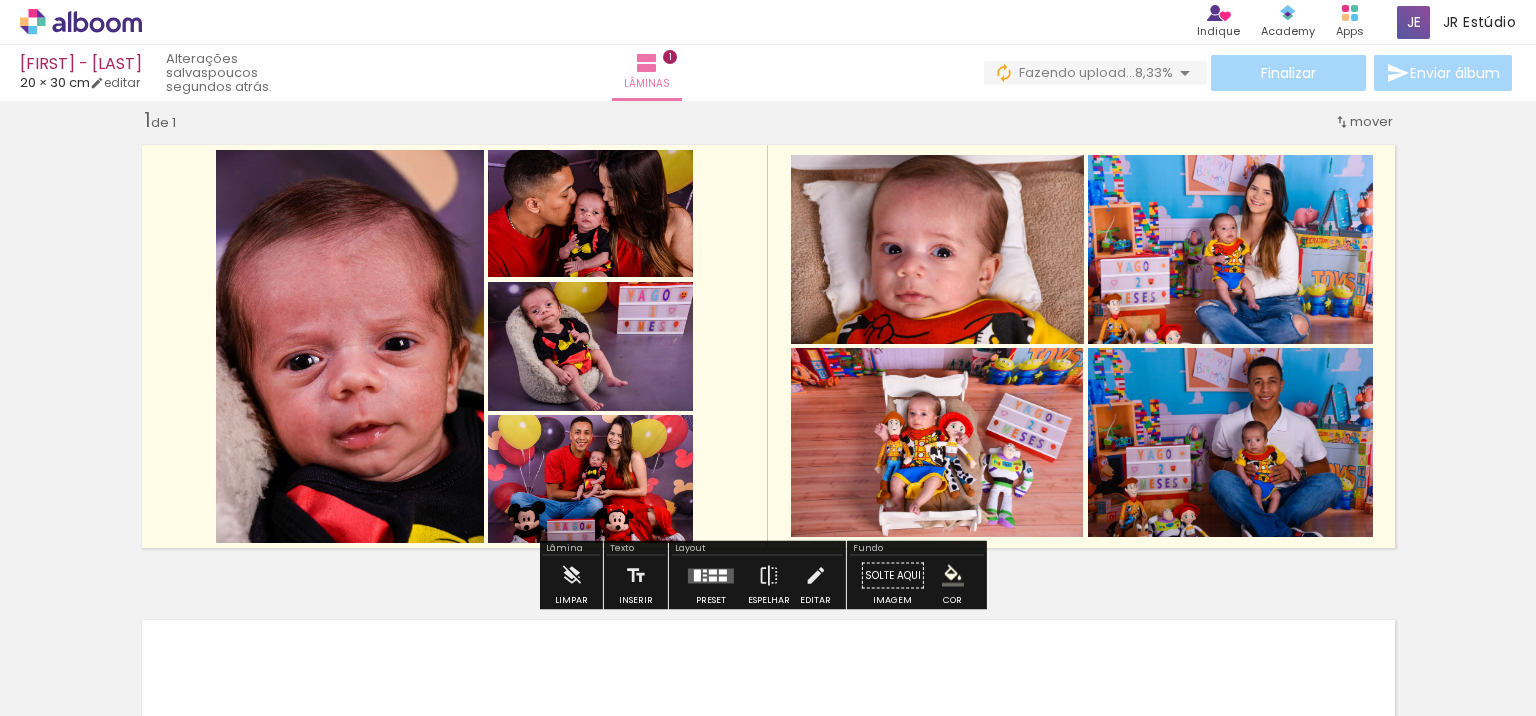 click at bounding box center [953, 576] 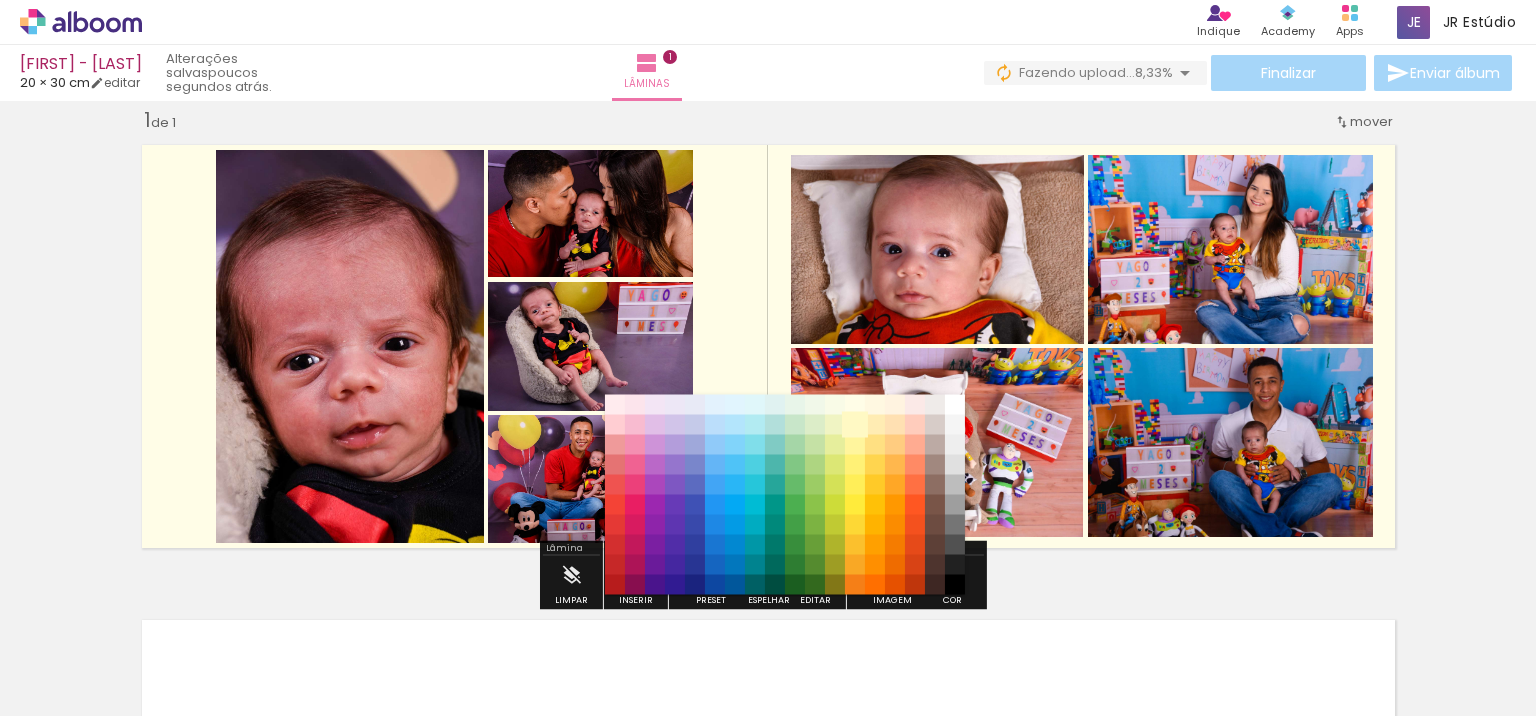 click on "#fff9c4" at bounding box center (855, 425) 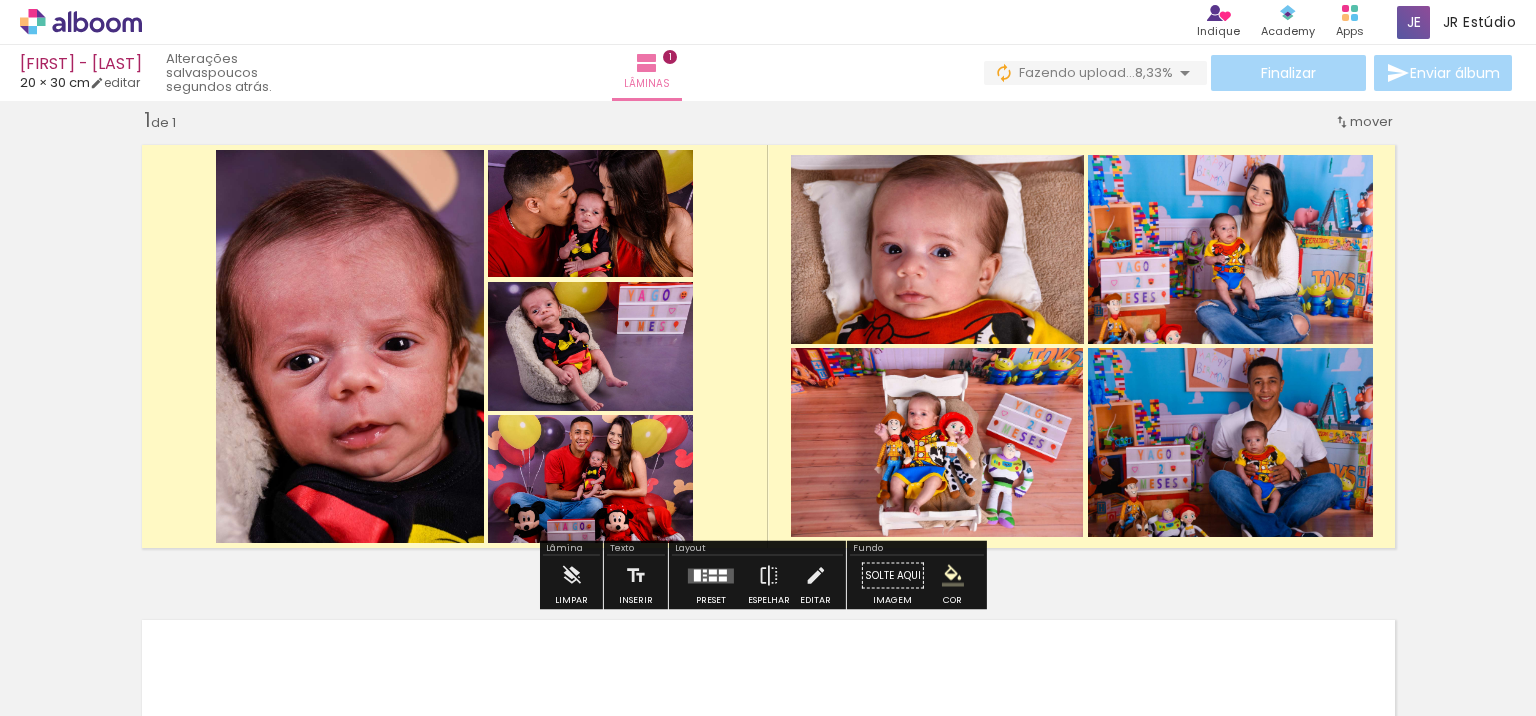 click on "Inserir lâmina 1  de 1" at bounding box center [768, 558] 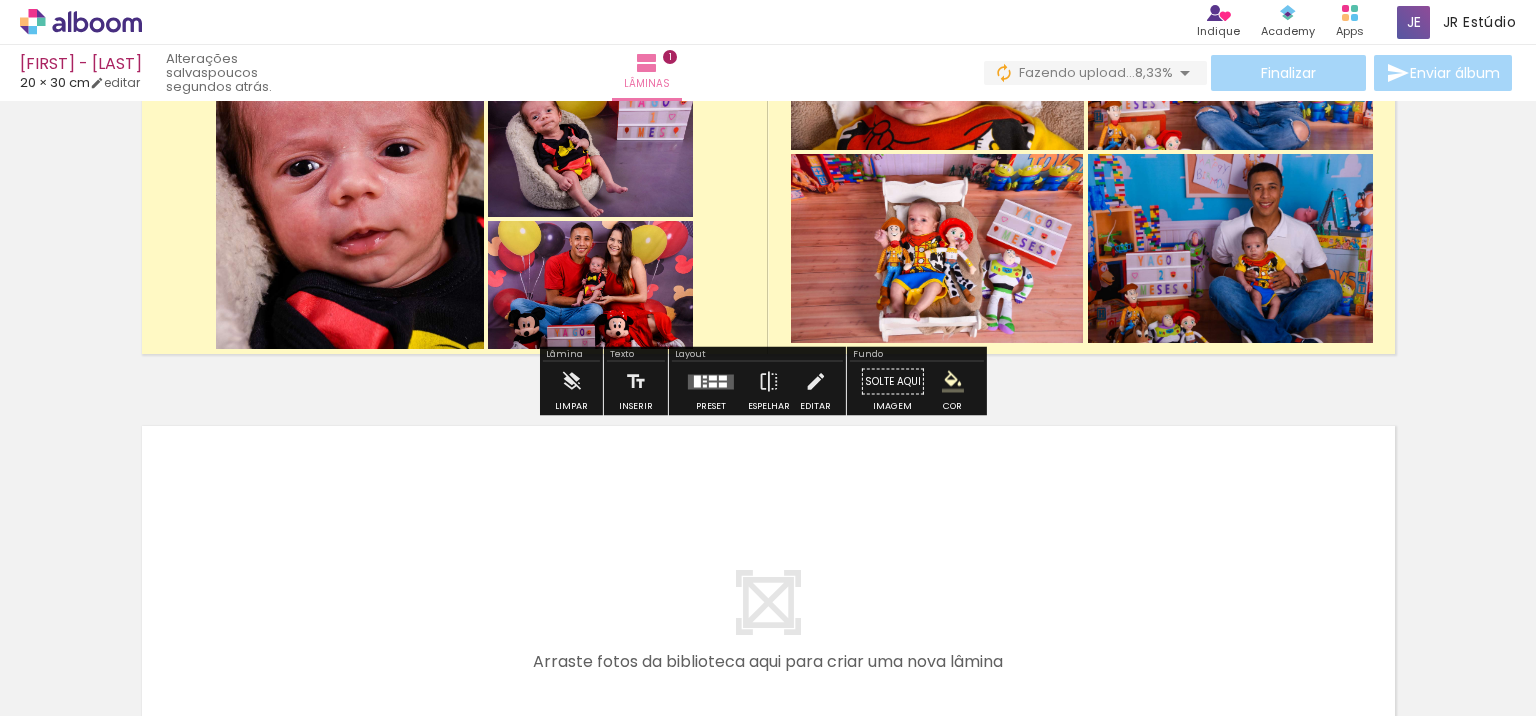 scroll, scrollTop: 538, scrollLeft: 0, axis: vertical 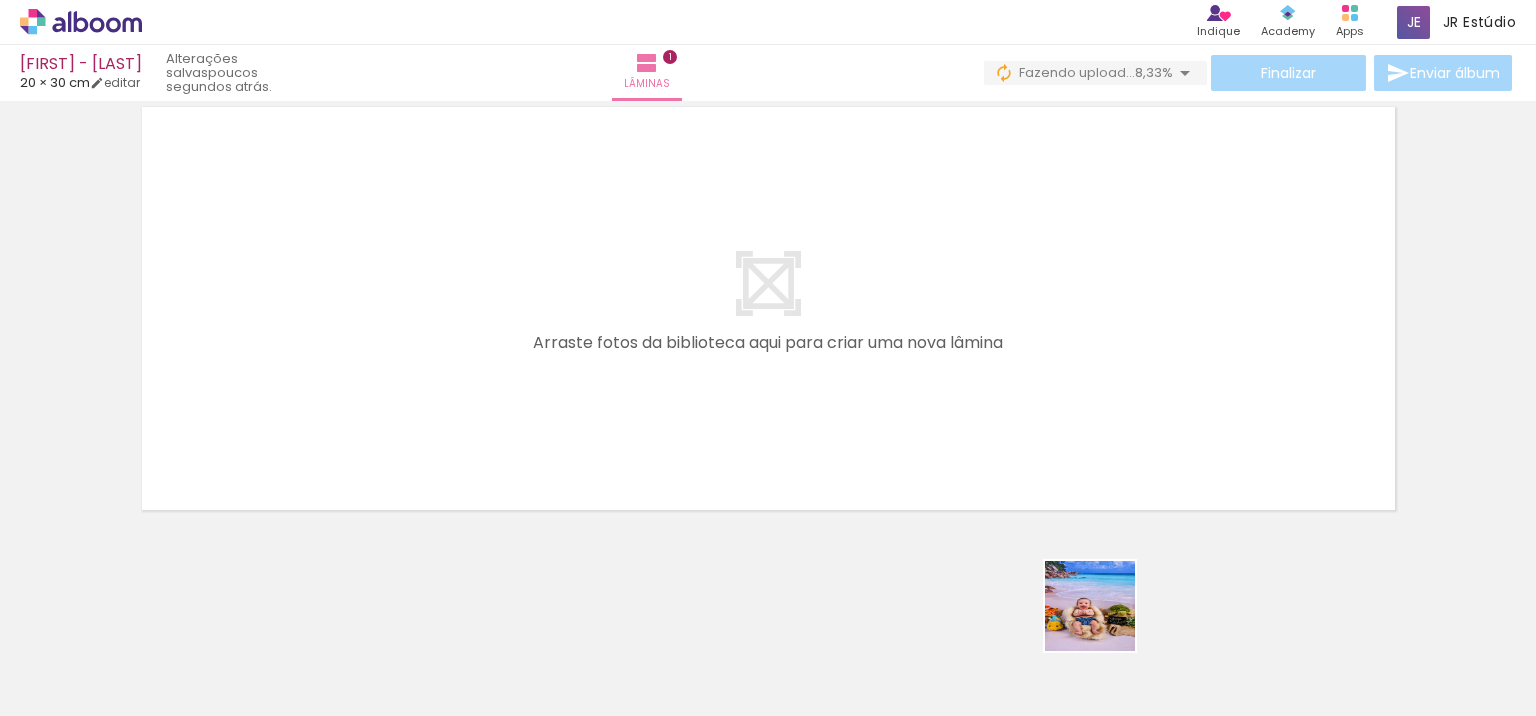 drag, startPoint x: 1123, startPoint y: 650, endPoint x: 714, endPoint y: 295, distance: 541.57733 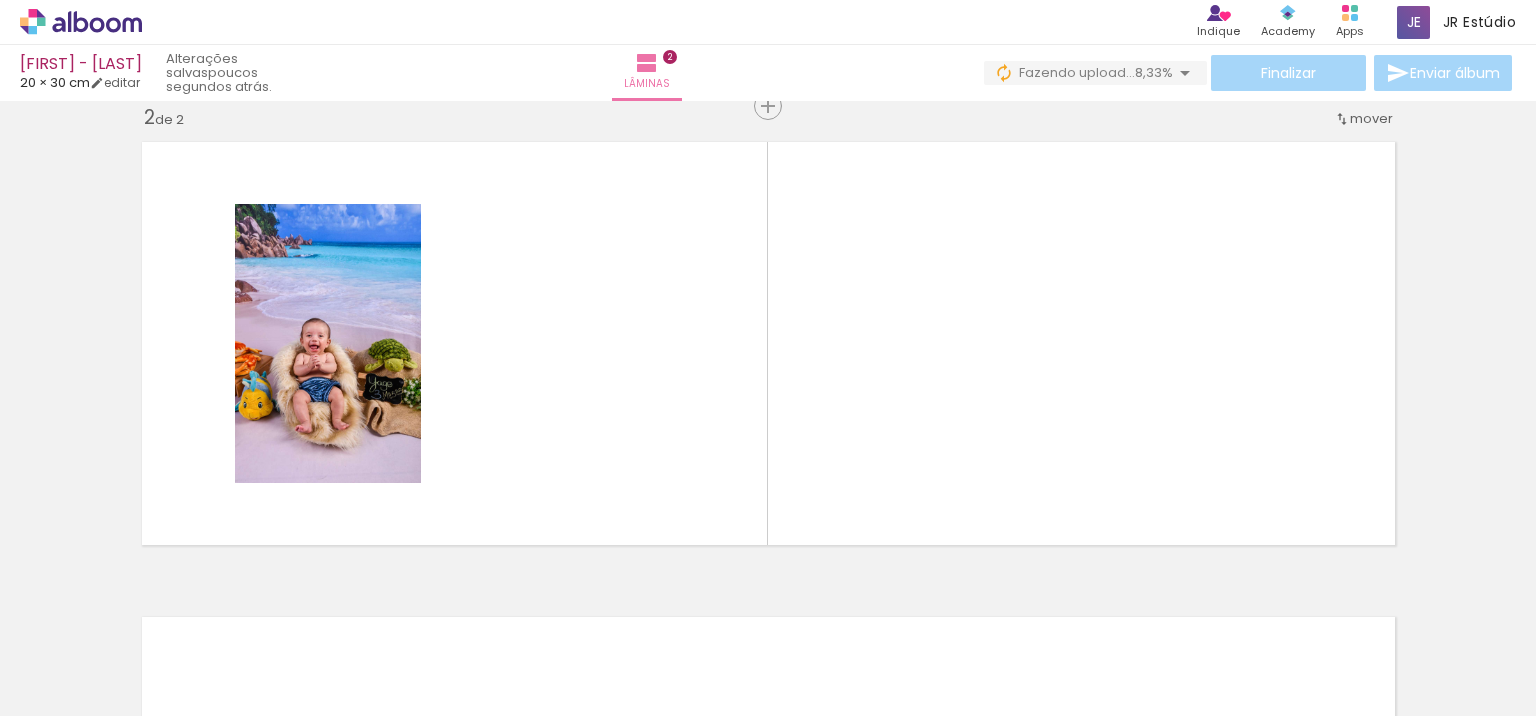 scroll, scrollTop: 500, scrollLeft: 0, axis: vertical 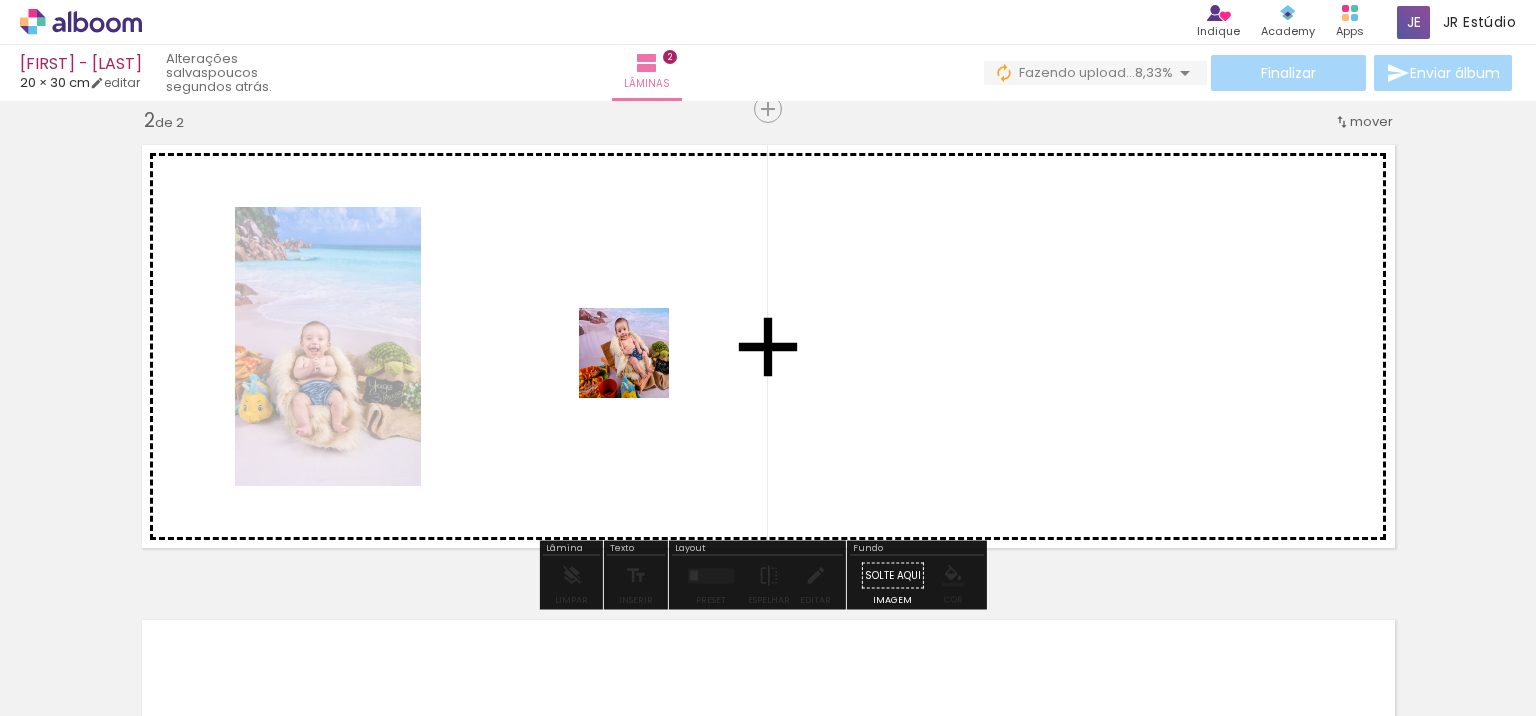 drag, startPoint x: 1194, startPoint y: 639, endPoint x: 639, endPoint y: 368, distance: 617.62933 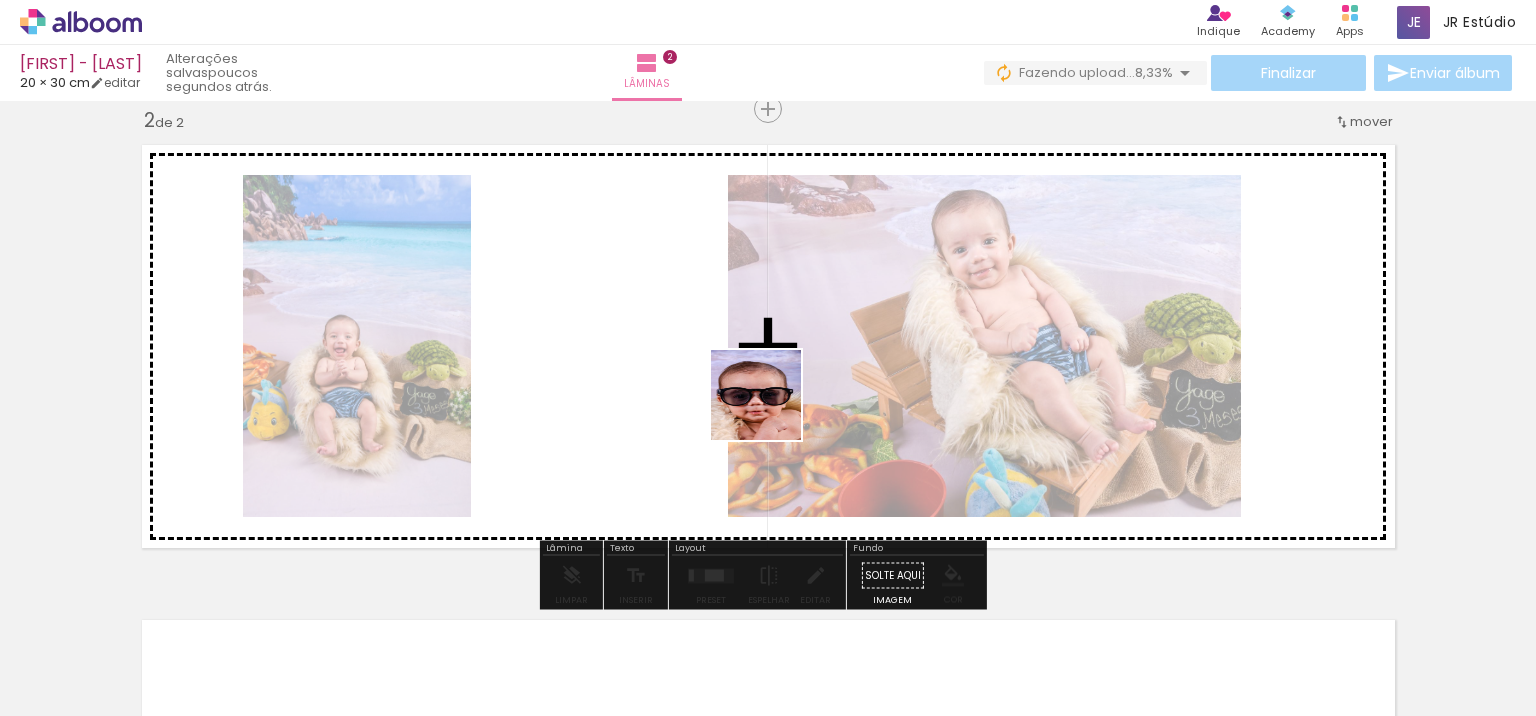 drag, startPoint x: 1323, startPoint y: 667, endPoint x: 645, endPoint y: 376, distance: 737.811 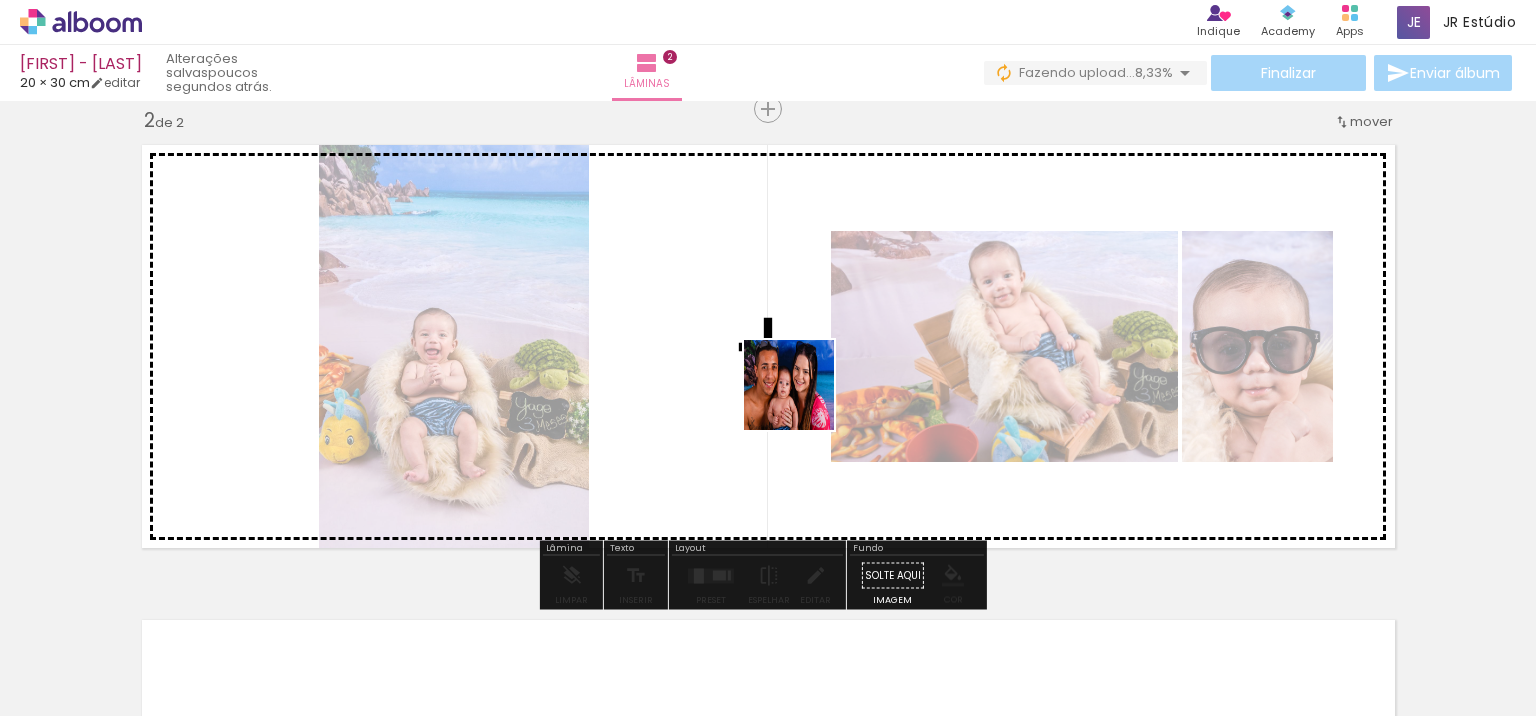 drag, startPoint x: 1420, startPoint y: 651, endPoint x: 742, endPoint y: 379, distance: 730.5258 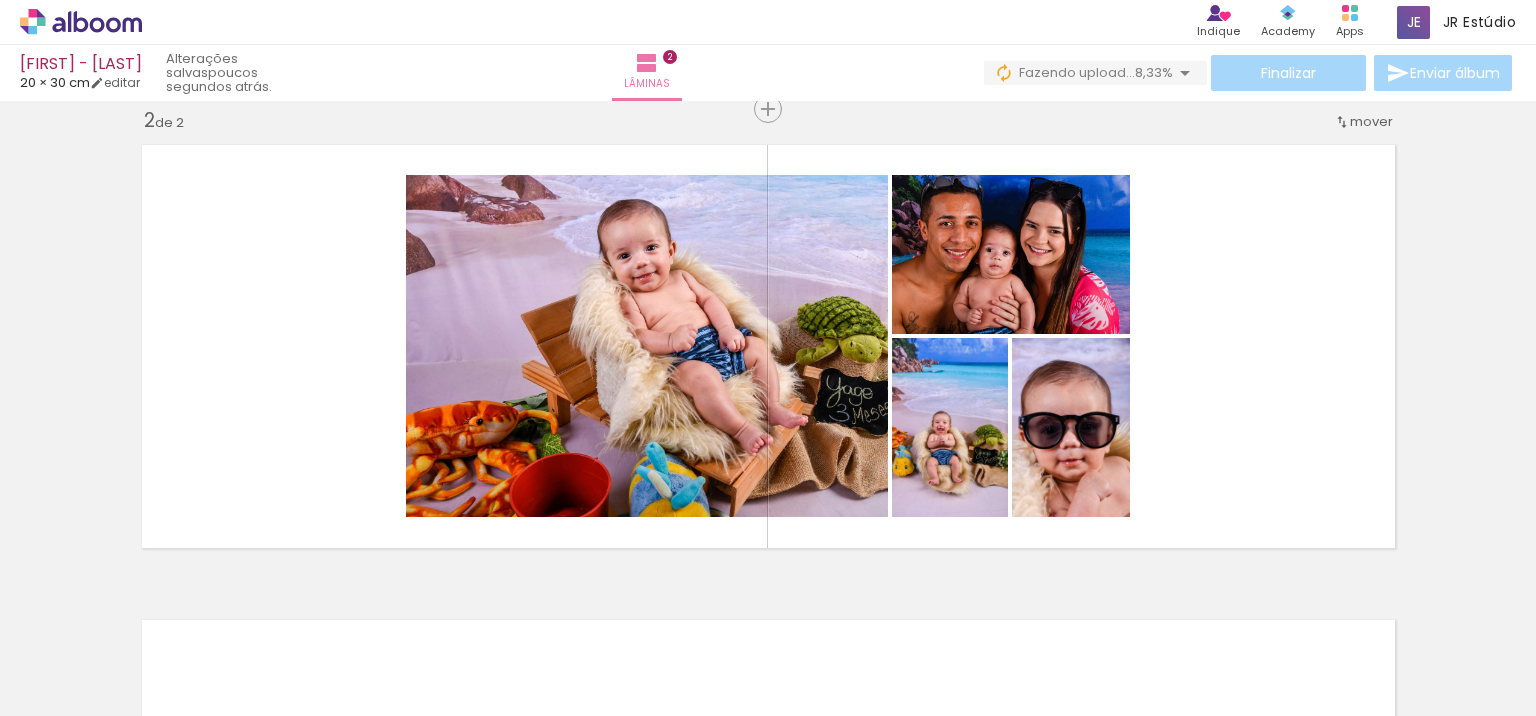 scroll, scrollTop: 0, scrollLeft: 967, axis: horizontal 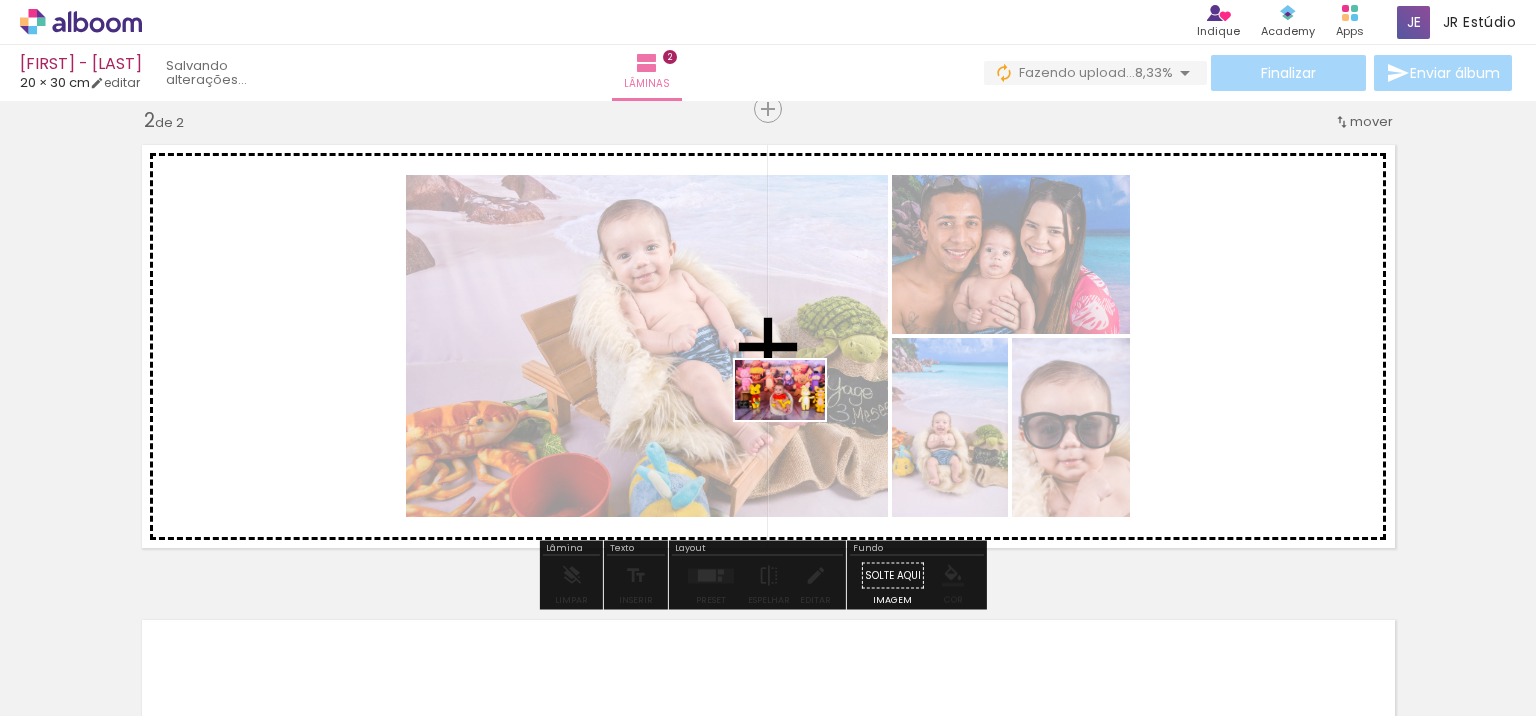 drag, startPoint x: 637, startPoint y: 662, endPoint x: 801, endPoint y: 409, distance: 301.50455 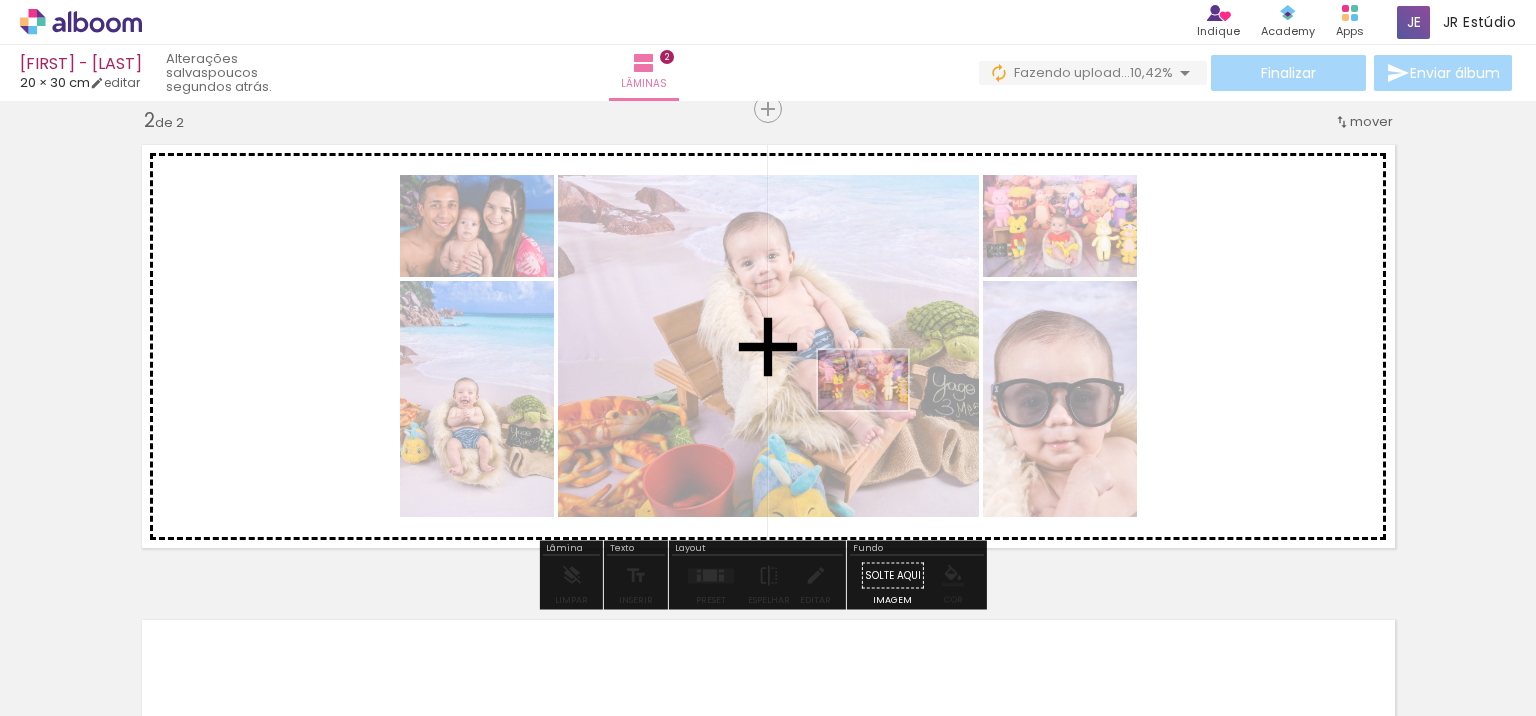 drag, startPoint x: 607, startPoint y: 661, endPoint x: 878, endPoint y: 410, distance: 369.38055 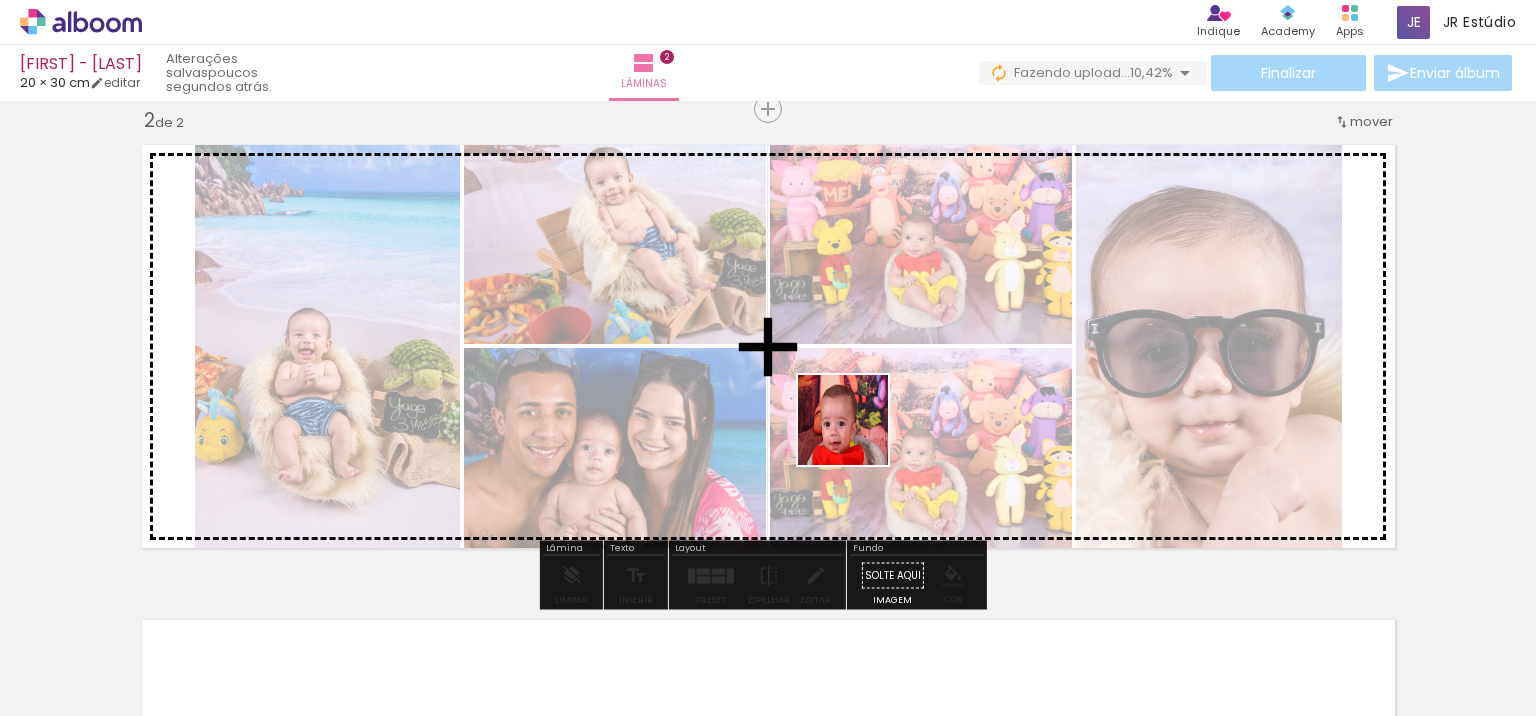 drag, startPoint x: 715, startPoint y: 667, endPoint x: 858, endPoint y: 435, distance: 272.53073 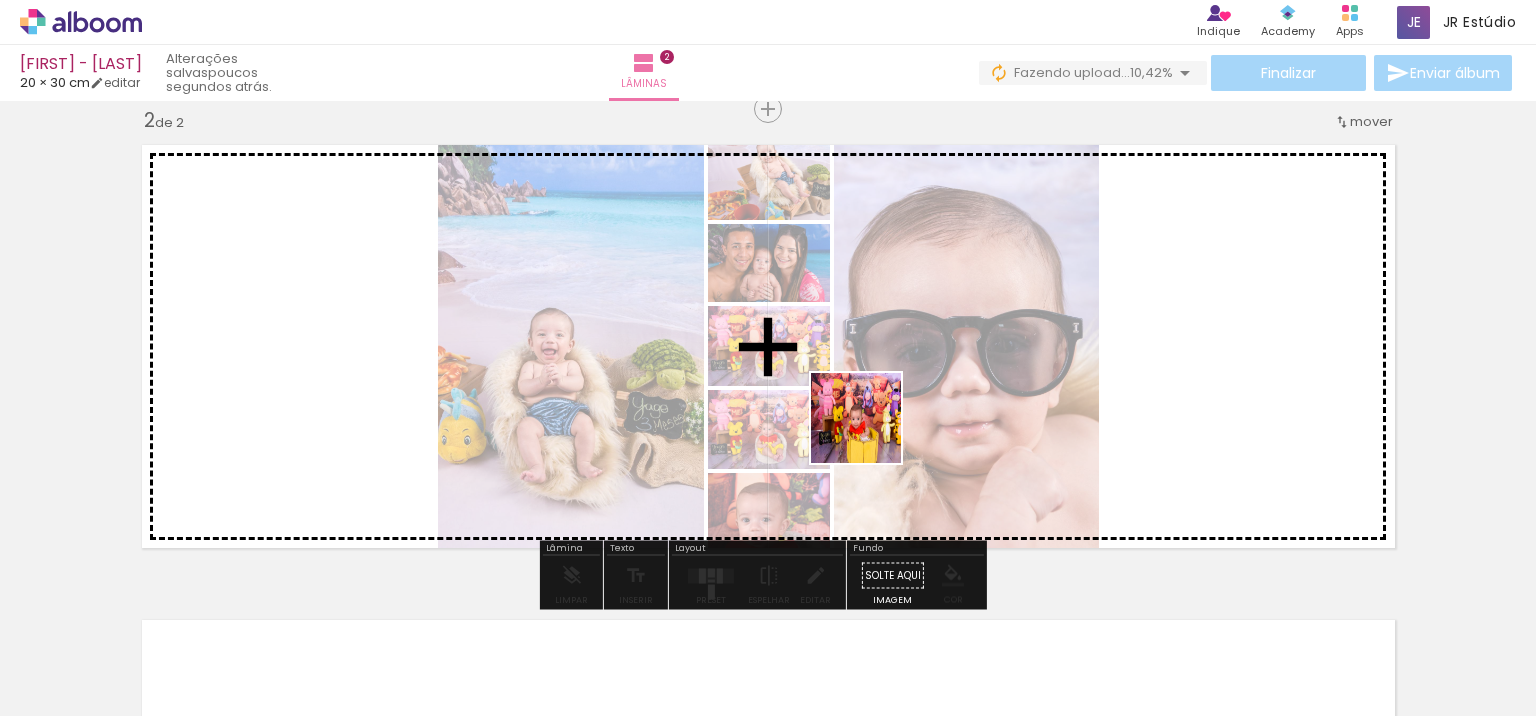 drag, startPoint x: 824, startPoint y: 670, endPoint x: 873, endPoint y: 430, distance: 244.95102 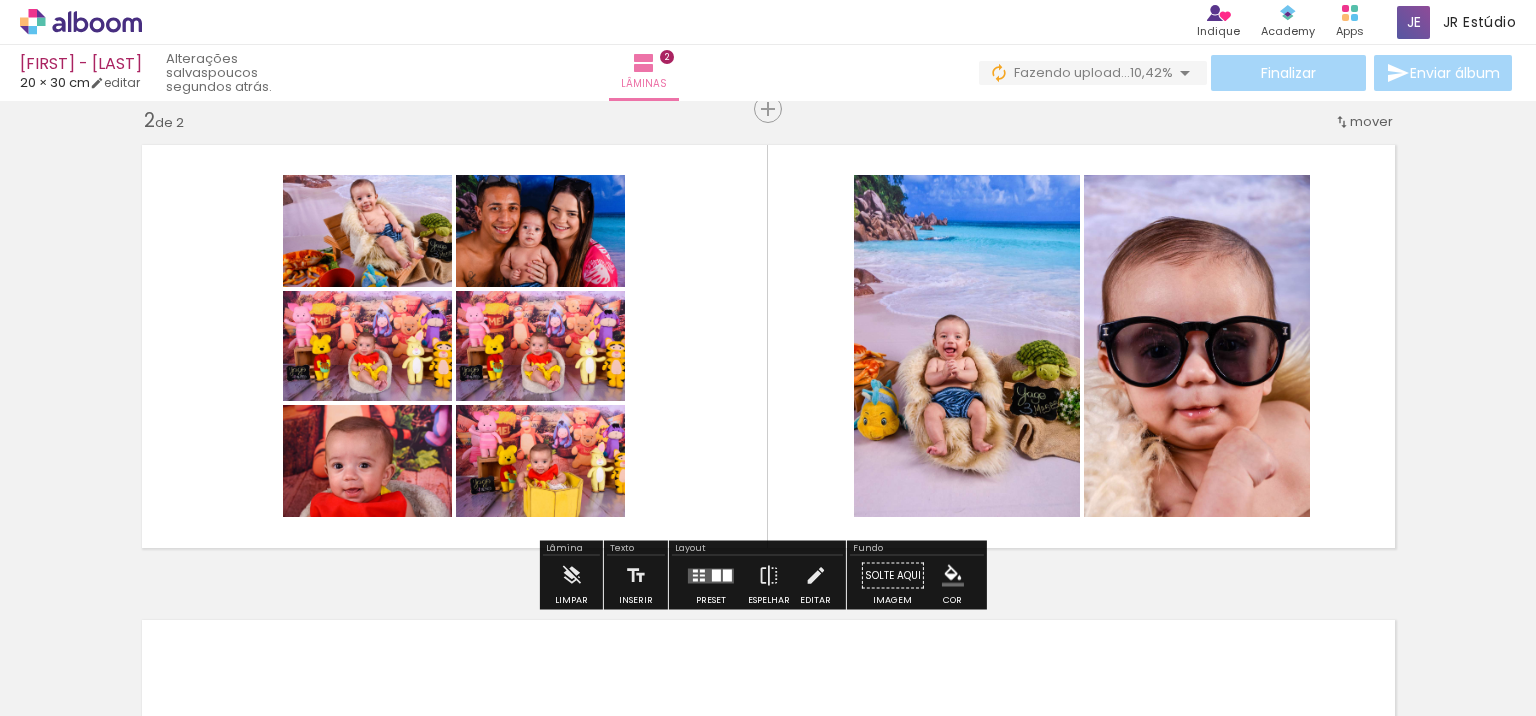click at bounding box center [-95, 649] 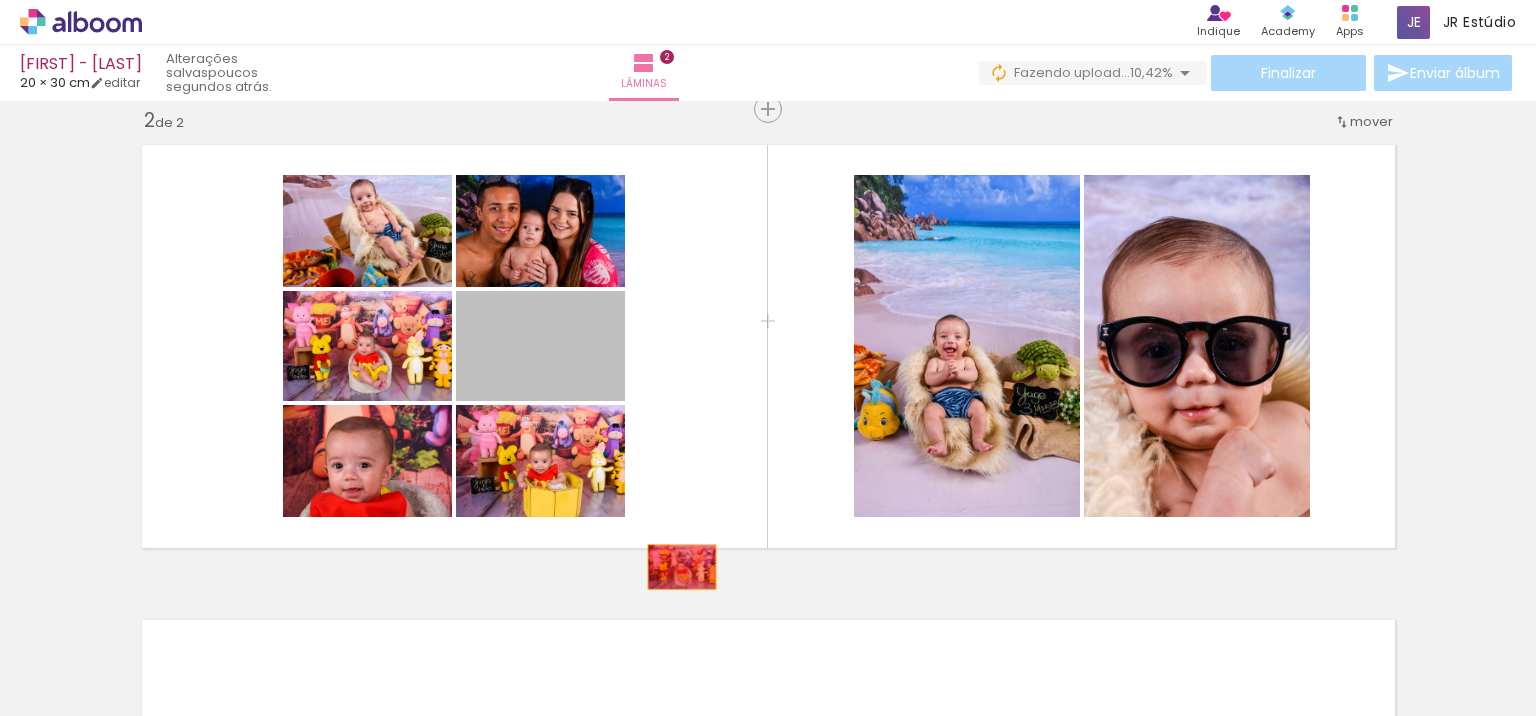 drag, startPoint x: 586, startPoint y: 394, endPoint x: 674, endPoint y: 567, distance: 194.09534 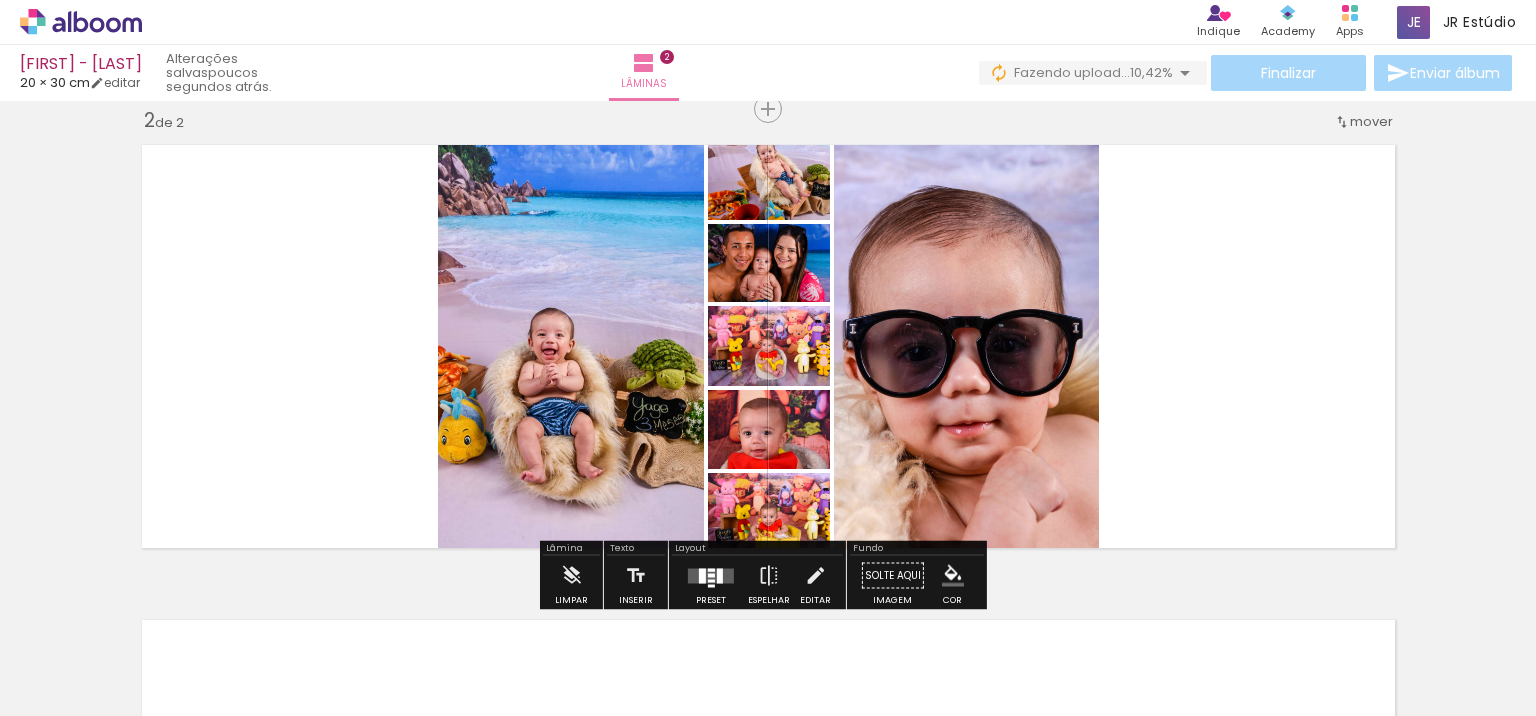 click at bounding box center [711, 575] 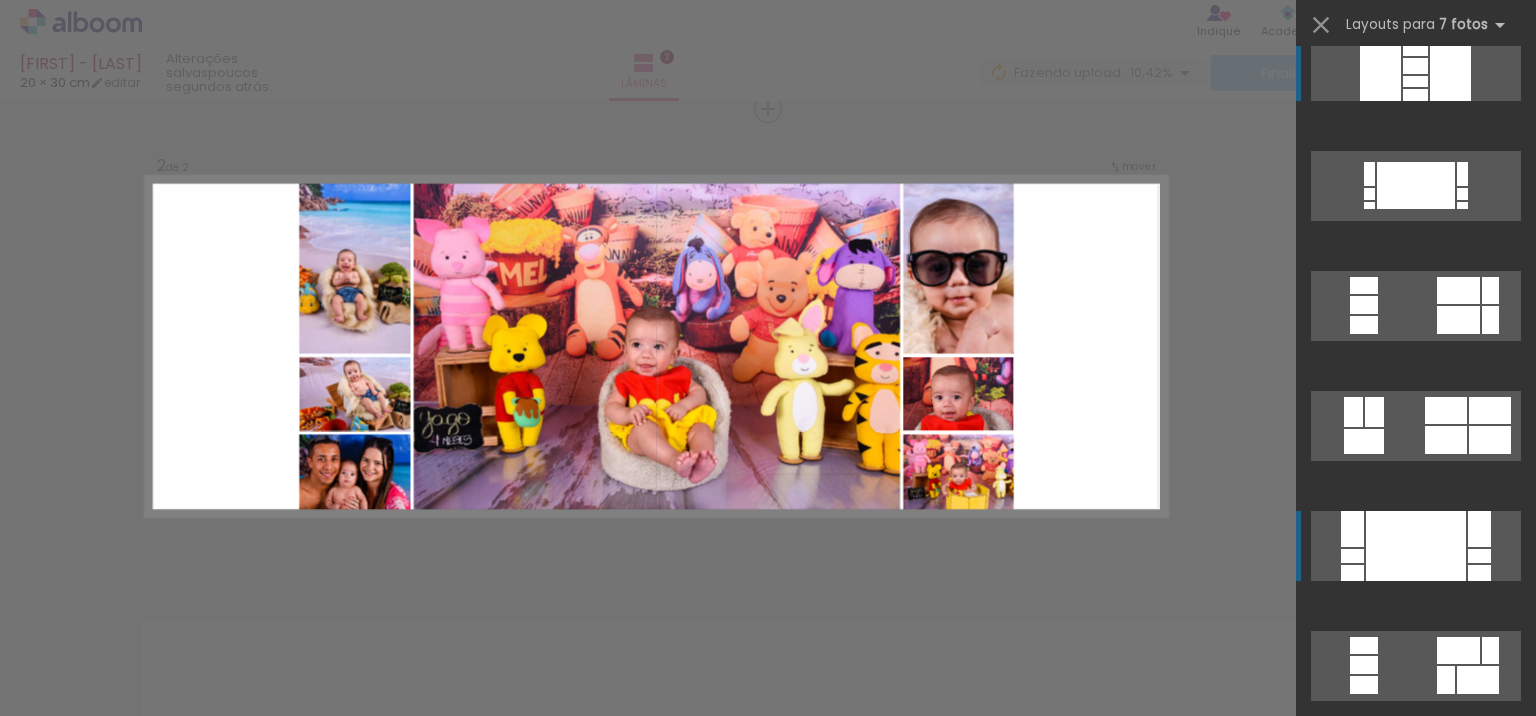 scroll, scrollTop: 32, scrollLeft: 0, axis: vertical 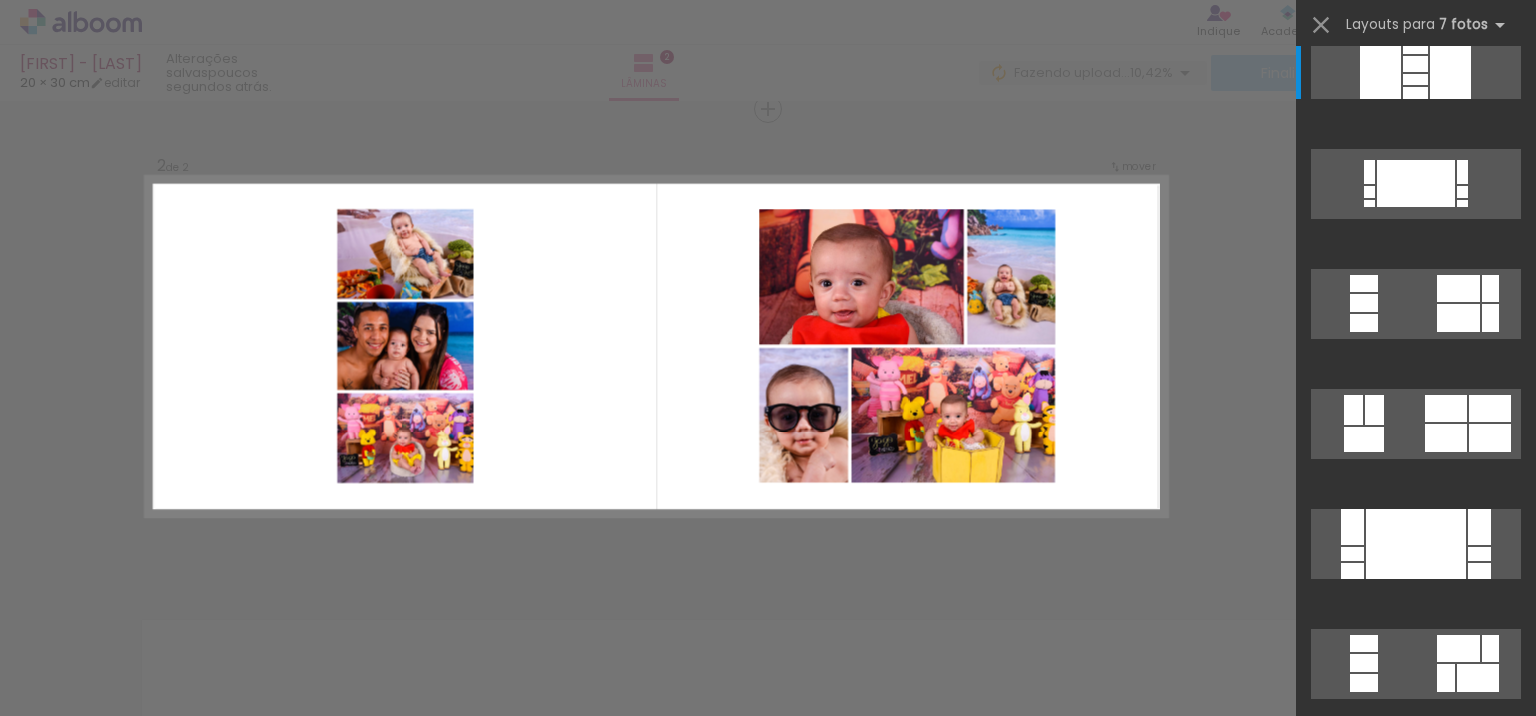 click at bounding box center [-95, 649] 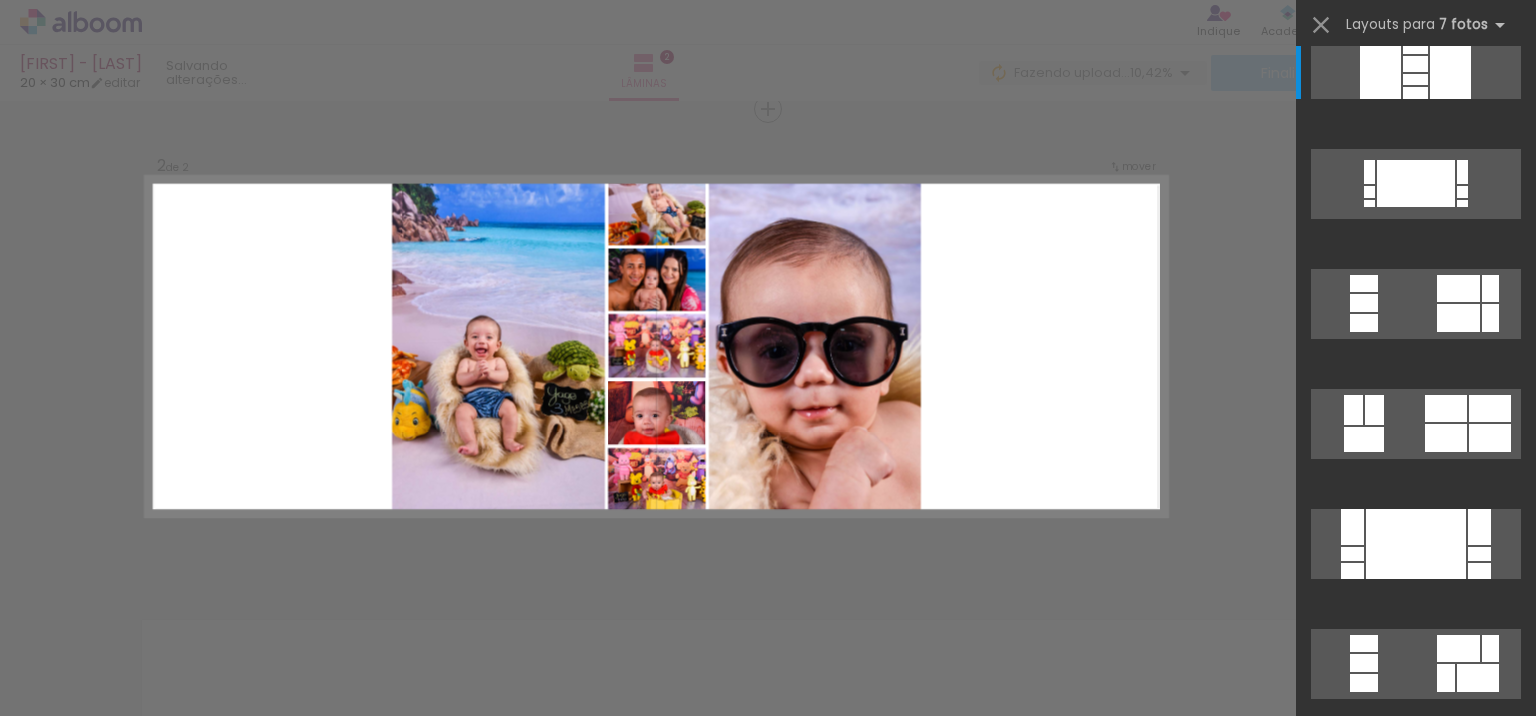scroll, scrollTop: 0, scrollLeft: 0, axis: both 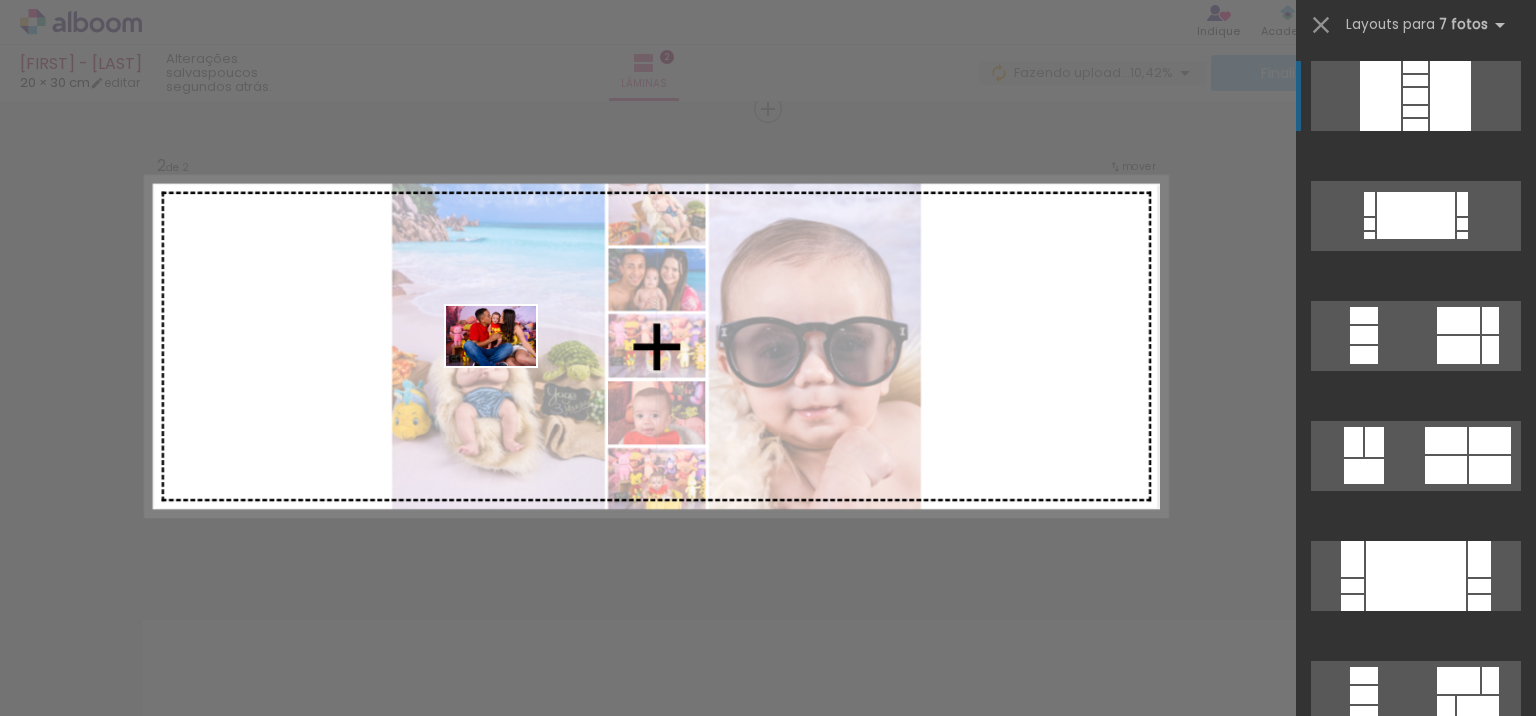drag, startPoint x: 932, startPoint y: 665, endPoint x: 506, endPoint y: 366, distance: 520.45844 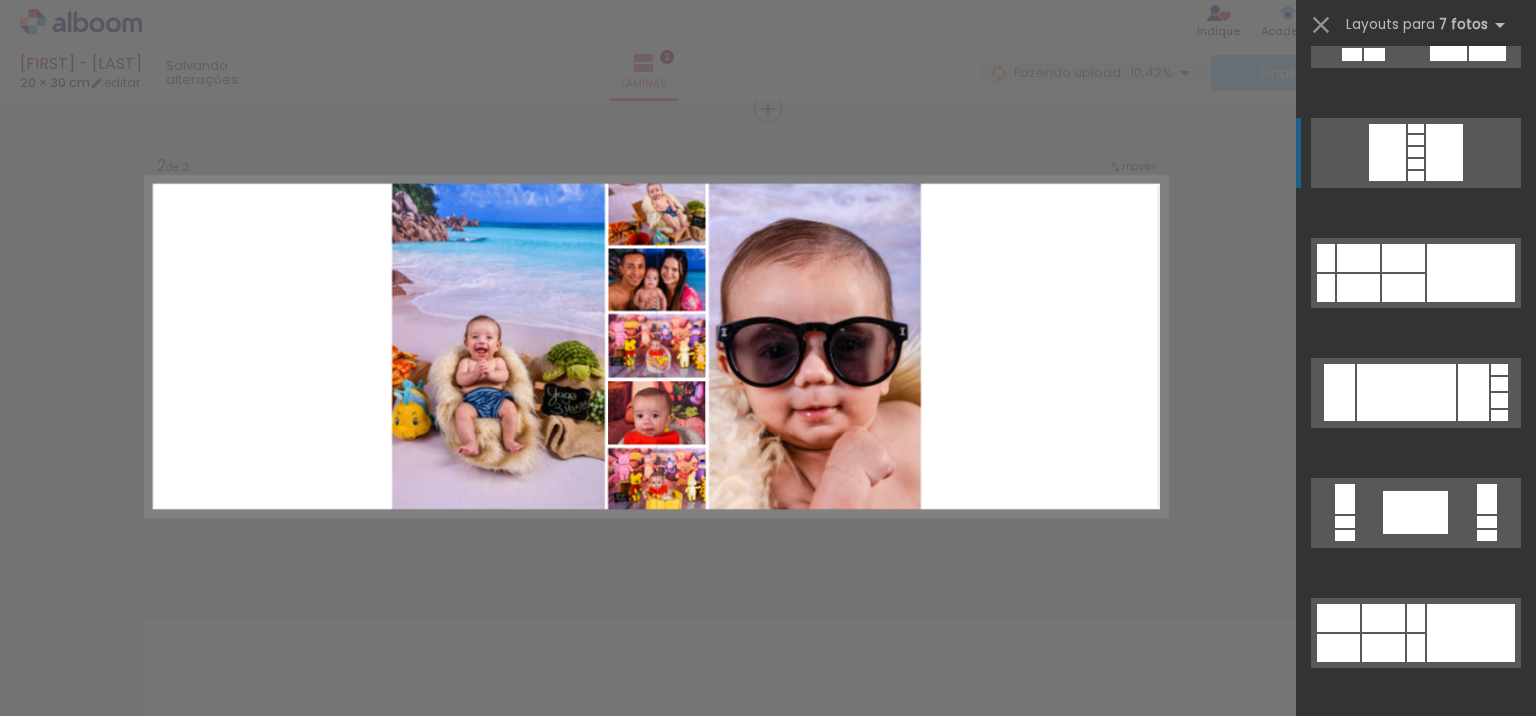 scroll, scrollTop: 0, scrollLeft: 0, axis: both 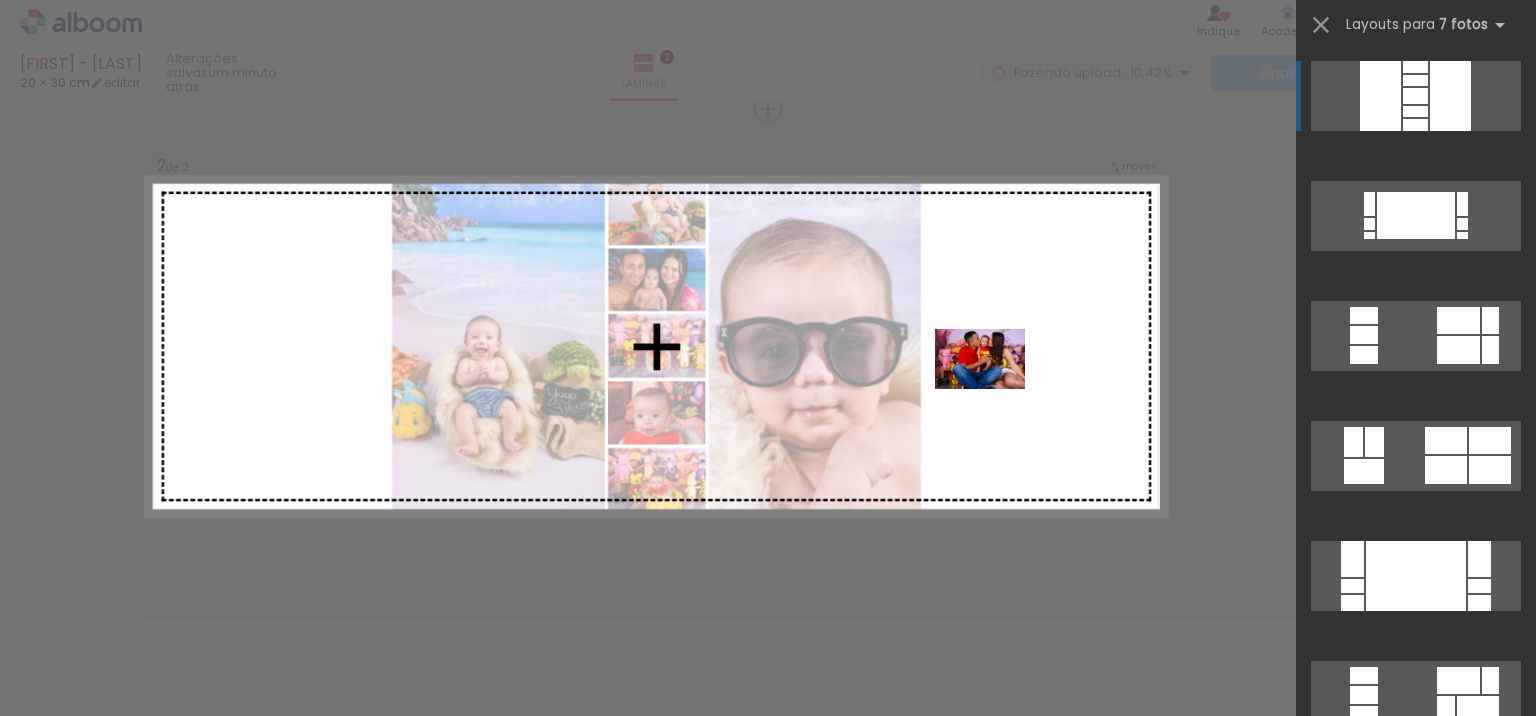 drag, startPoint x: 946, startPoint y: 337, endPoint x: 995, endPoint y: 389, distance: 71.44928 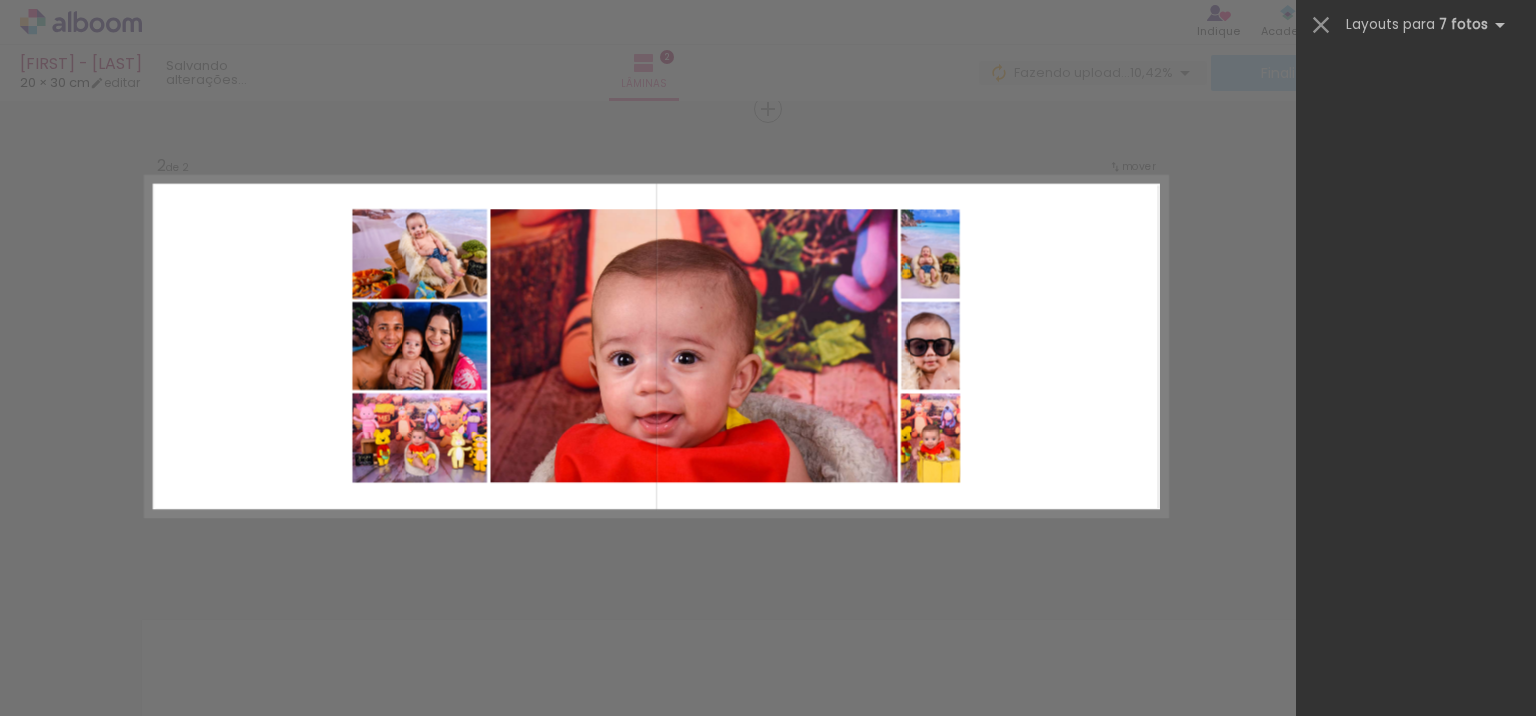scroll, scrollTop: 3628, scrollLeft: 0, axis: vertical 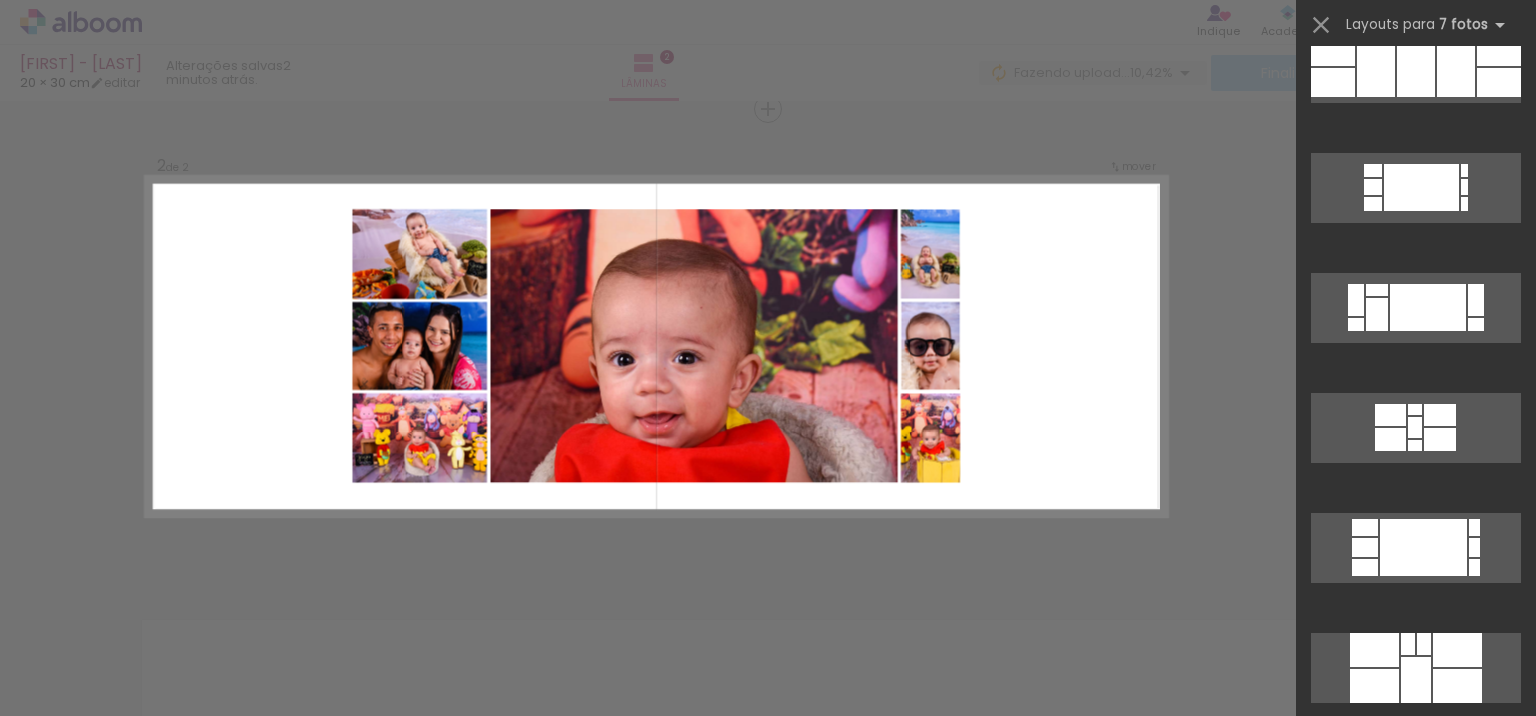click at bounding box center (1321, 25) 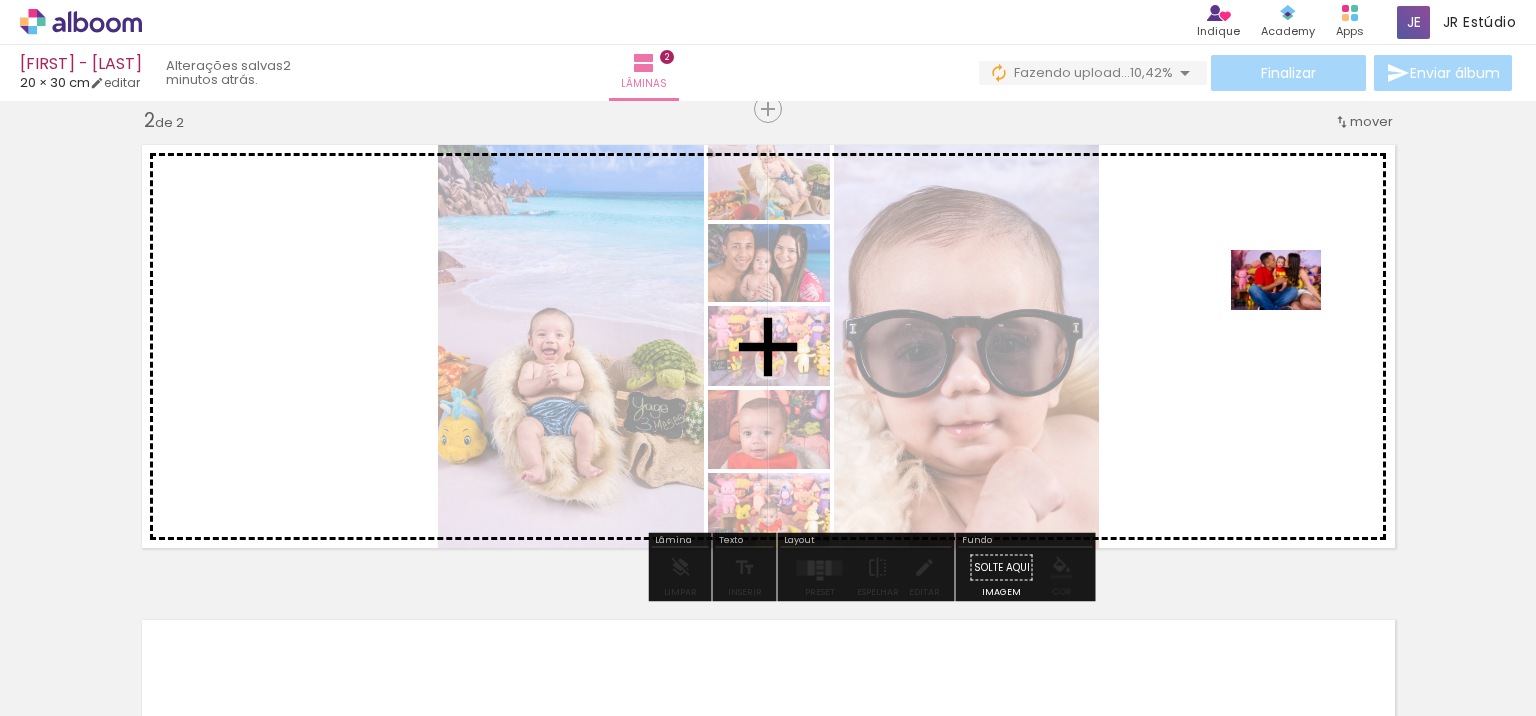 drag, startPoint x: 937, startPoint y: 667, endPoint x: 1291, endPoint y: 310, distance: 502.7574 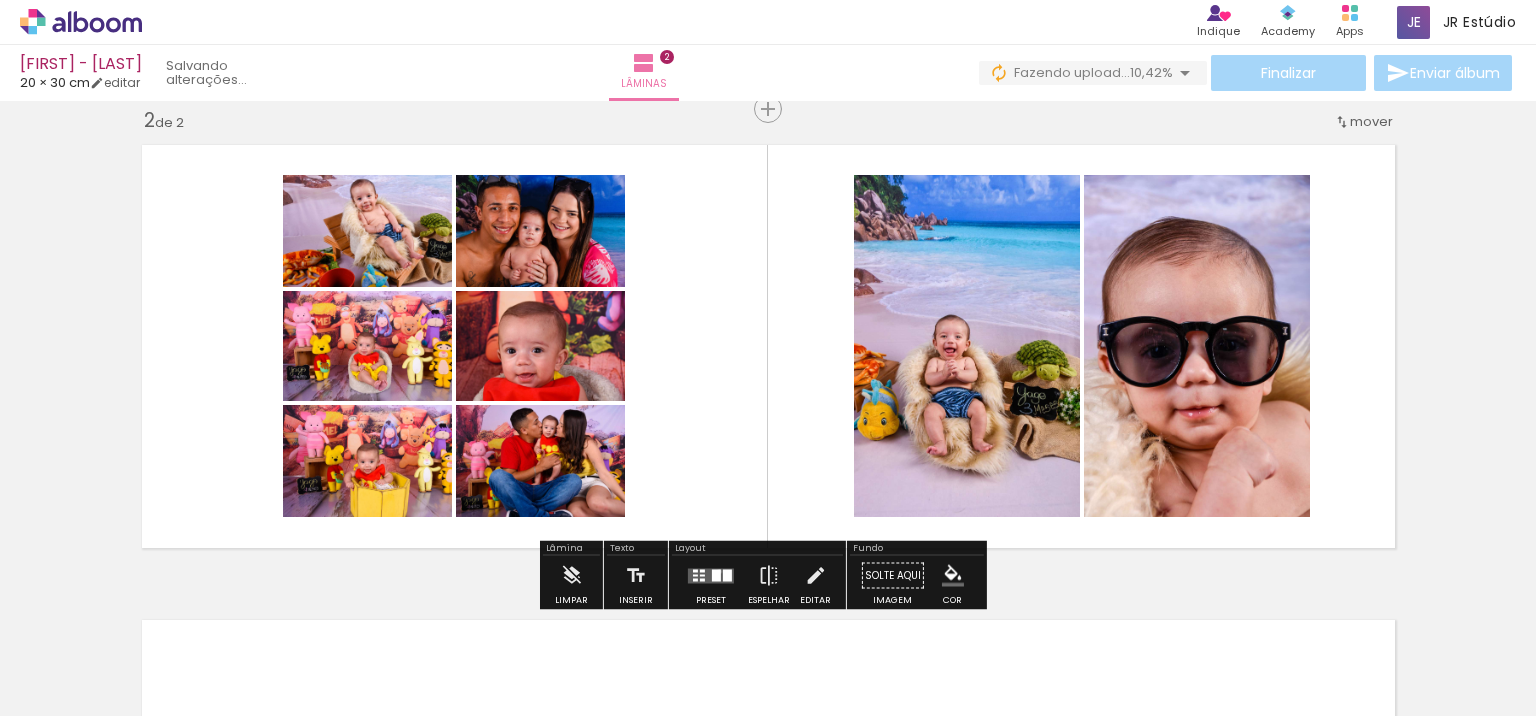 click at bounding box center (716, 575) 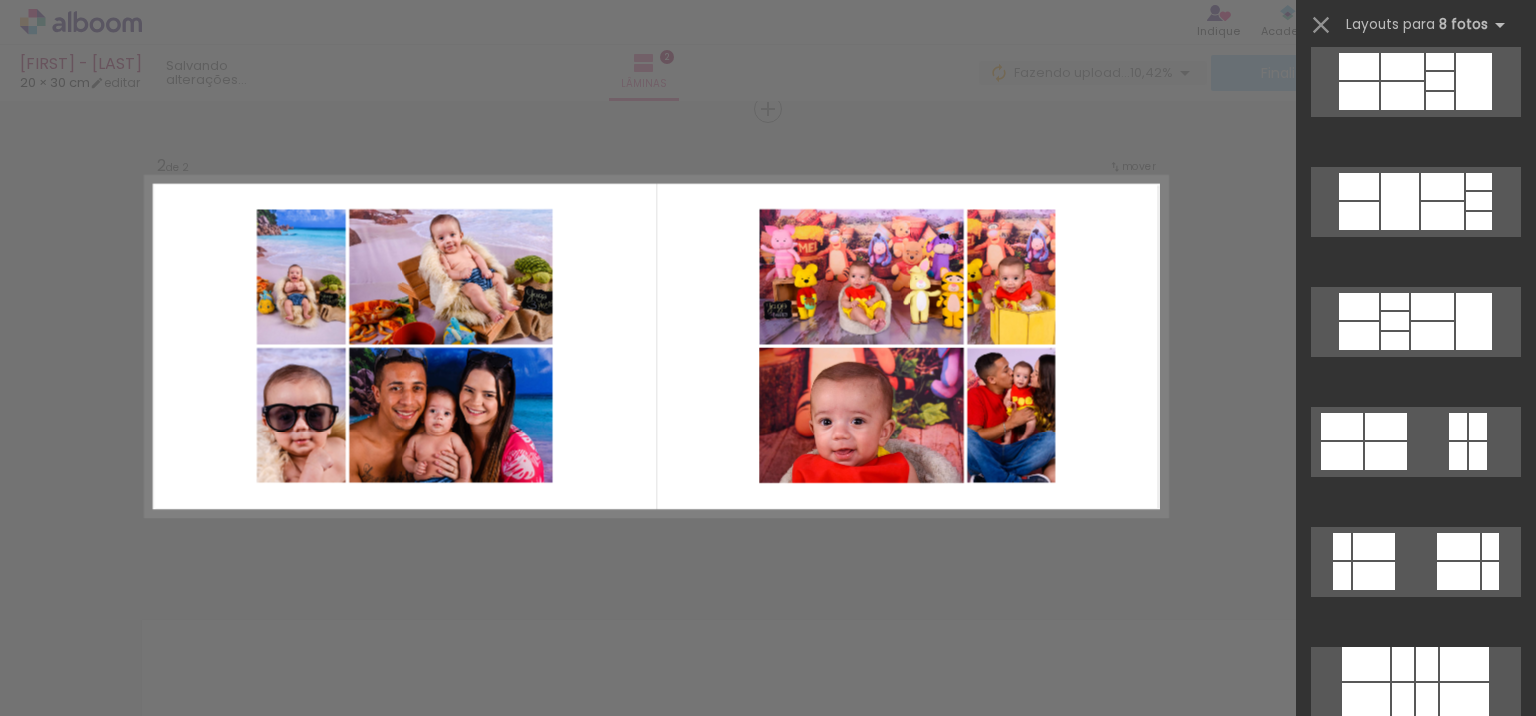 scroll, scrollTop: 1063, scrollLeft: 0, axis: vertical 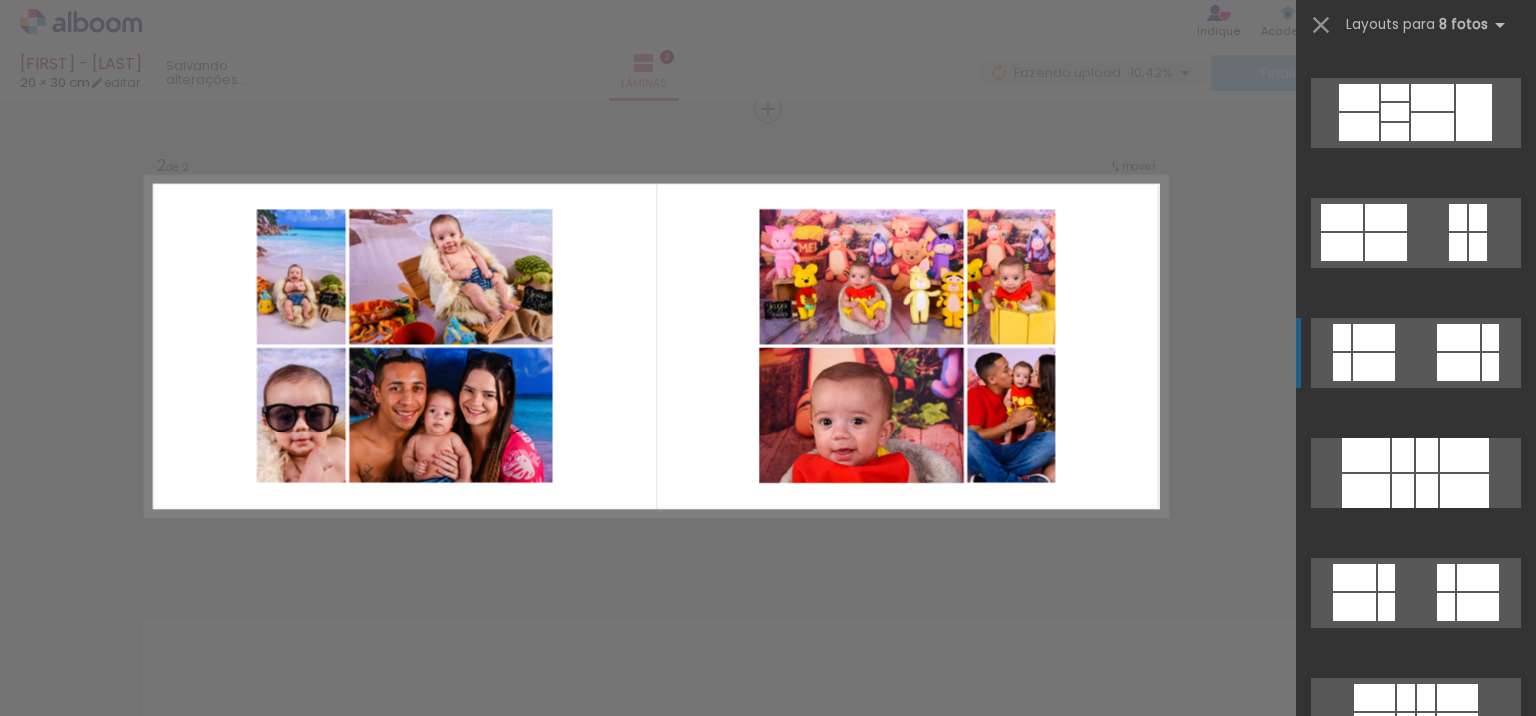 click at bounding box center (1478, 577) 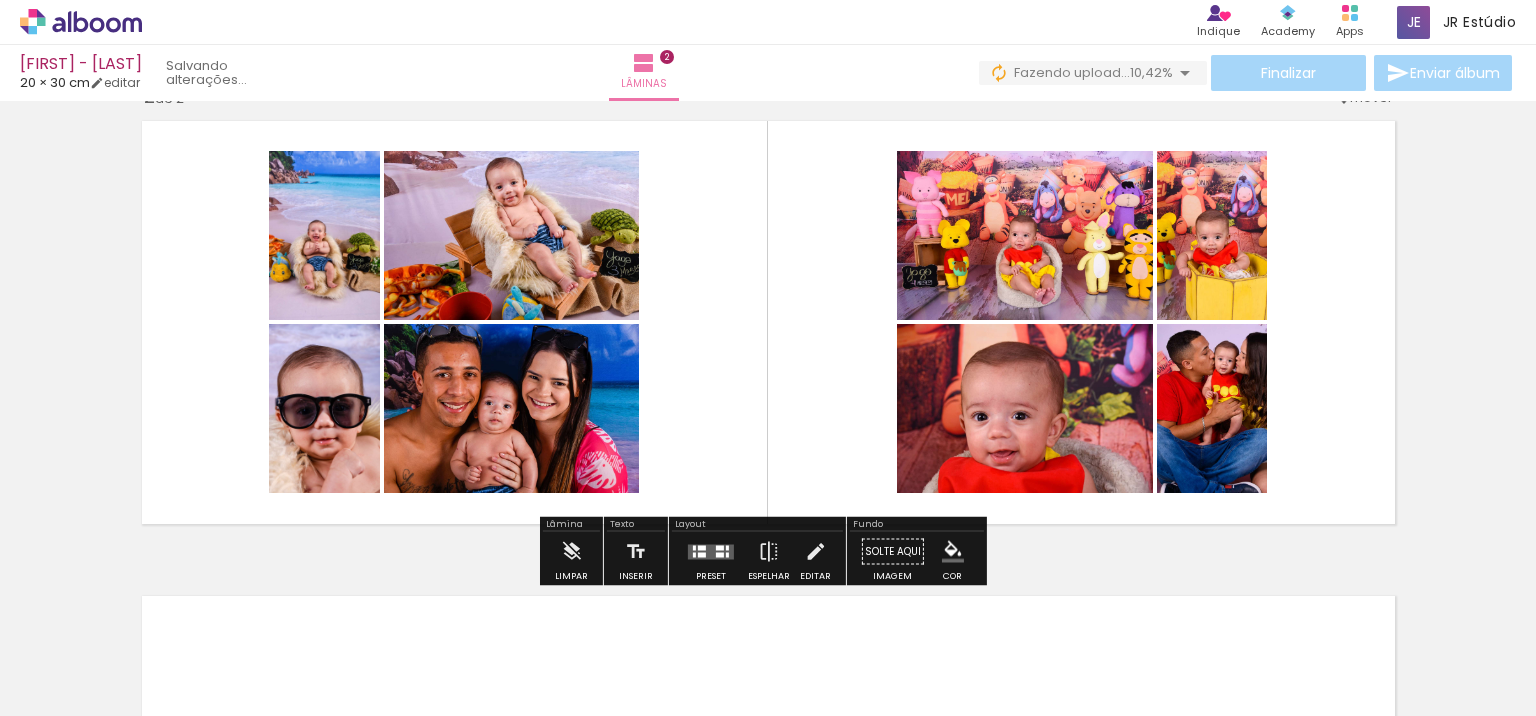 scroll, scrollTop: 541, scrollLeft: 0, axis: vertical 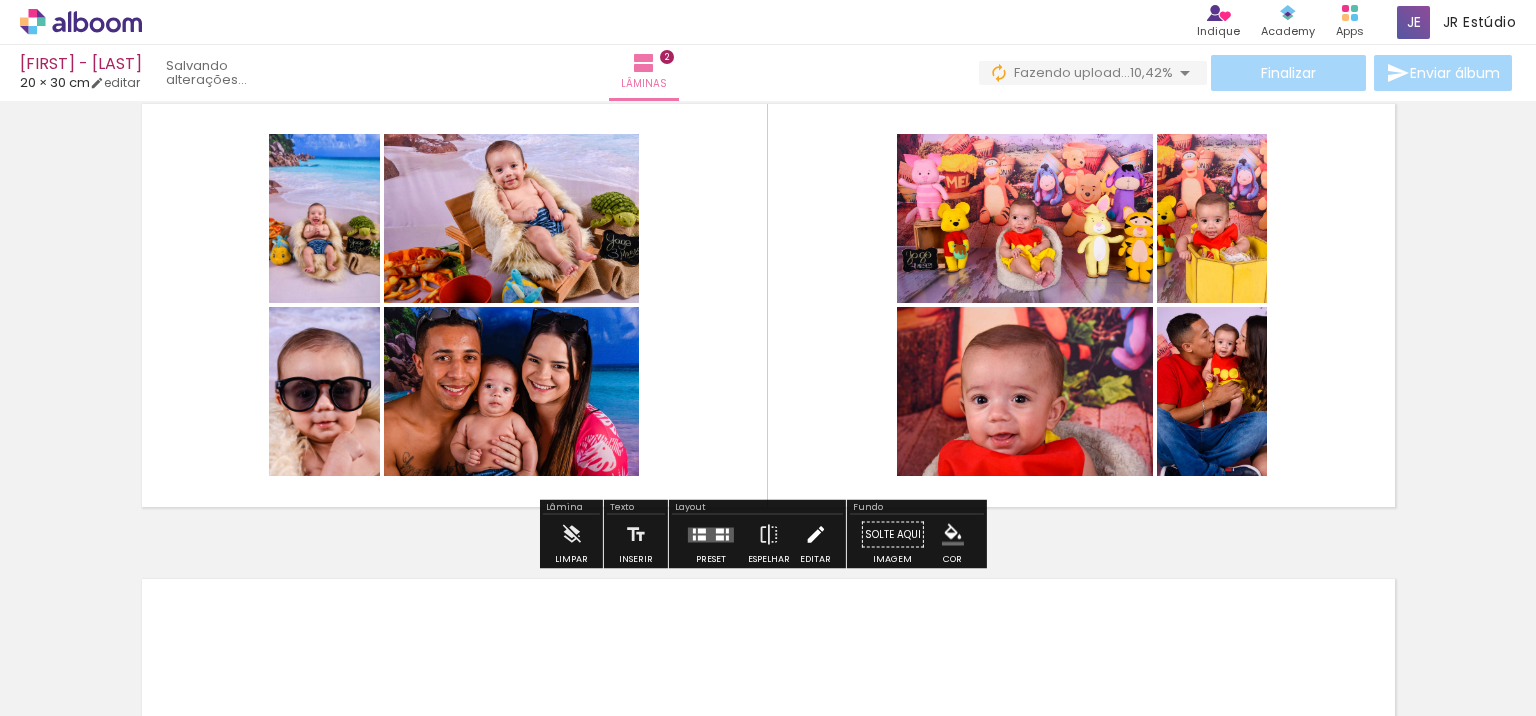click at bounding box center (815, 535) 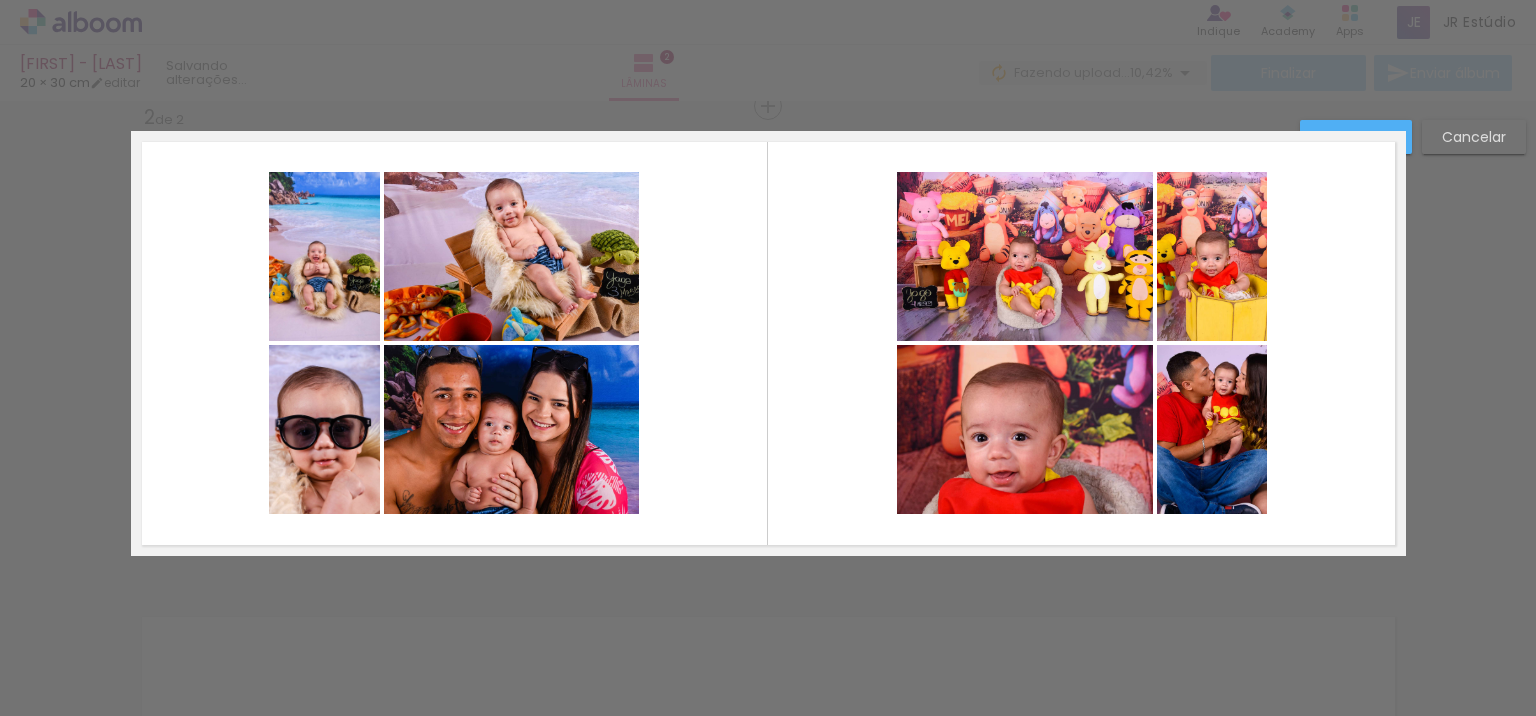 scroll, scrollTop: 500, scrollLeft: 0, axis: vertical 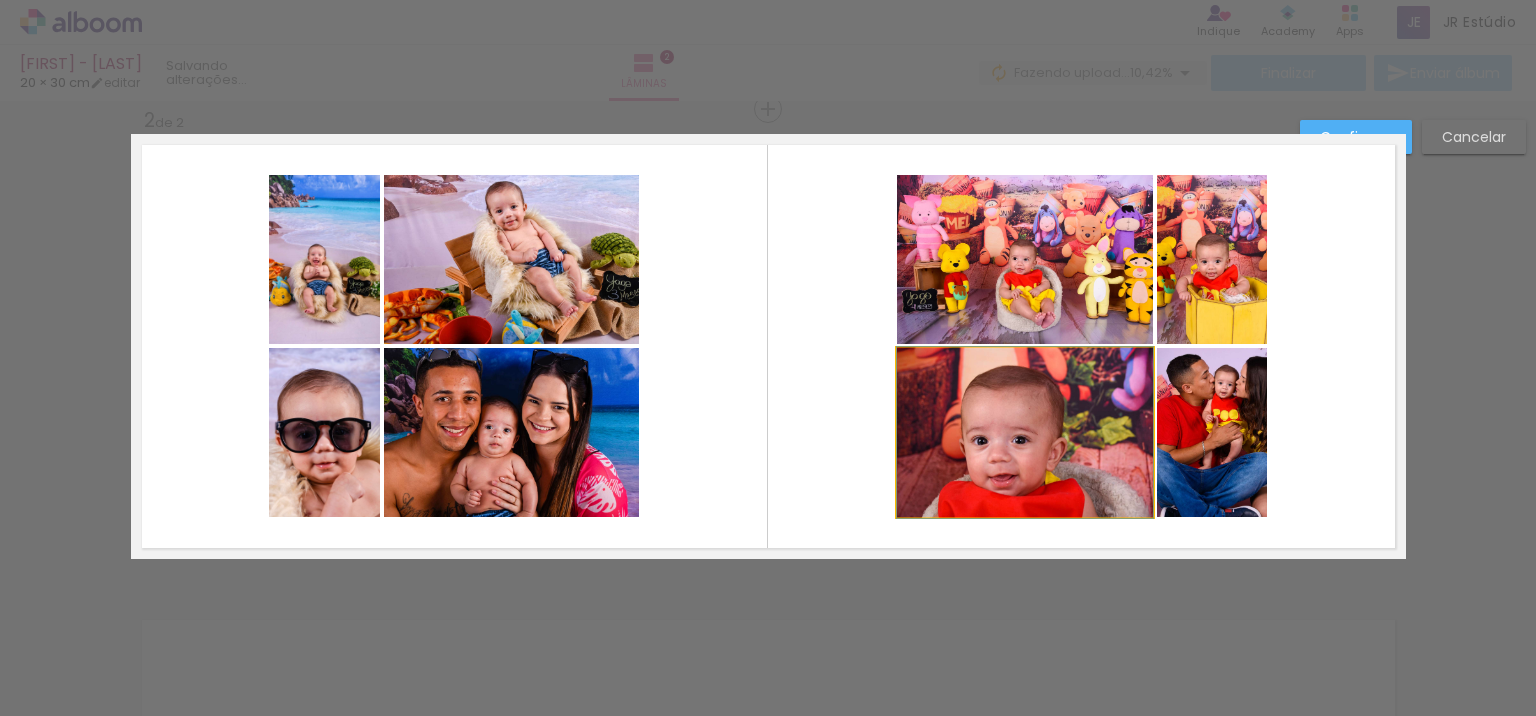 click 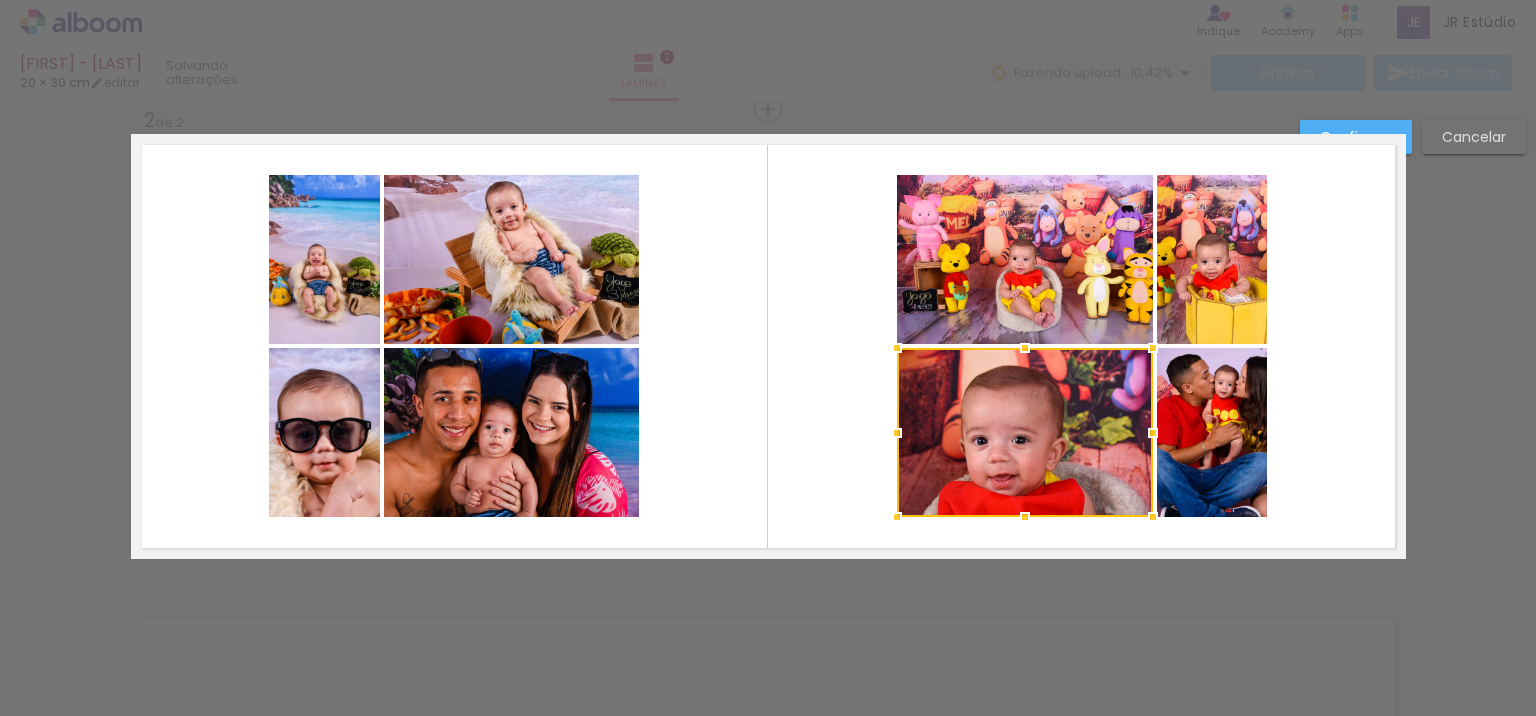 click 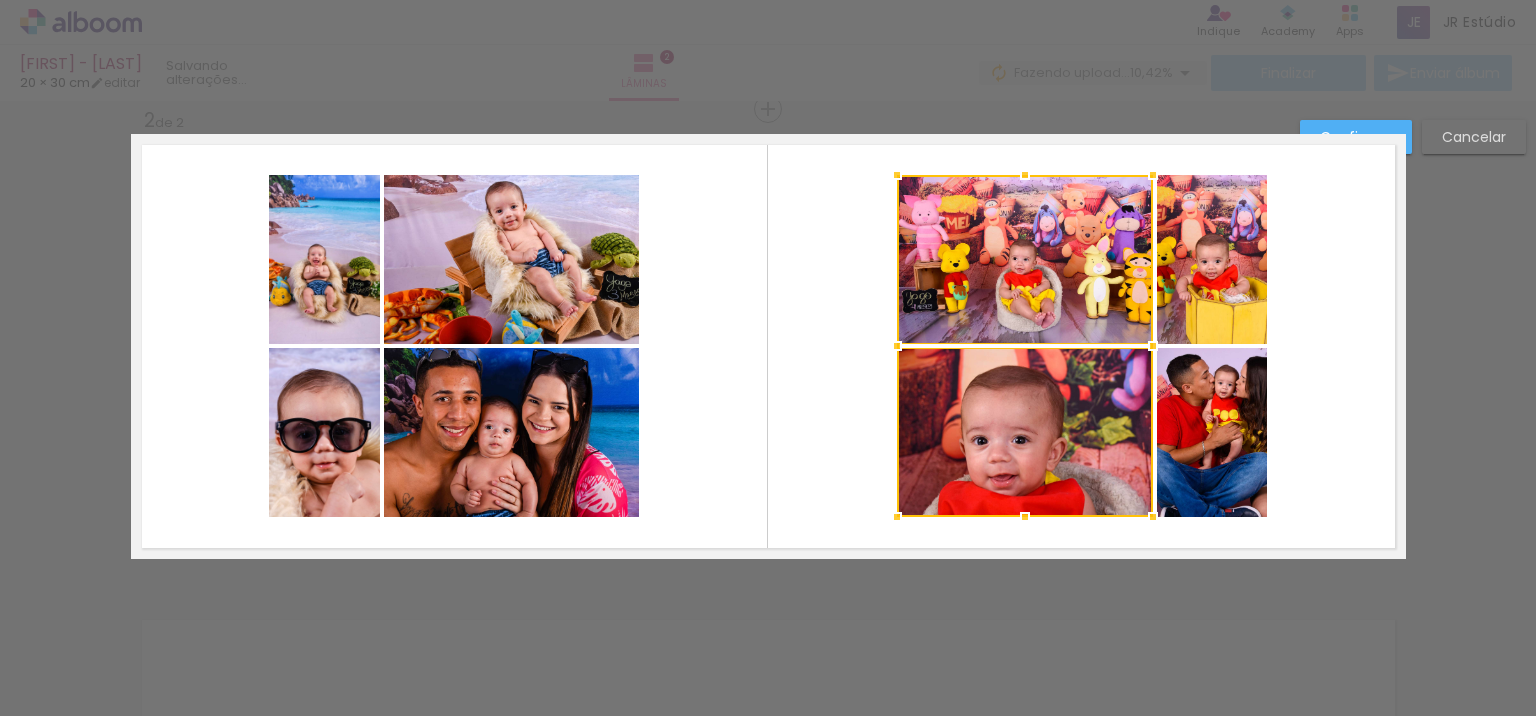 click 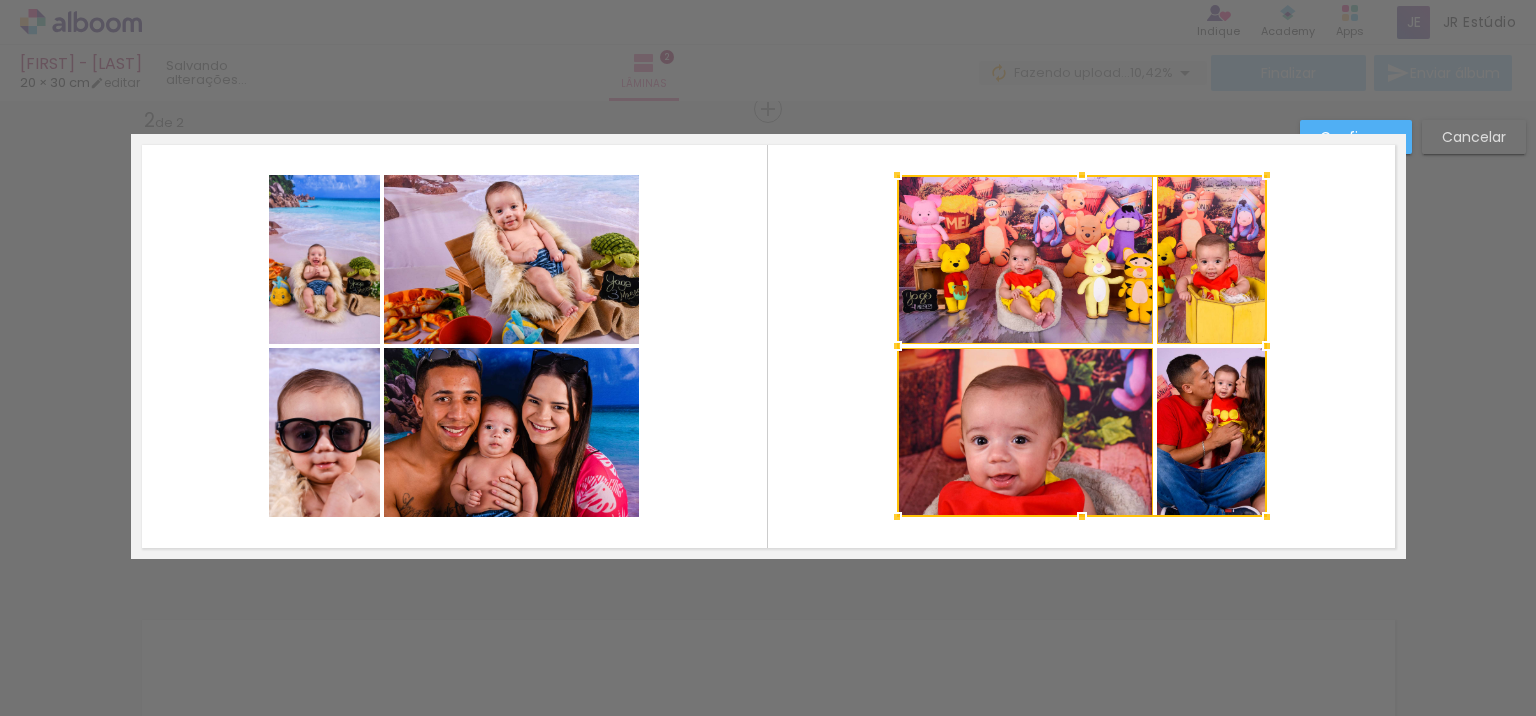 click at bounding box center (1082, 346) 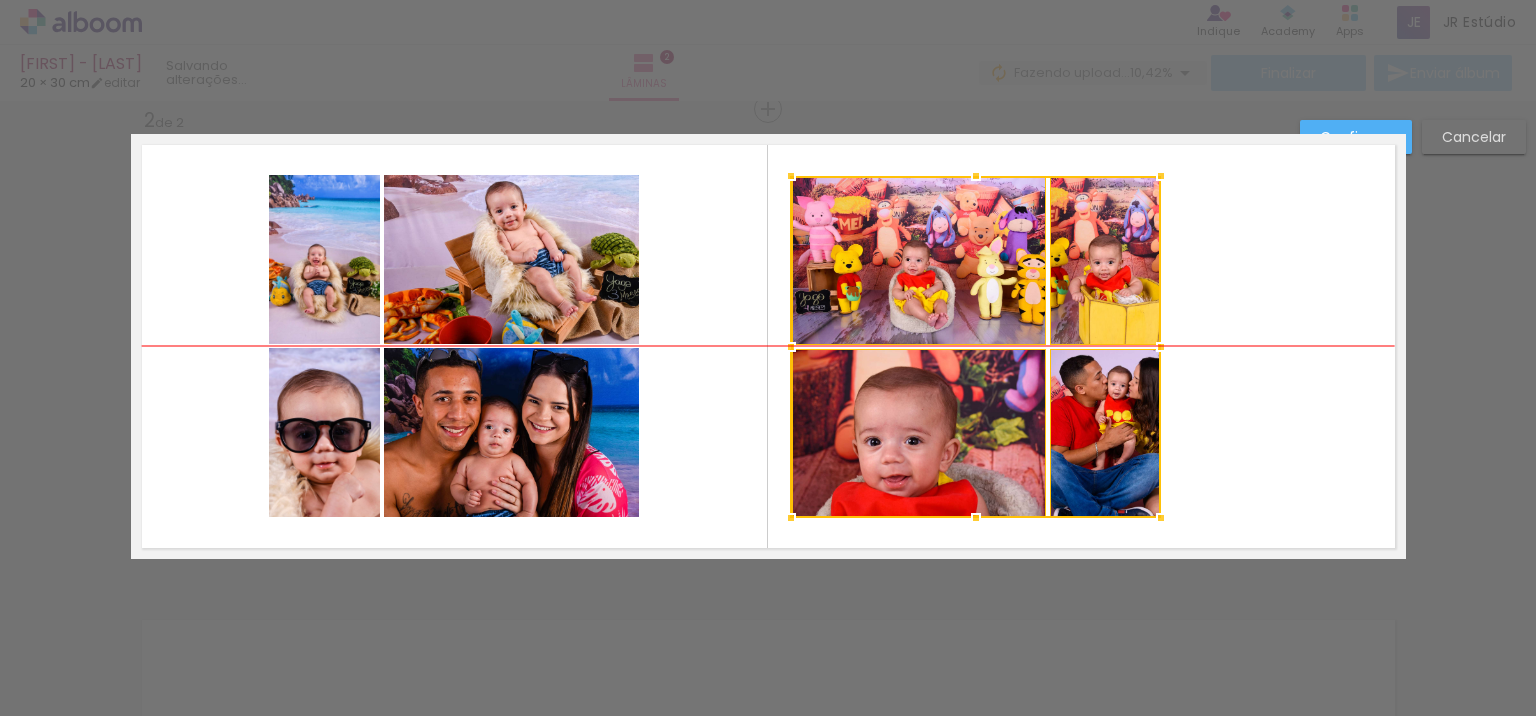 drag, startPoint x: 1070, startPoint y: 439, endPoint x: 963, endPoint y: 444, distance: 107.11676 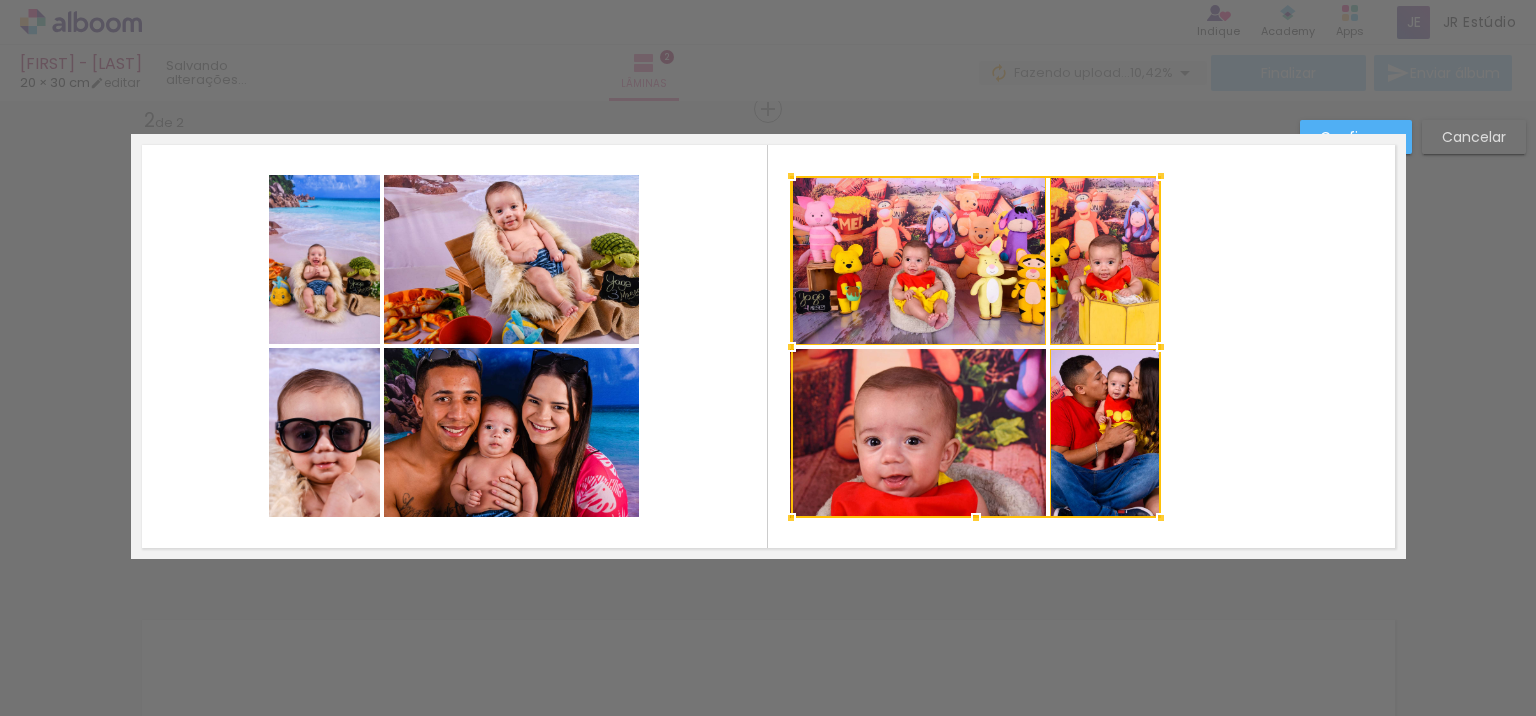 click at bounding box center (768, 346) 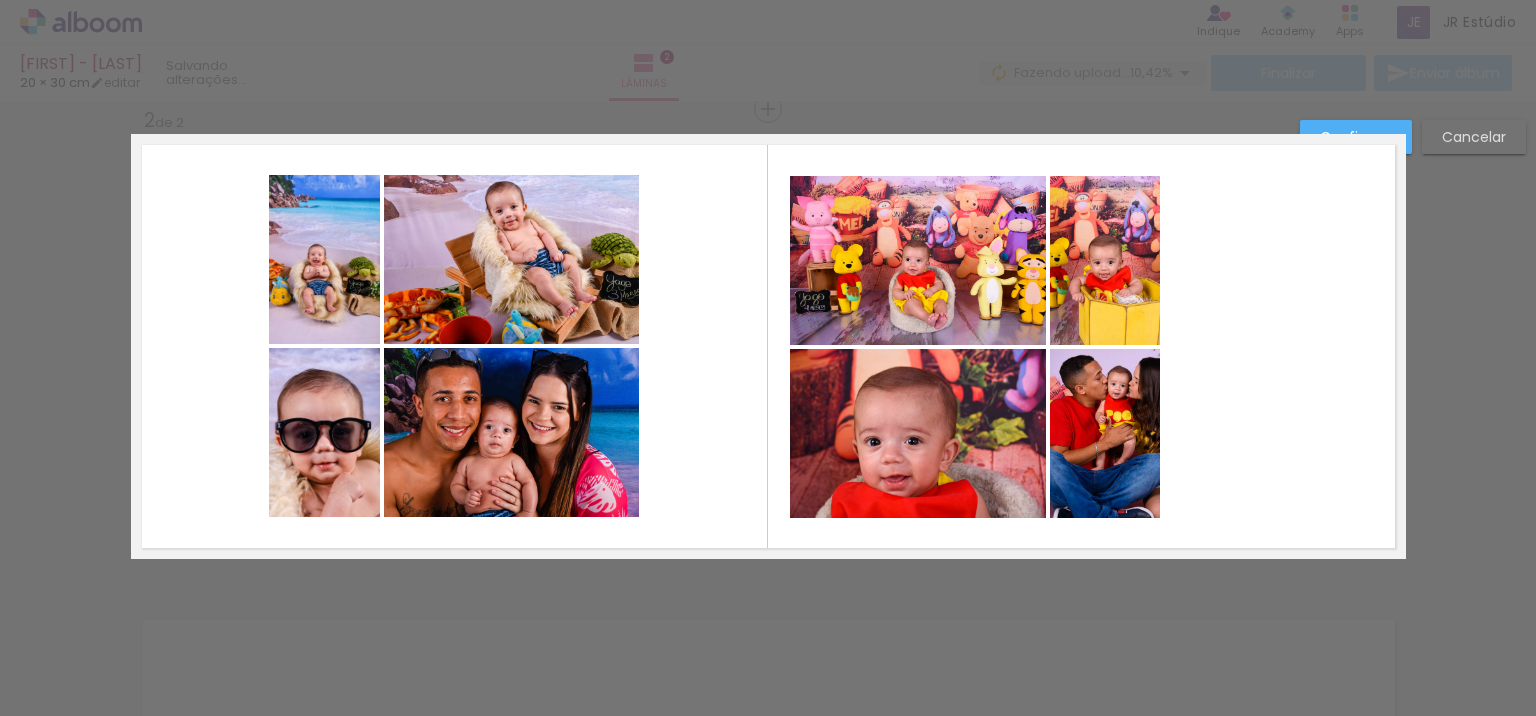 click 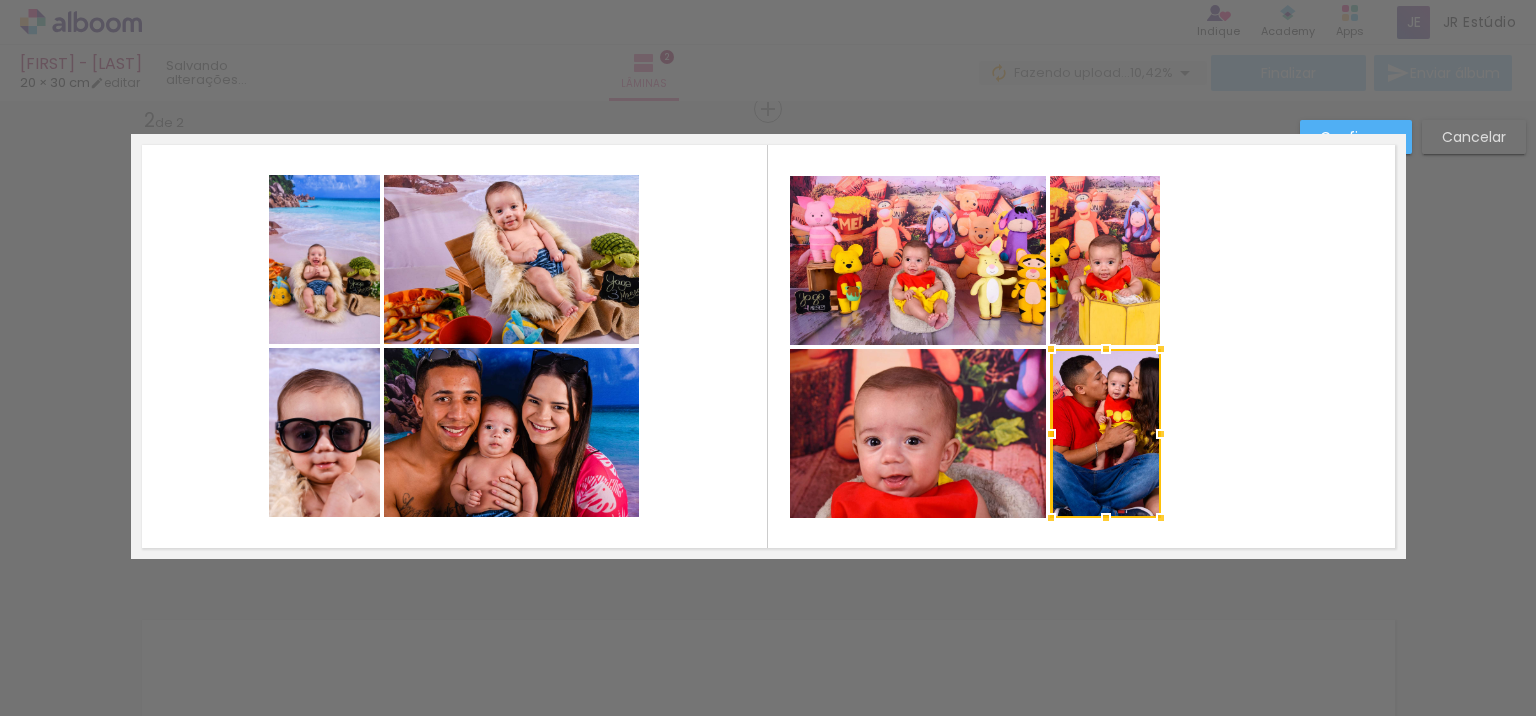 click 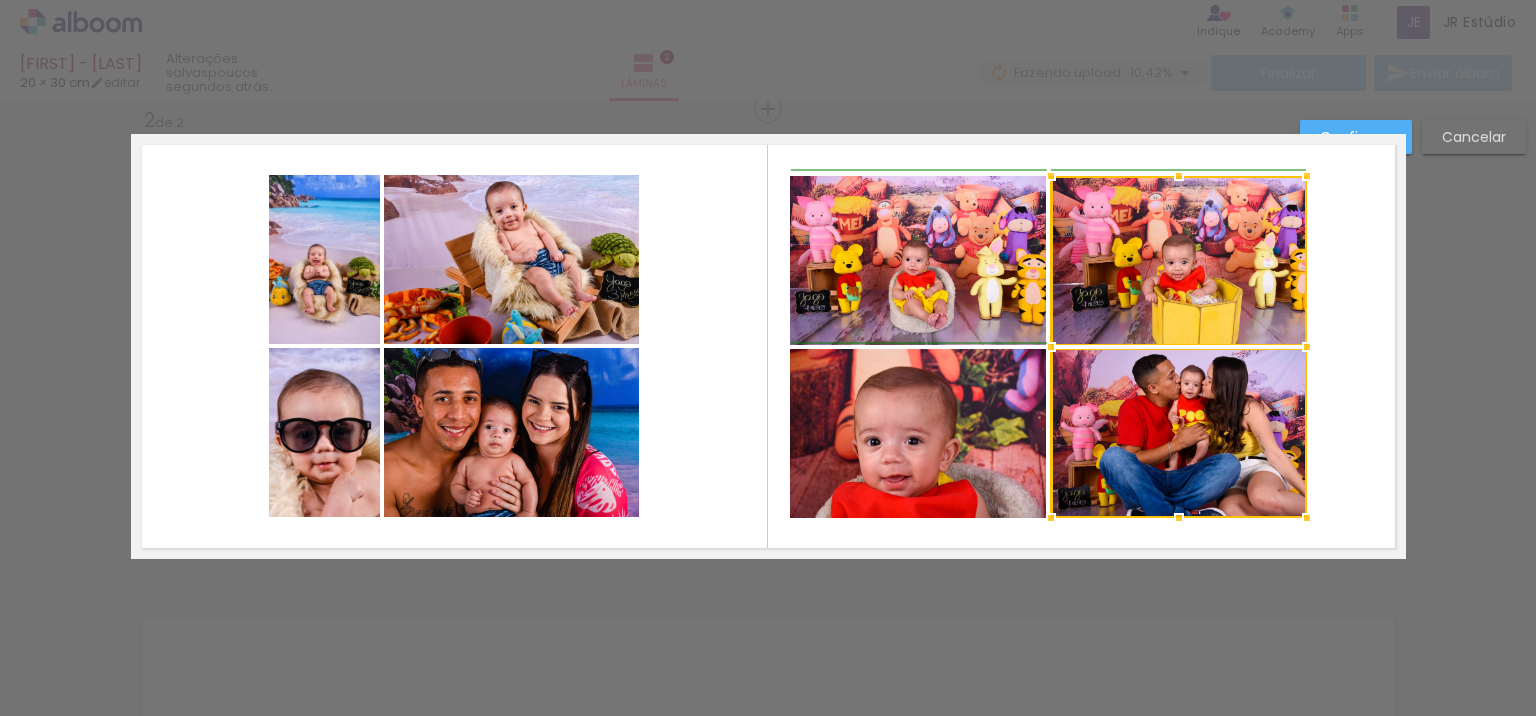 drag, startPoint x: 1155, startPoint y: 348, endPoint x: 1302, endPoint y: 344, distance: 147.05441 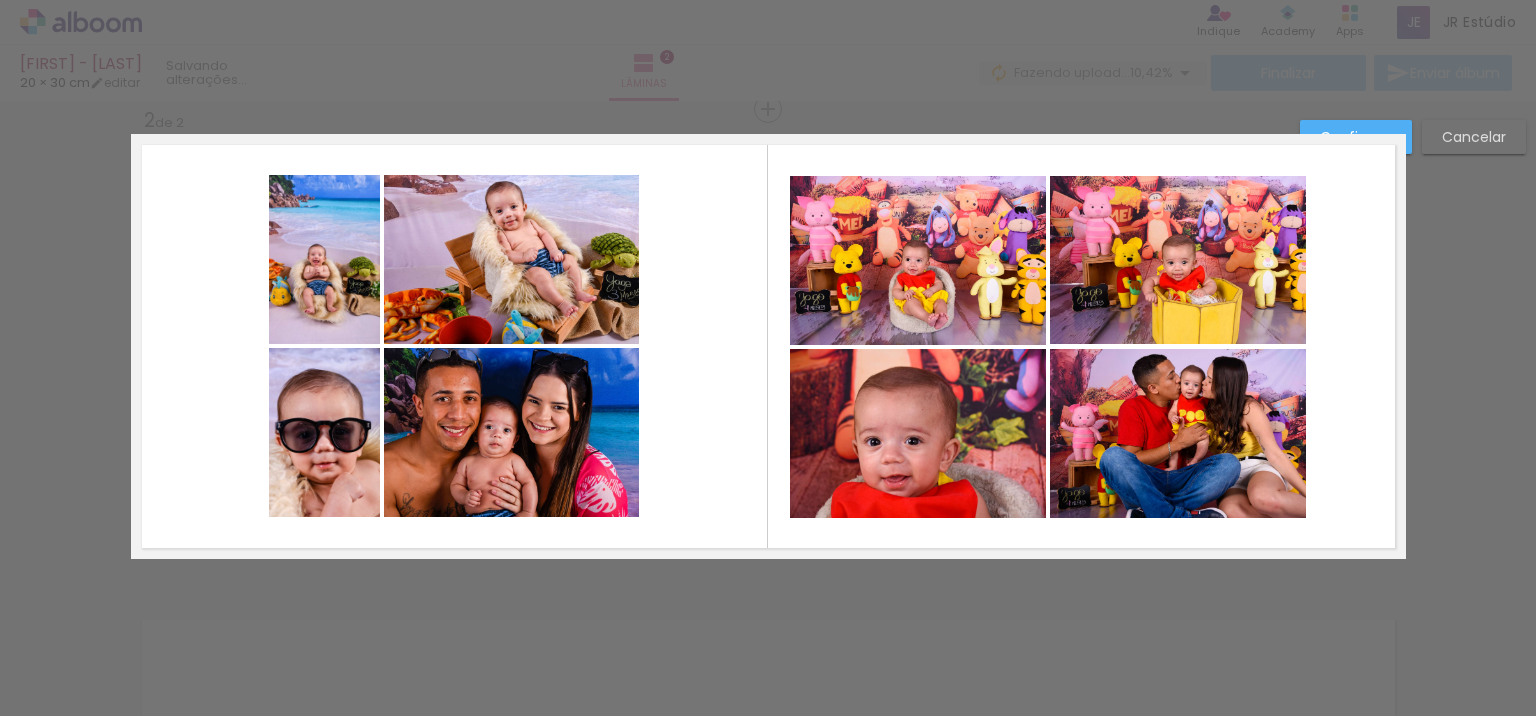 click 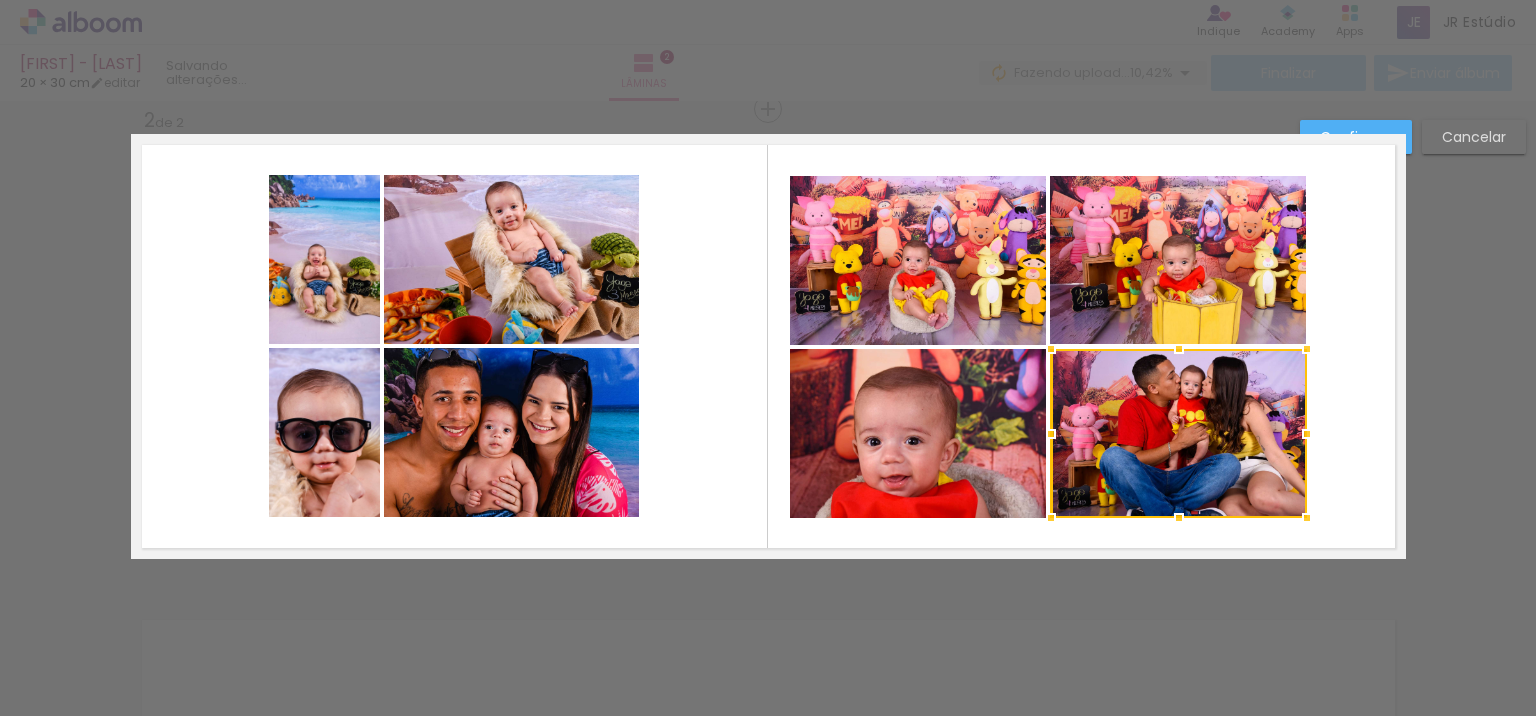 click 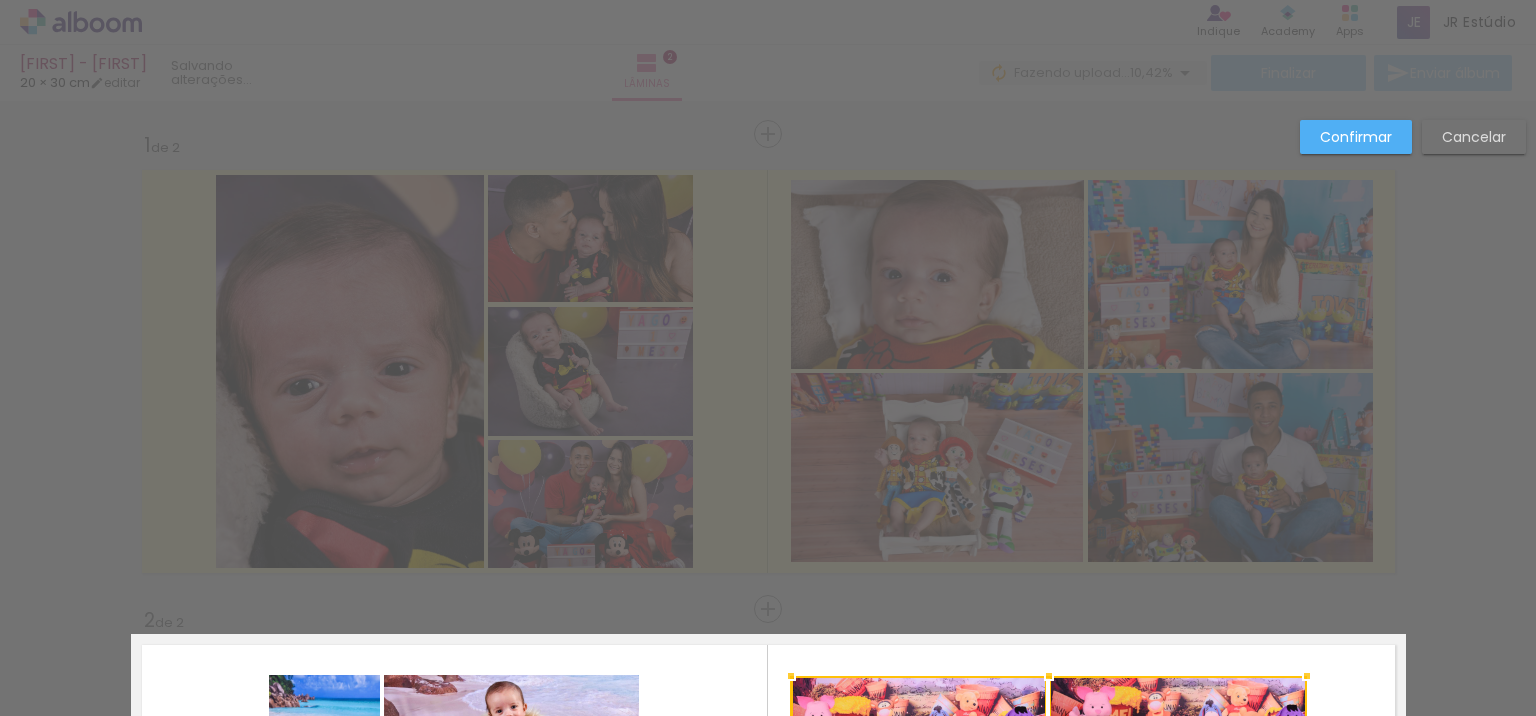 scroll, scrollTop: 0, scrollLeft: 0, axis: both 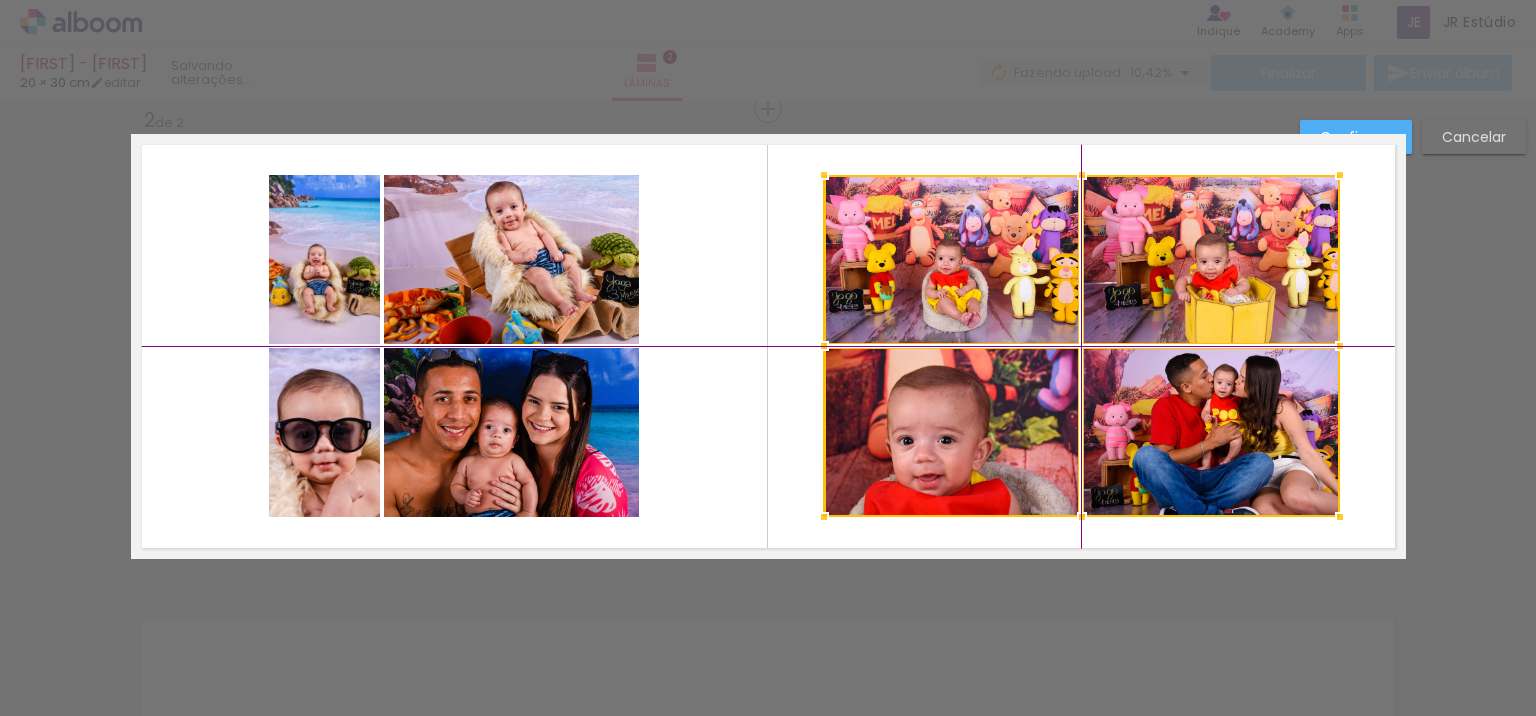 click at bounding box center (1082, 346) 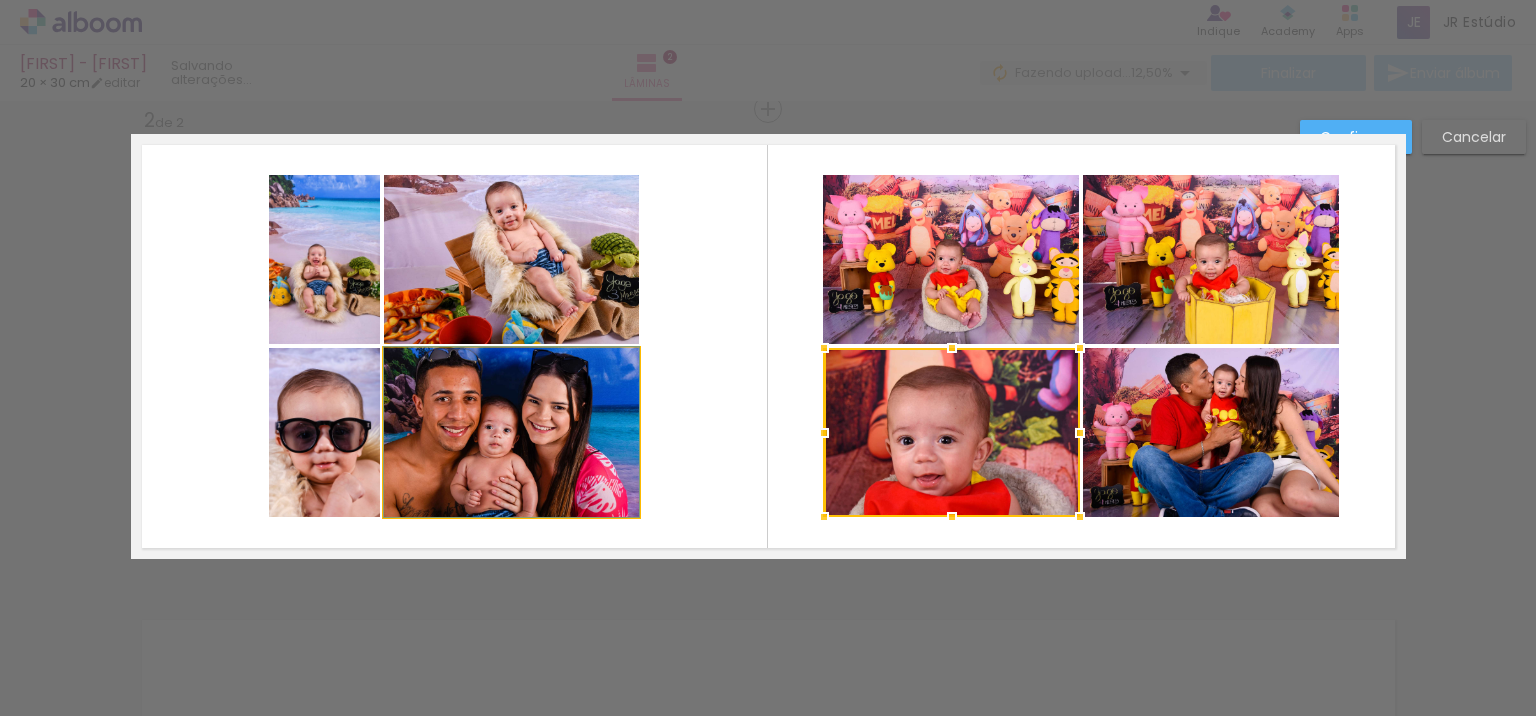click 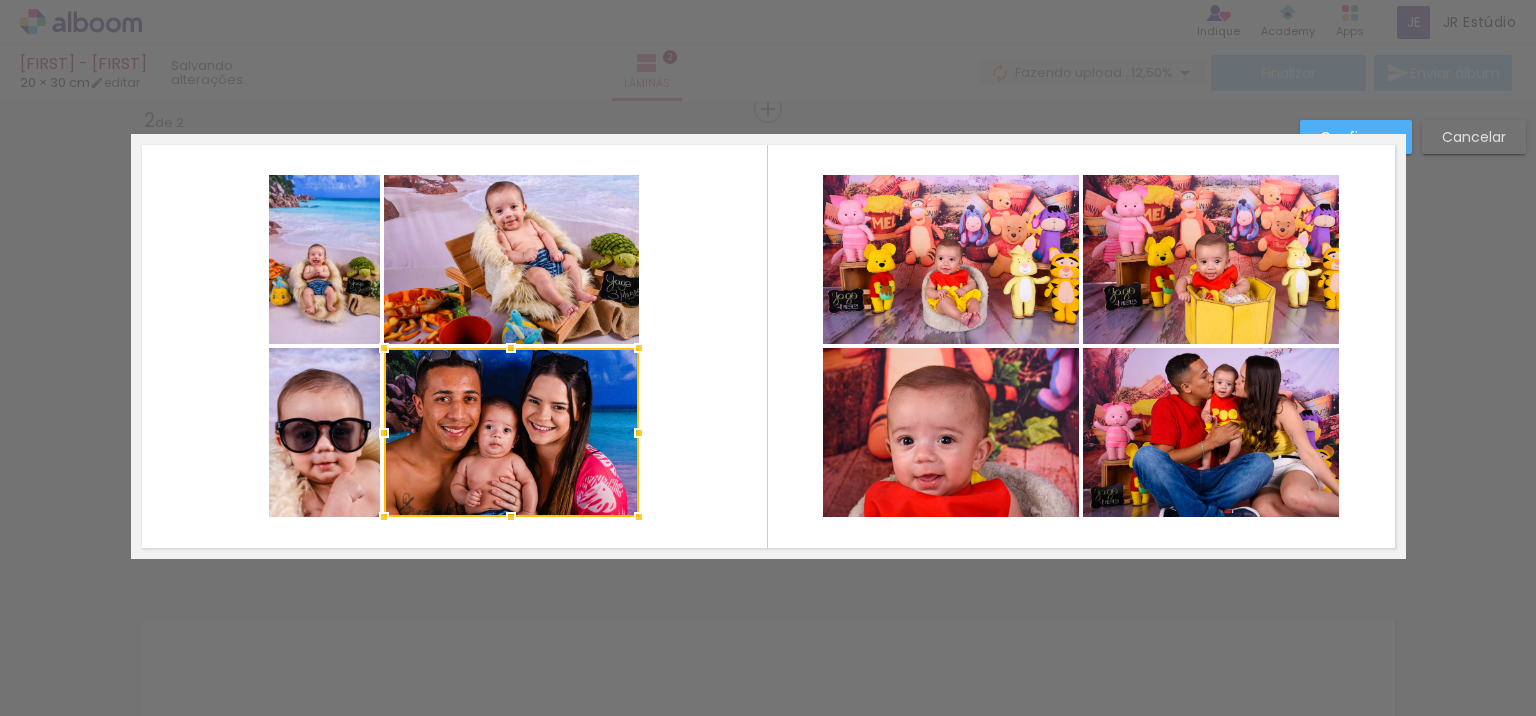 click 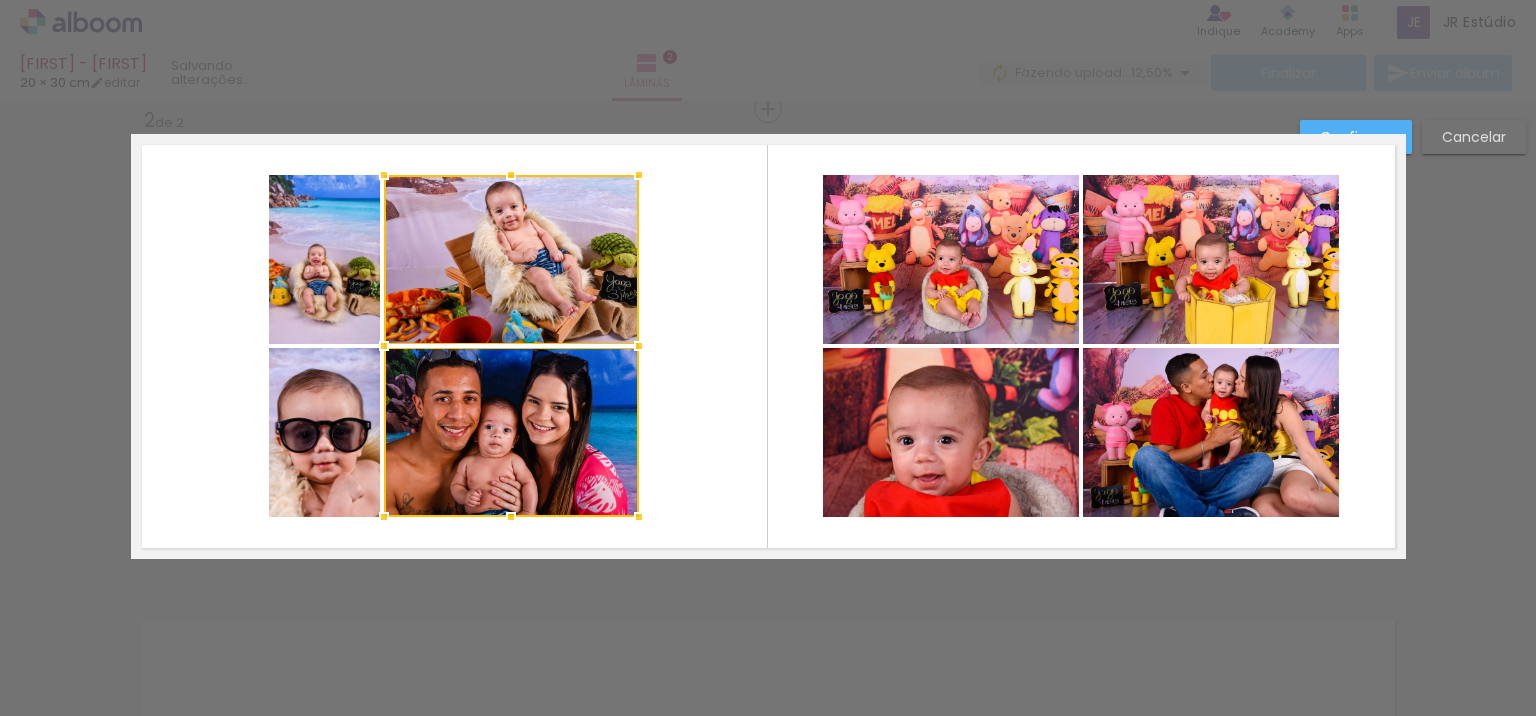 click 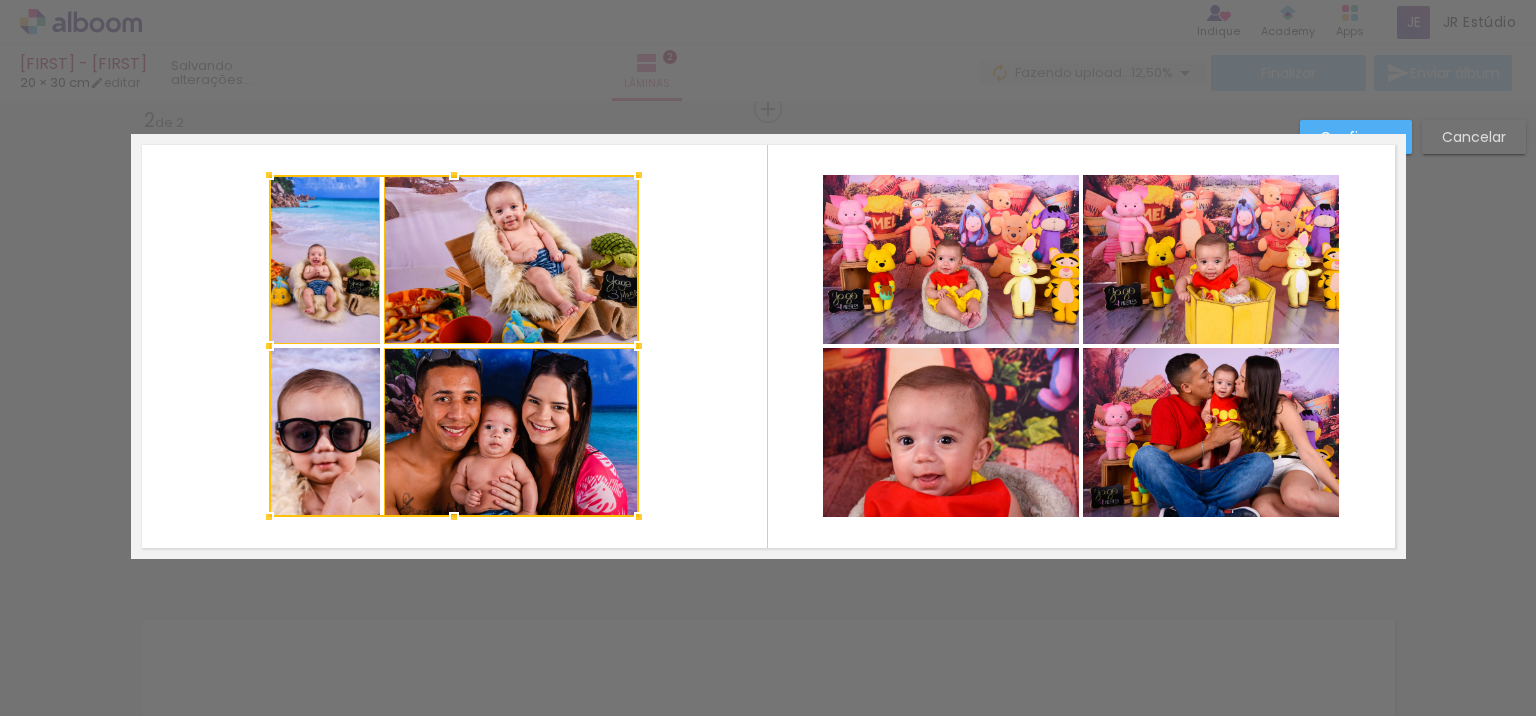 click at bounding box center (454, 346) 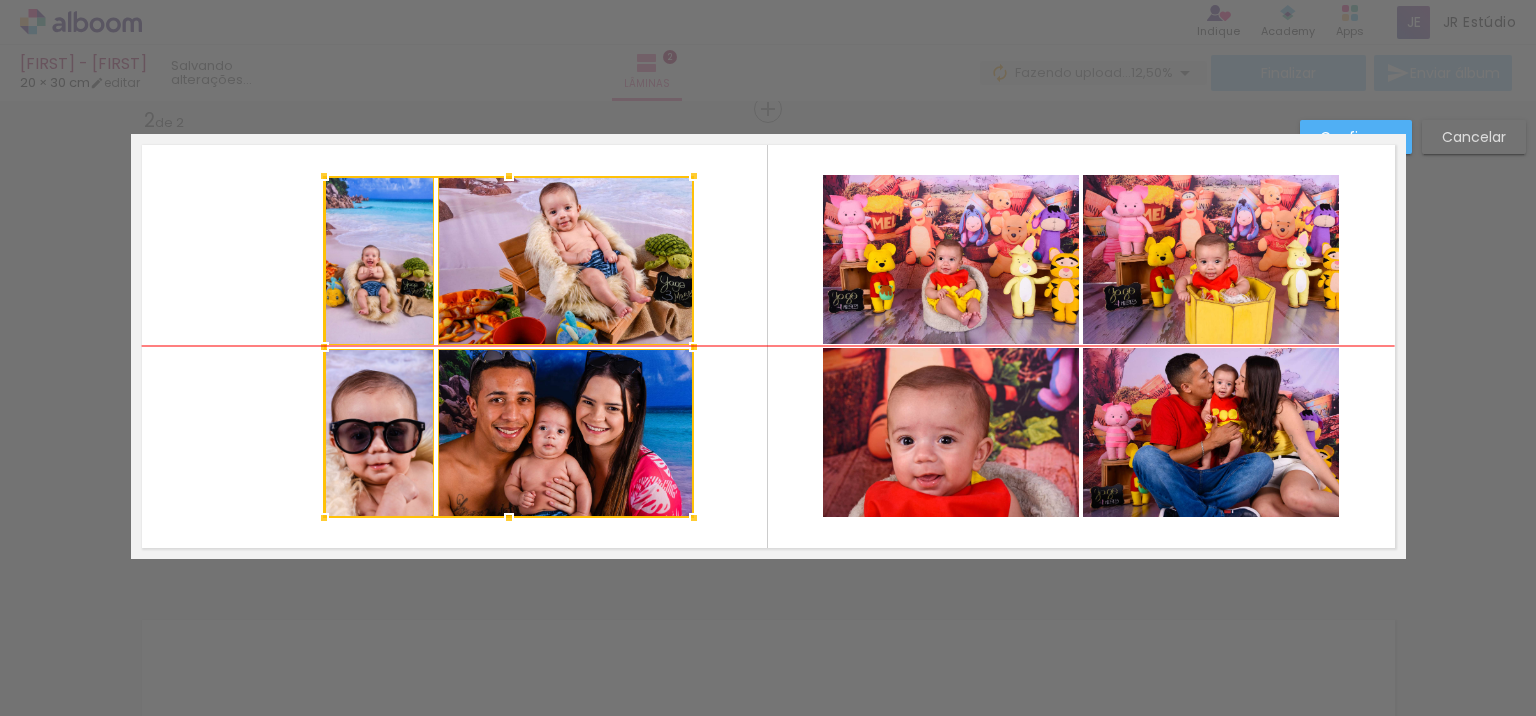 drag, startPoint x: 504, startPoint y: 405, endPoint x: 559, endPoint y: 411, distance: 55.326305 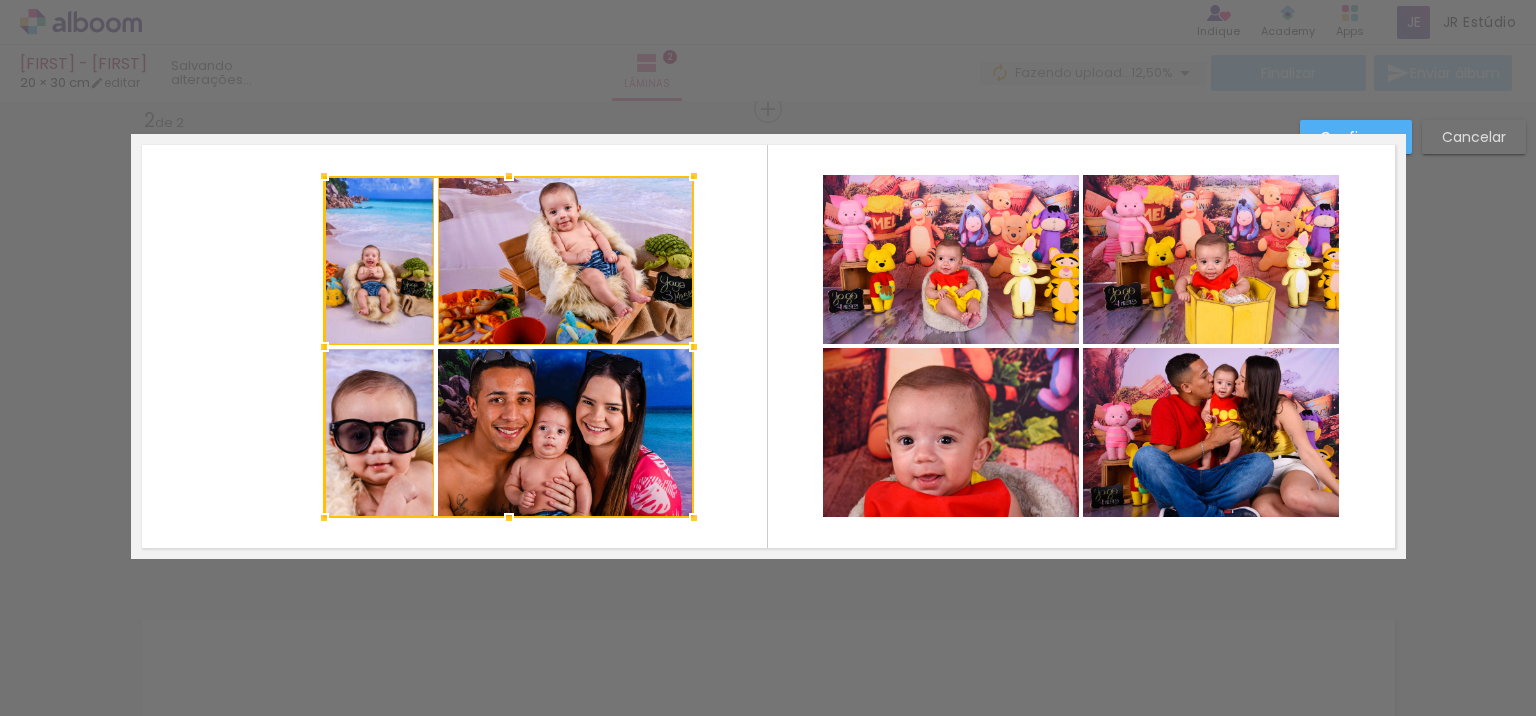 click at bounding box center [768, 346] 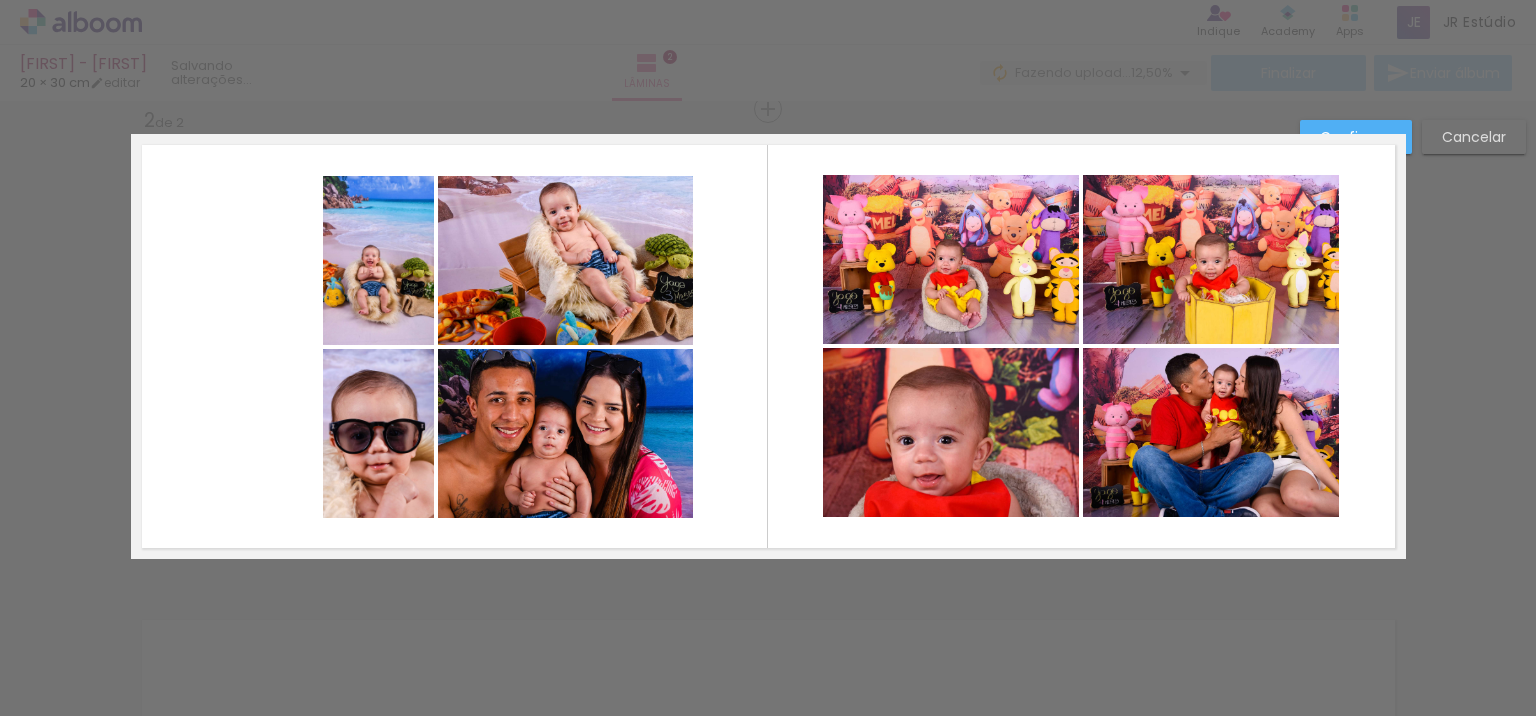 click on "Confirmar" at bounding box center (1356, 137) 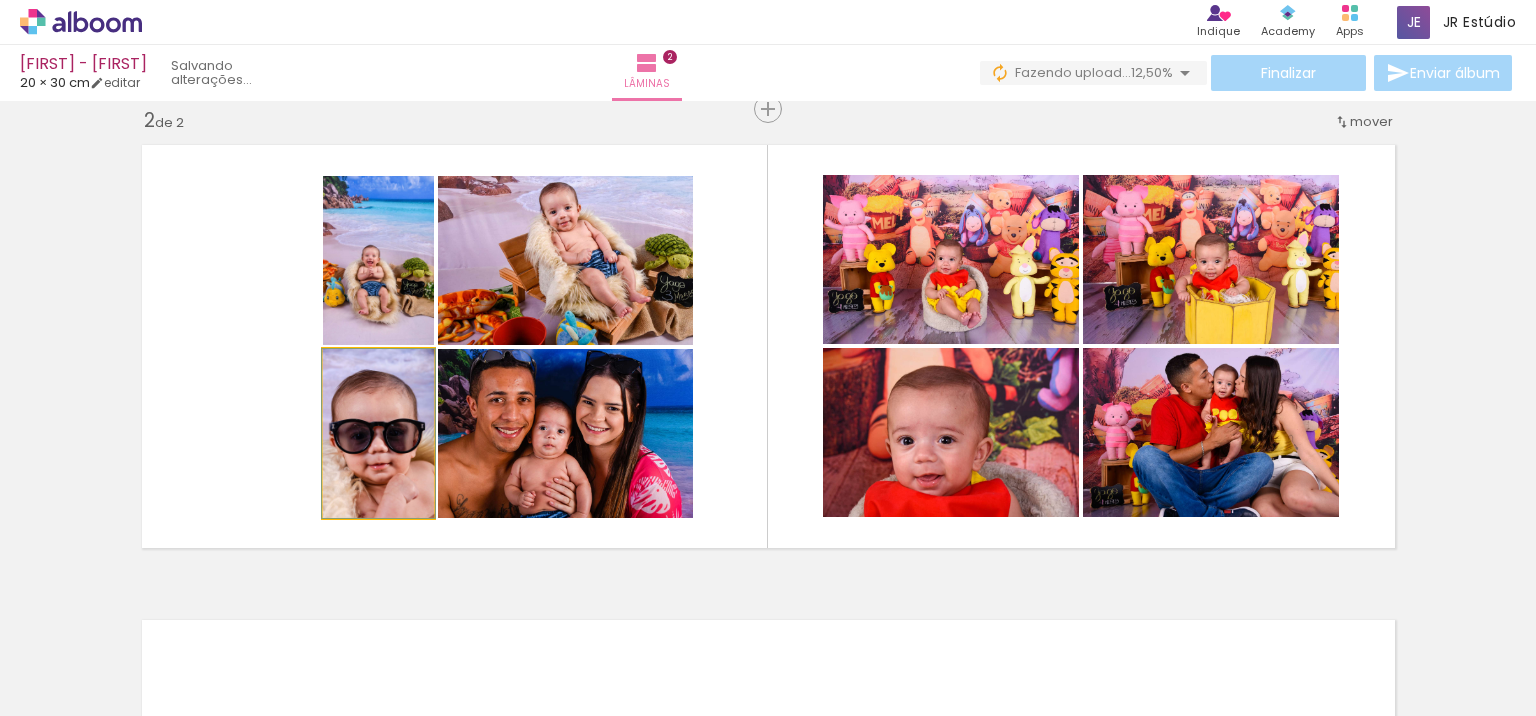 click 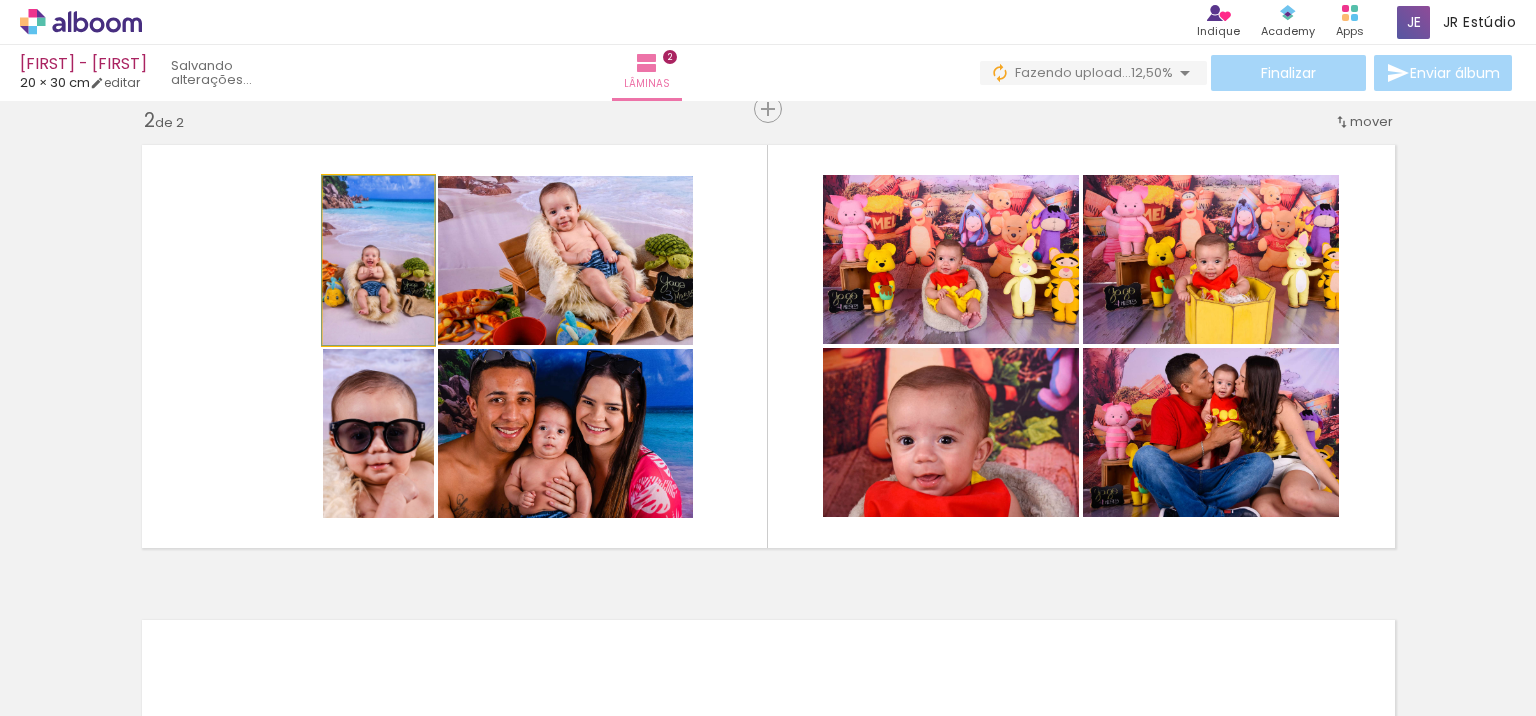 click 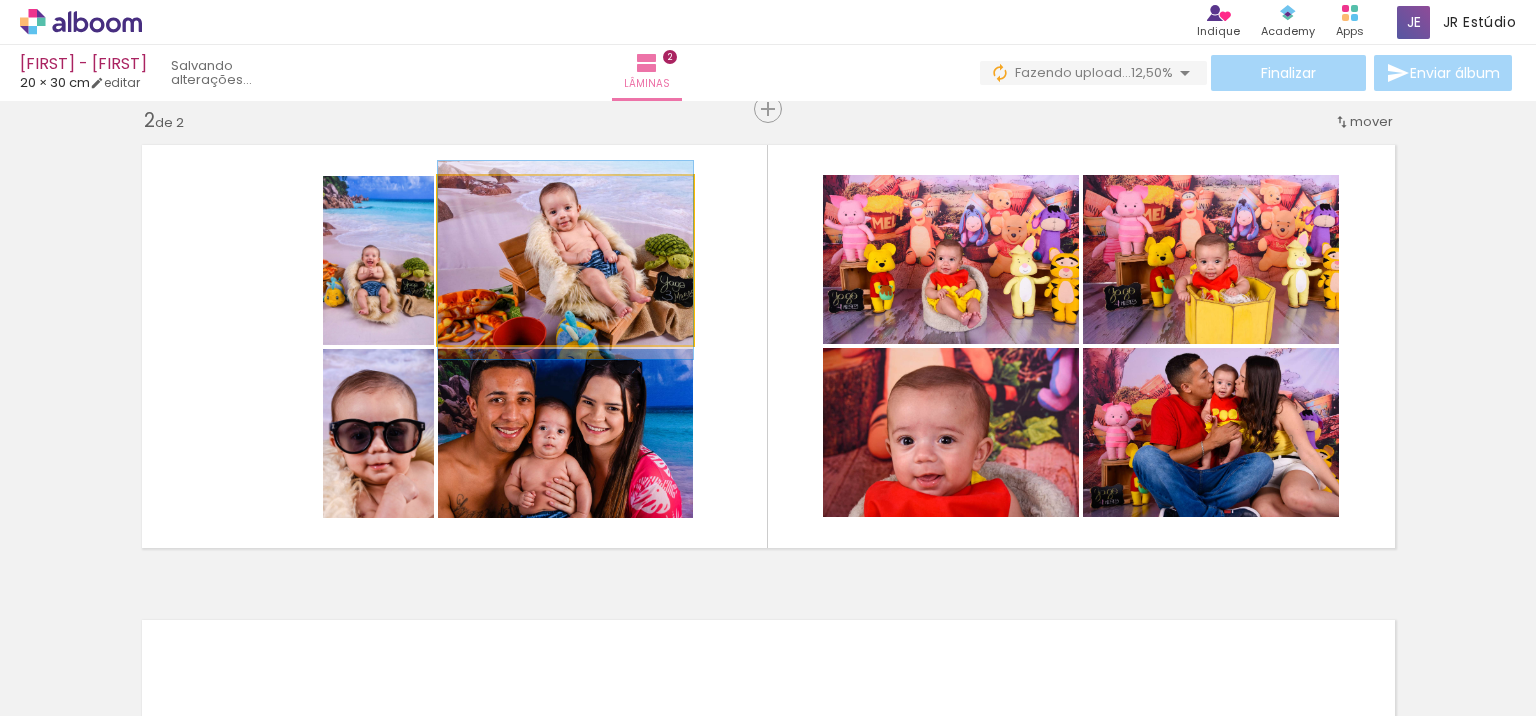click 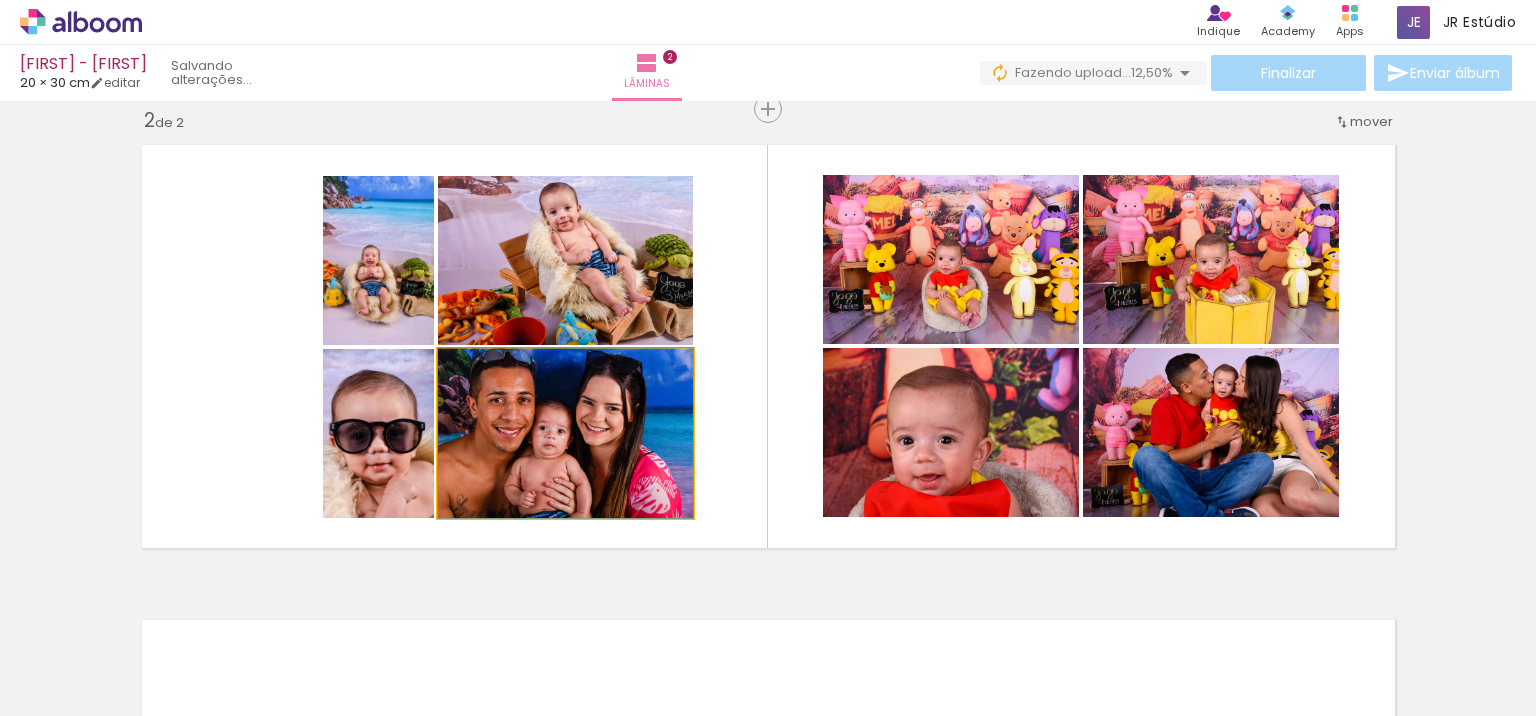 click 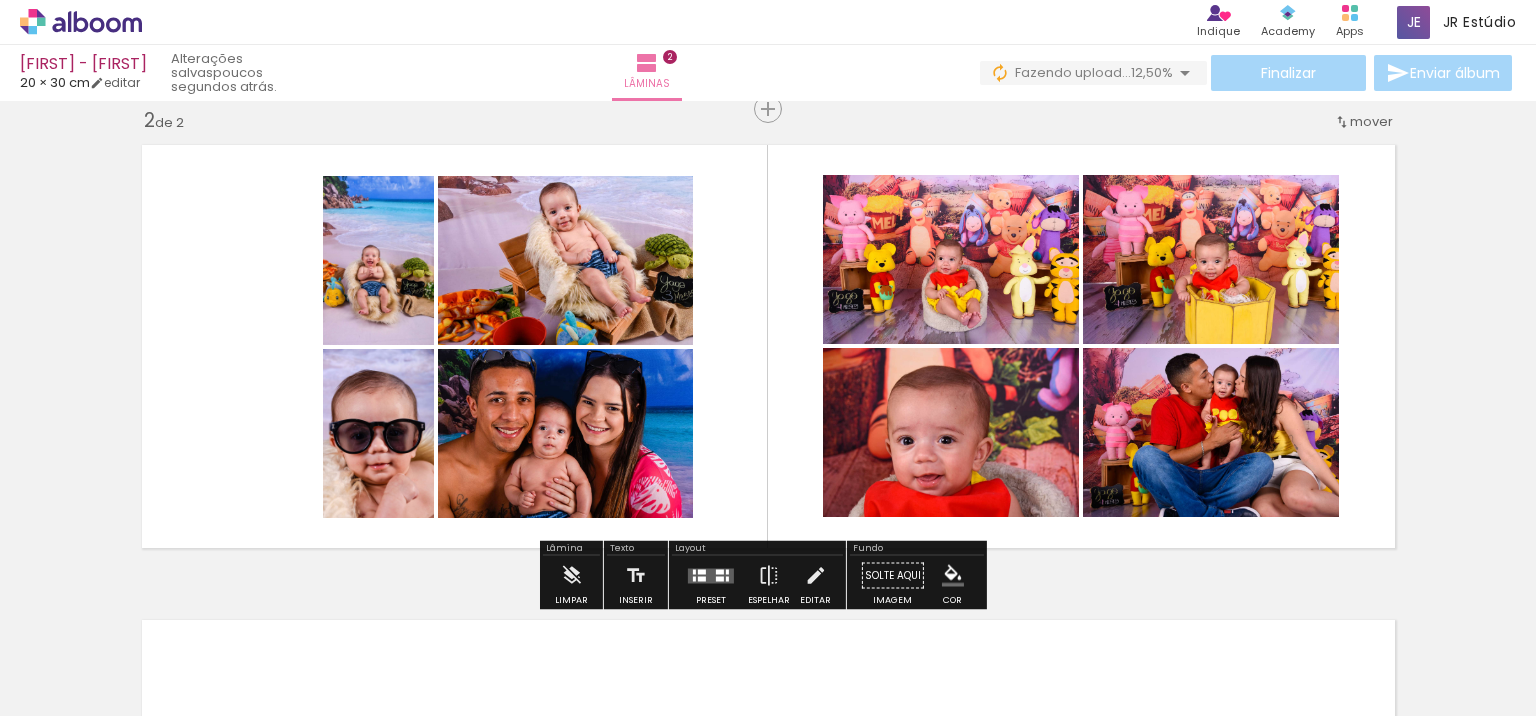 click 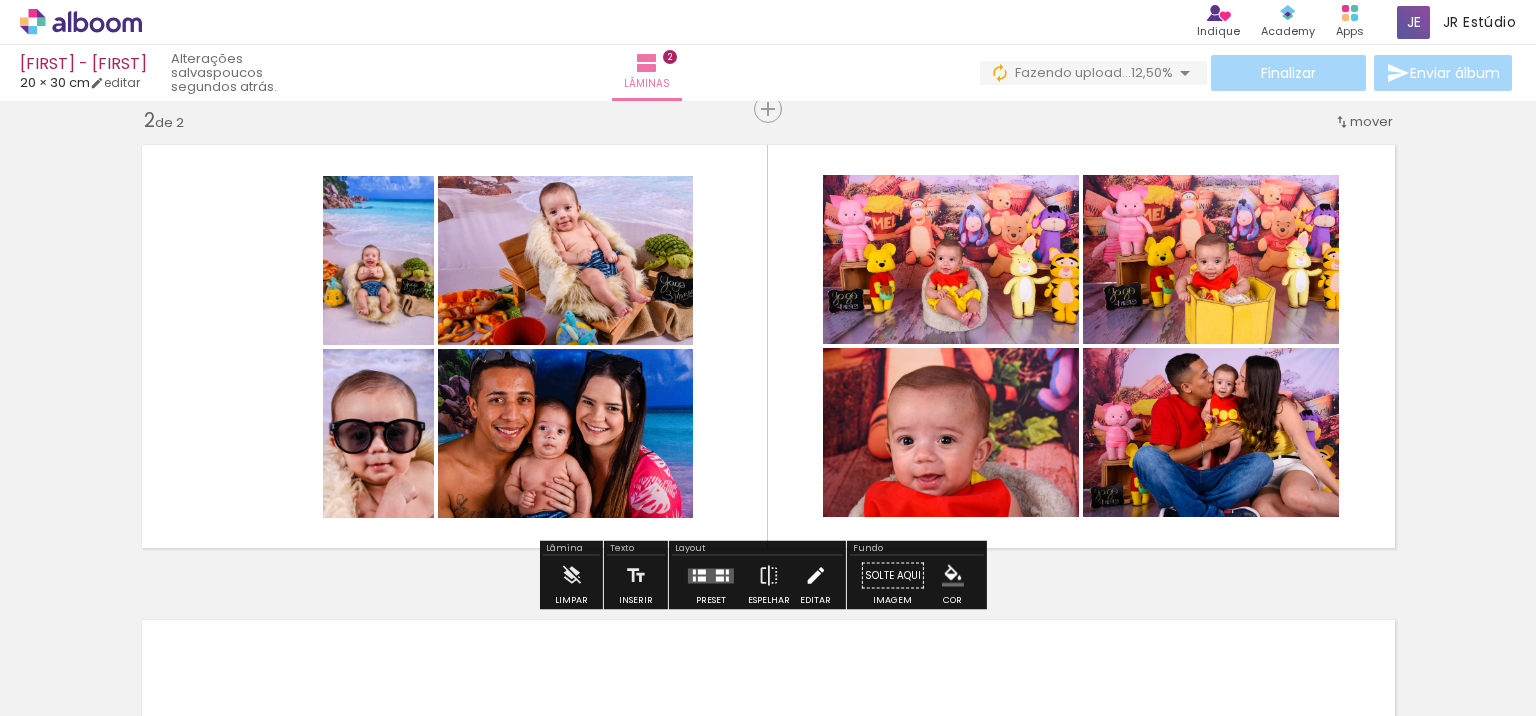 click at bounding box center (815, 576) 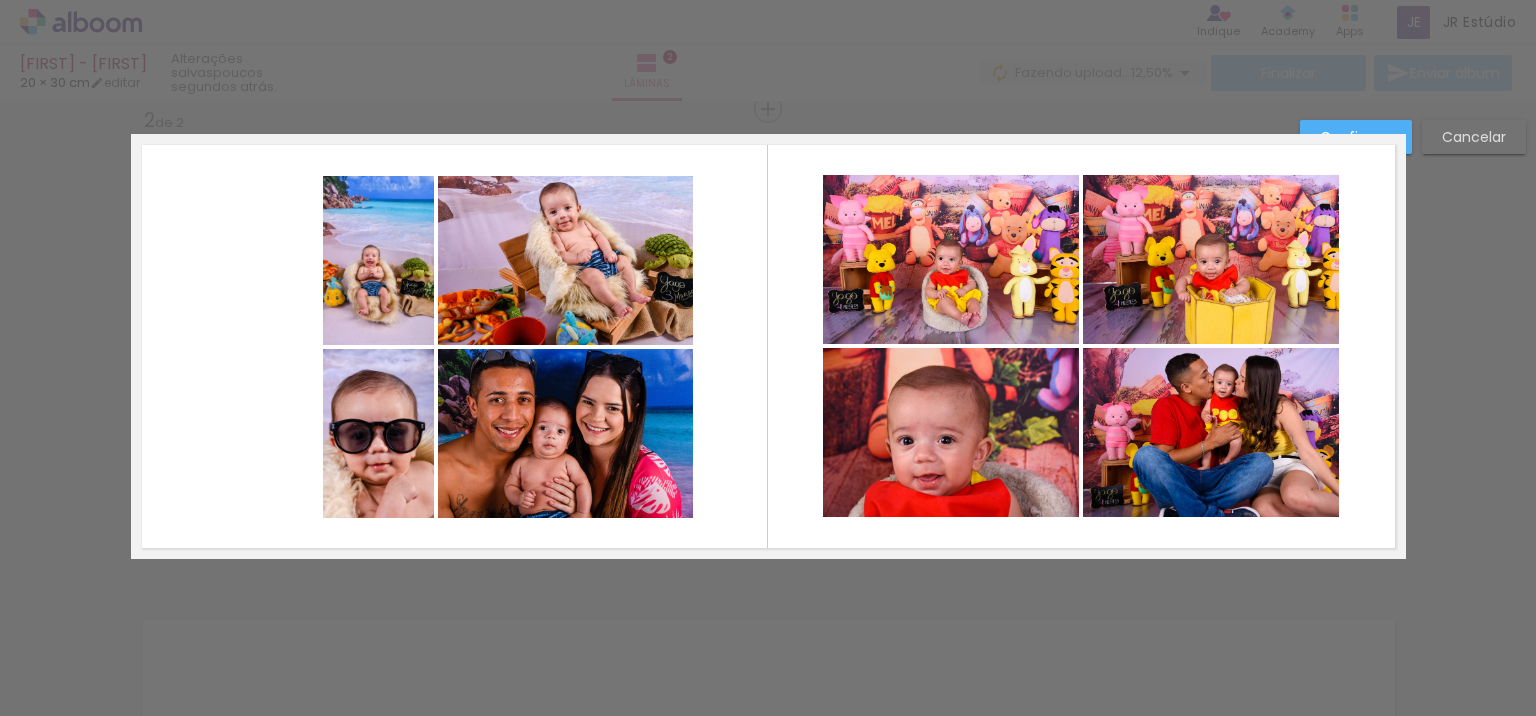 click 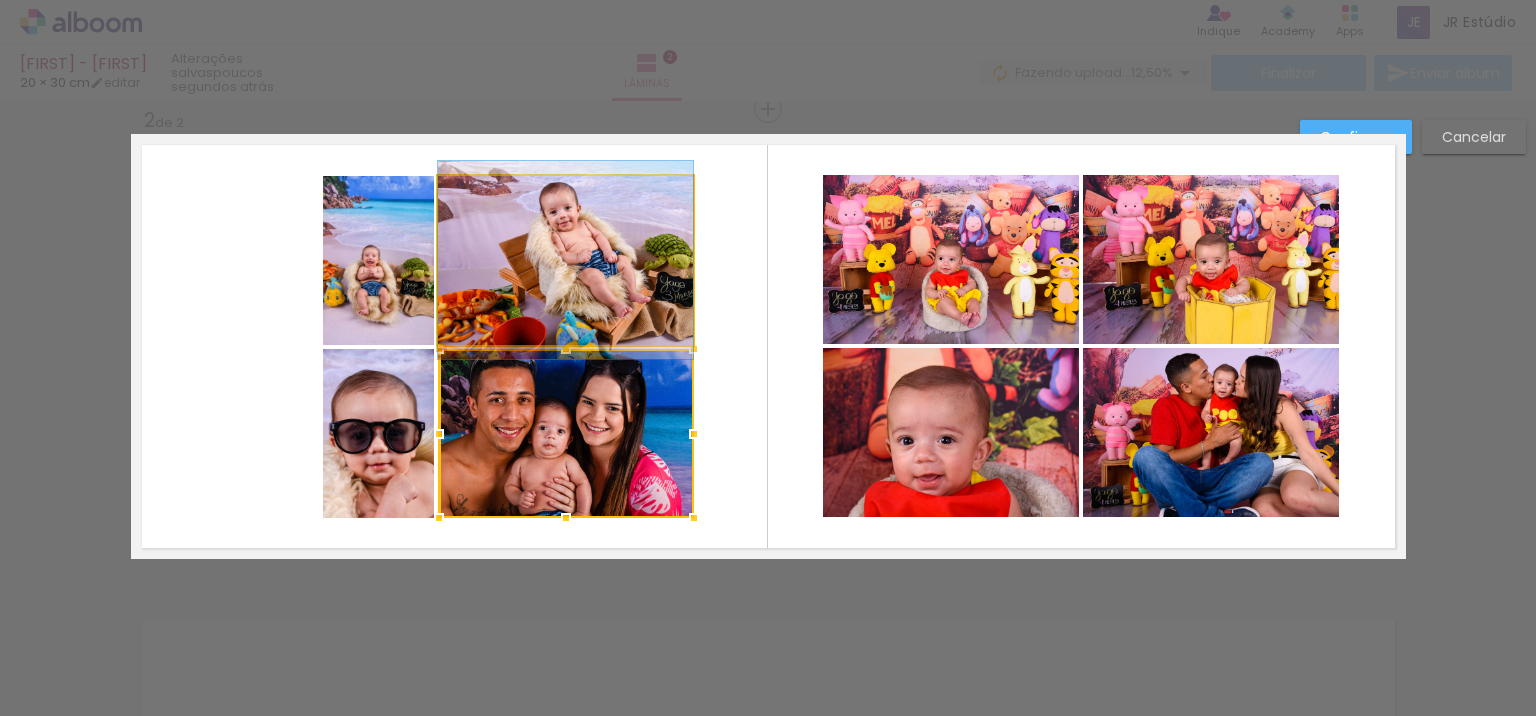 click 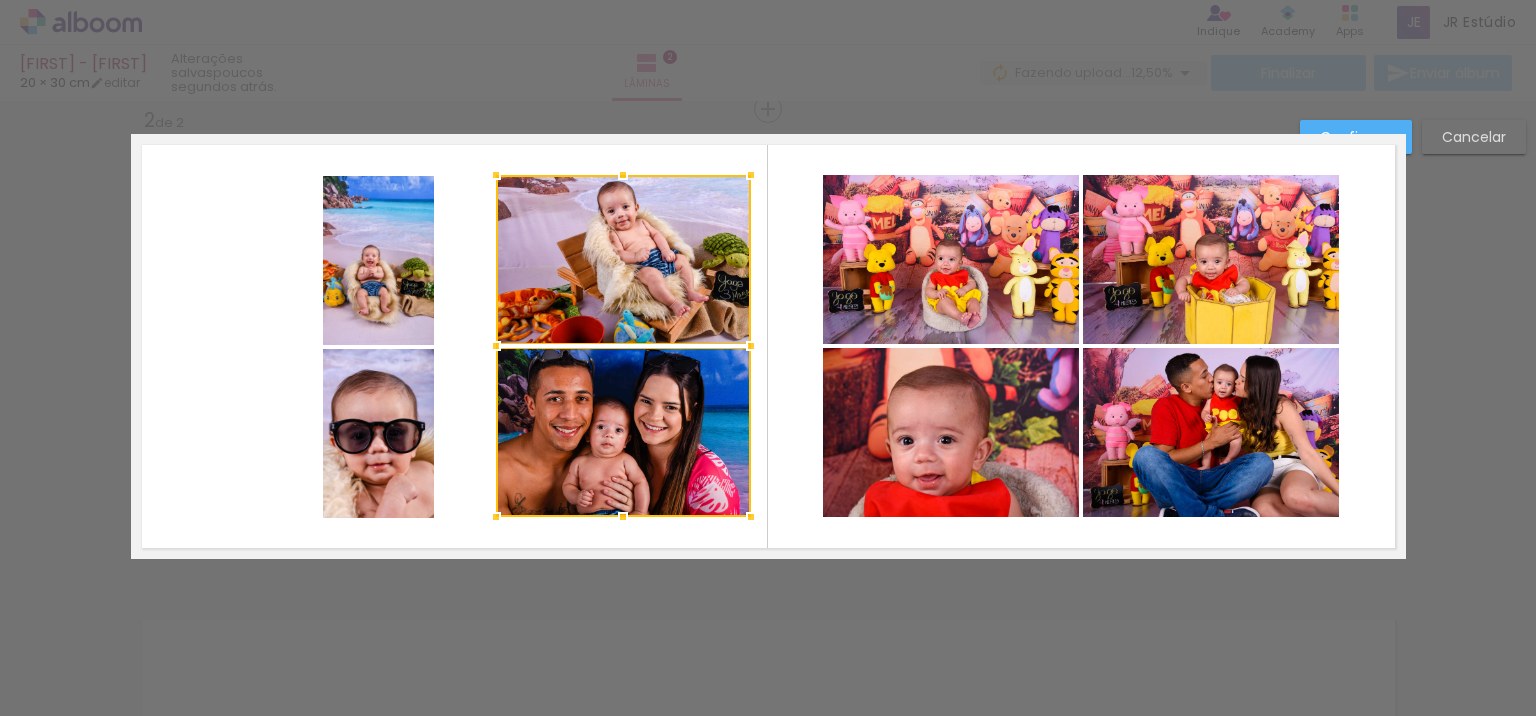 drag, startPoint x: 561, startPoint y: 426, endPoint x: 618, endPoint y: 438, distance: 58.249462 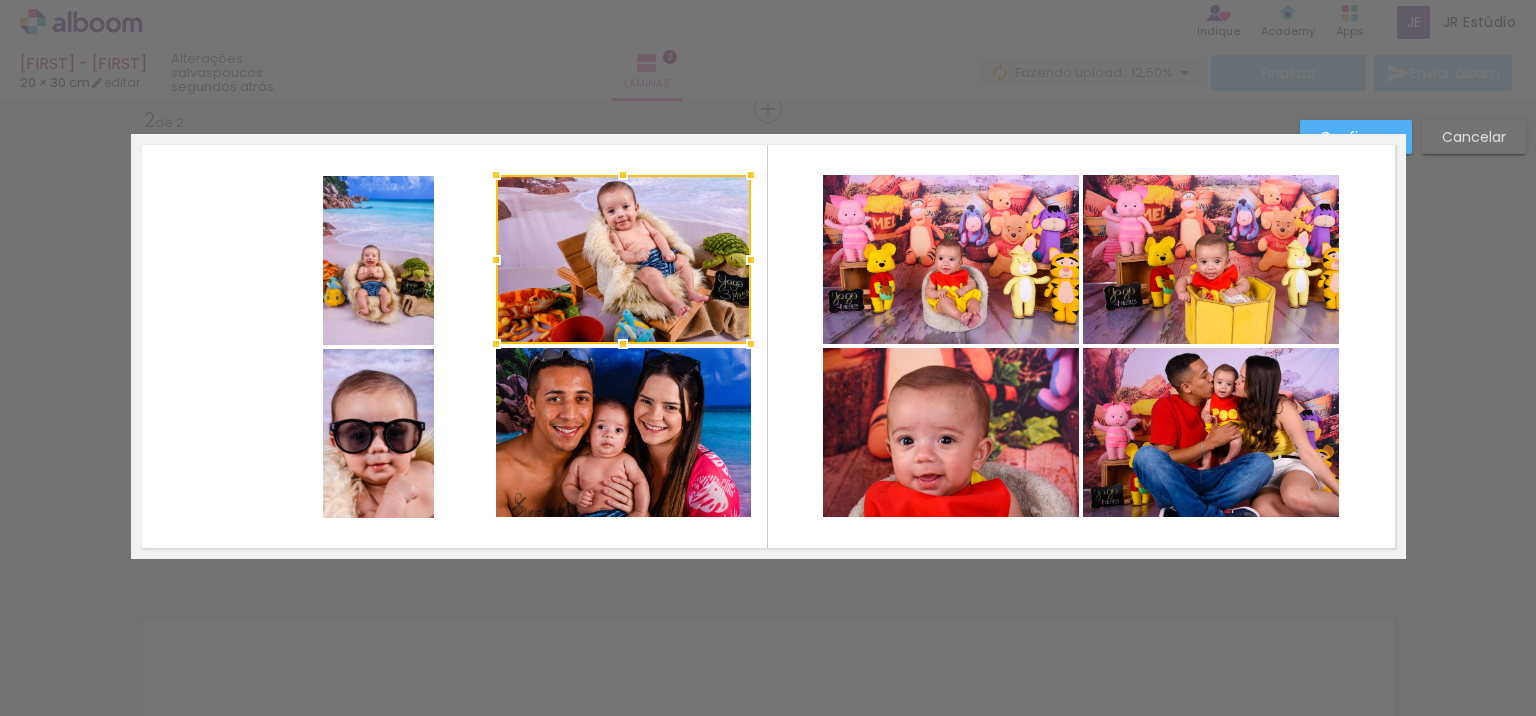 click 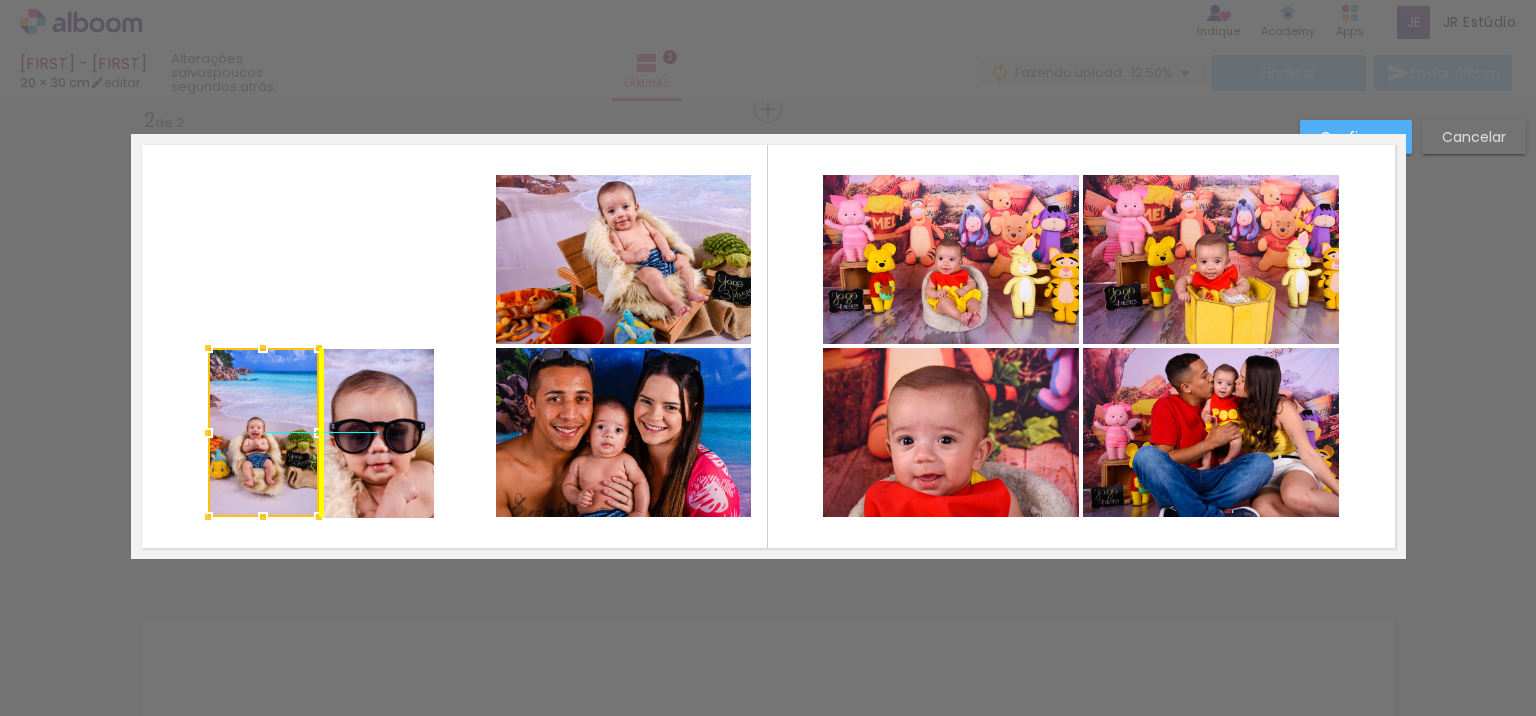 drag, startPoint x: 385, startPoint y: 267, endPoint x: 267, endPoint y: 437, distance: 206.9396 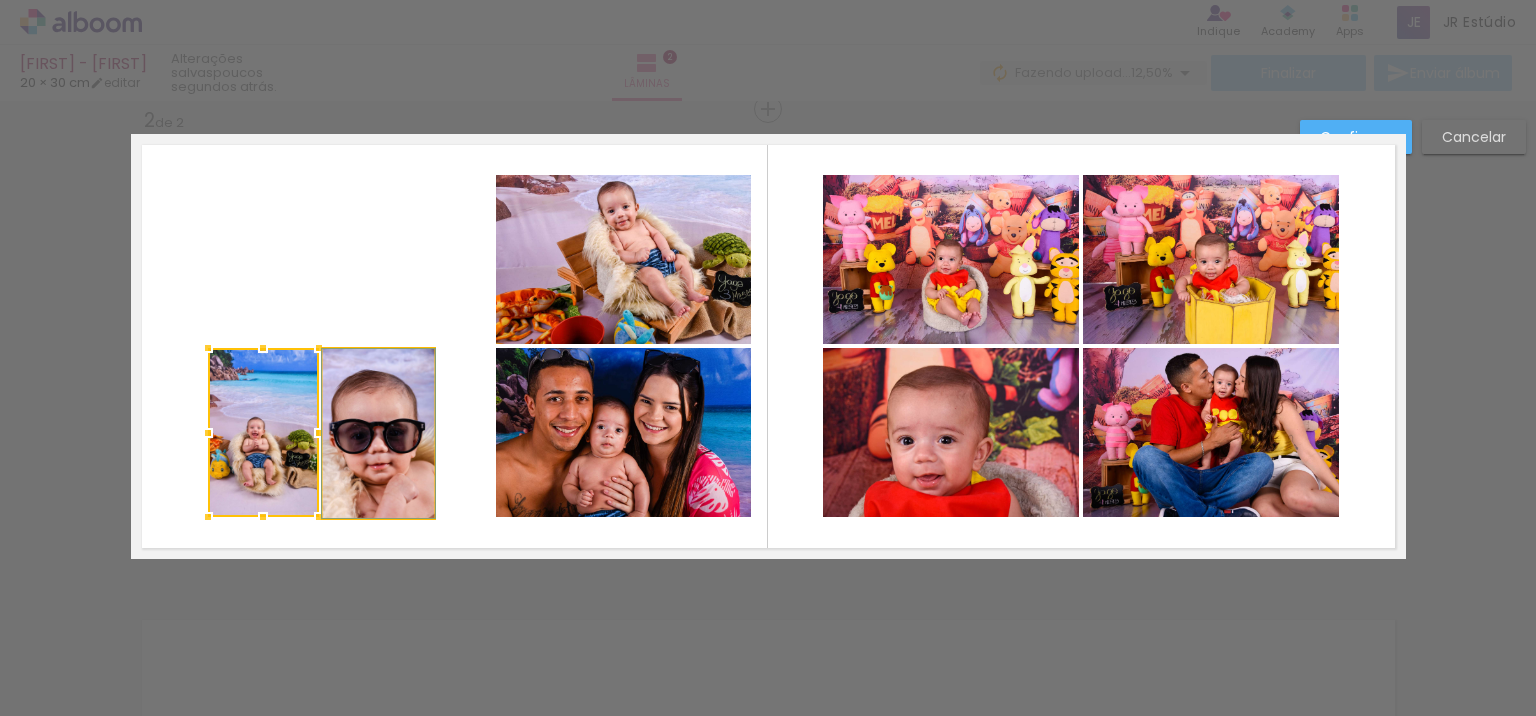 click 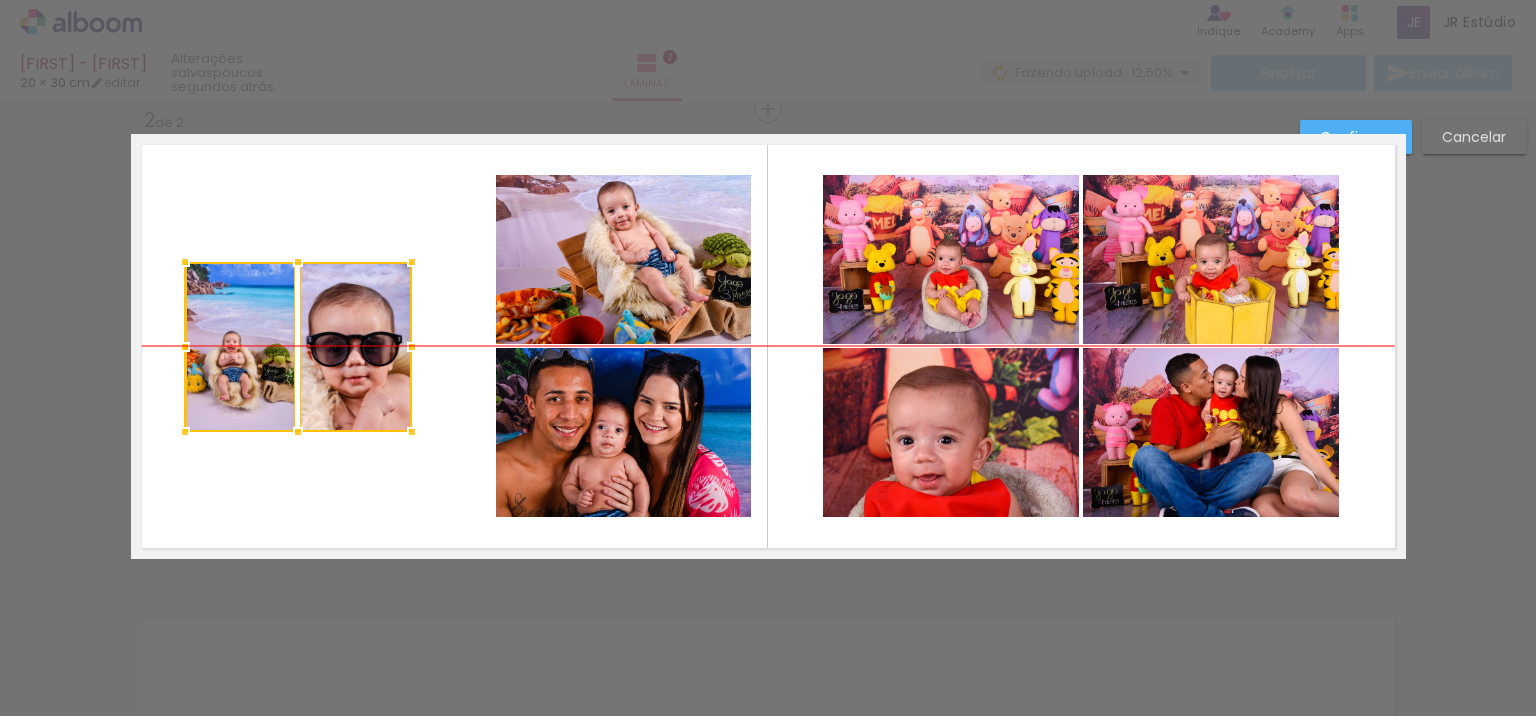 drag, startPoint x: 281, startPoint y: 431, endPoint x: 258, endPoint y: 340, distance: 93.8616 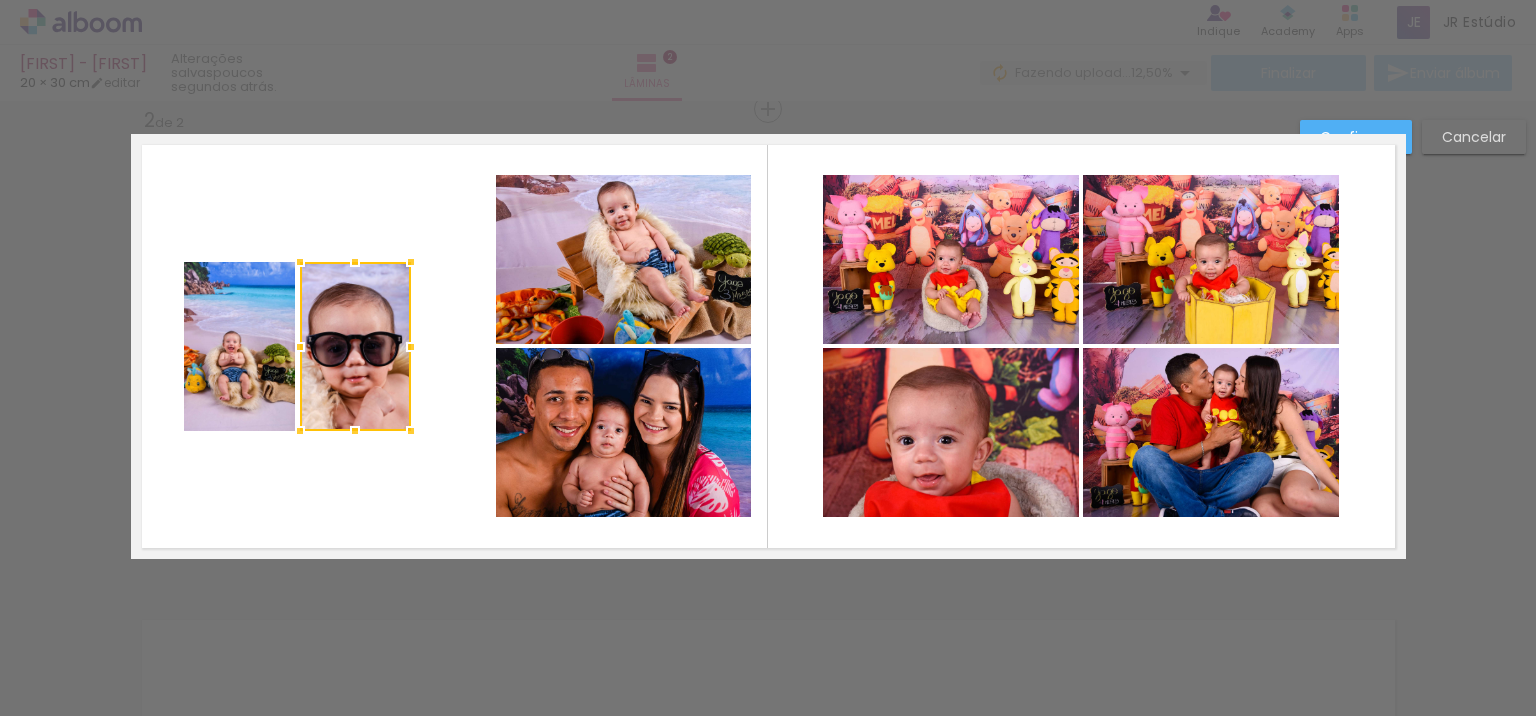 click 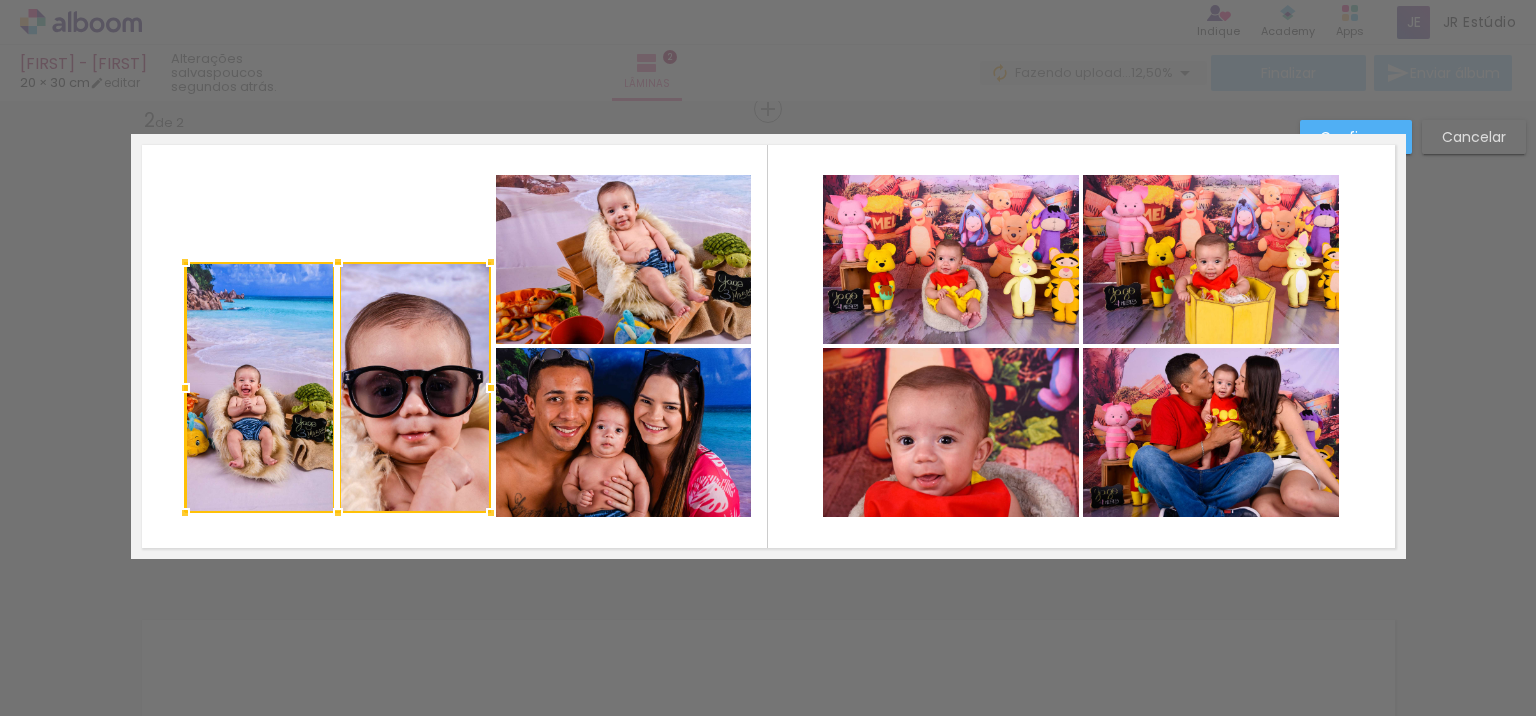 drag, startPoint x: 405, startPoint y: 433, endPoint x: 485, endPoint y: 520, distance: 118.19052 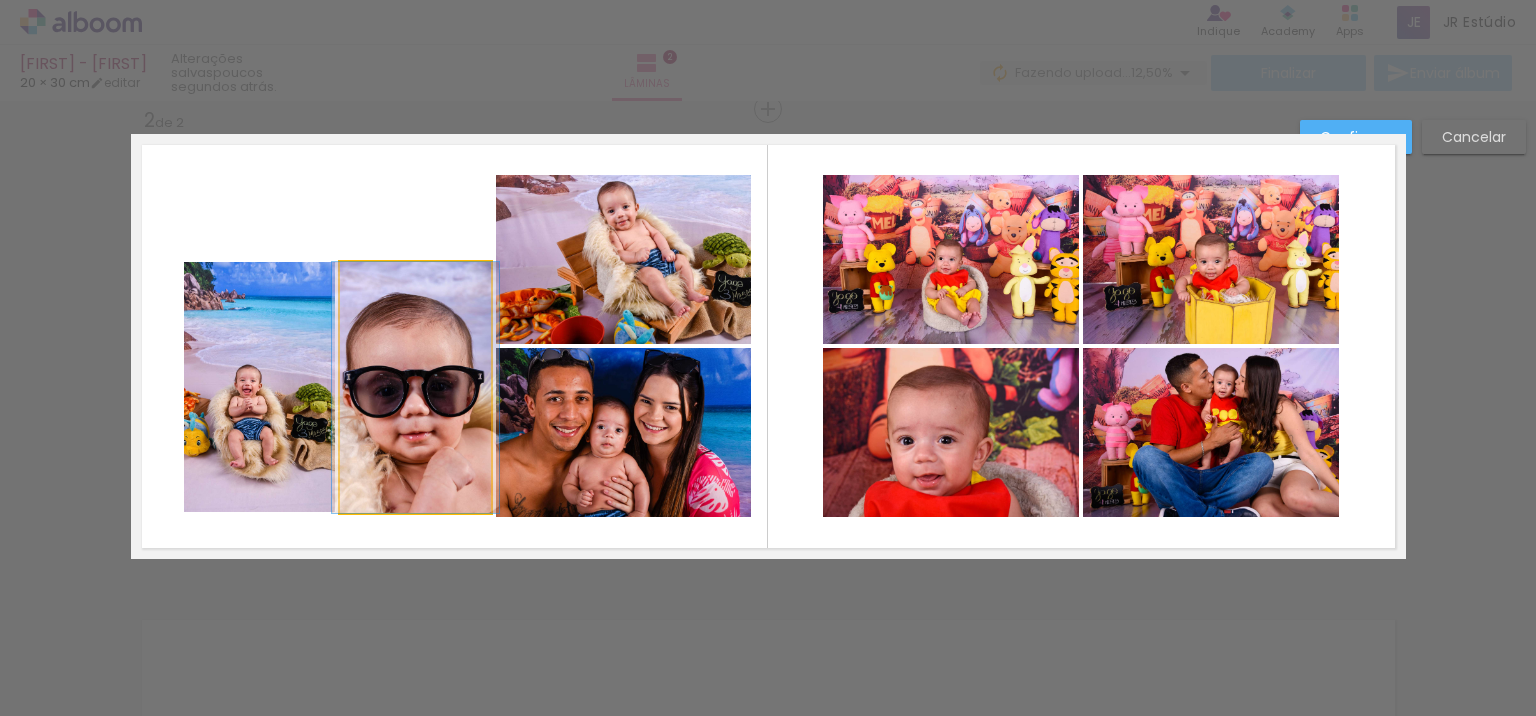click 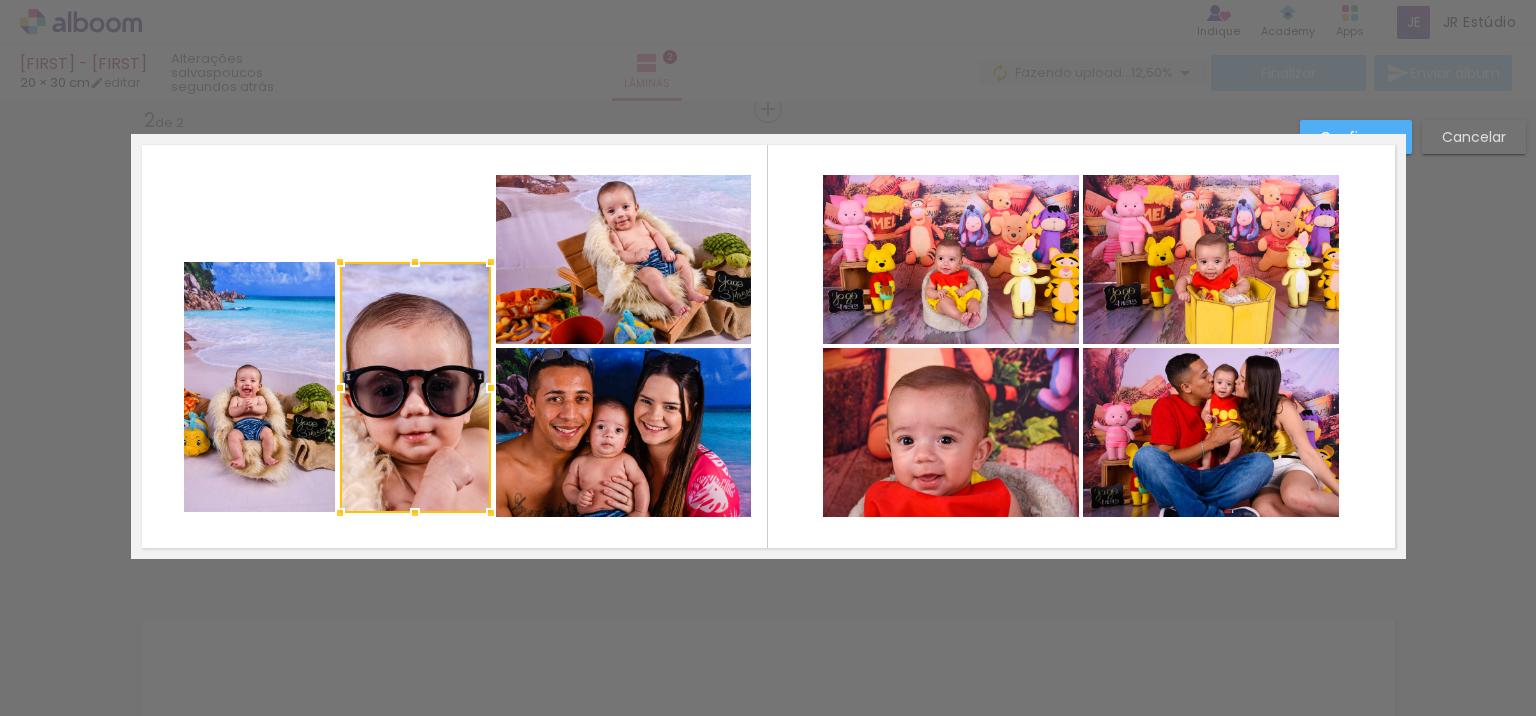 click 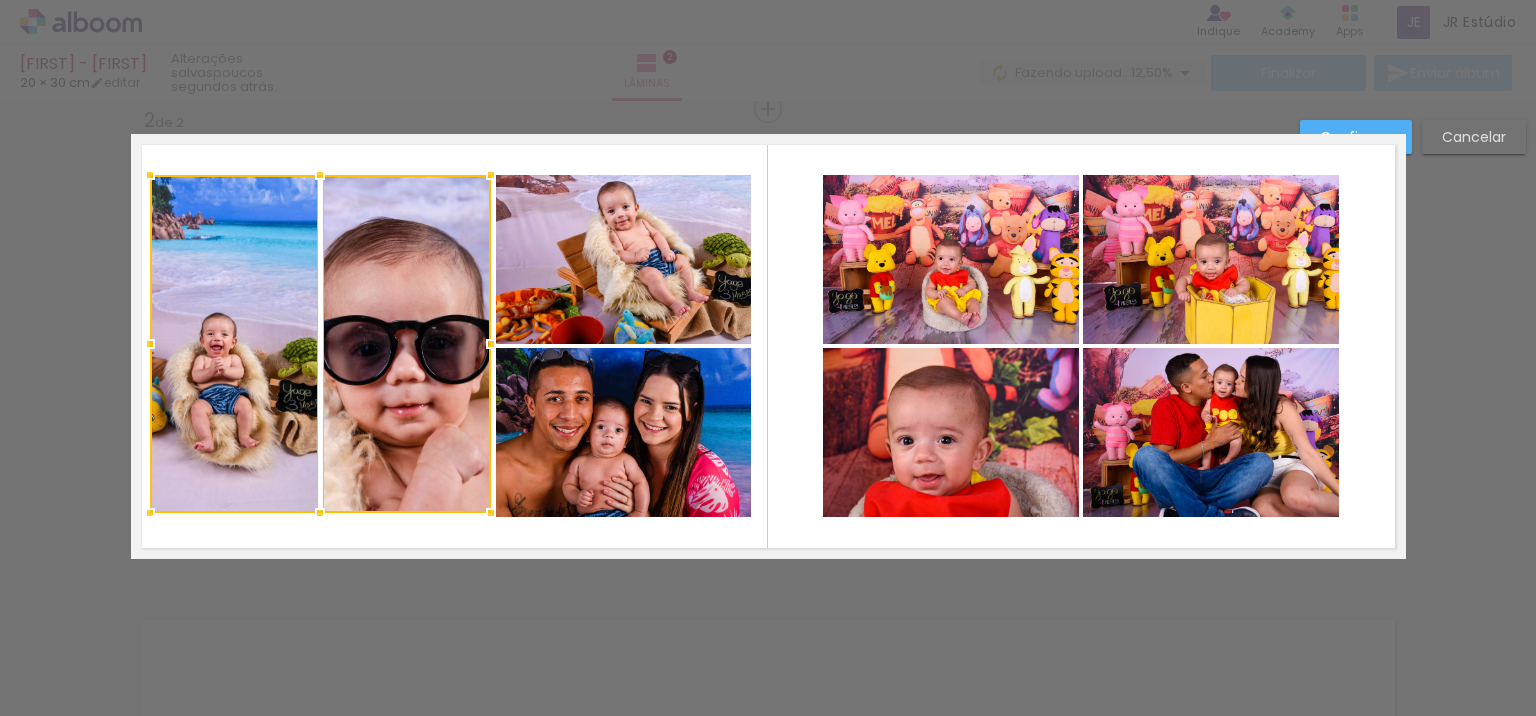 drag, startPoint x: 170, startPoint y: 258, endPoint x: 136, endPoint y: 172, distance: 92.47703 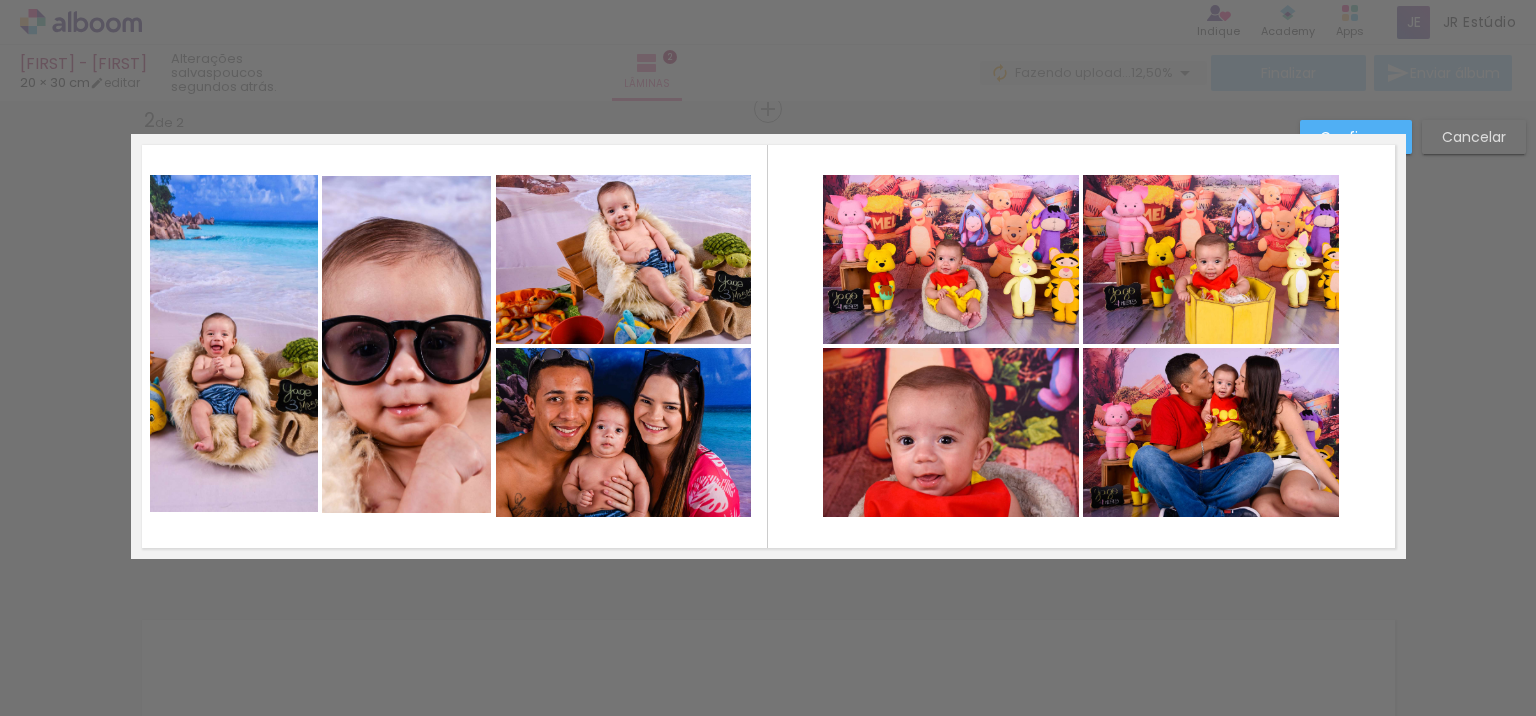 click 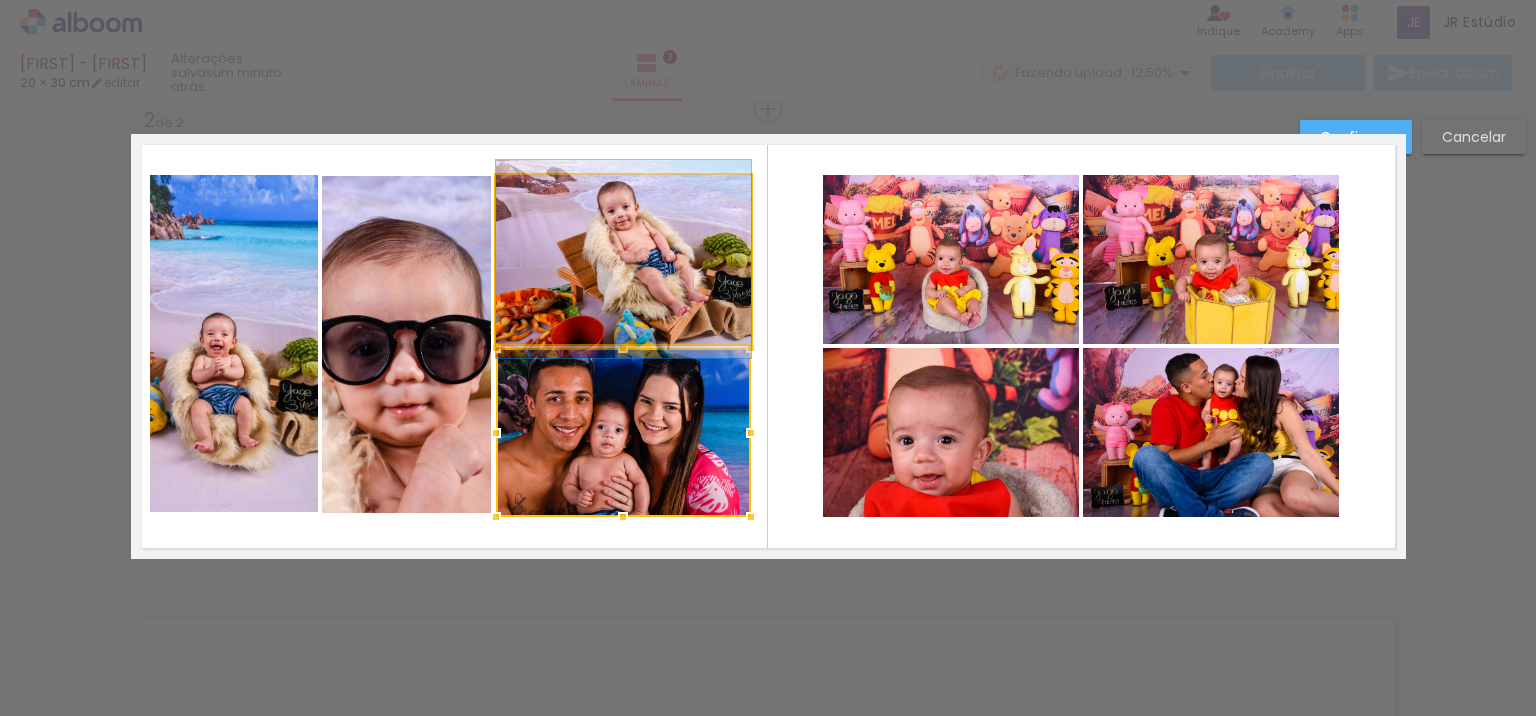 click 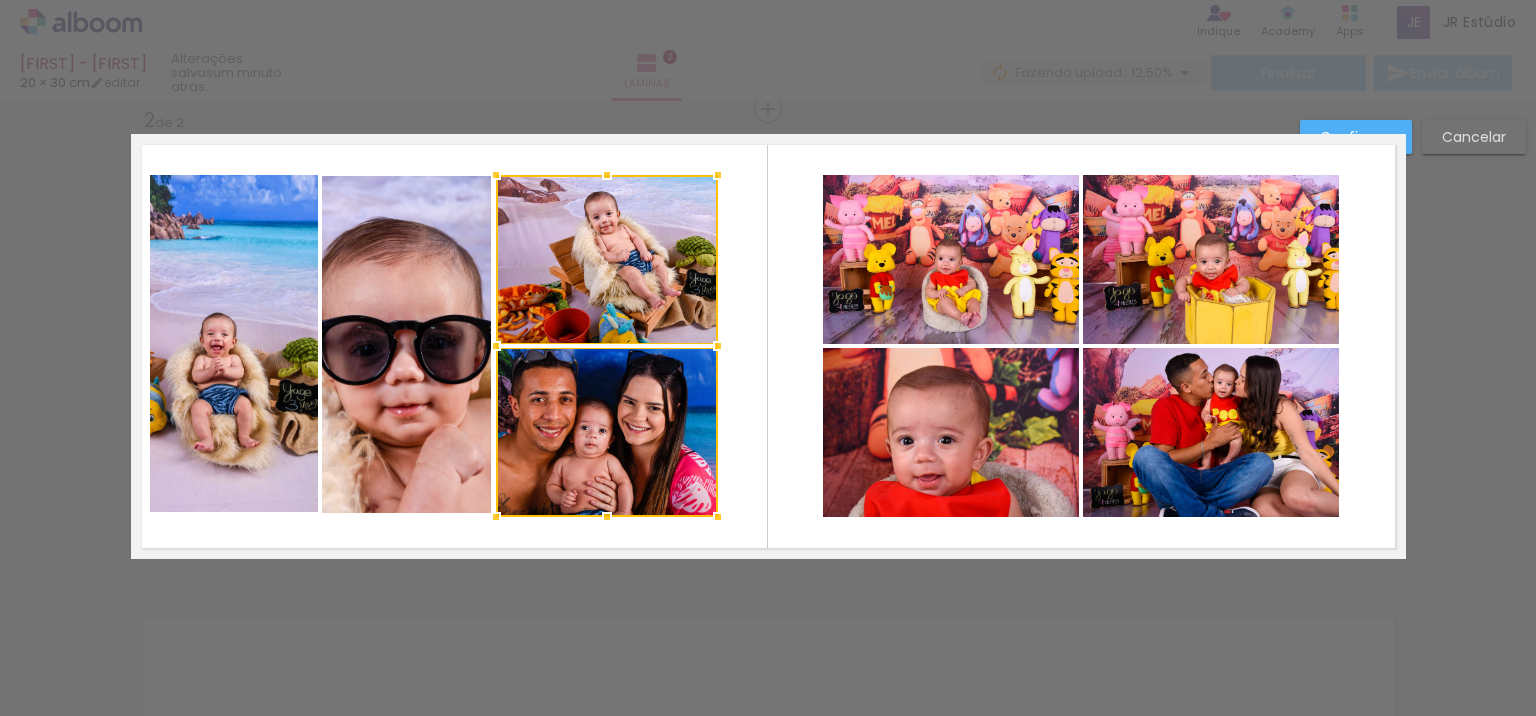 drag, startPoint x: 741, startPoint y: 344, endPoint x: 708, endPoint y: 356, distance: 35.1141 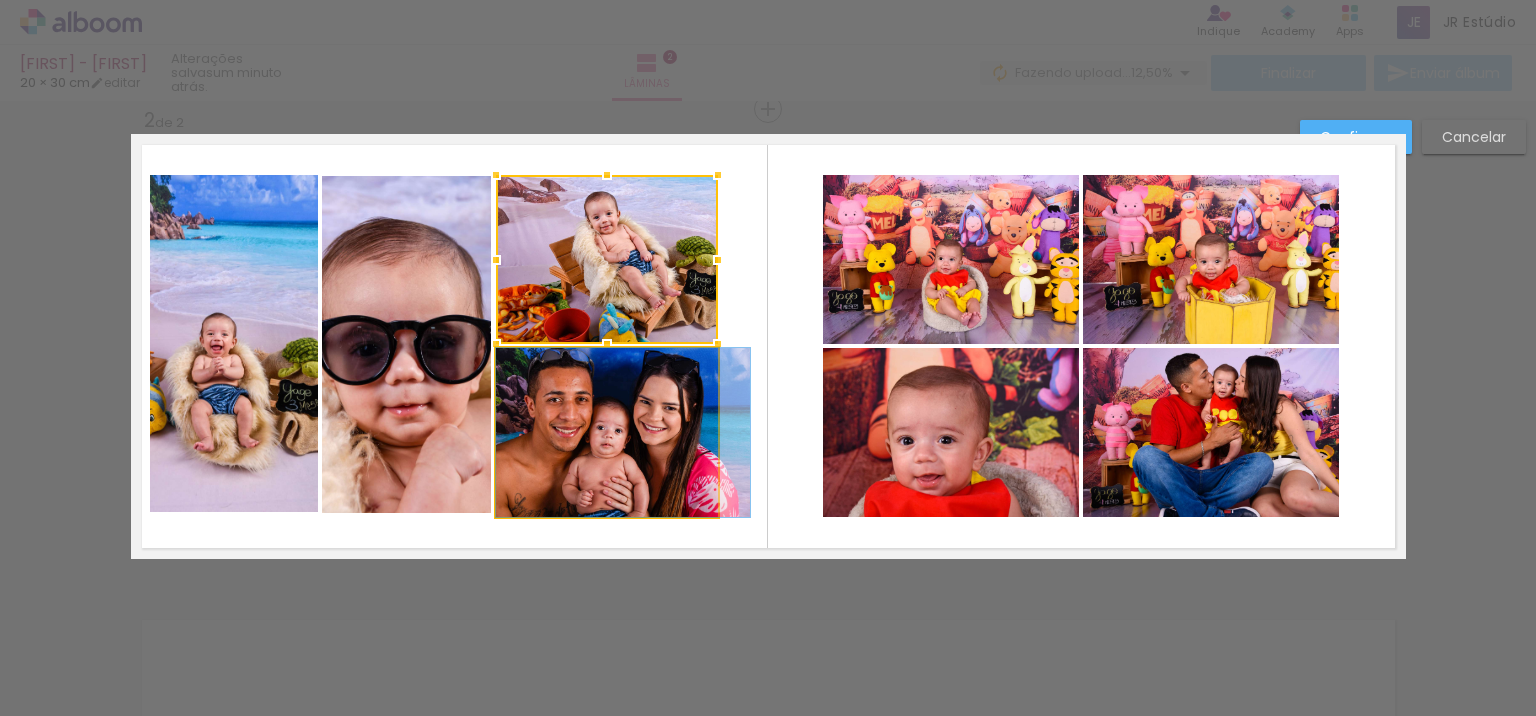 drag, startPoint x: 615, startPoint y: 438, endPoint x: 635, endPoint y: 441, distance: 20.22375 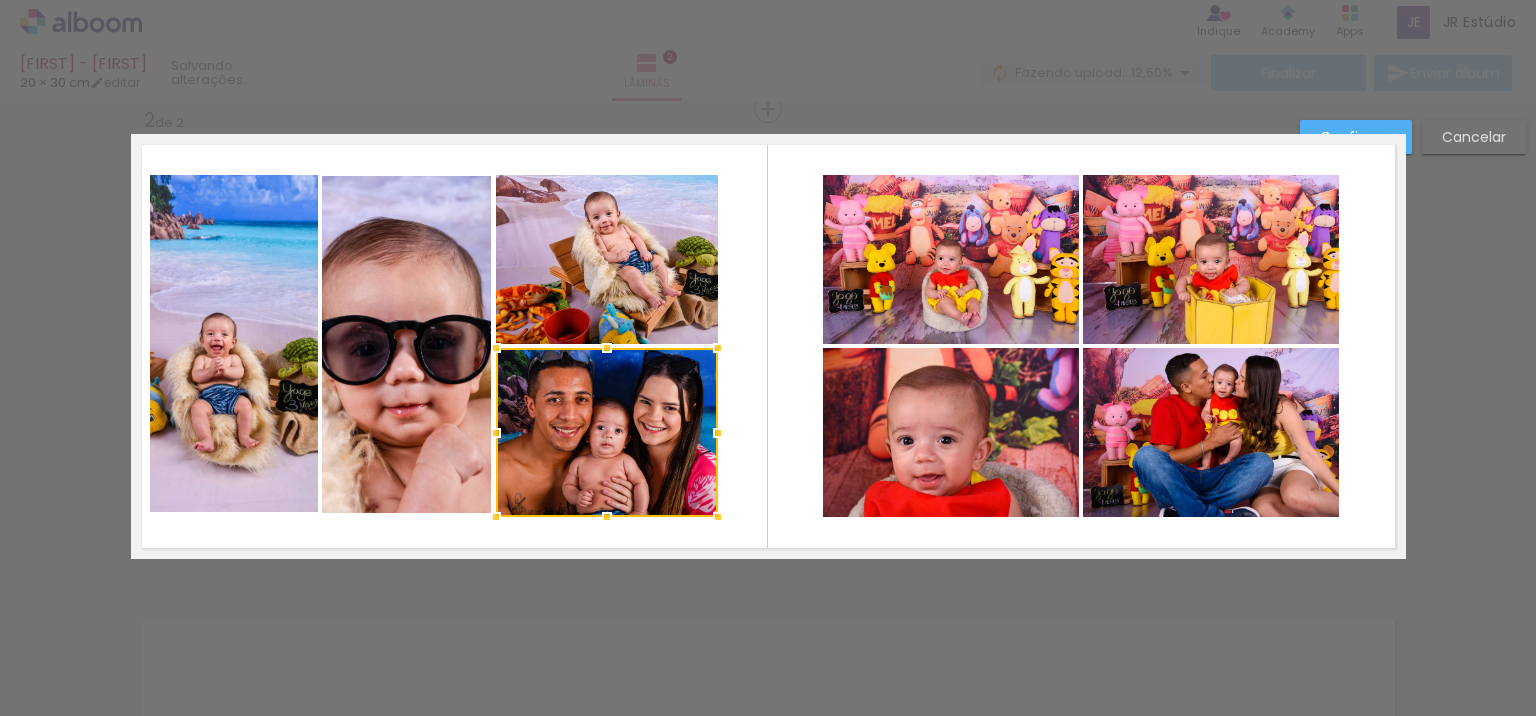 click at bounding box center [607, 432] 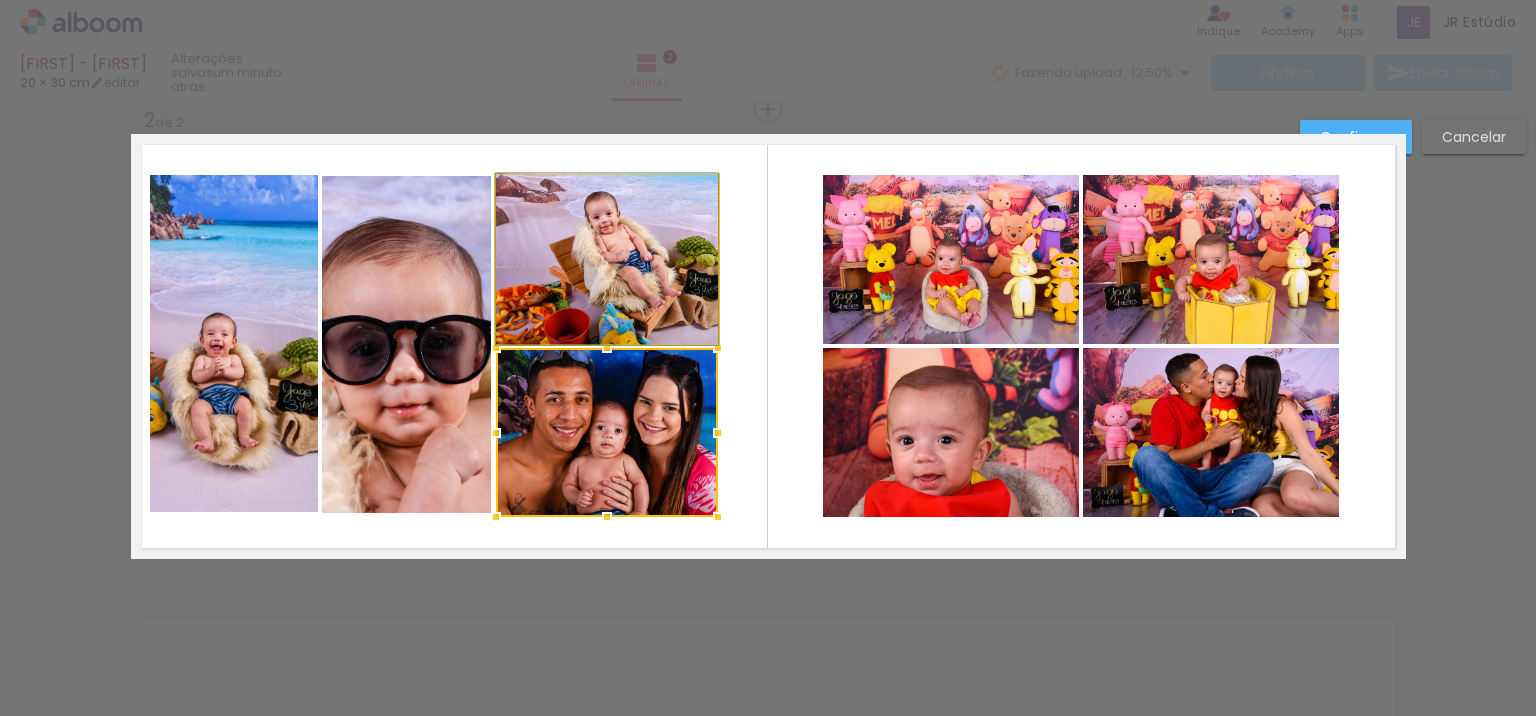 click 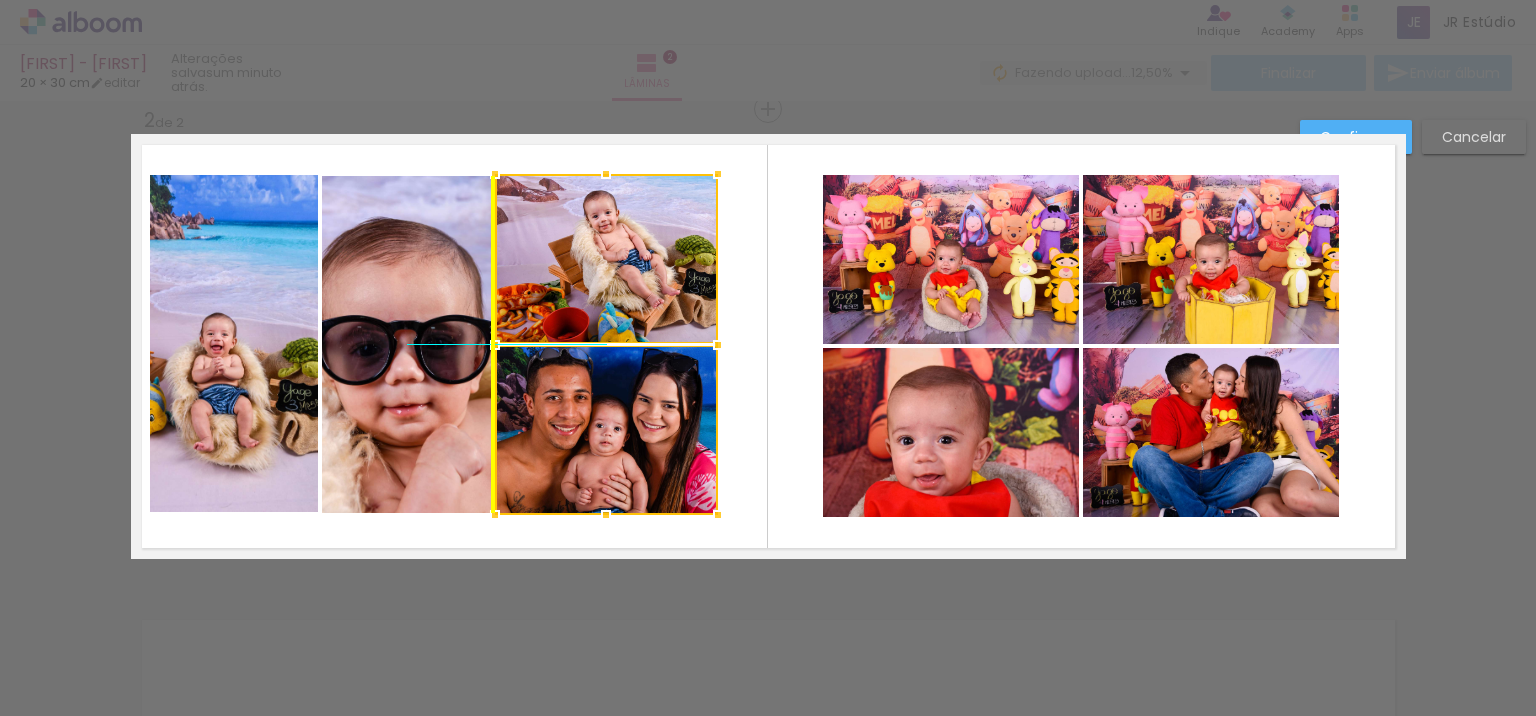 drag, startPoint x: 636, startPoint y: 412, endPoint x: 651, endPoint y: 418, distance: 16.155495 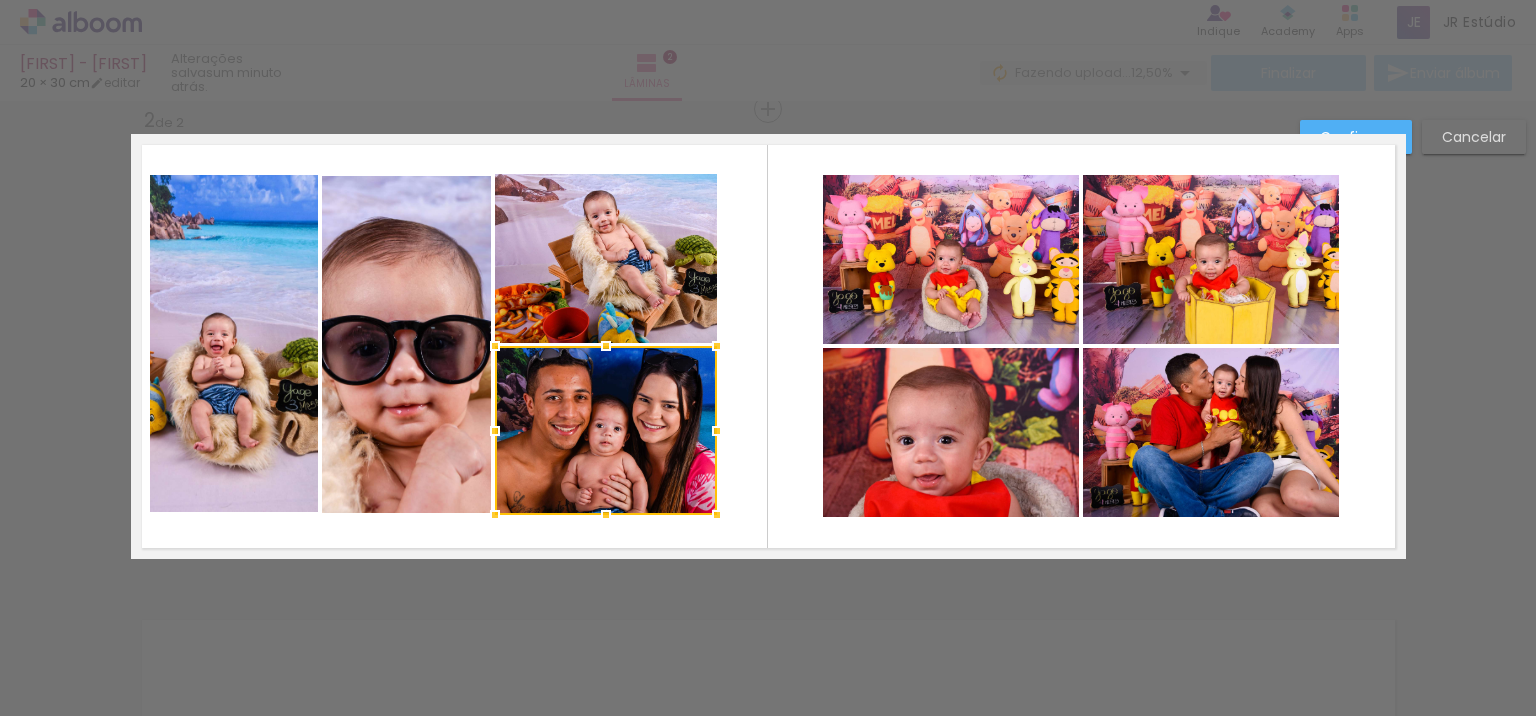 click 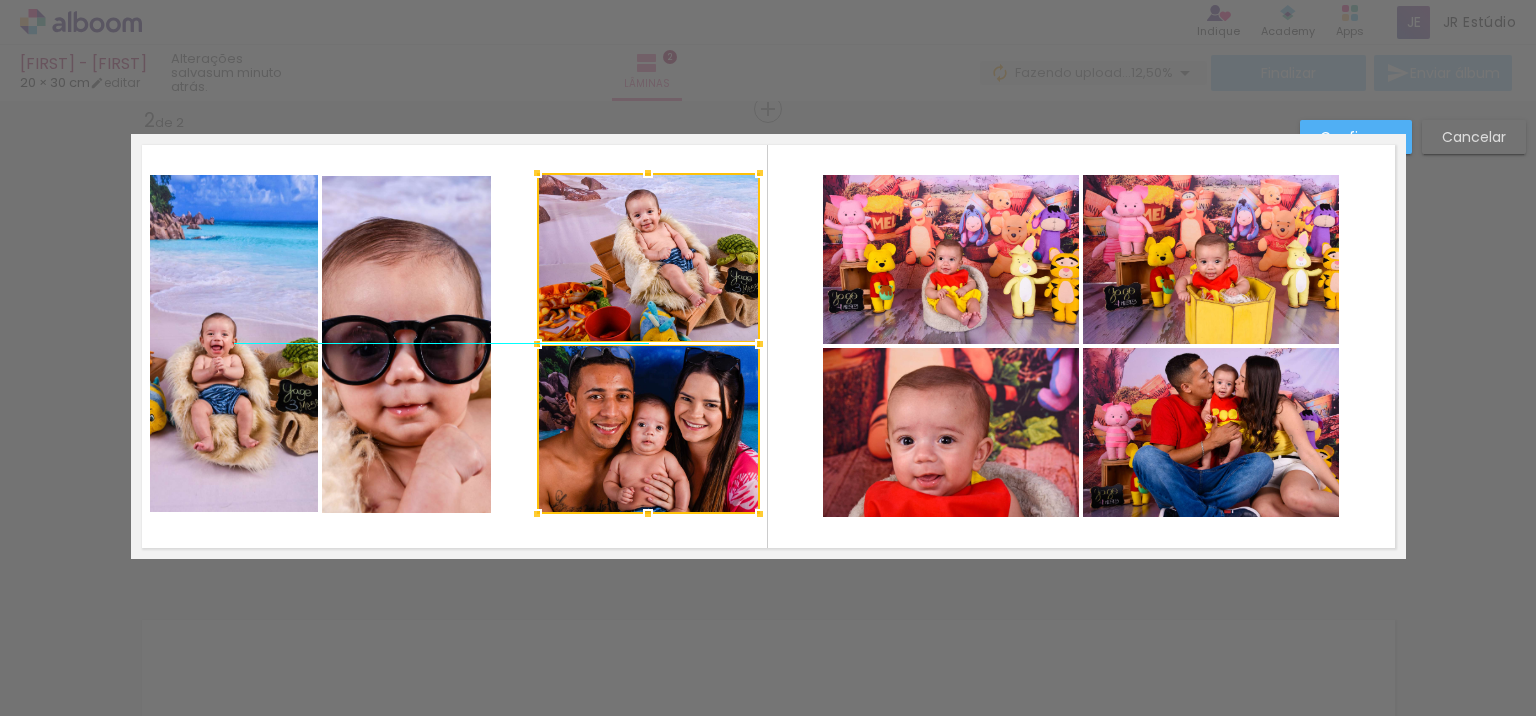 drag, startPoint x: 582, startPoint y: 406, endPoint x: 624, endPoint y: 404, distance: 42.047592 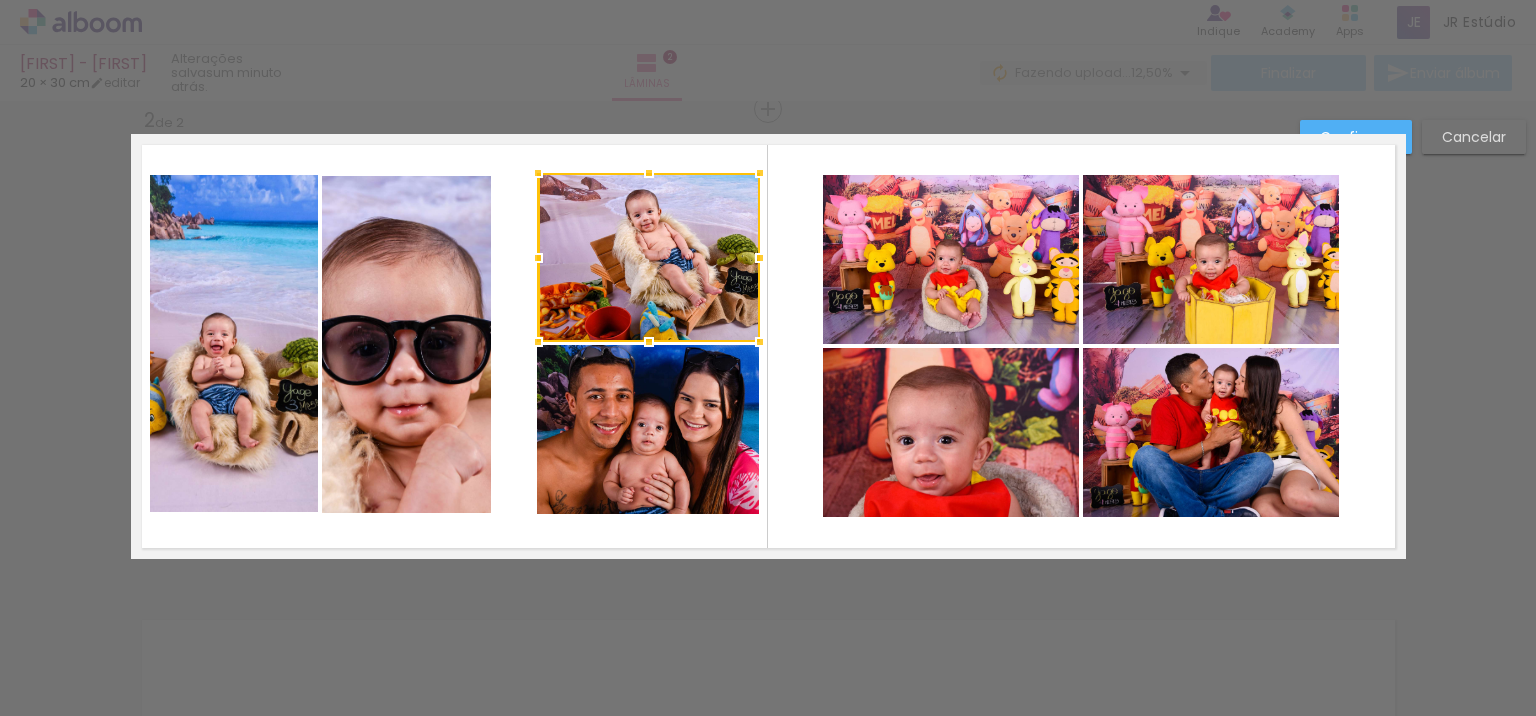 click 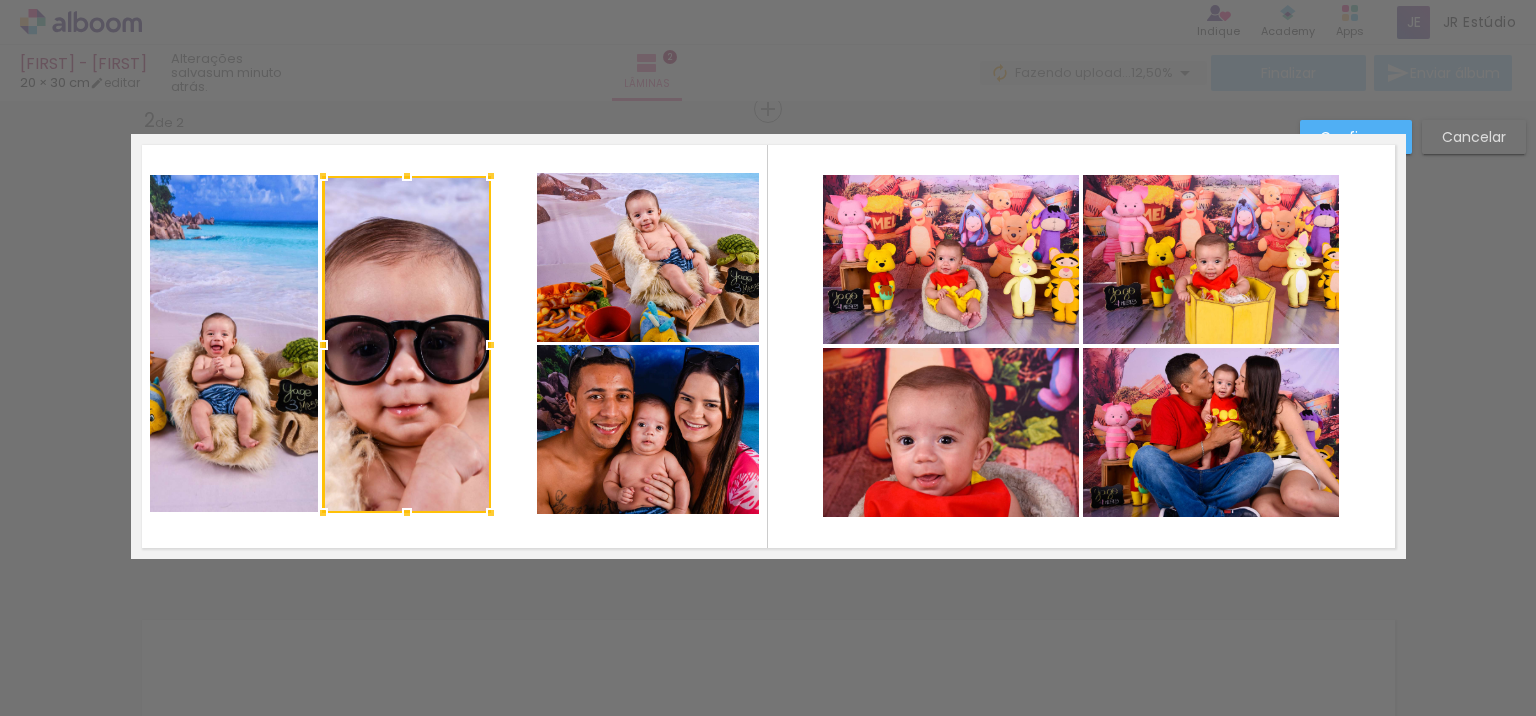 click 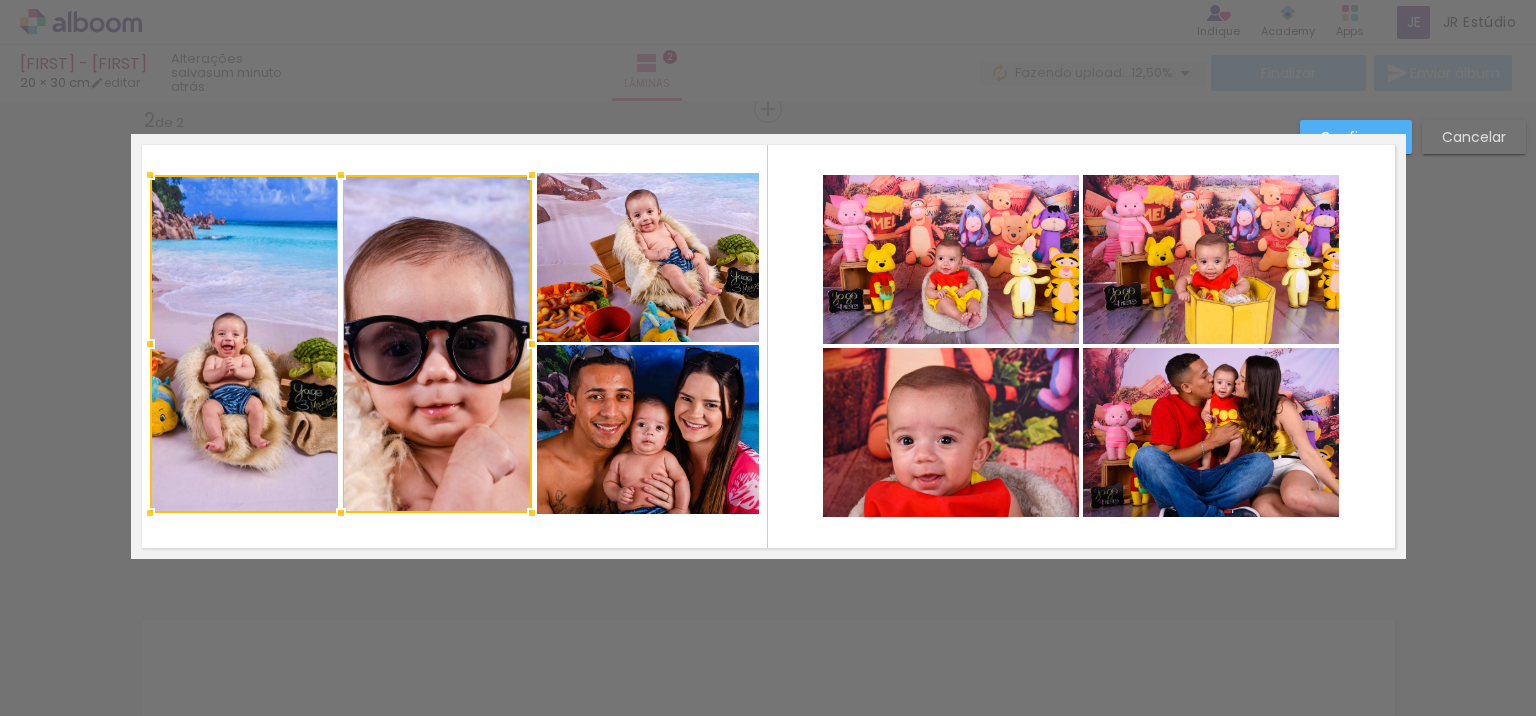 drag, startPoint x: 485, startPoint y: 340, endPoint x: 526, endPoint y: 343, distance: 41.109608 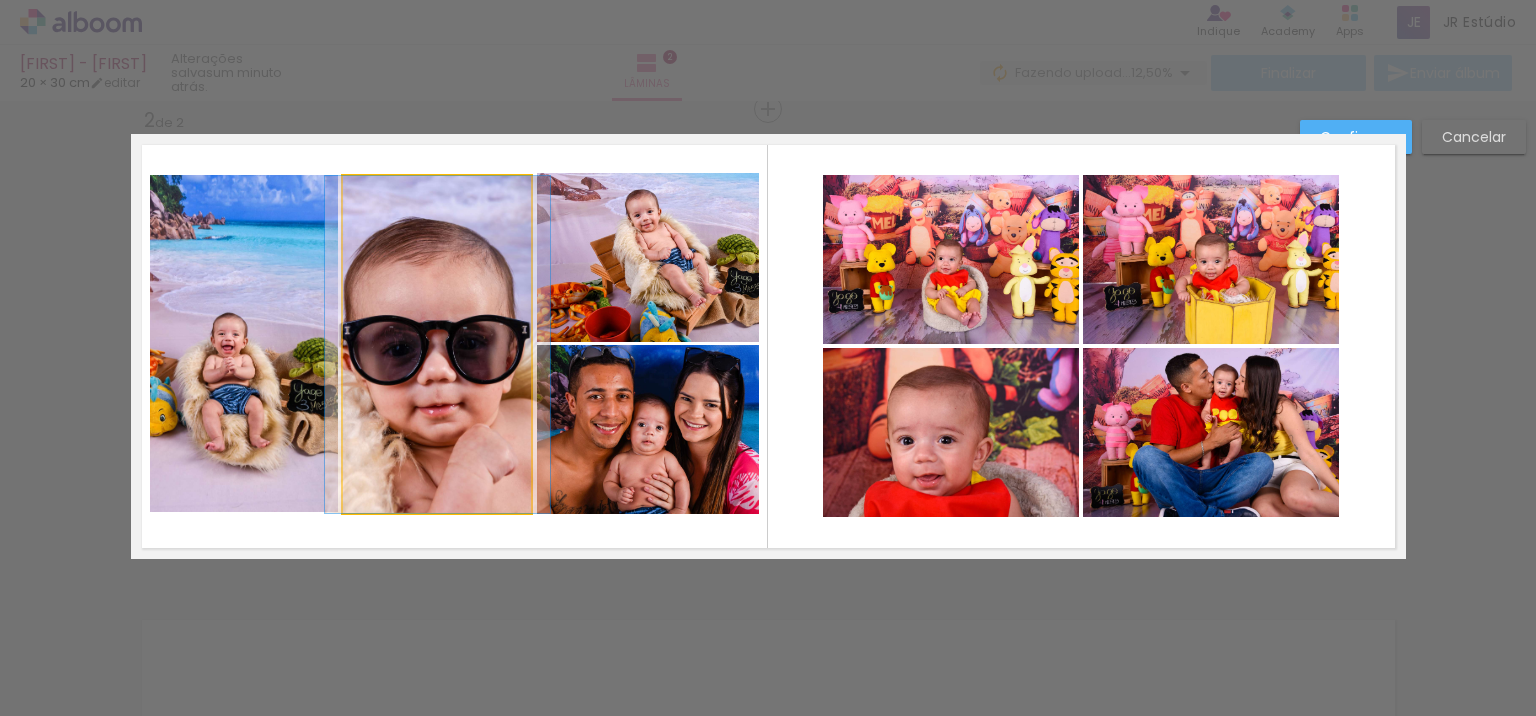 click 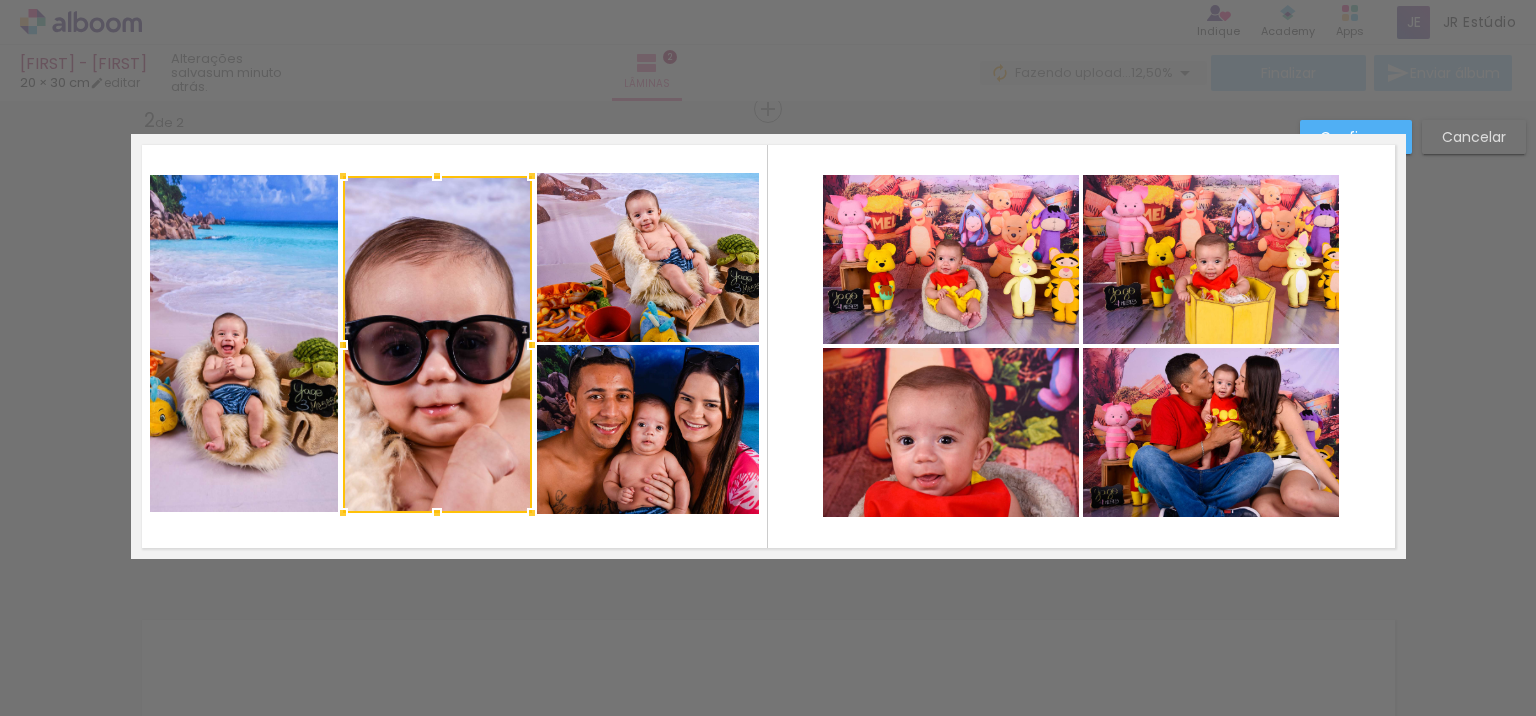 click 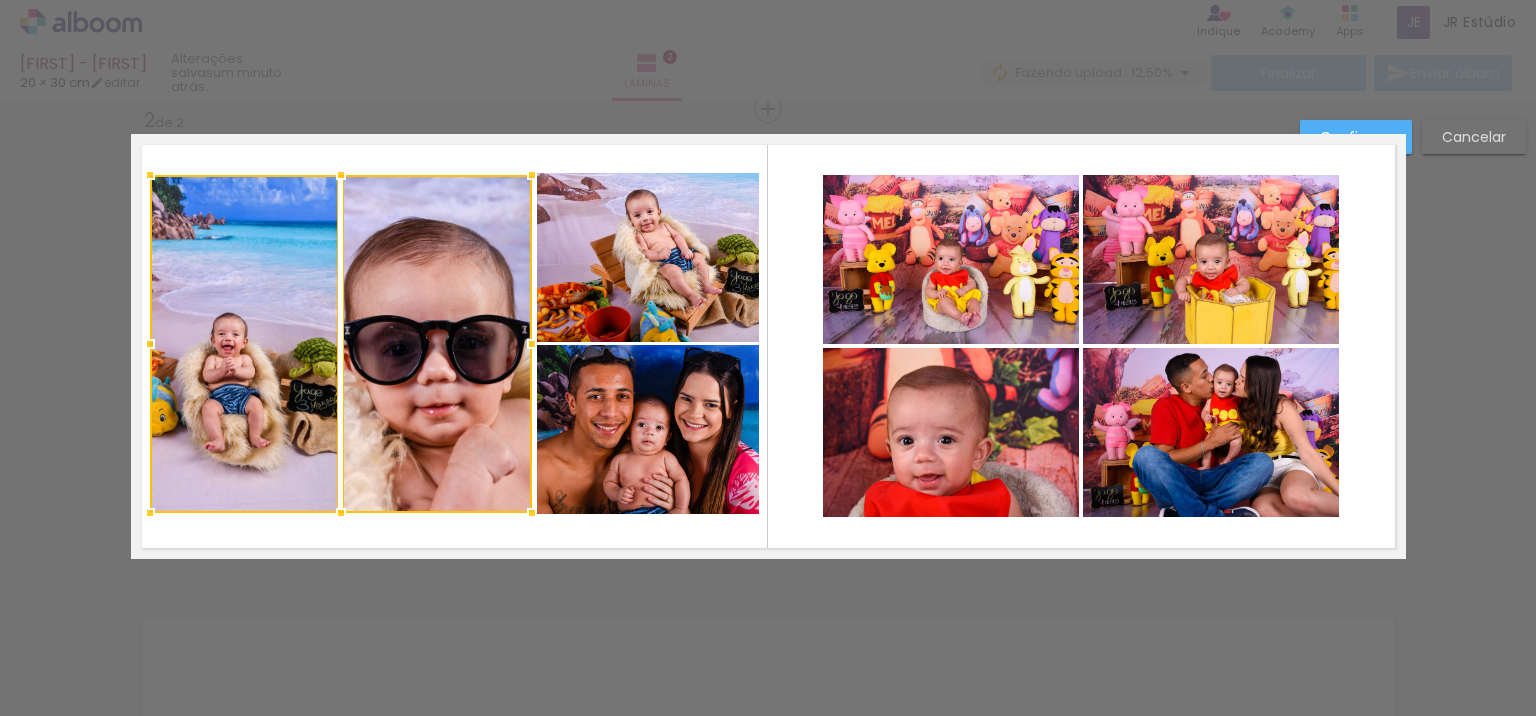 click 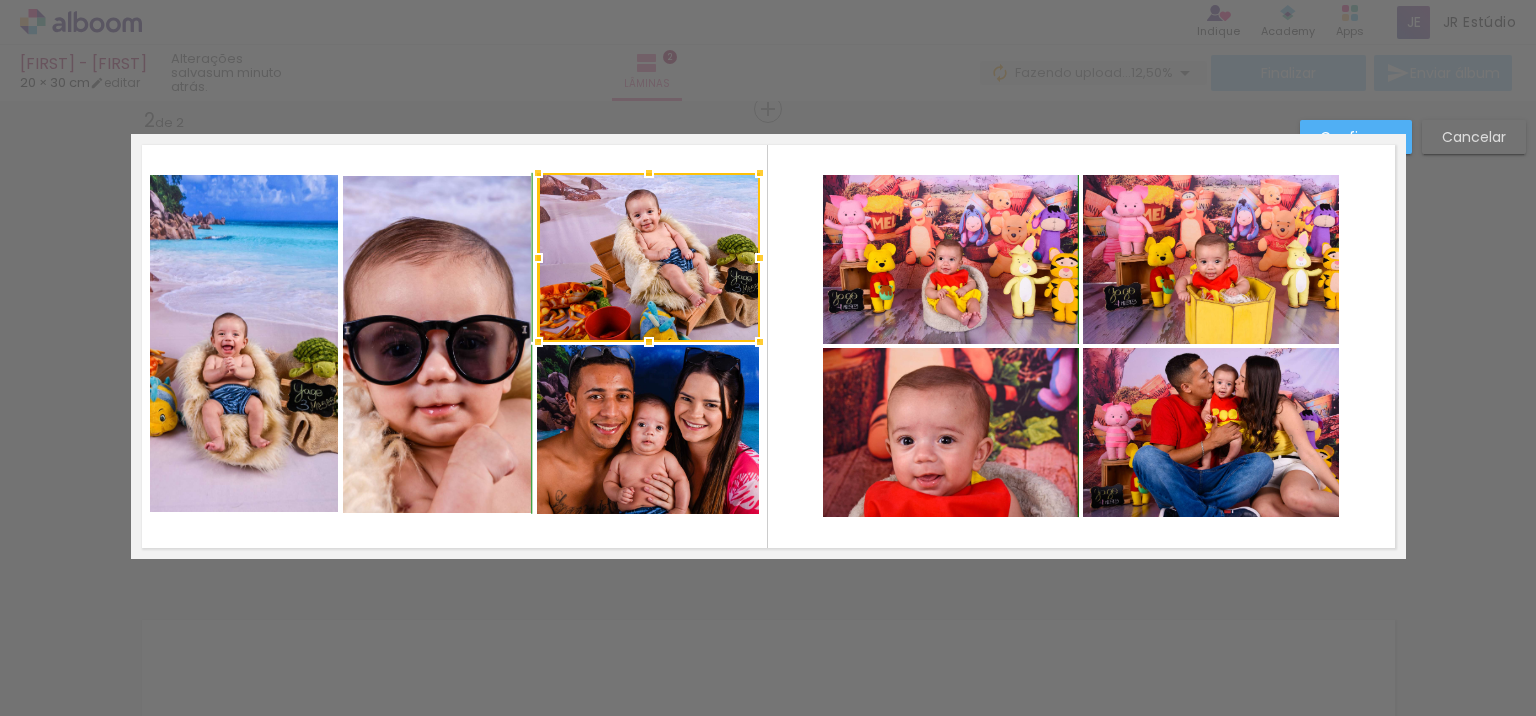 click at bounding box center [649, 173] 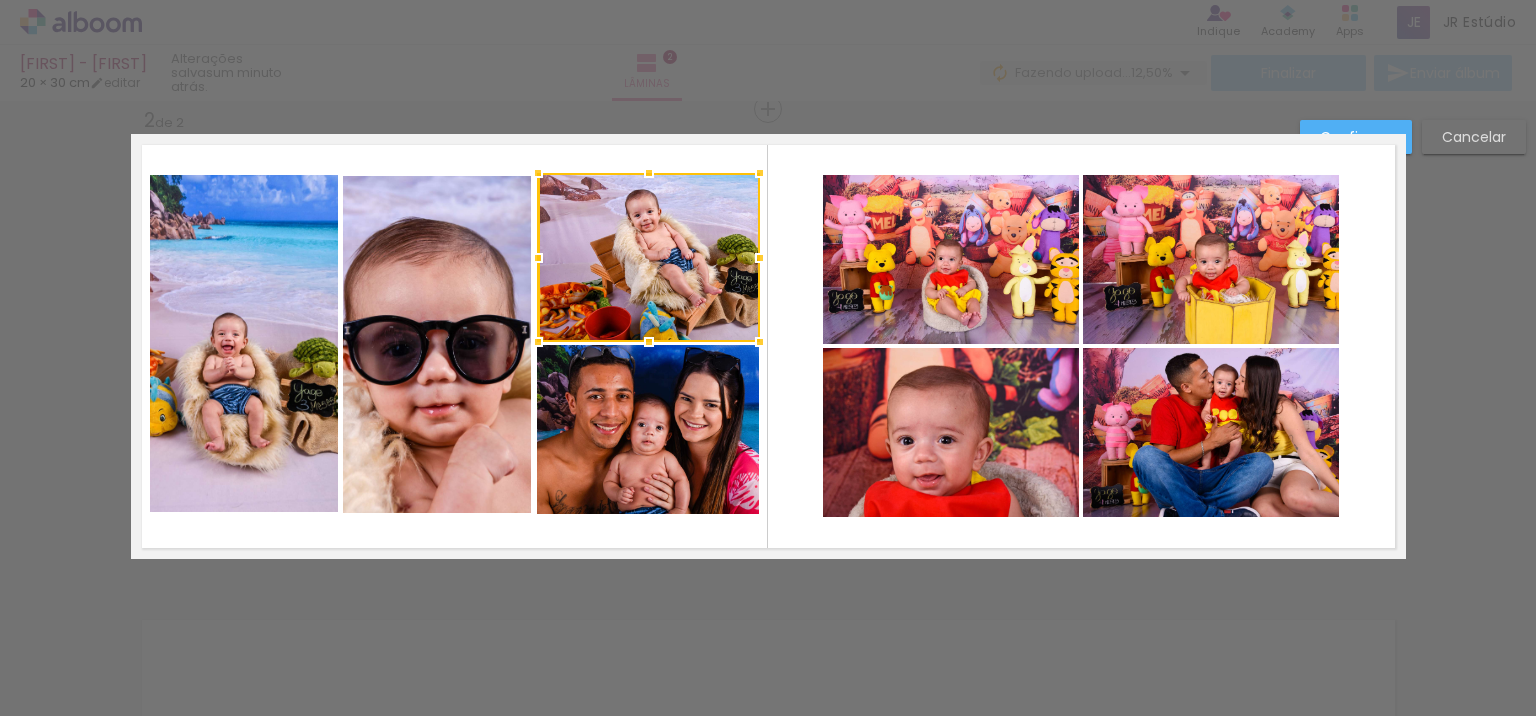 click 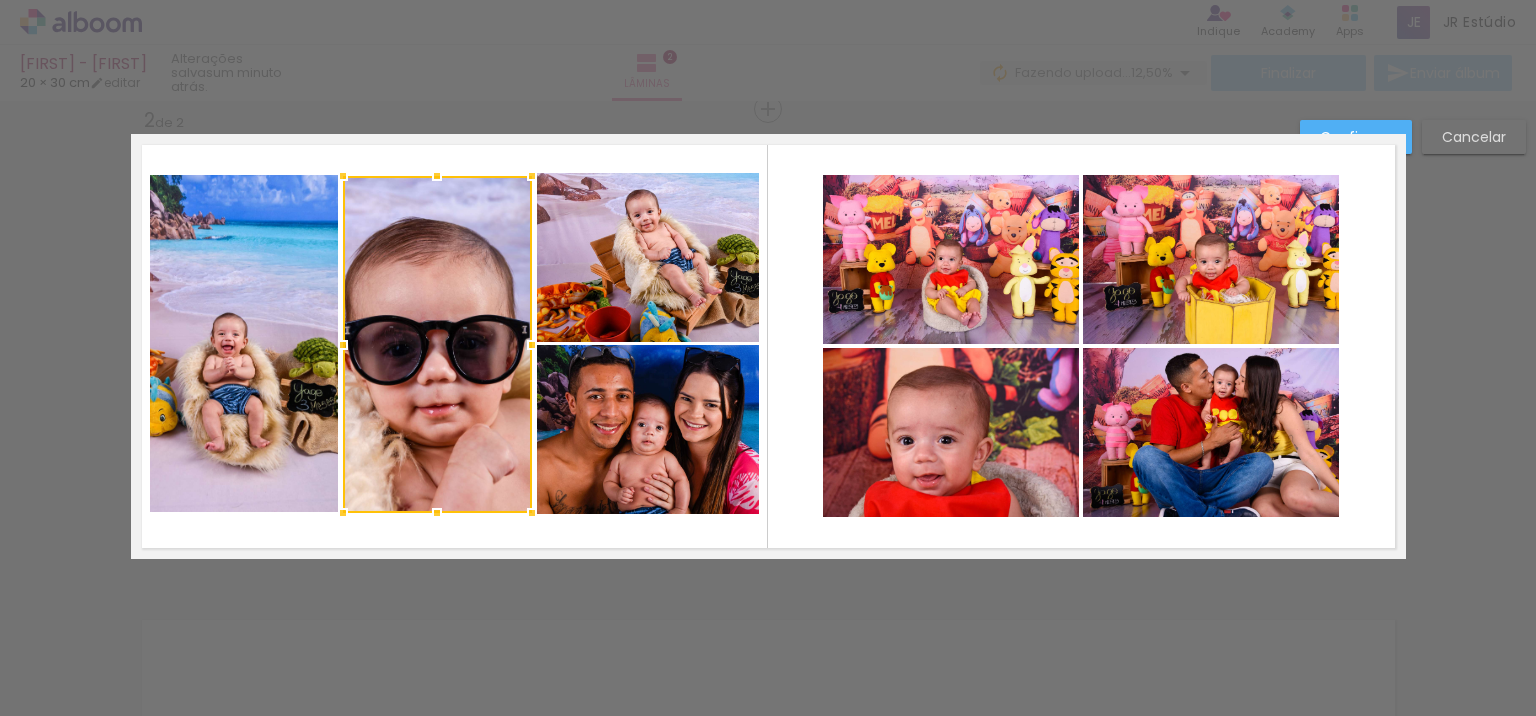 click 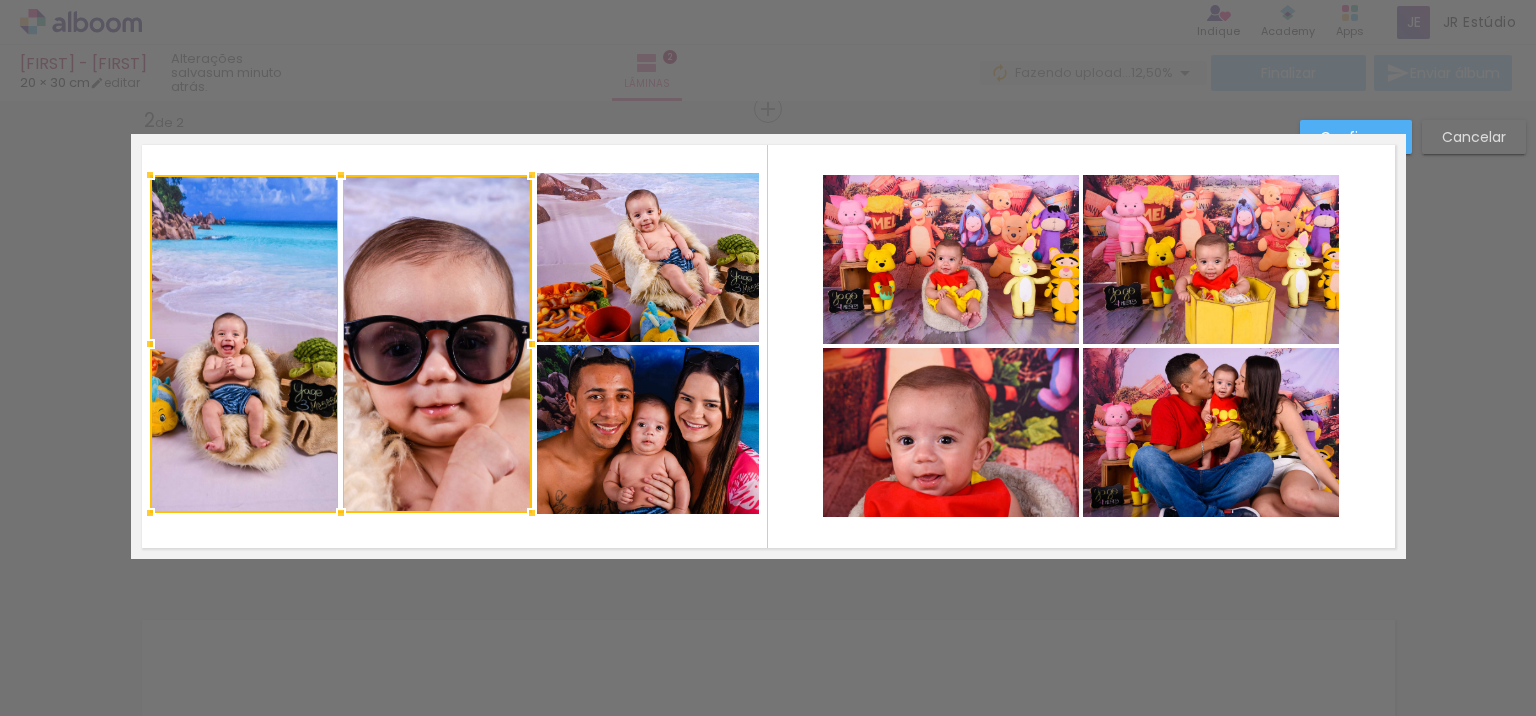 click at bounding box center (341, 344) 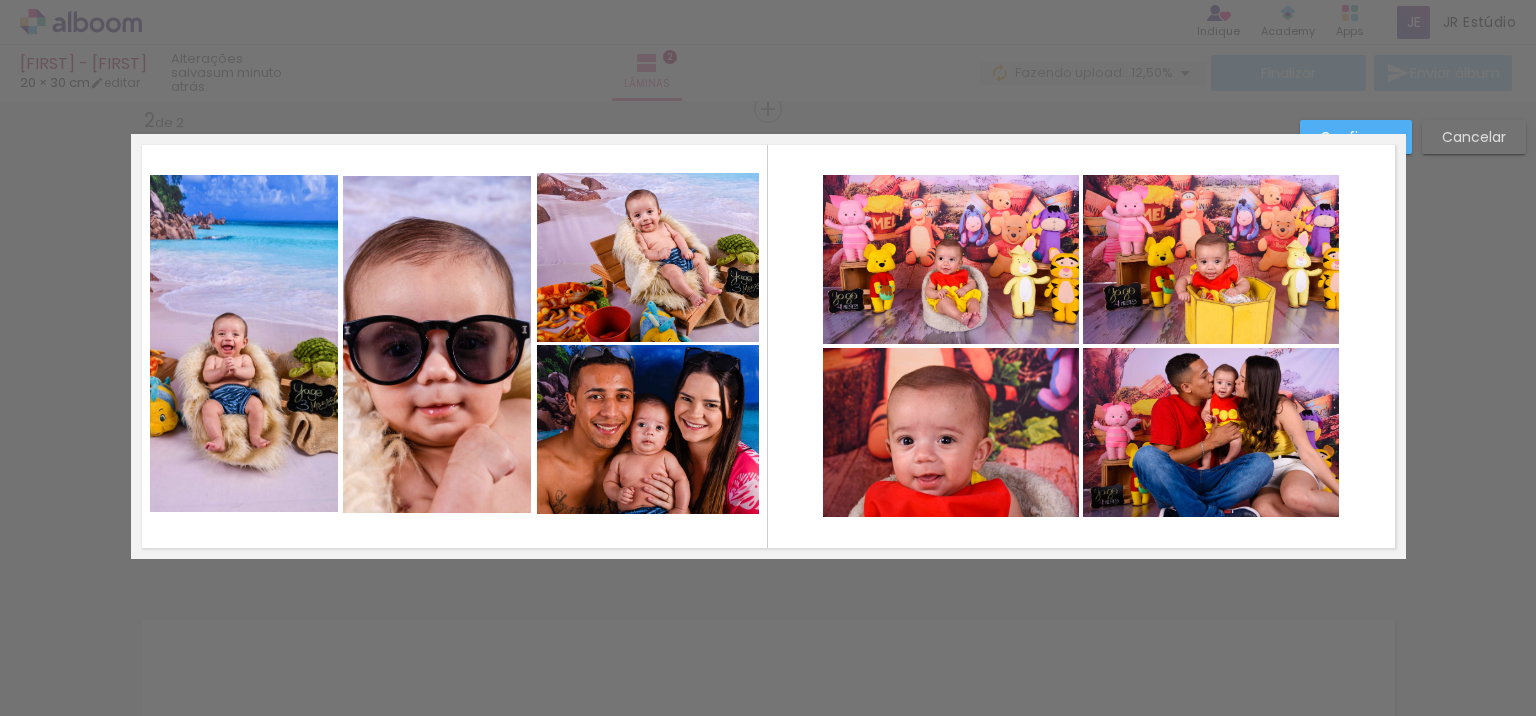 click 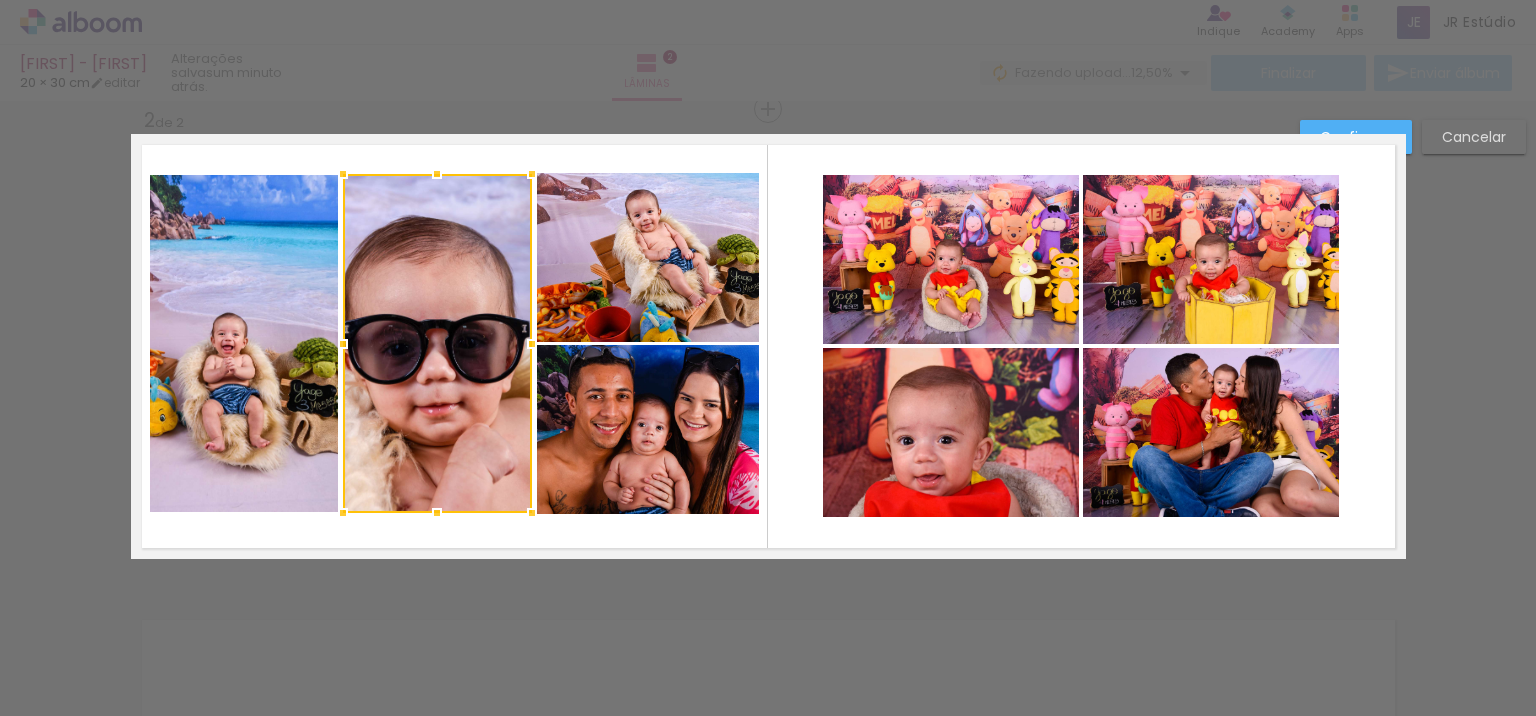 drag, startPoint x: 428, startPoint y: 173, endPoint x: 434, endPoint y: 161, distance: 13.416408 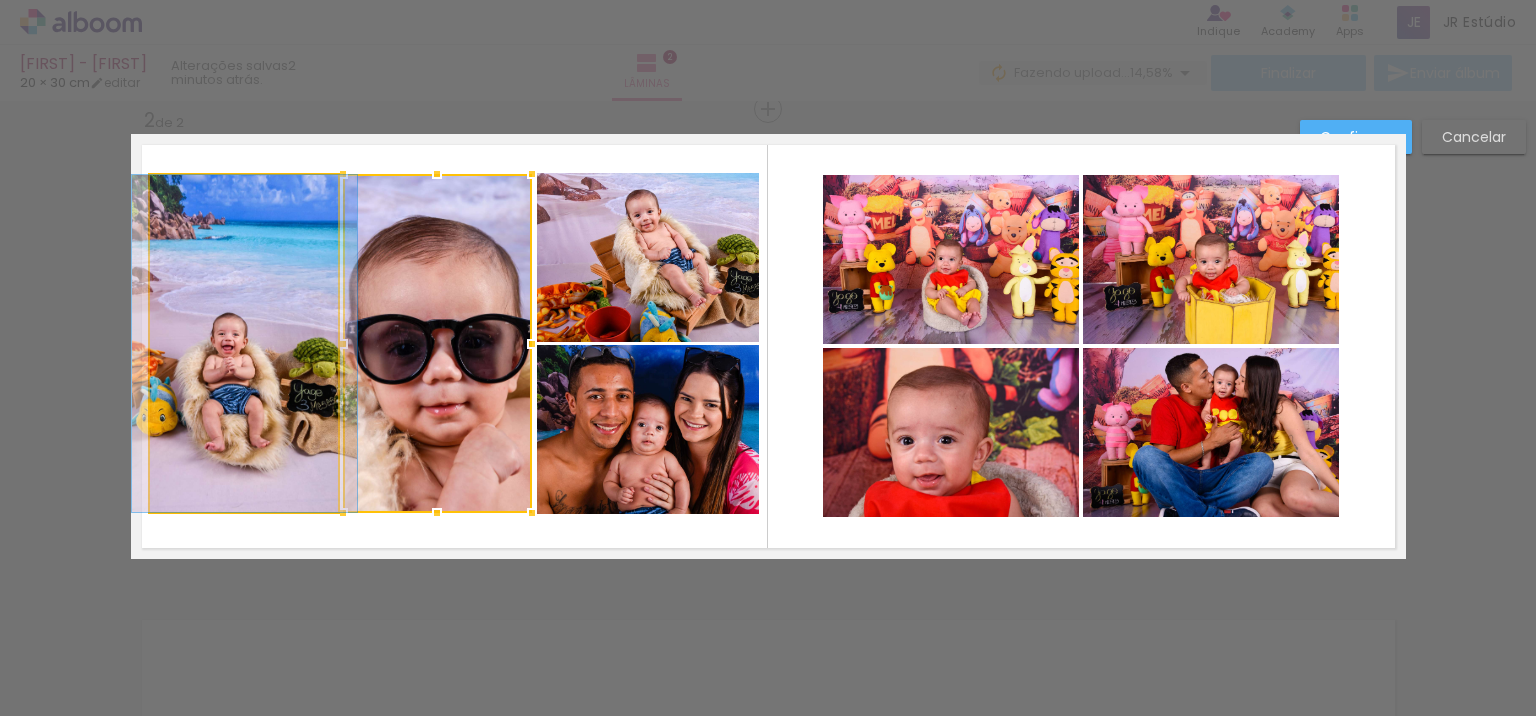 click 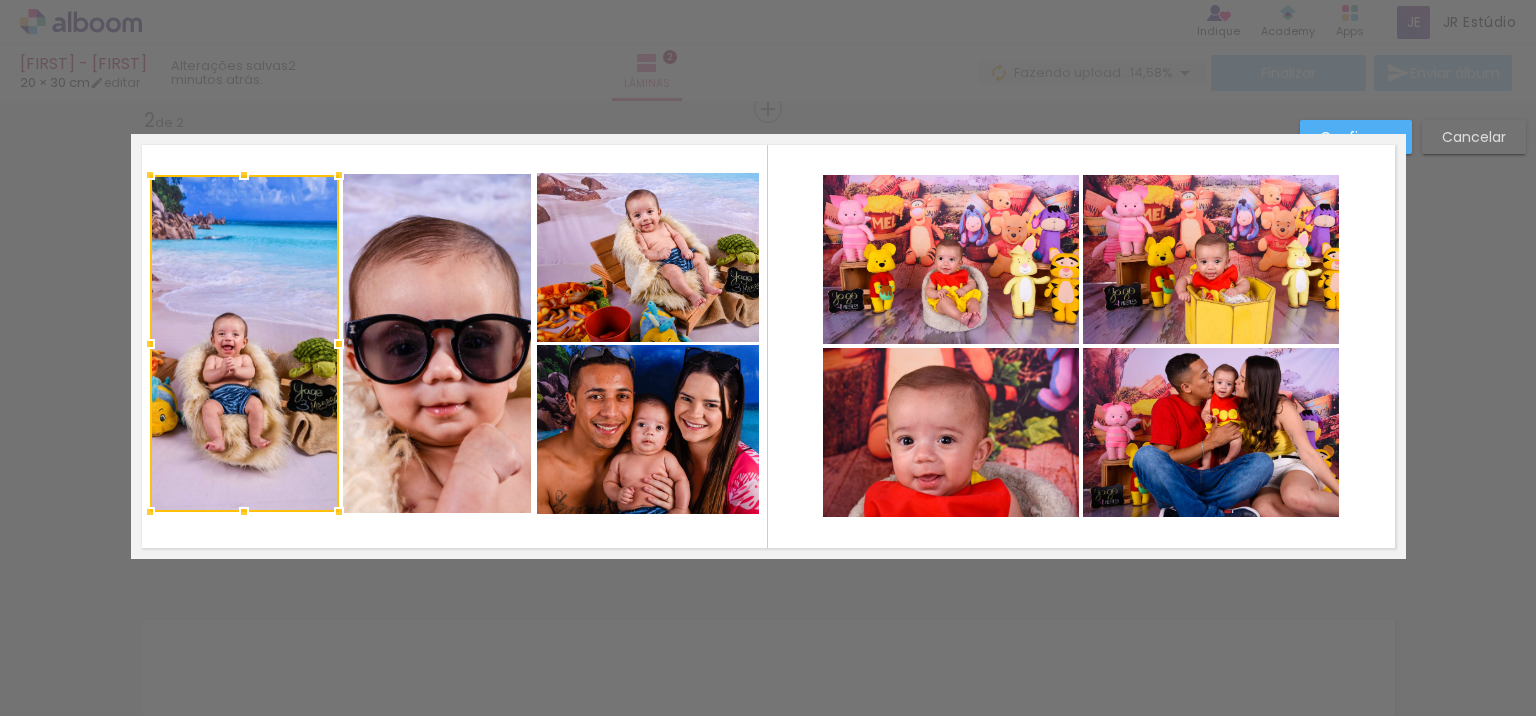 click at bounding box center (768, 346) 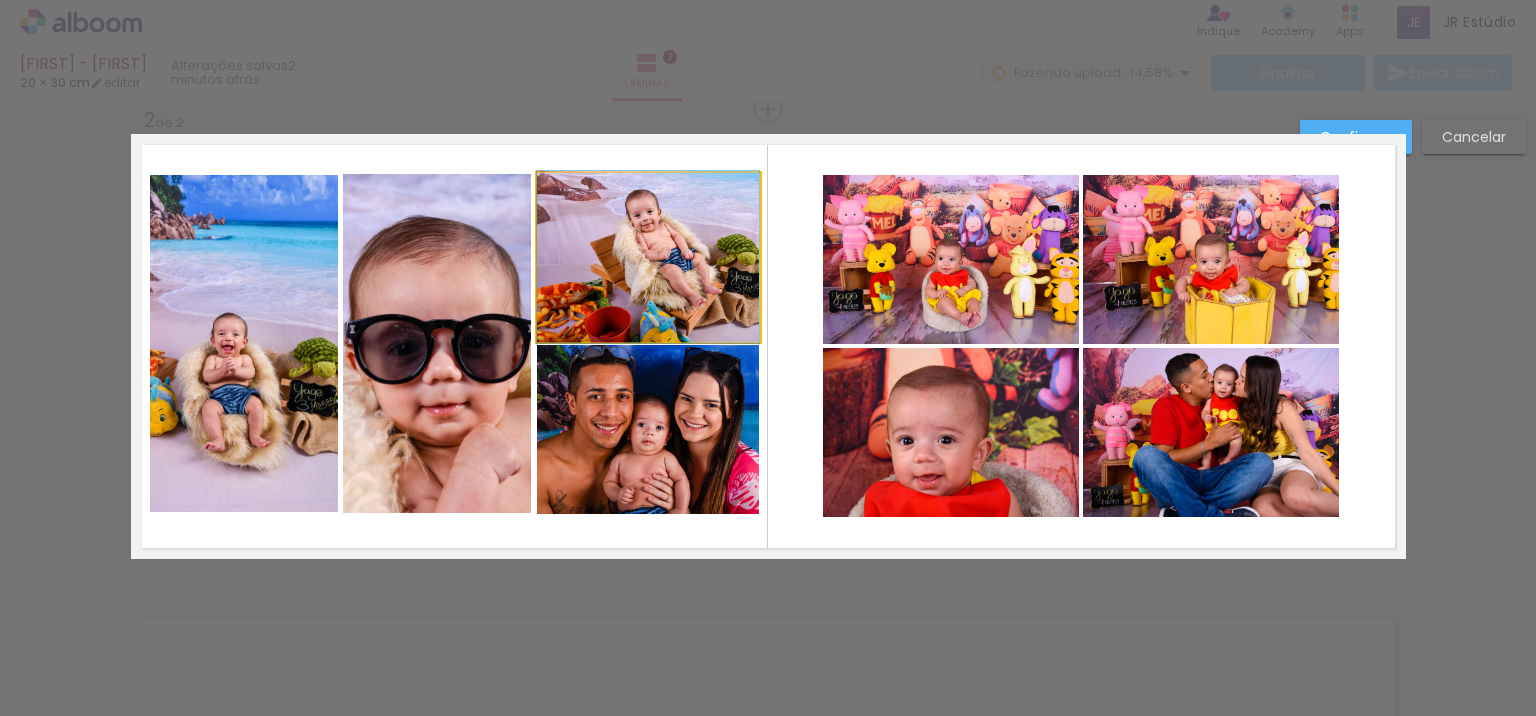 click 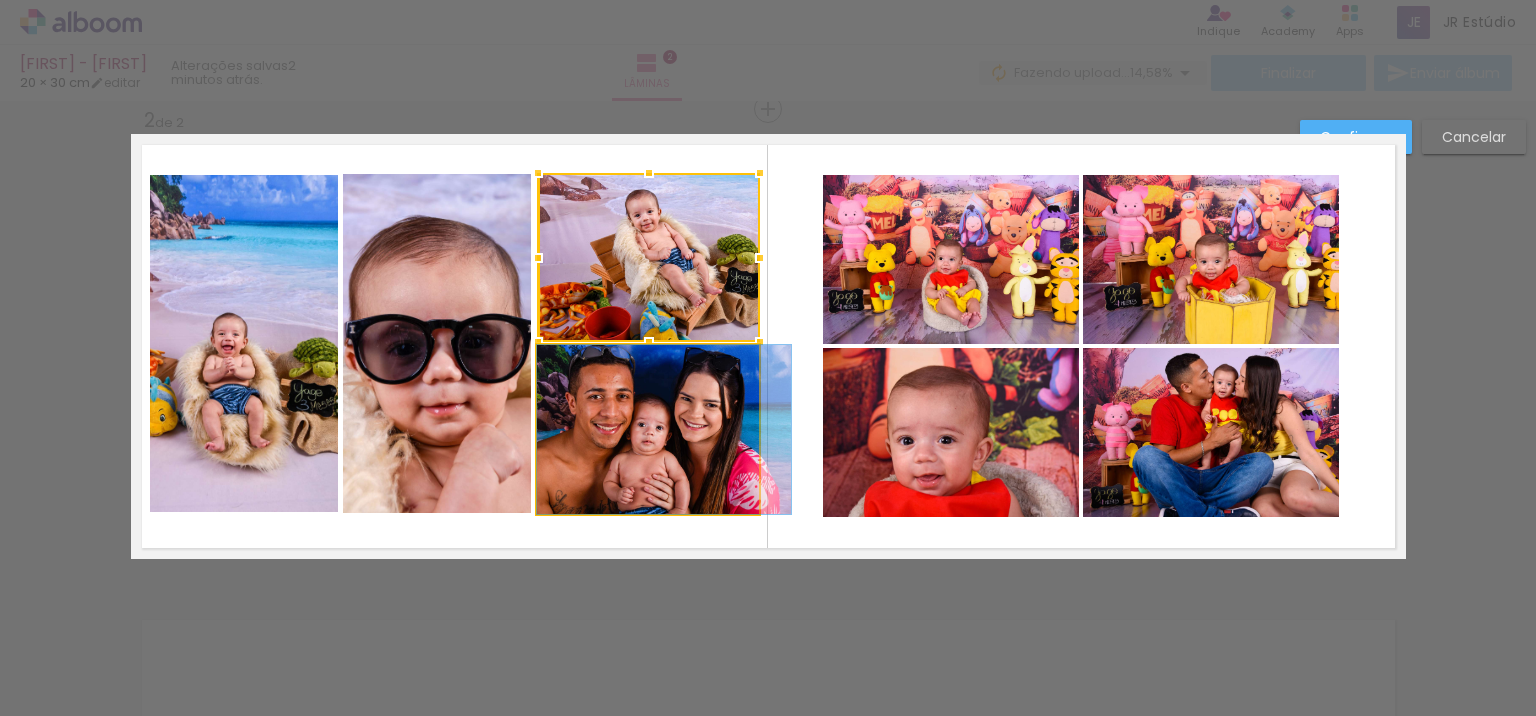 click 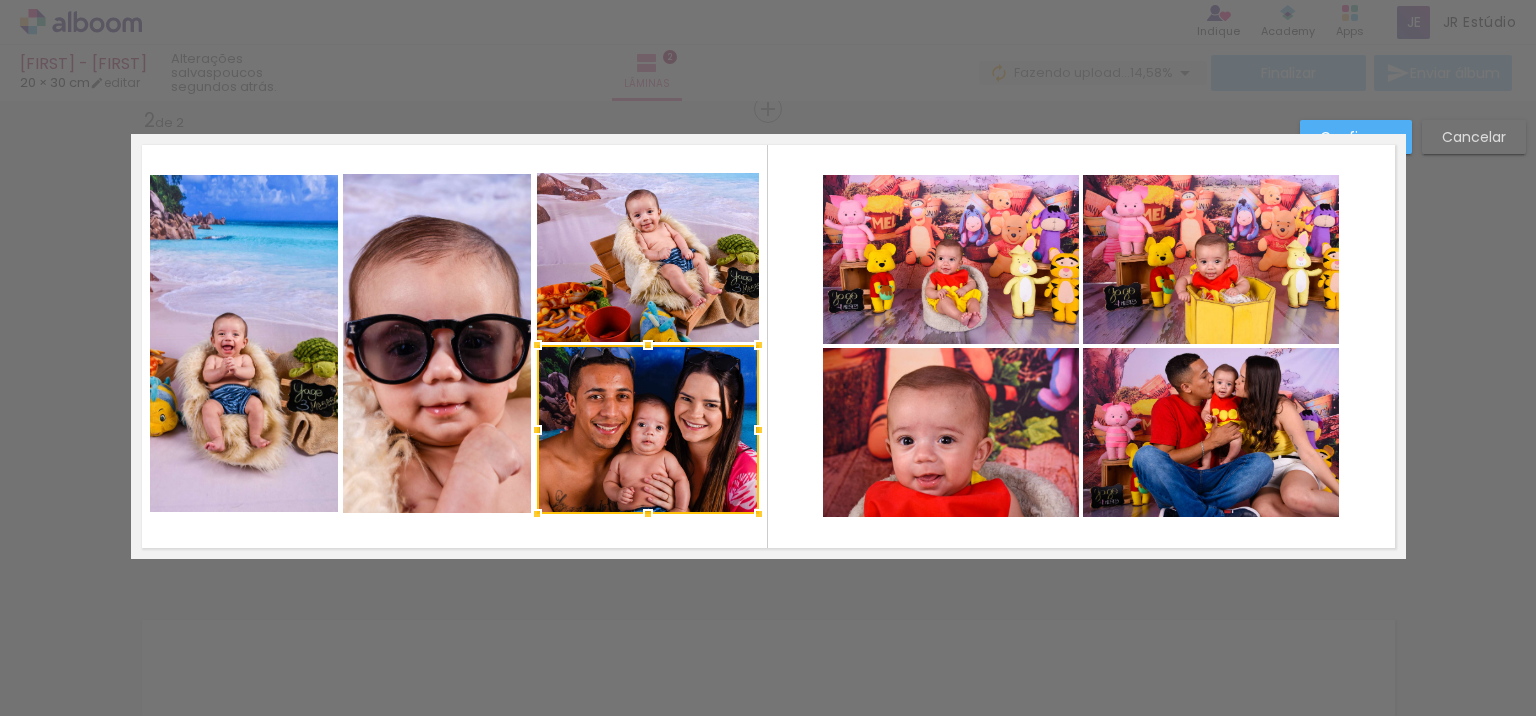 click on "Confirmar" at bounding box center (1356, 137) 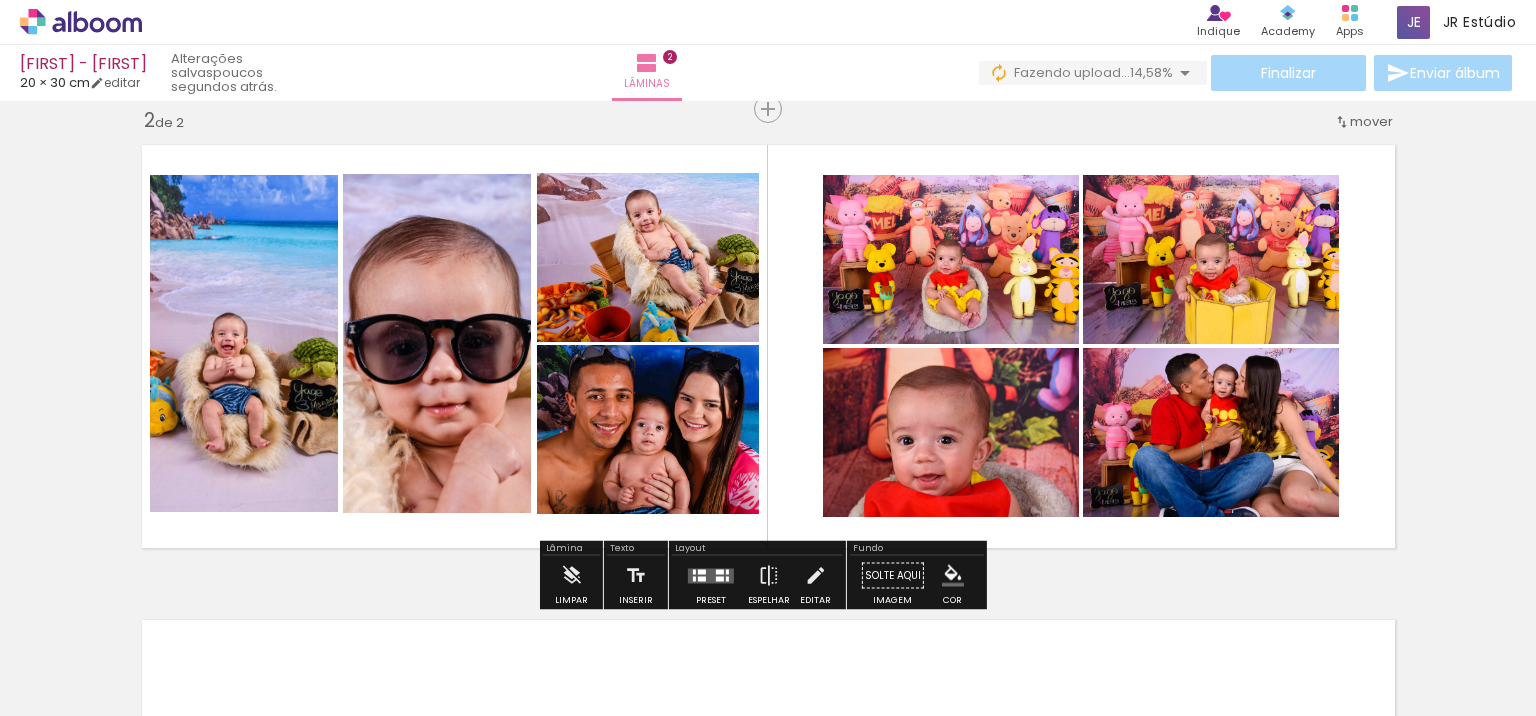click at bounding box center [953, 576] 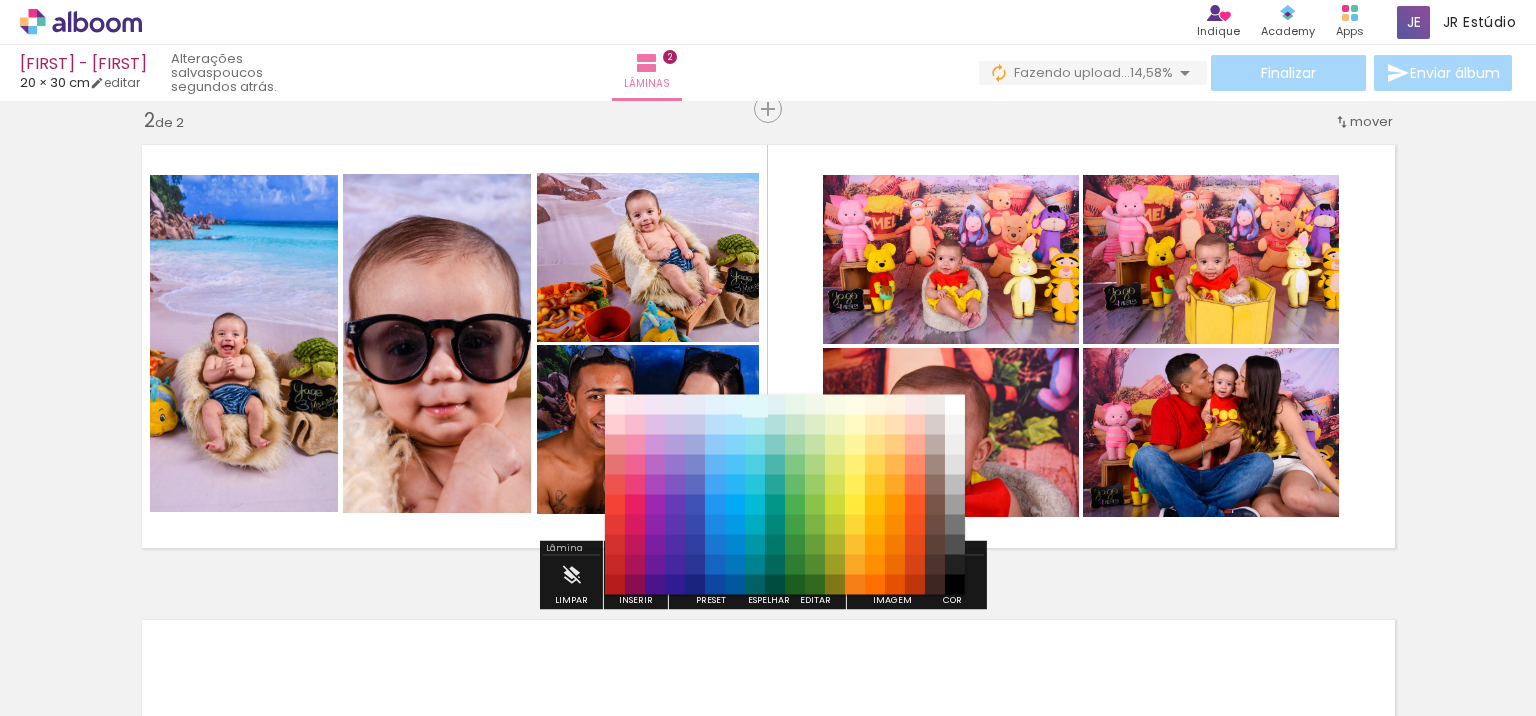 click on "#e0f7fa" at bounding box center (755, 405) 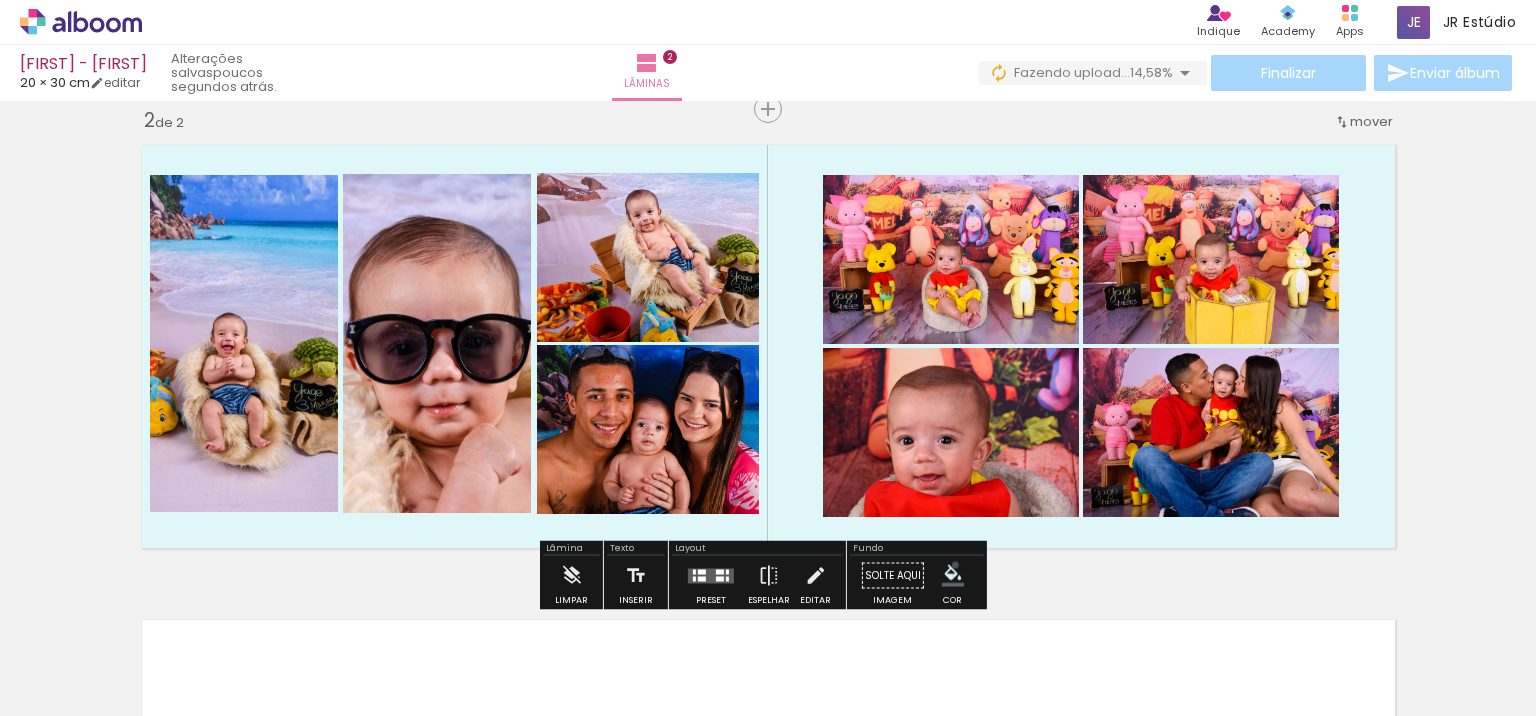 click at bounding box center [953, 576] 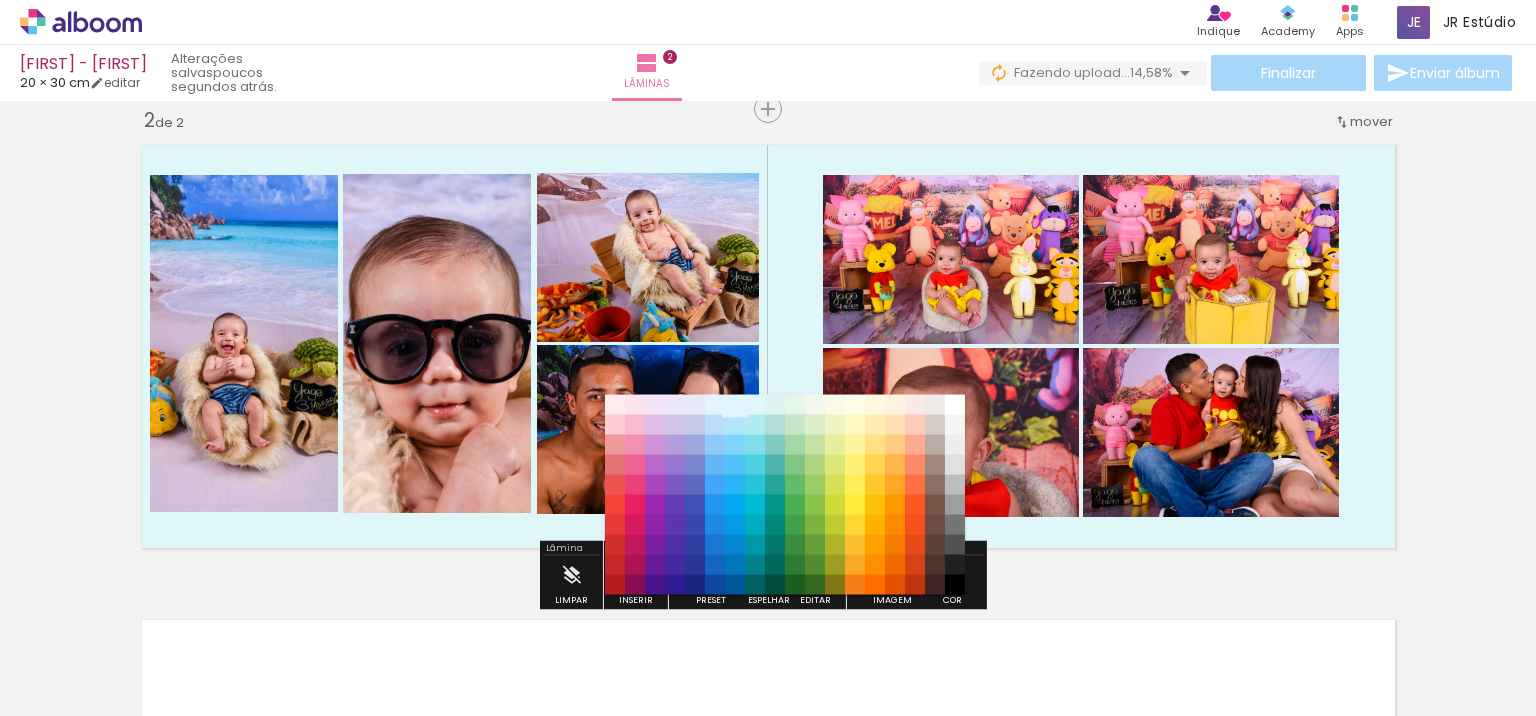 click on "#e1f5fe" at bounding box center [735, 405] 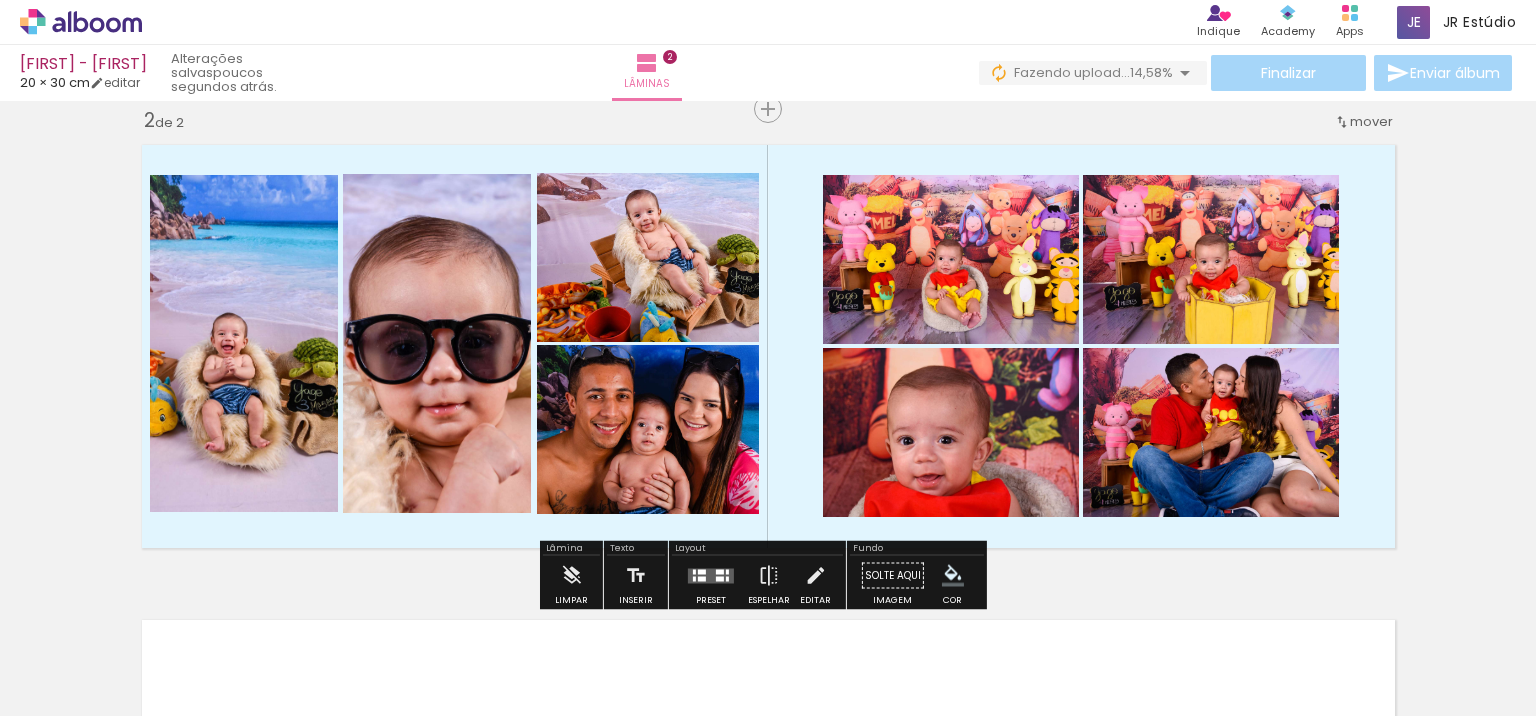 click at bounding box center (768, 346) 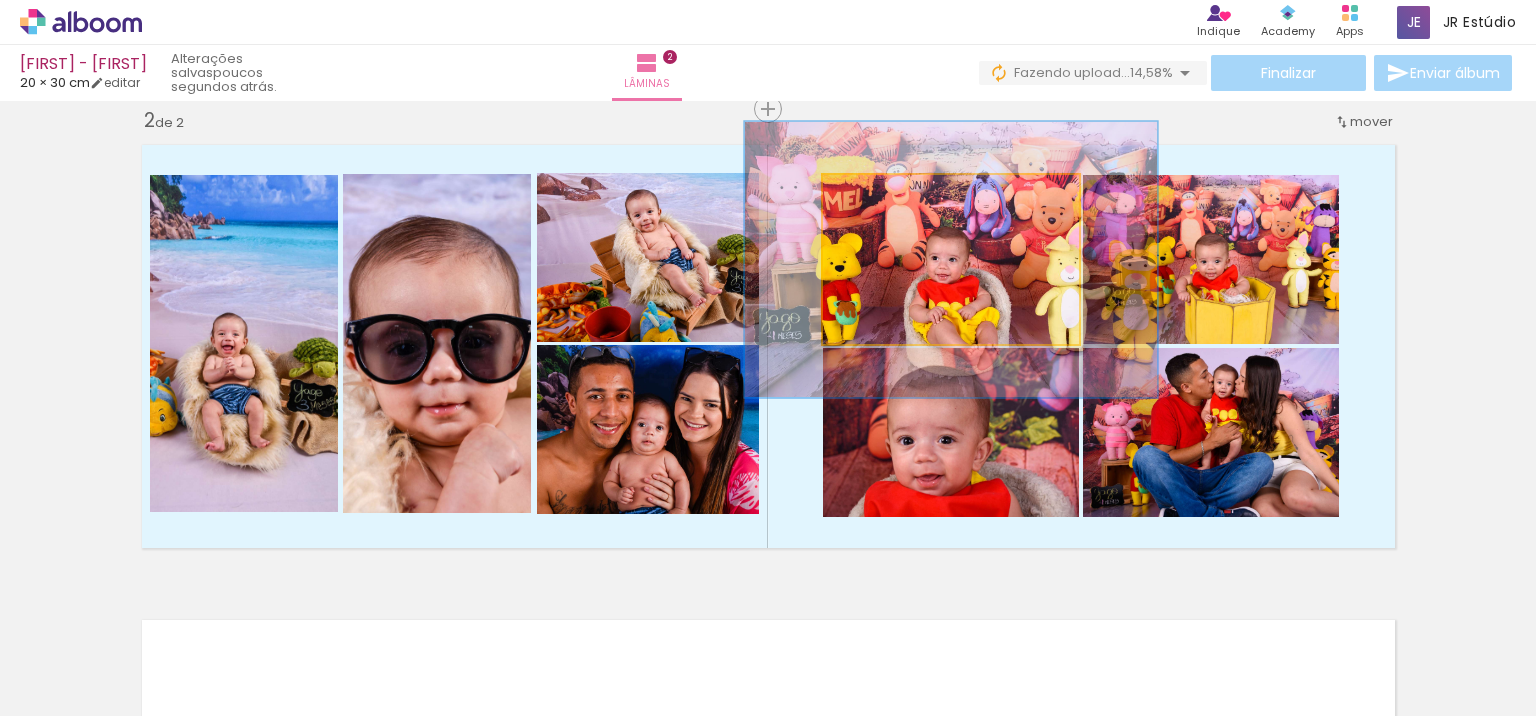 drag, startPoint x: 872, startPoint y: 193, endPoint x: 915, endPoint y: 196, distance: 43.104523 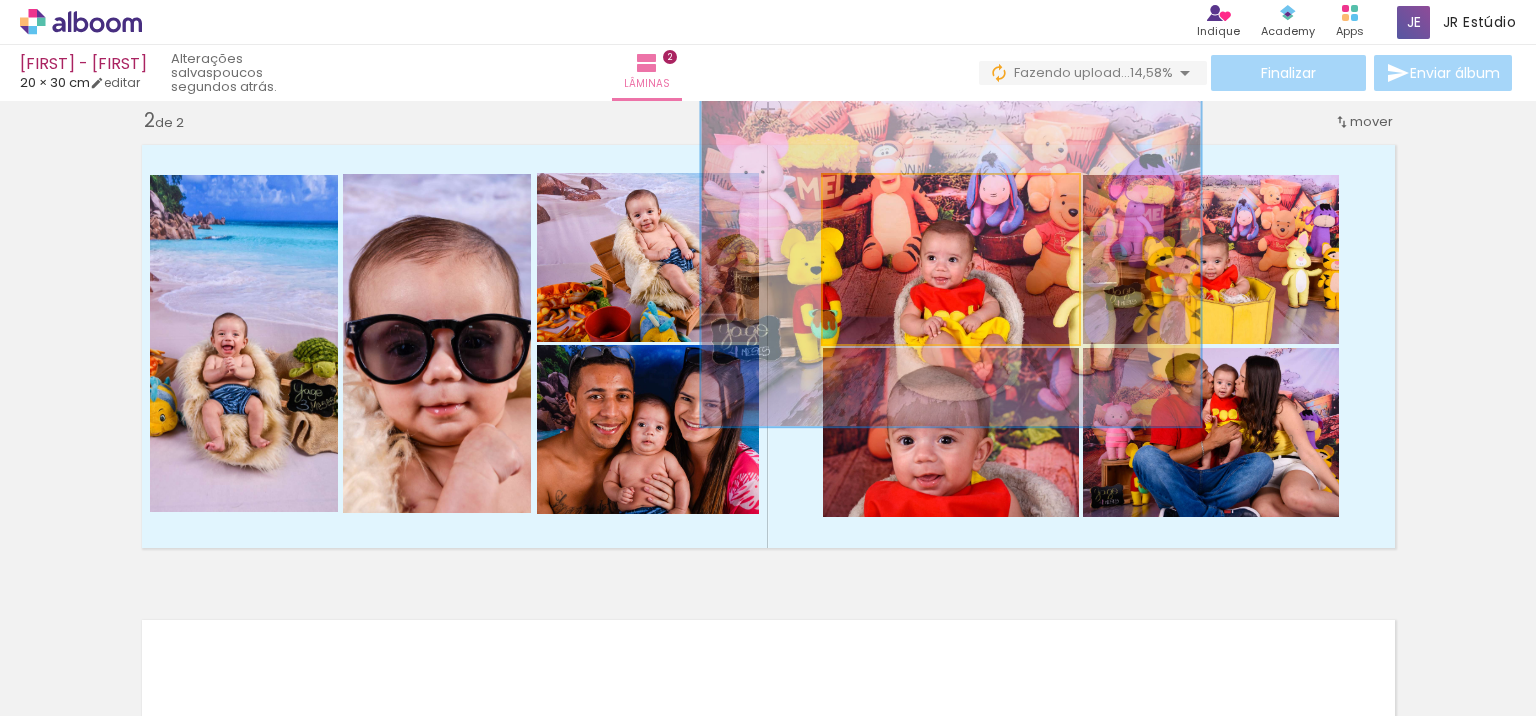 click at bounding box center [909, 196] 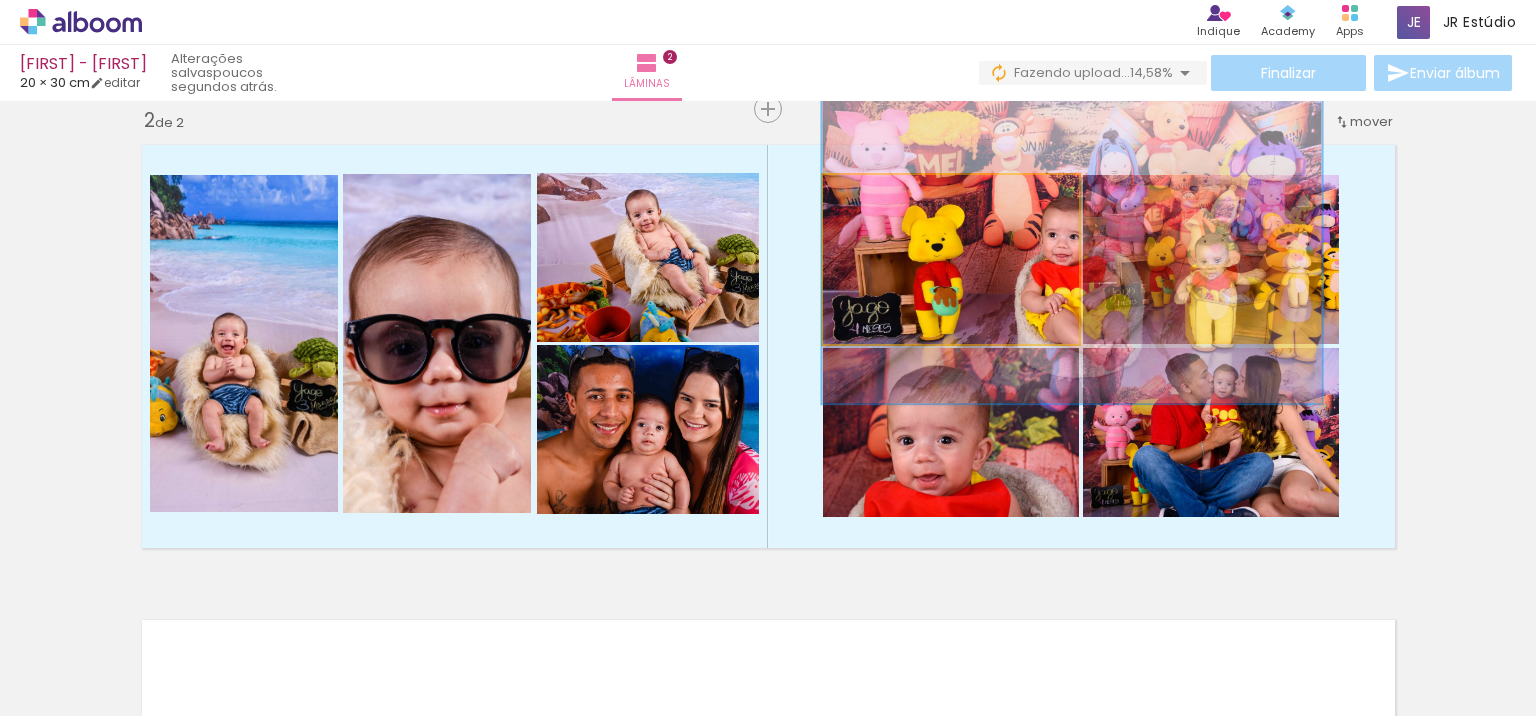 drag, startPoint x: 921, startPoint y: 264, endPoint x: 1070, endPoint y: 241, distance: 150.76472 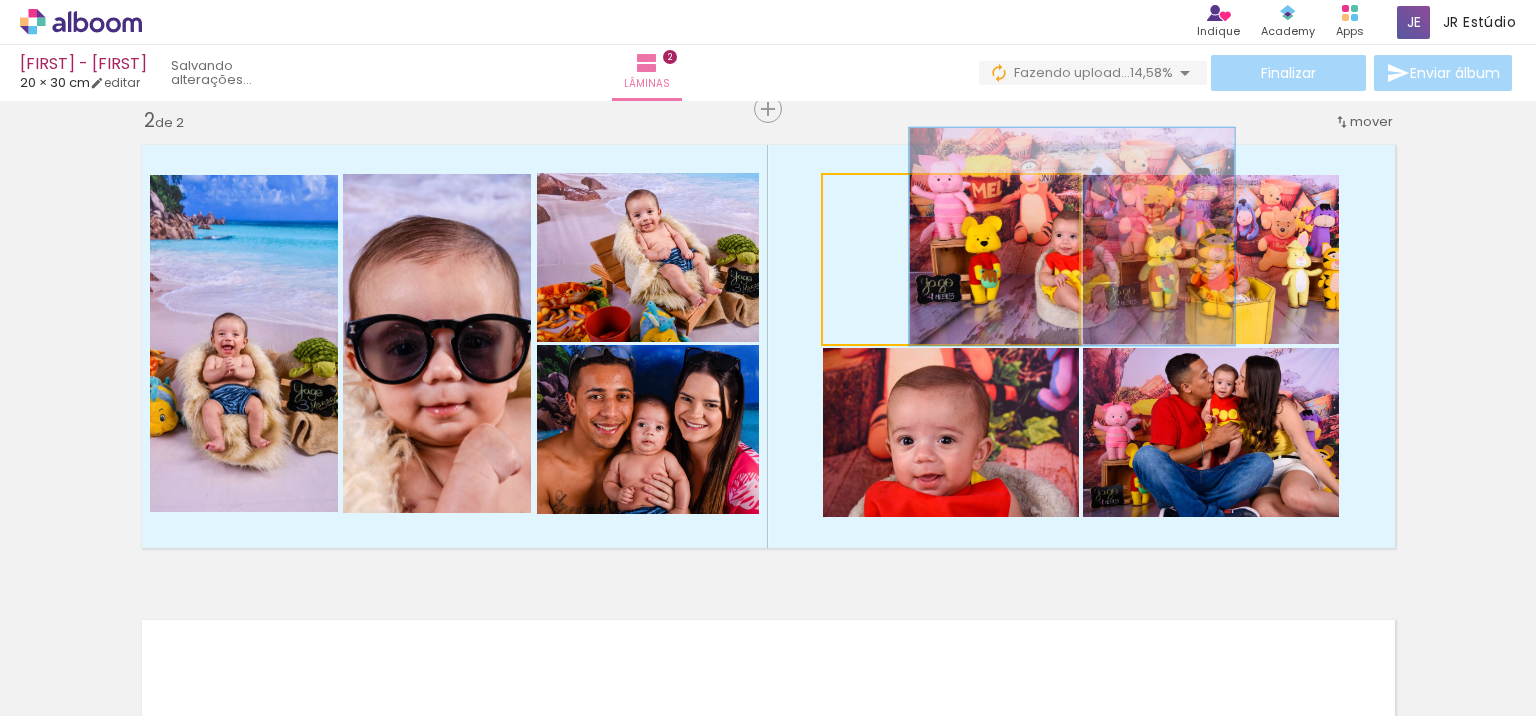 drag, startPoint x: 884, startPoint y: 198, endPoint x: 819, endPoint y: 199, distance: 65.00769 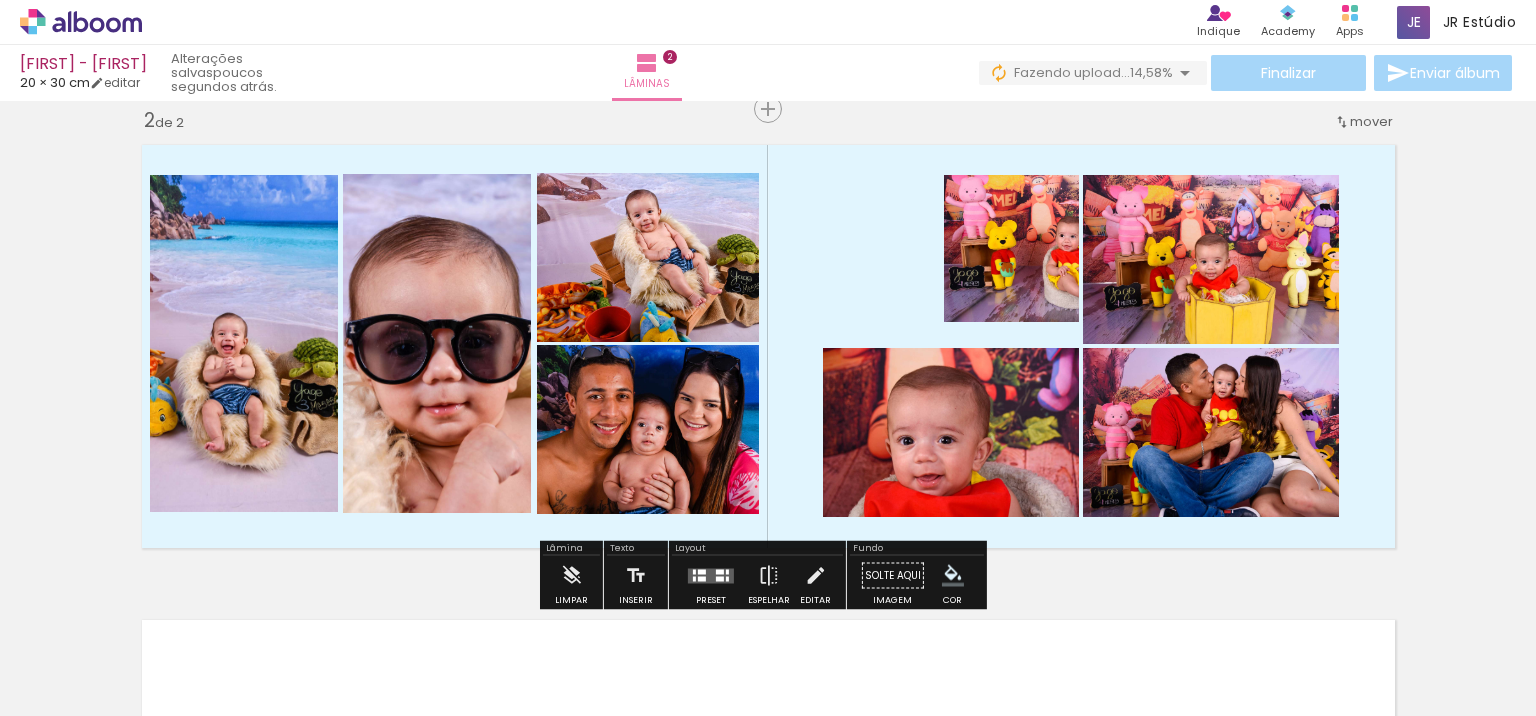 click at bounding box center (768, 346) 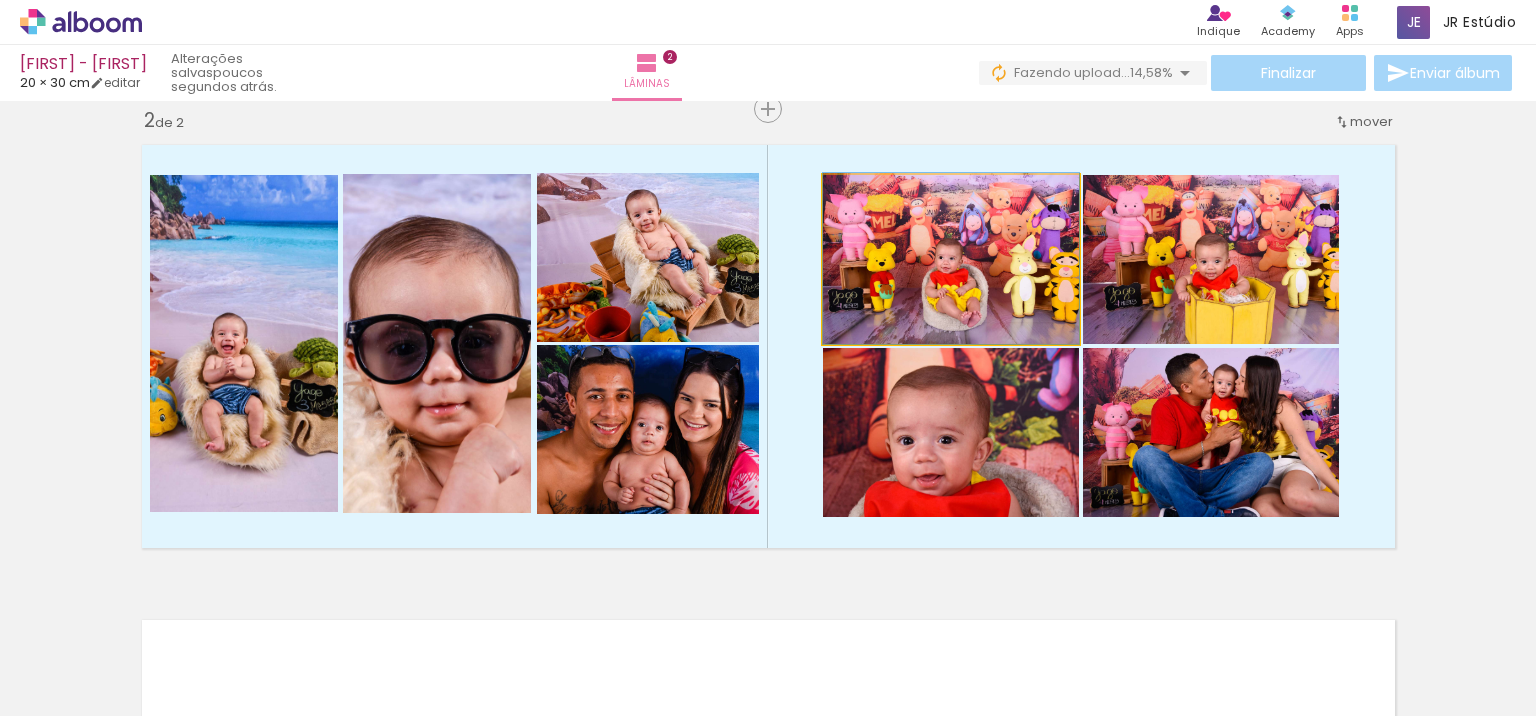 drag, startPoint x: 1034, startPoint y: 280, endPoint x: 961, endPoint y: 291, distance: 73.82411 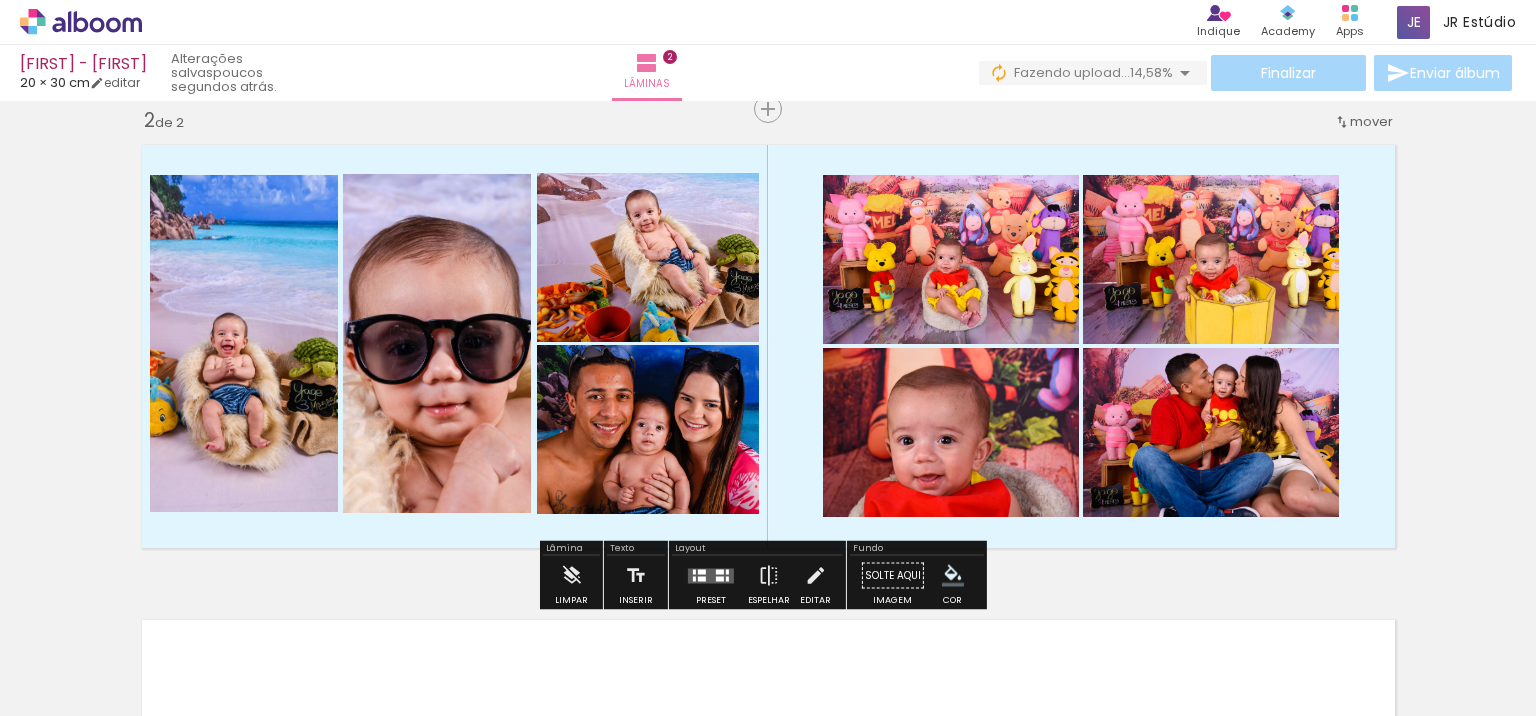 click on "Inserir lâmina 1  de 2  Inserir lâmina 2  de 2" at bounding box center [768, 321] 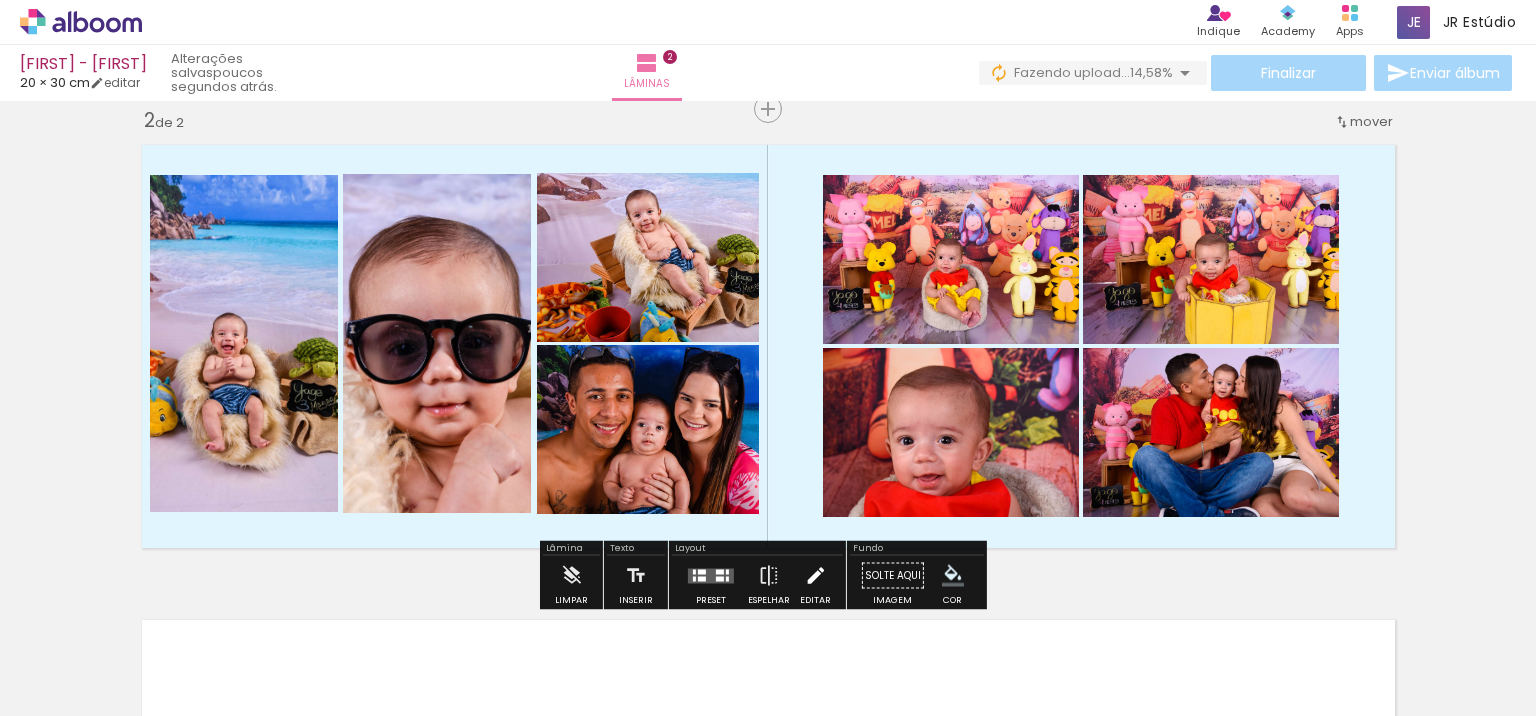 click at bounding box center (815, 576) 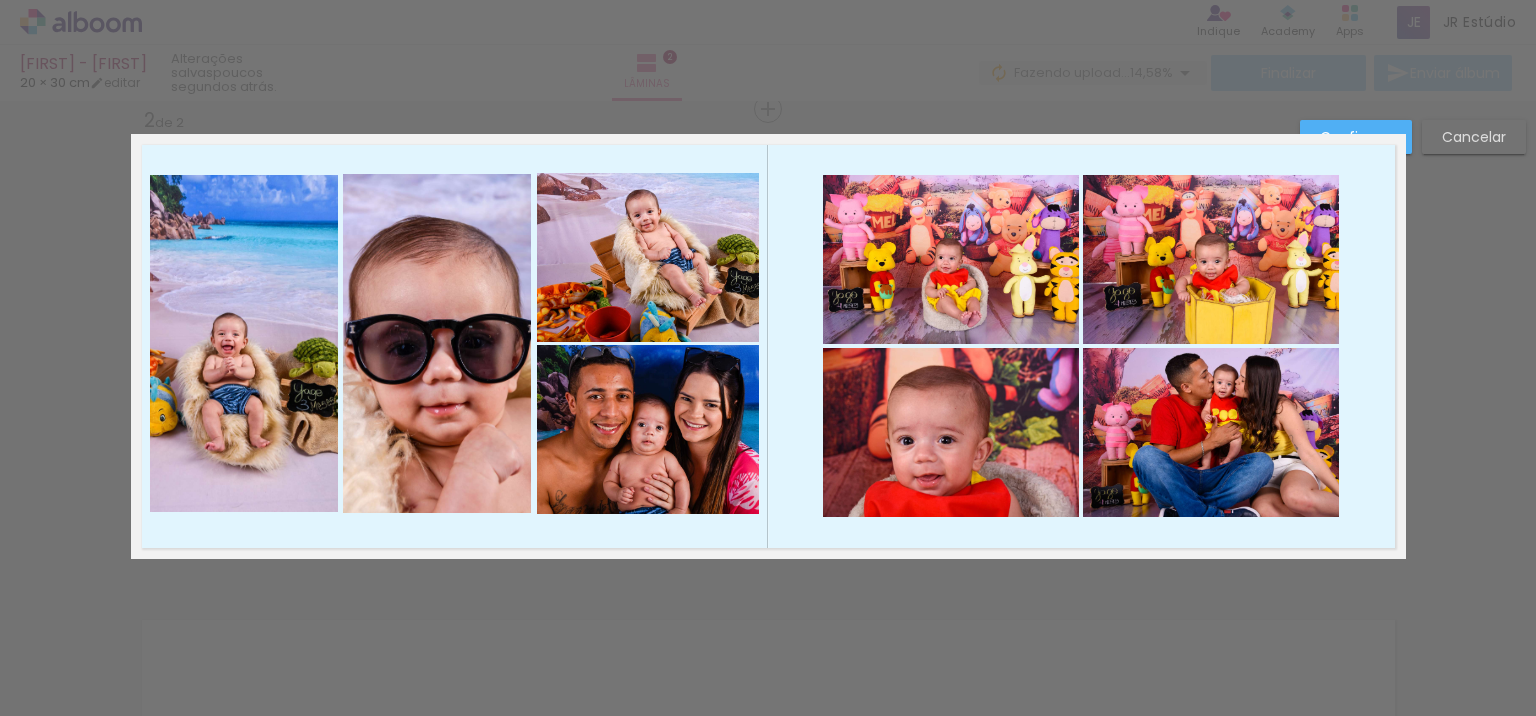 click 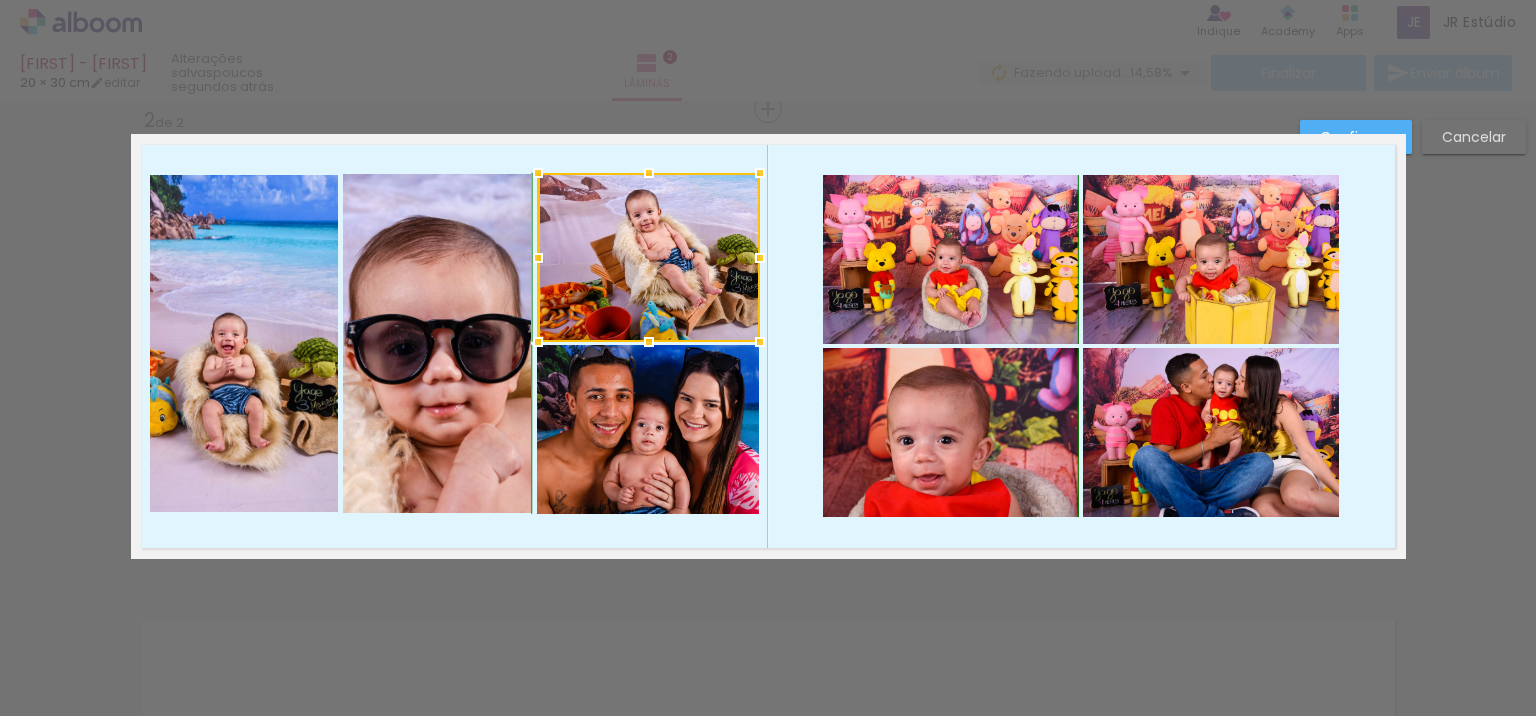 click at bounding box center [649, 173] 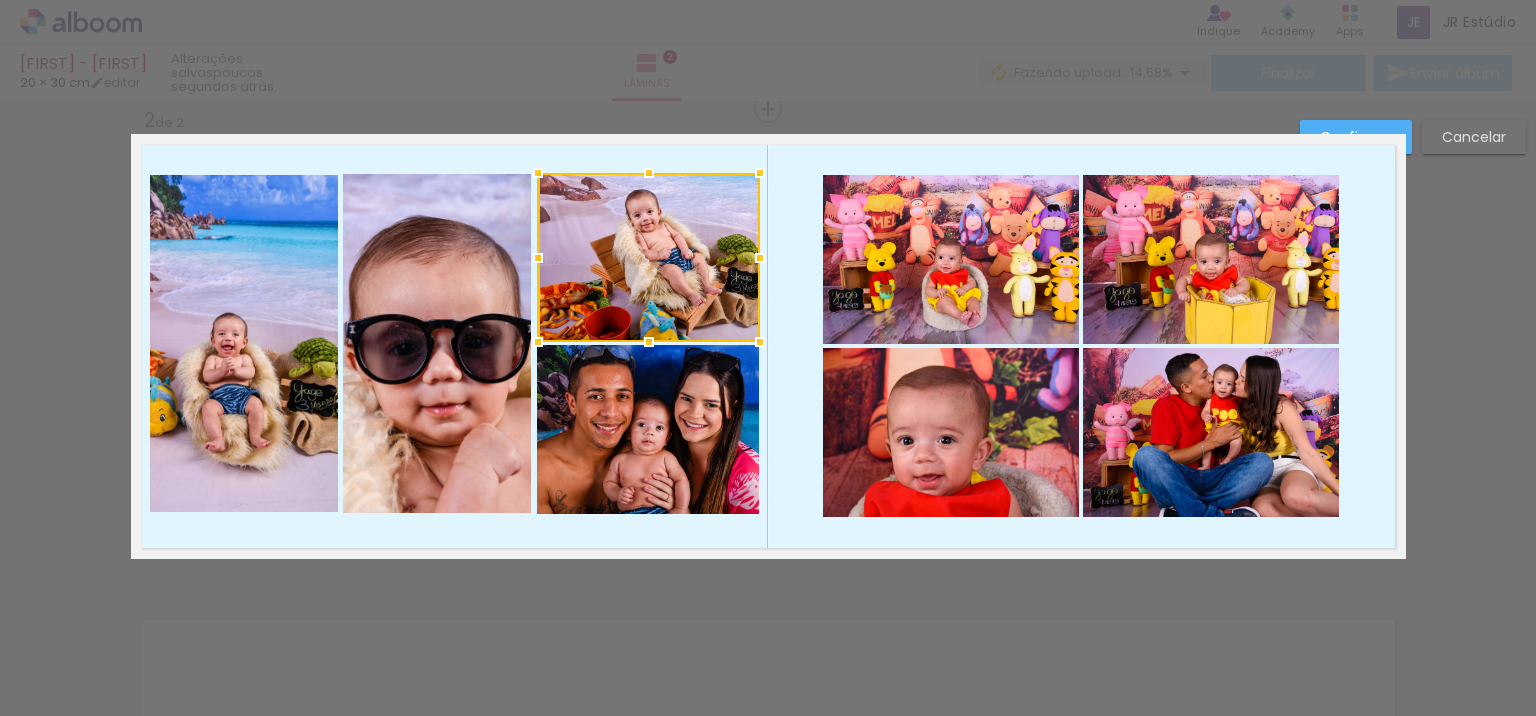 click at bounding box center [768, 346] 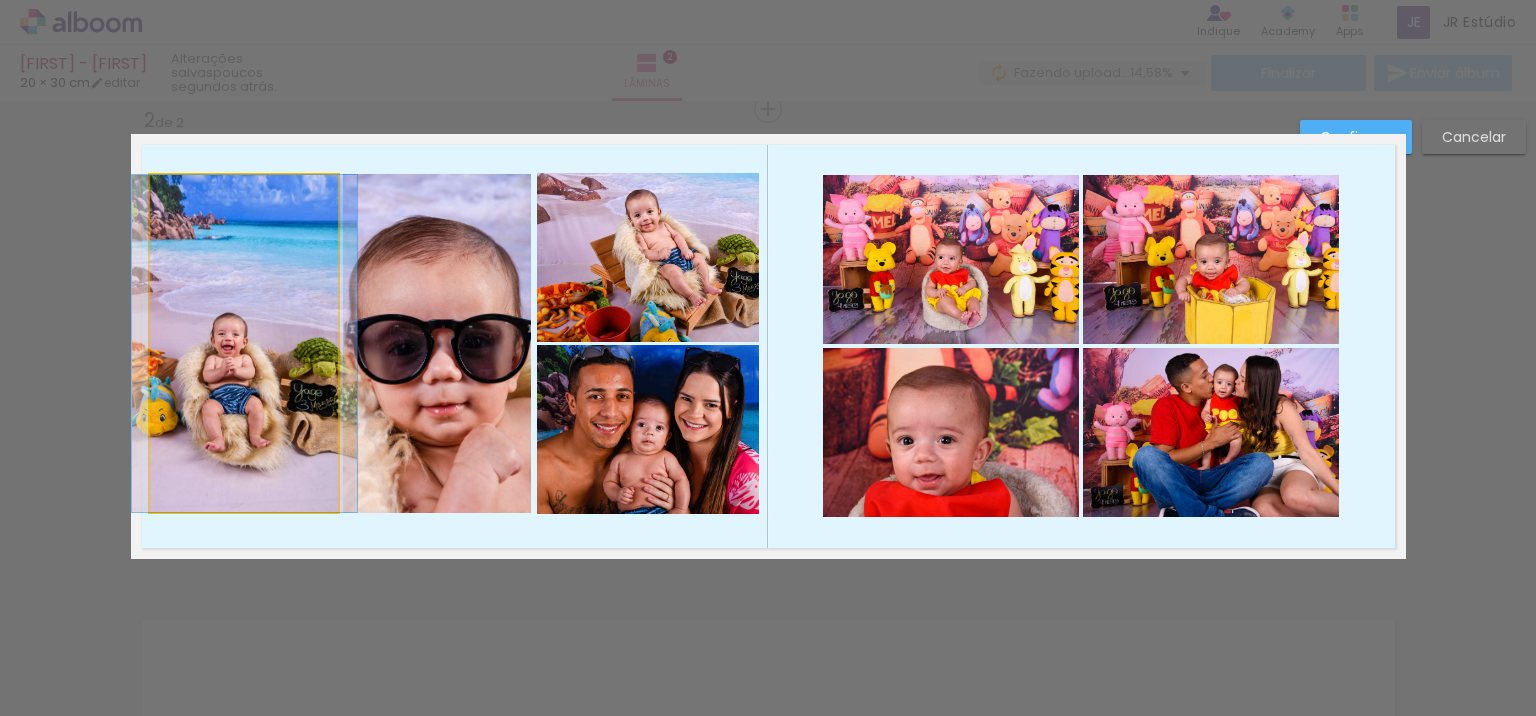 click 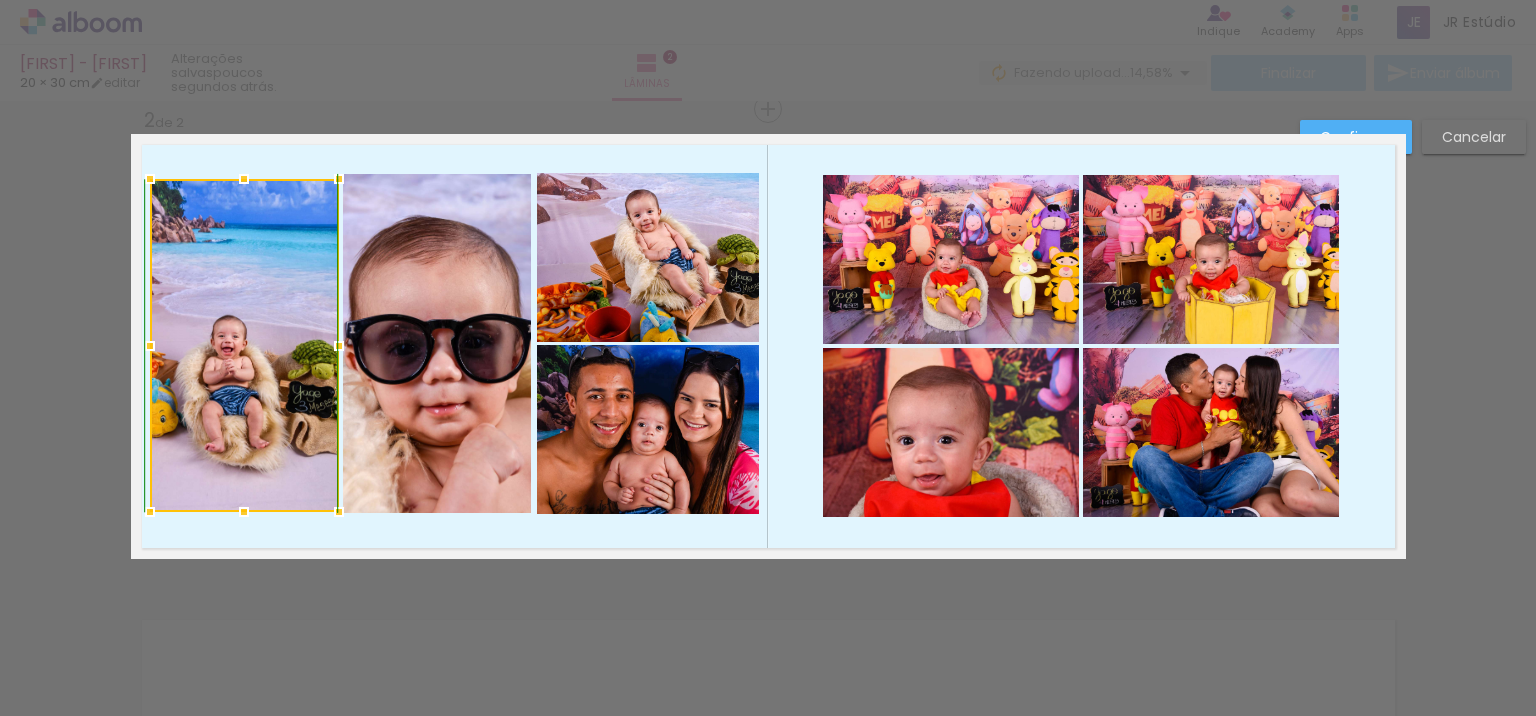 click at bounding box center (244, 179) 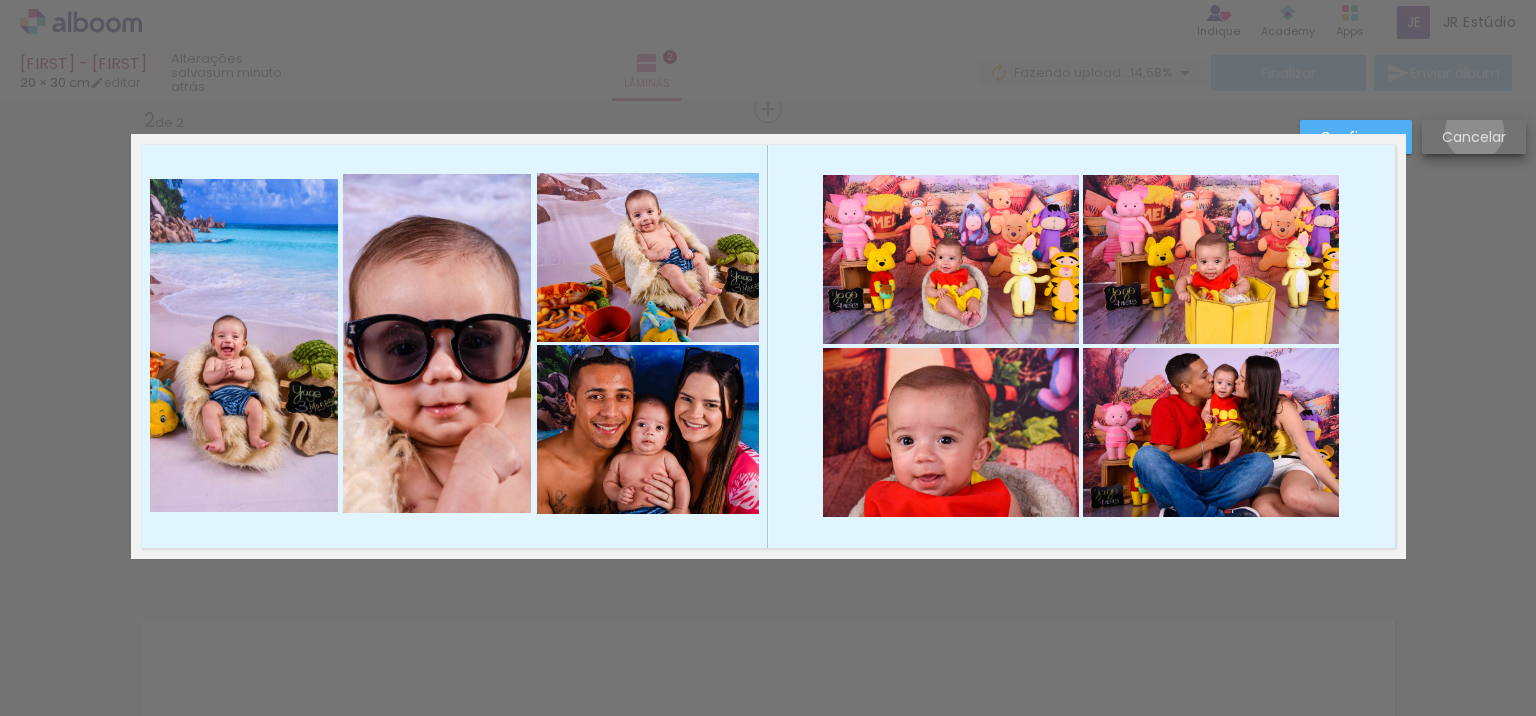 click on "Cancelar" at bounding box center (0, 0) 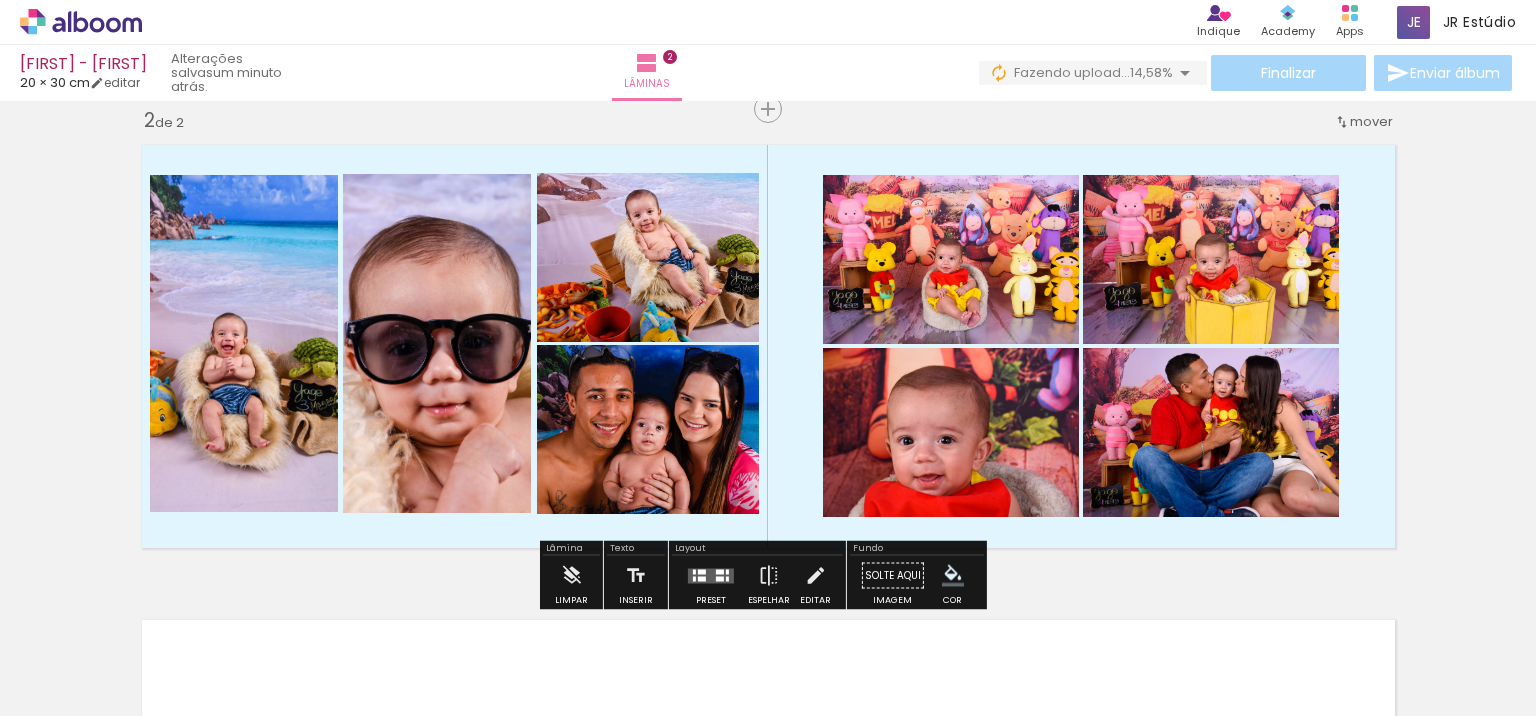 click on "Inserir lâmina 1  de 2  Inserir lâmina 2  de 2" at bounding box center [768, 321] 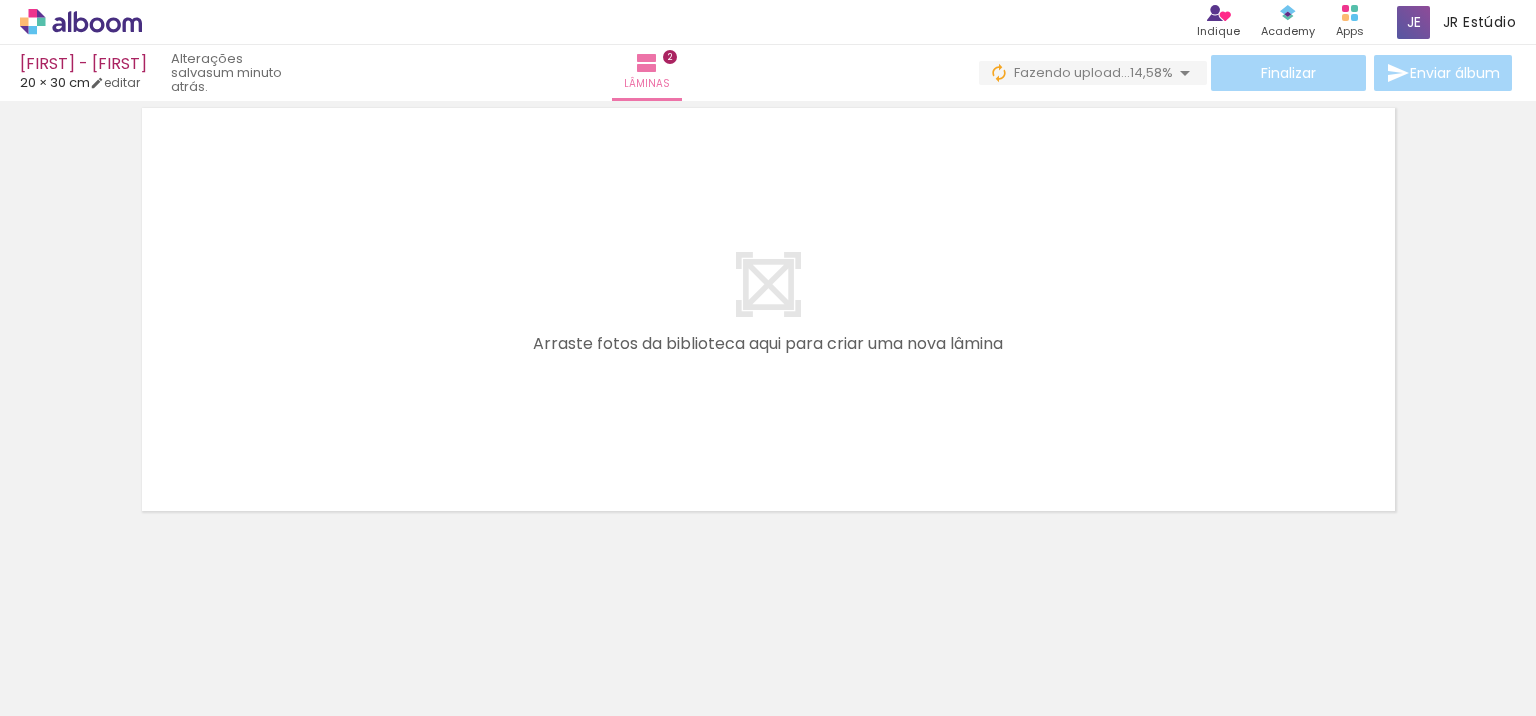 scroll, scrollTop: 1013, scrollLeft: 0, axis: vertical 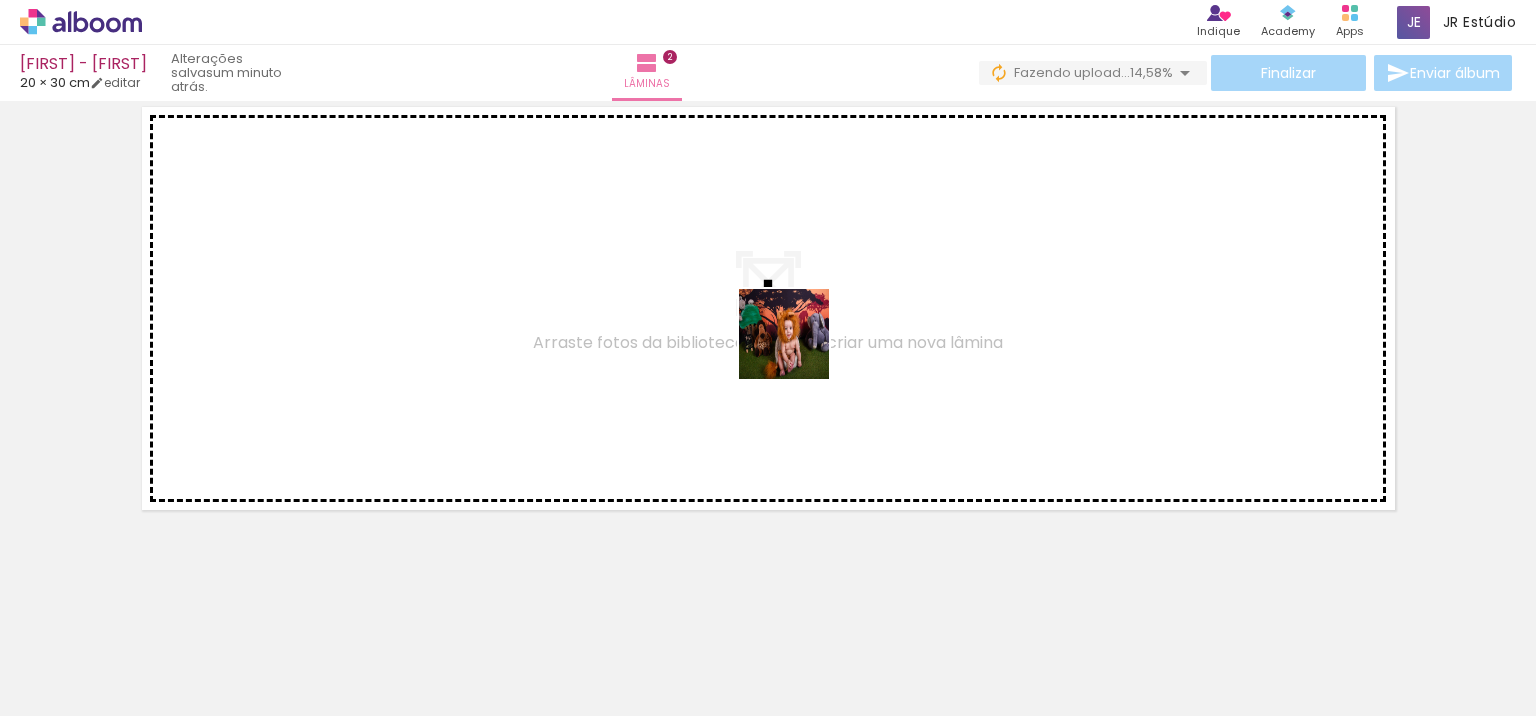 drag, startPoint x: 1046, startPoint y: 622, endPoint x: 775, endPoint y: 336, distance: 394.00128 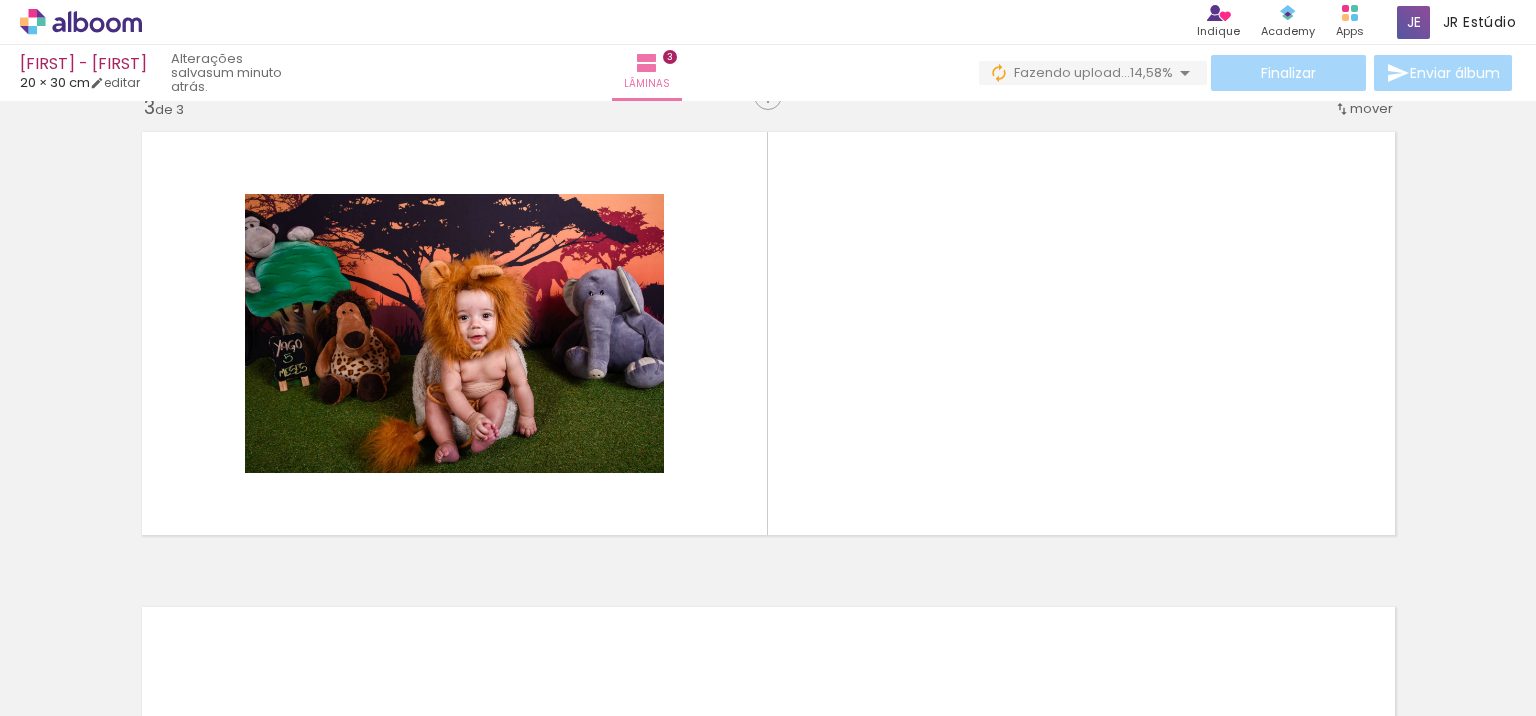 scroll, scrollTop: 975, scrollLeft: 0, axis: vertical 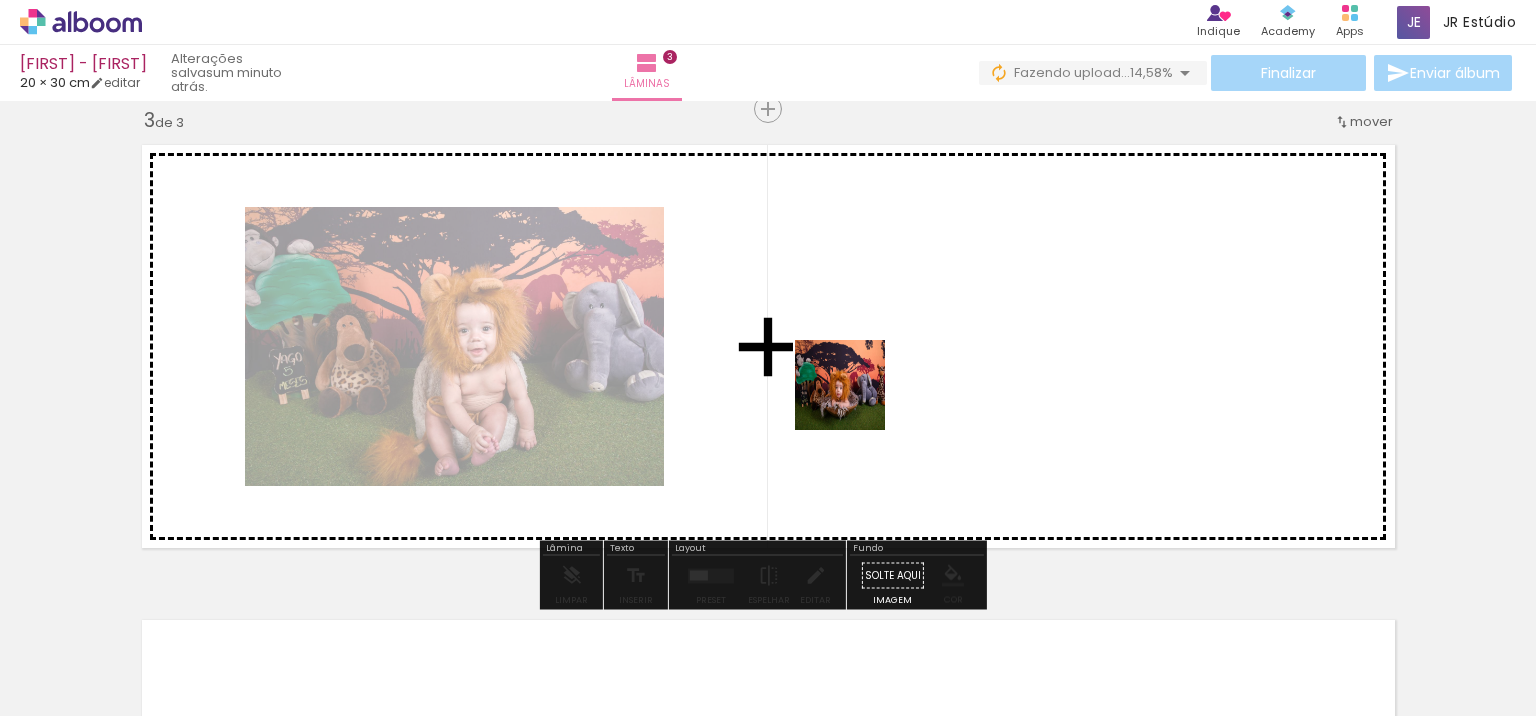 drag, startPoint x: 1158, startPoint y: 645, endPoint x: 855, endPoint y: 400, distance: 389.6588 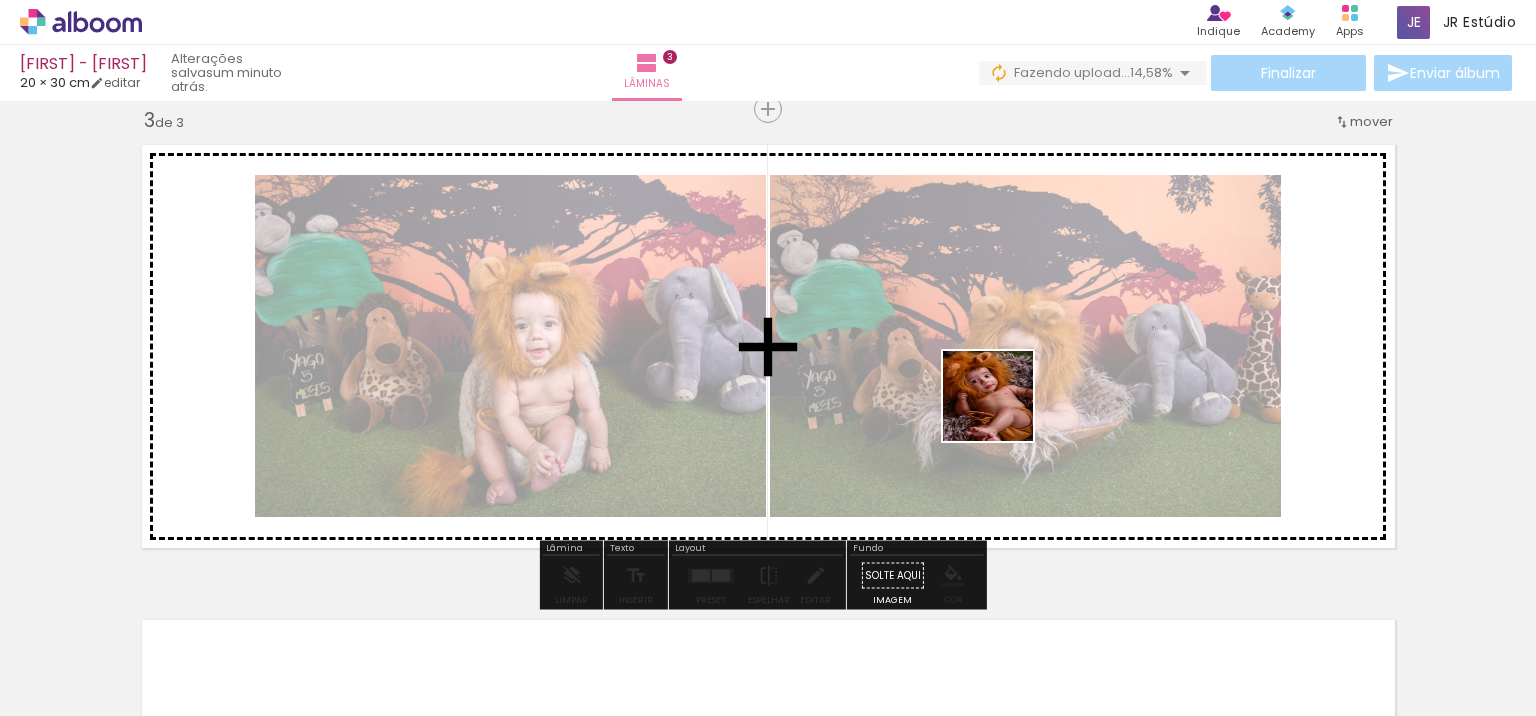 drag, startPoint x: 1265, startPoint y: 641, endPoint x: 858, endPoint y: 321, distance: 517.7345 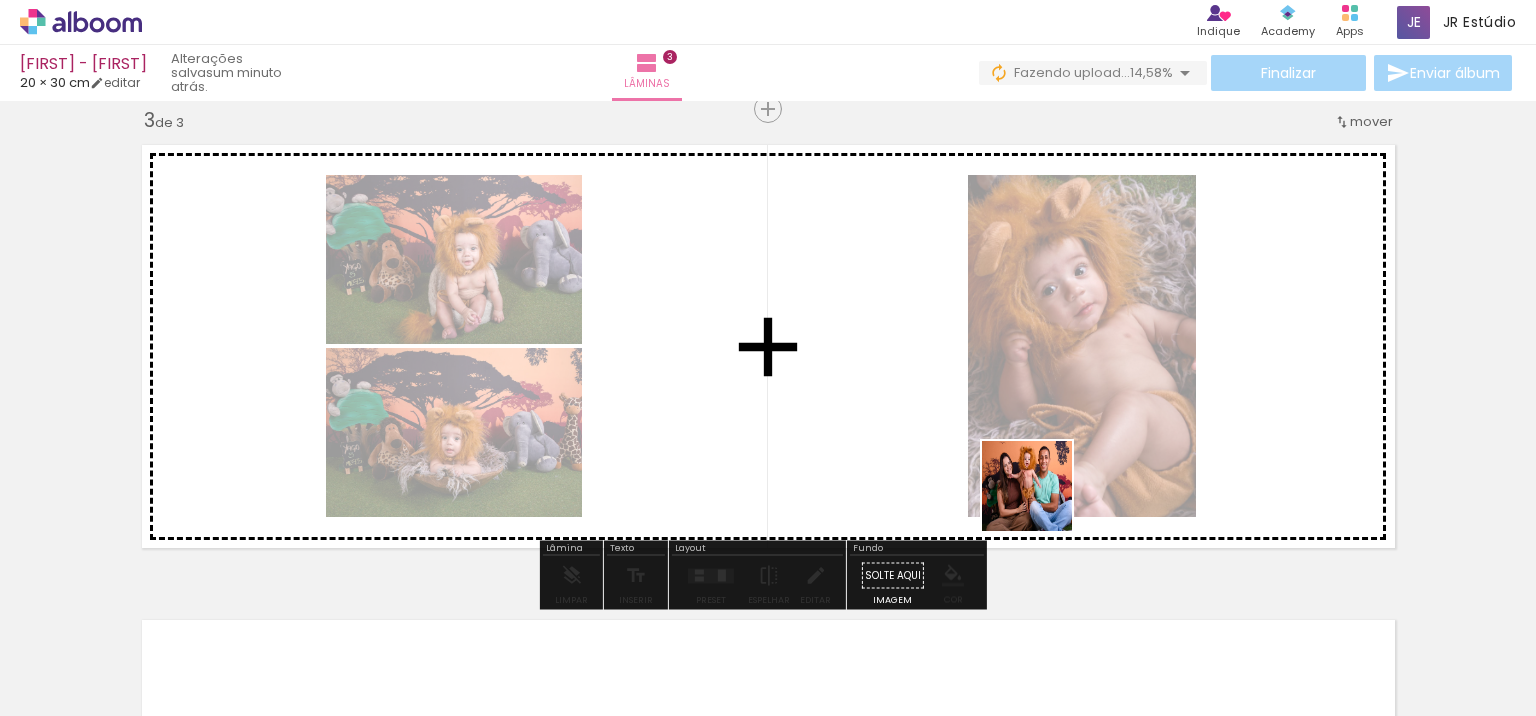 drag, startPoint x: 1385, startPoint y: 655, endPoint x: 903, endPoint y: 464, distance: 518.46405 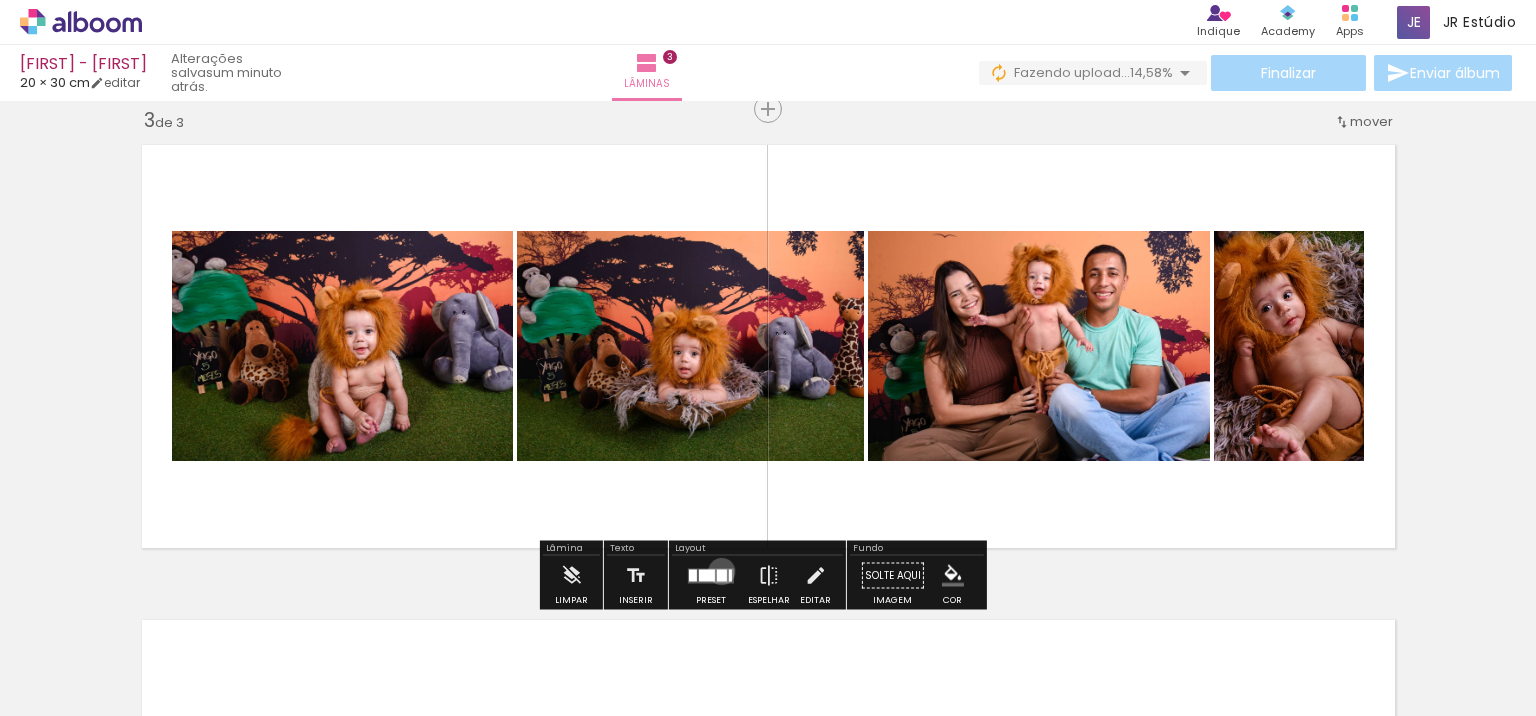 click at bounding box center (722, 575) 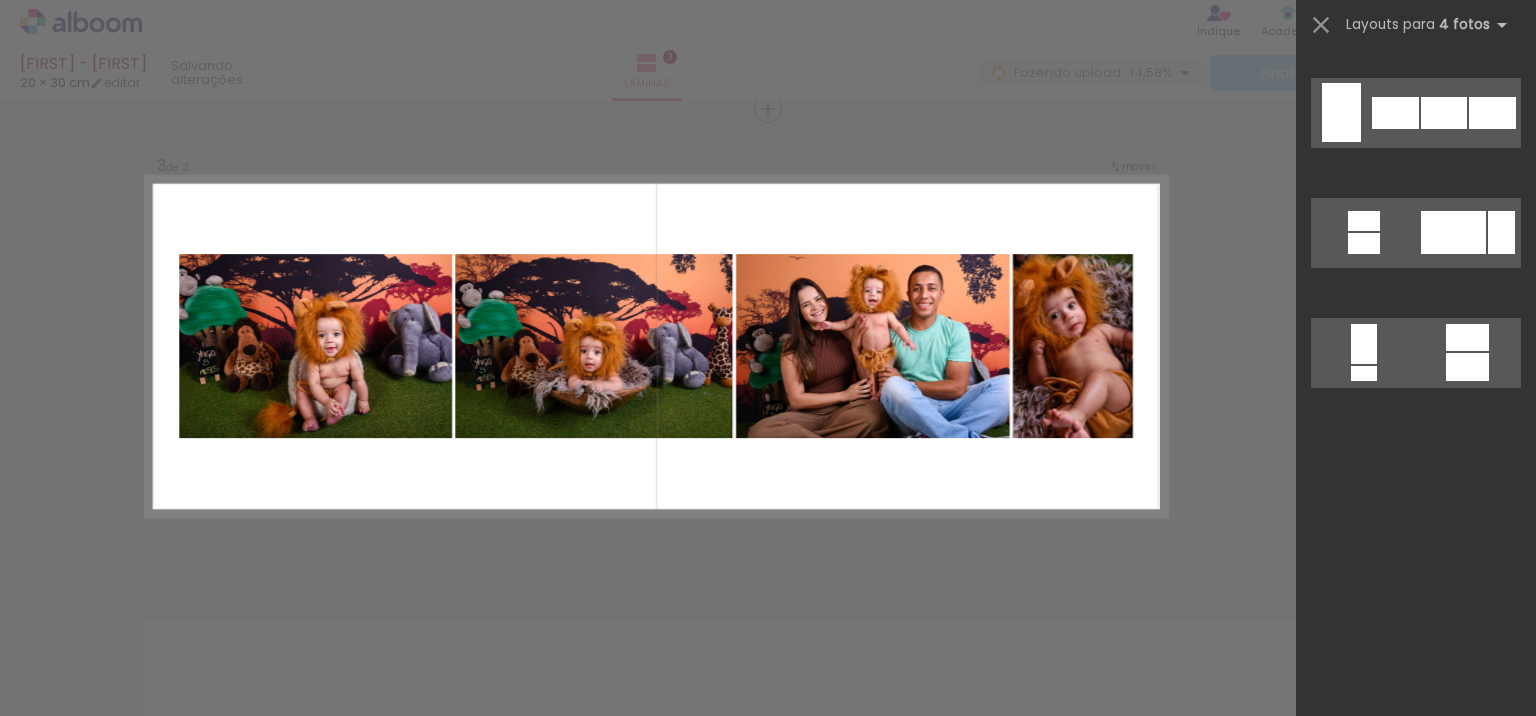 scroll, scrollTop: 0, scrollLeft: 0, axis: both 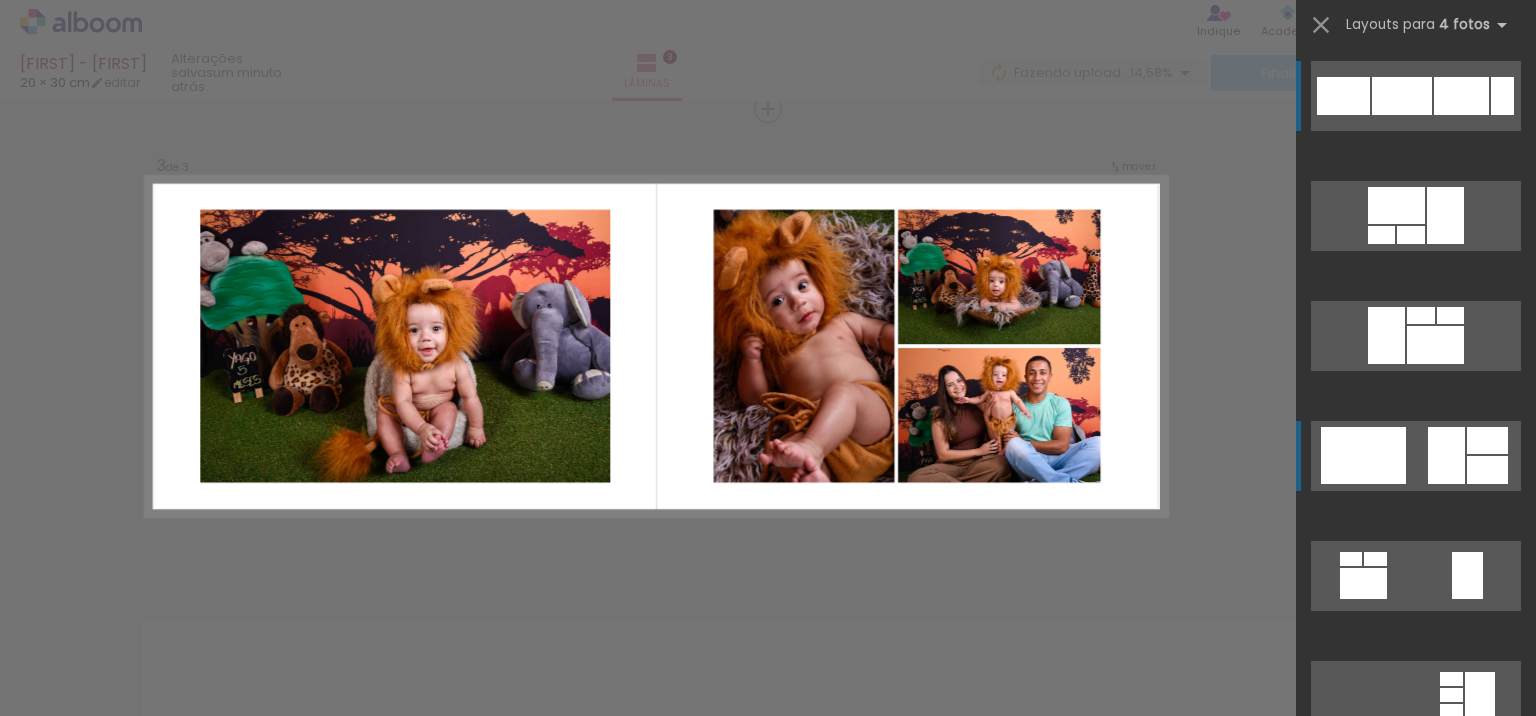 click at bounding box center (1411, 235) 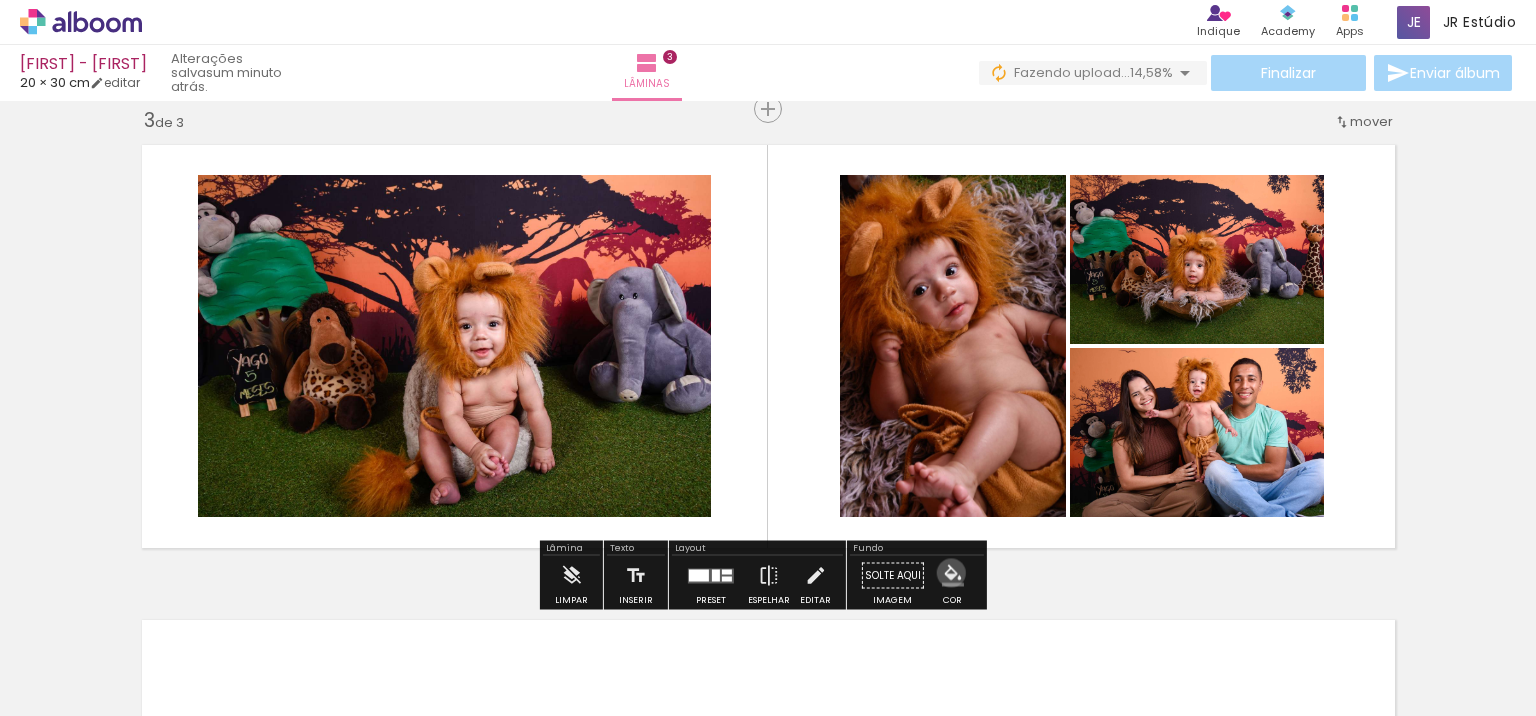 click at bounding box center [953, 576] 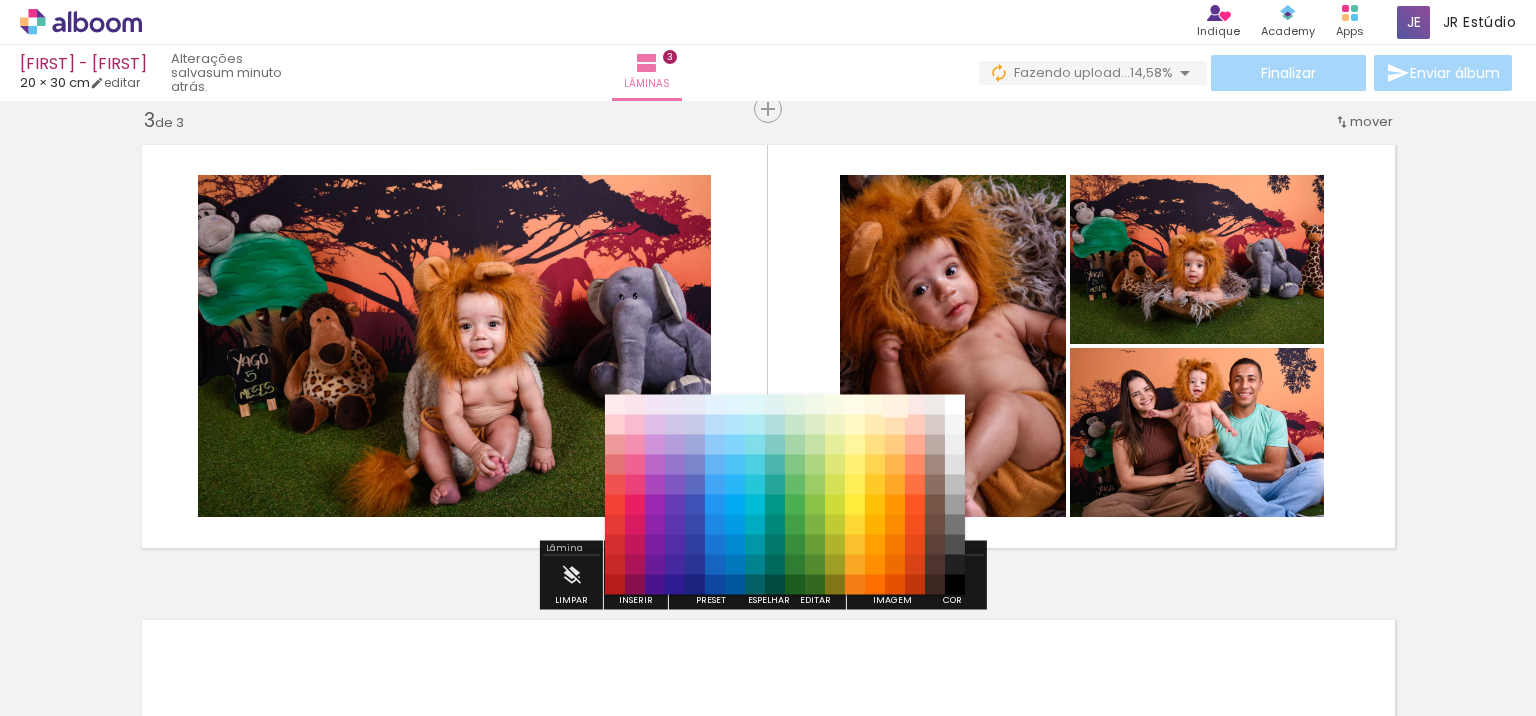 click on "#fff3e0" at bounding box center [895, 405] 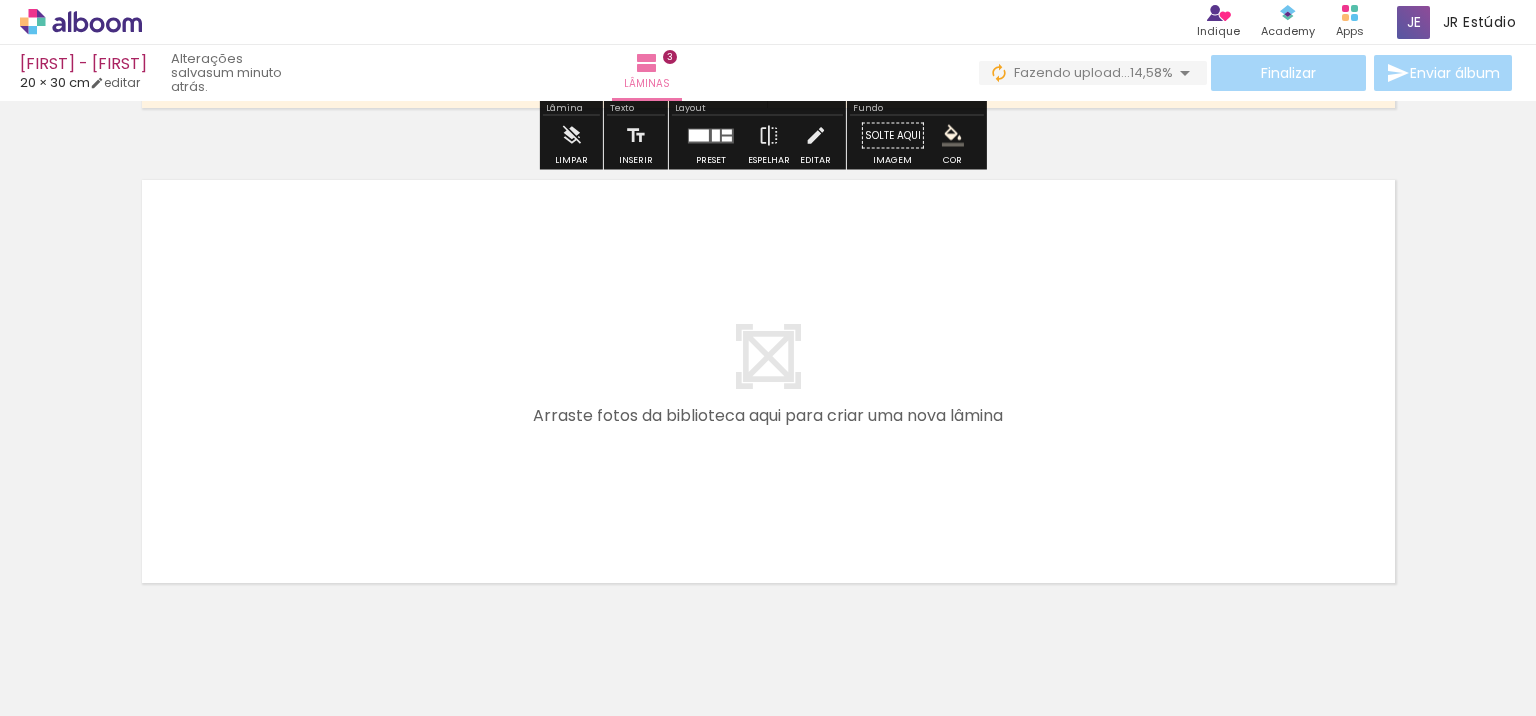 scroll, scrollTop: 1488, scrollLeft: 0, axis: vertical 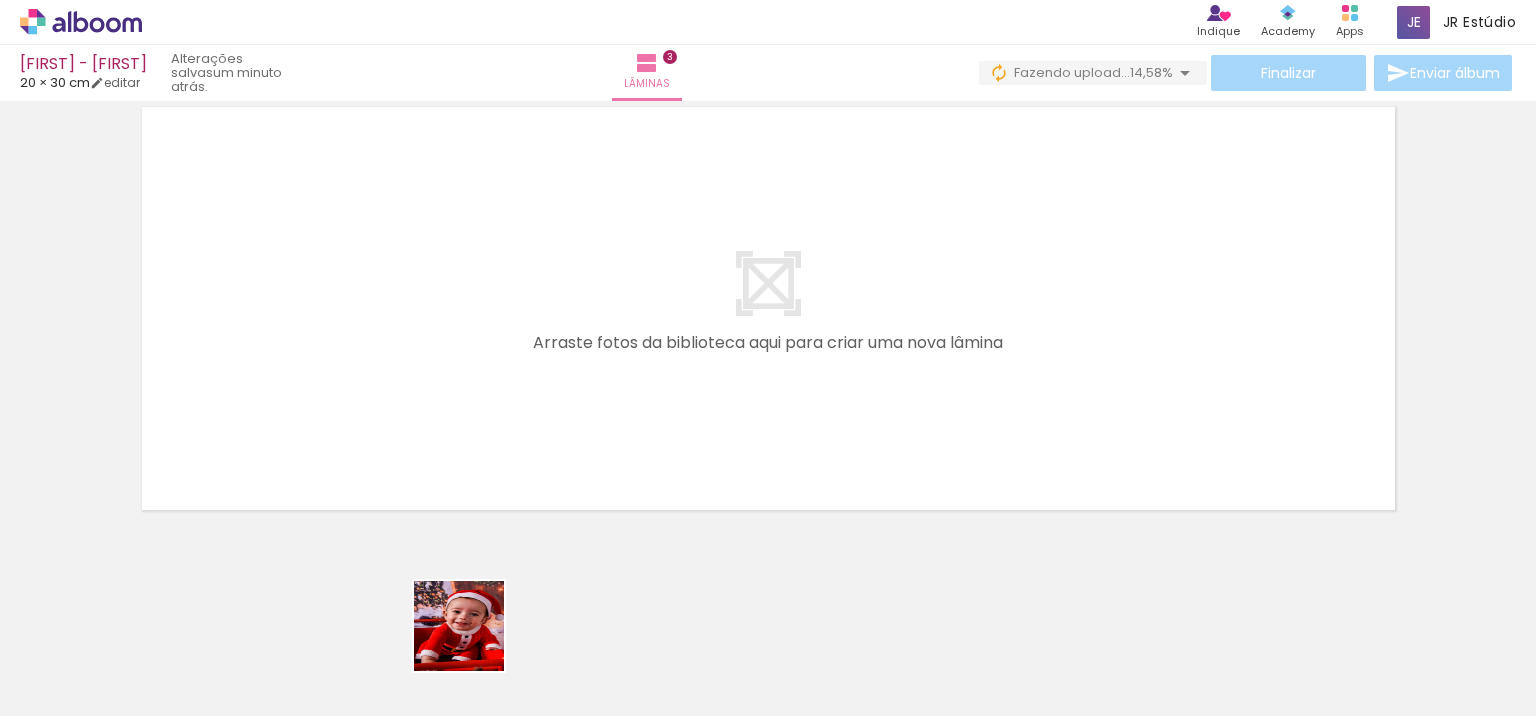 drag, startPoint x: 469, startPoint y: 659, endPoint x: 603, endPoint y: 624, distance: 138.49548 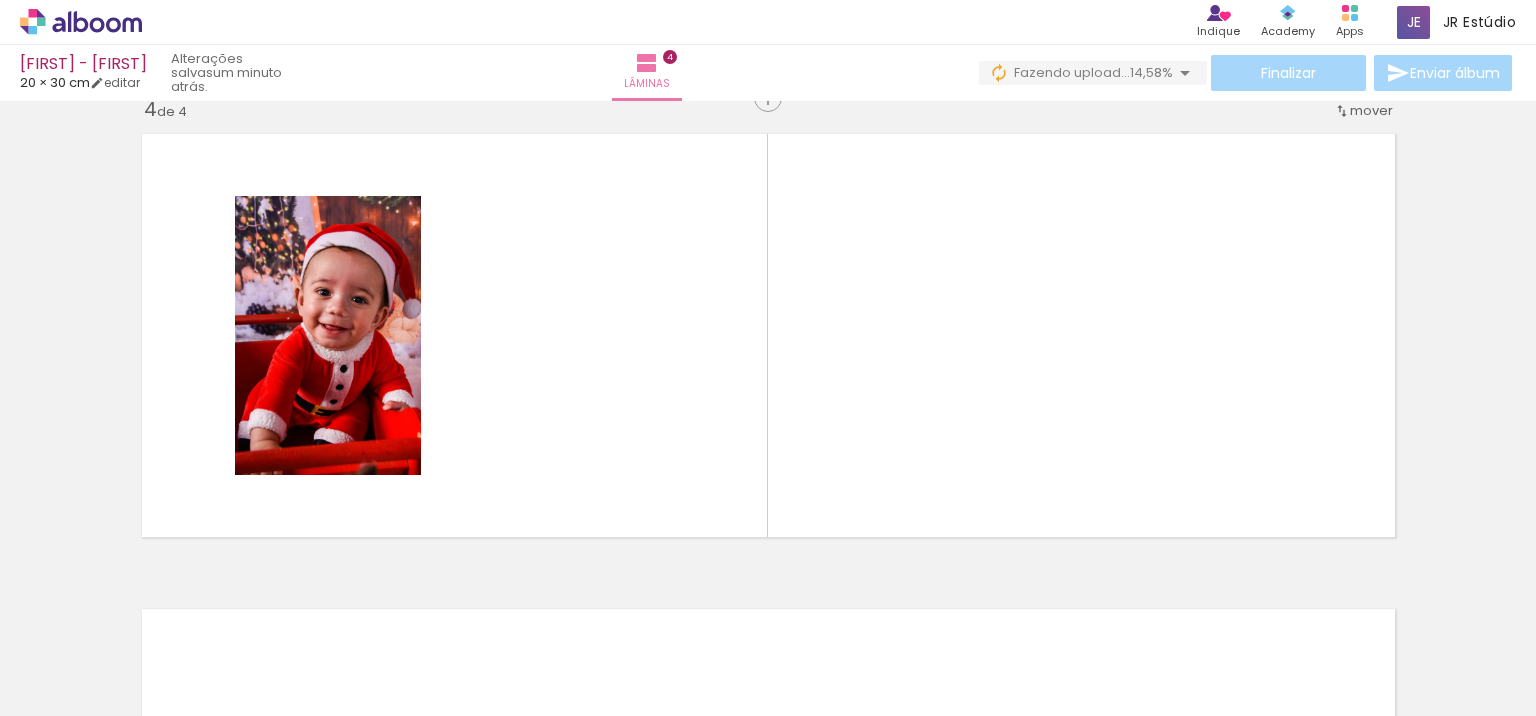 scroll, scrollTop: 1450, scrollLeft: 0, axis: vertical 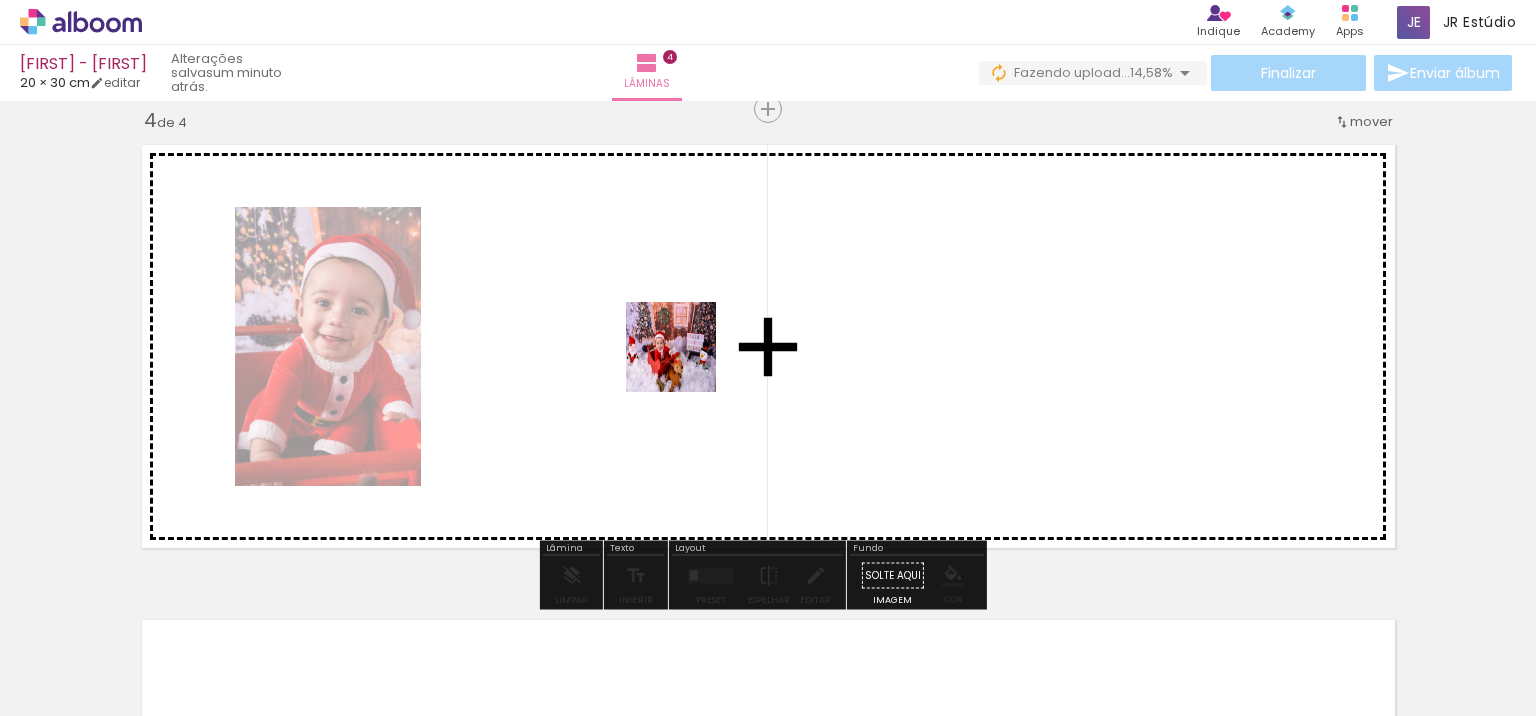 drag, startPoint x: 601, startPoint y: 653, endPoint x: 686, endPoint y: 362, distance: 303.16003 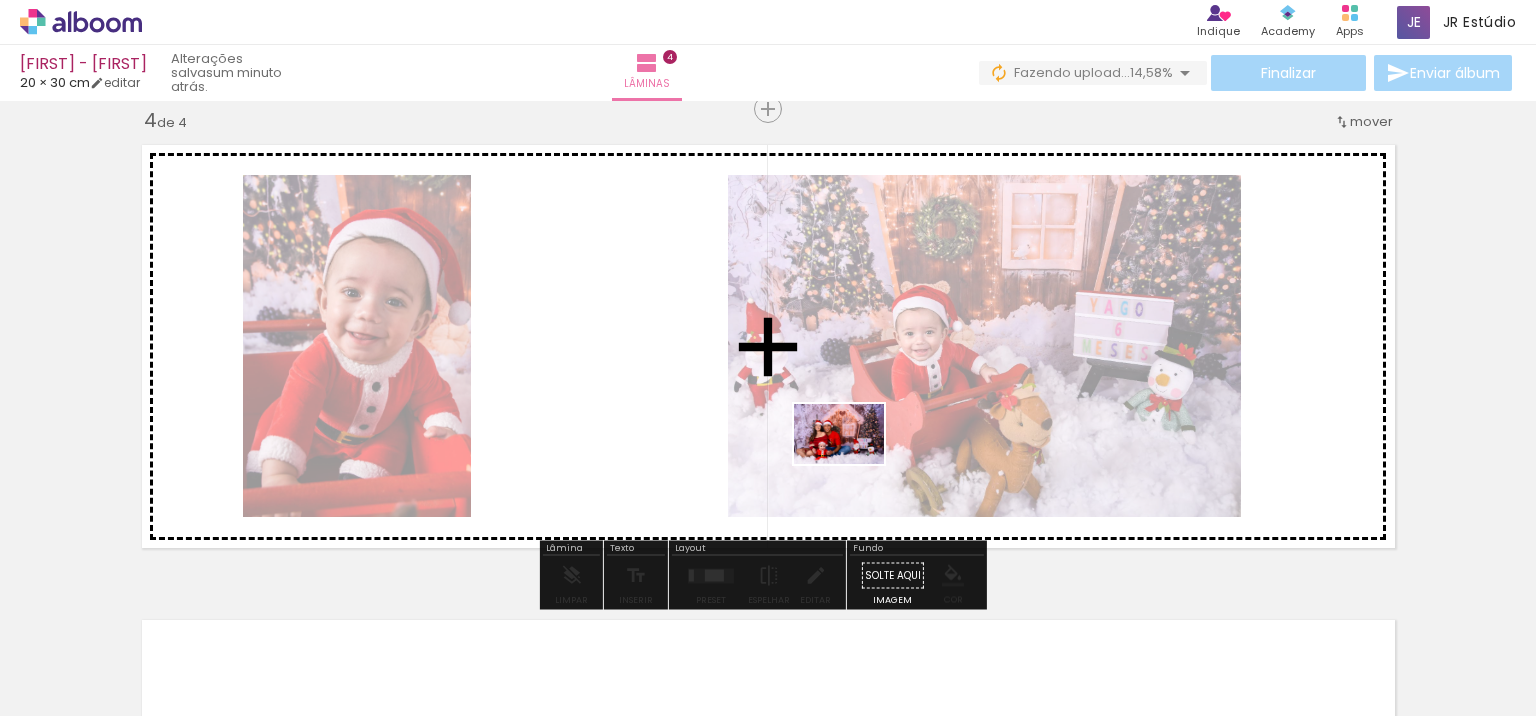 drag, startPoint x: 725, startPoint y: 602, endPoint x: 854, endPoint y: 464, distance: 188.90474 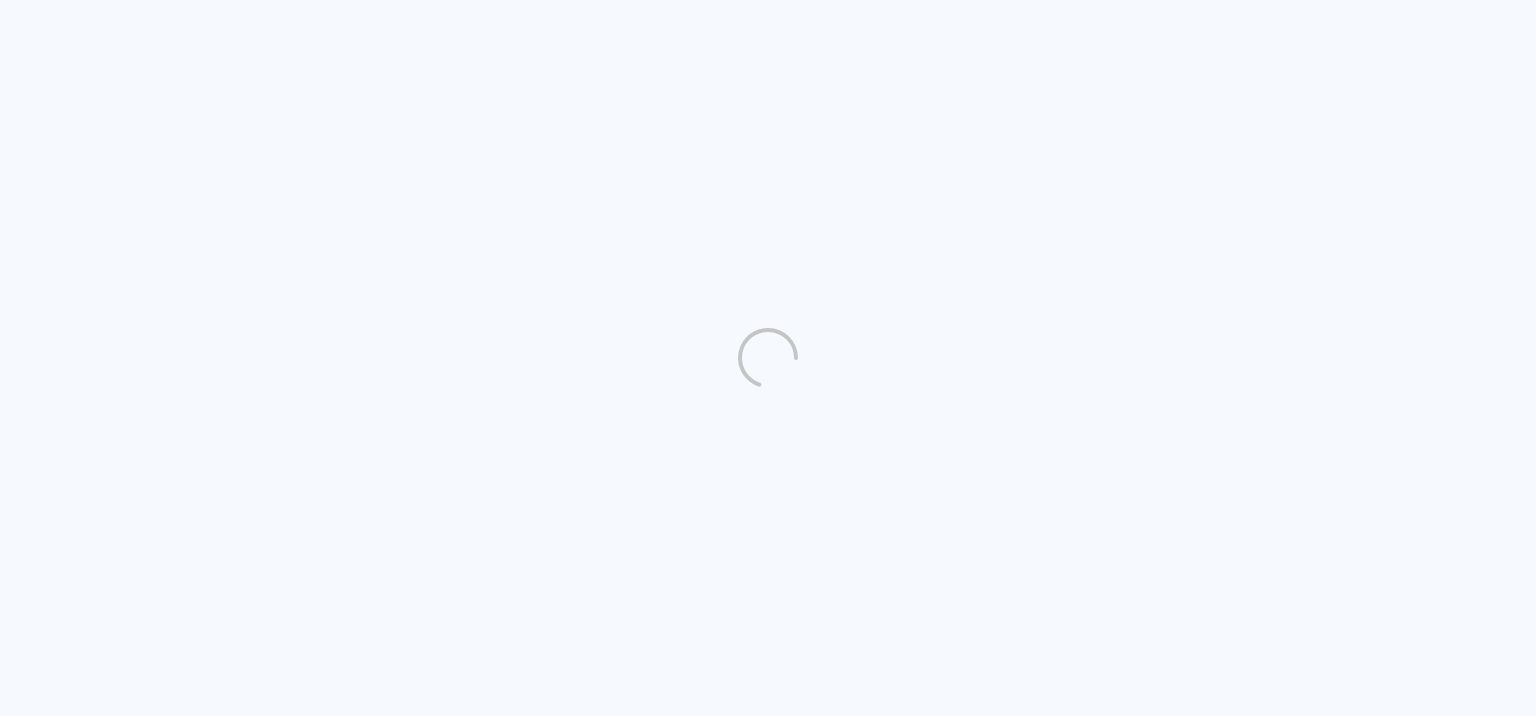 scroll, scrollTop: 0, scrollLeft: 0, axis: both 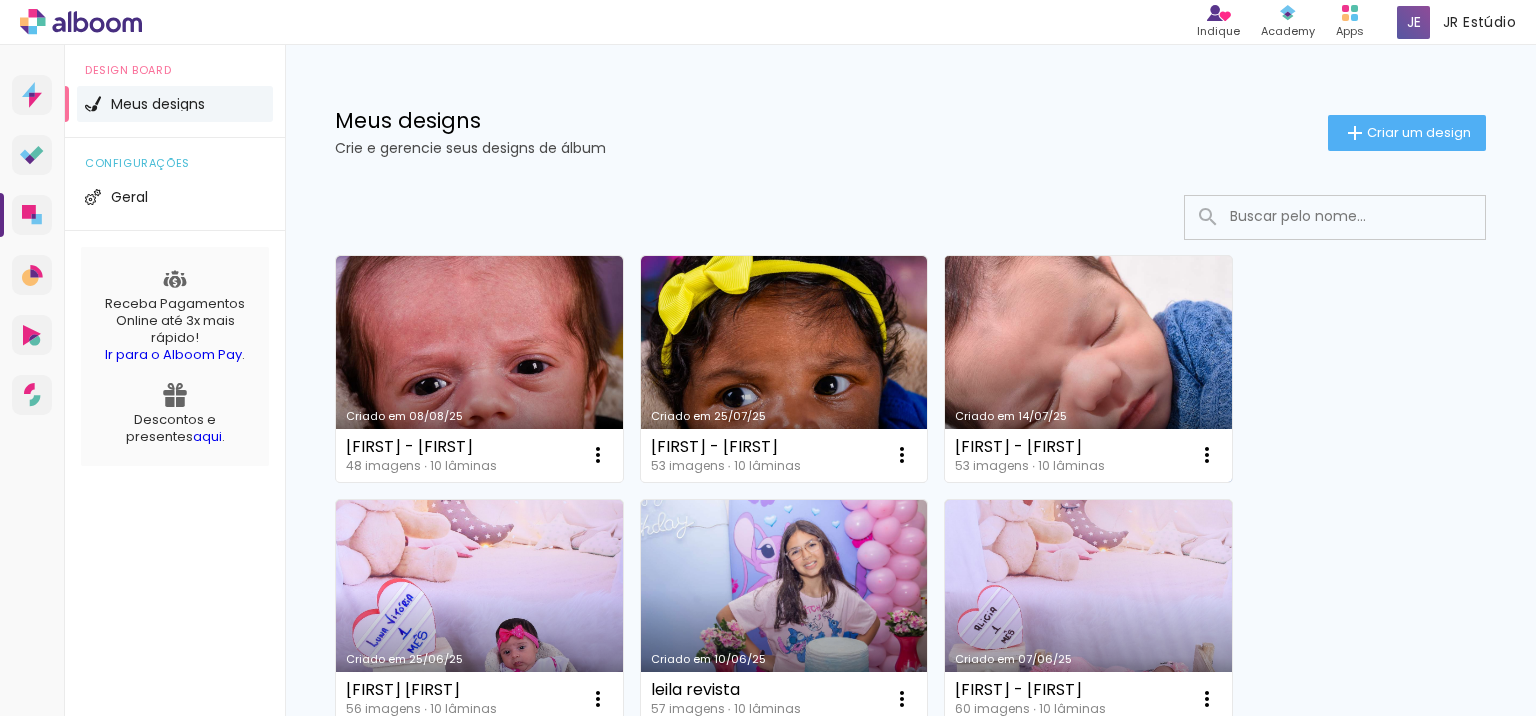 click on "Criado em 14/07/25" at bounding box center [1088, 369] 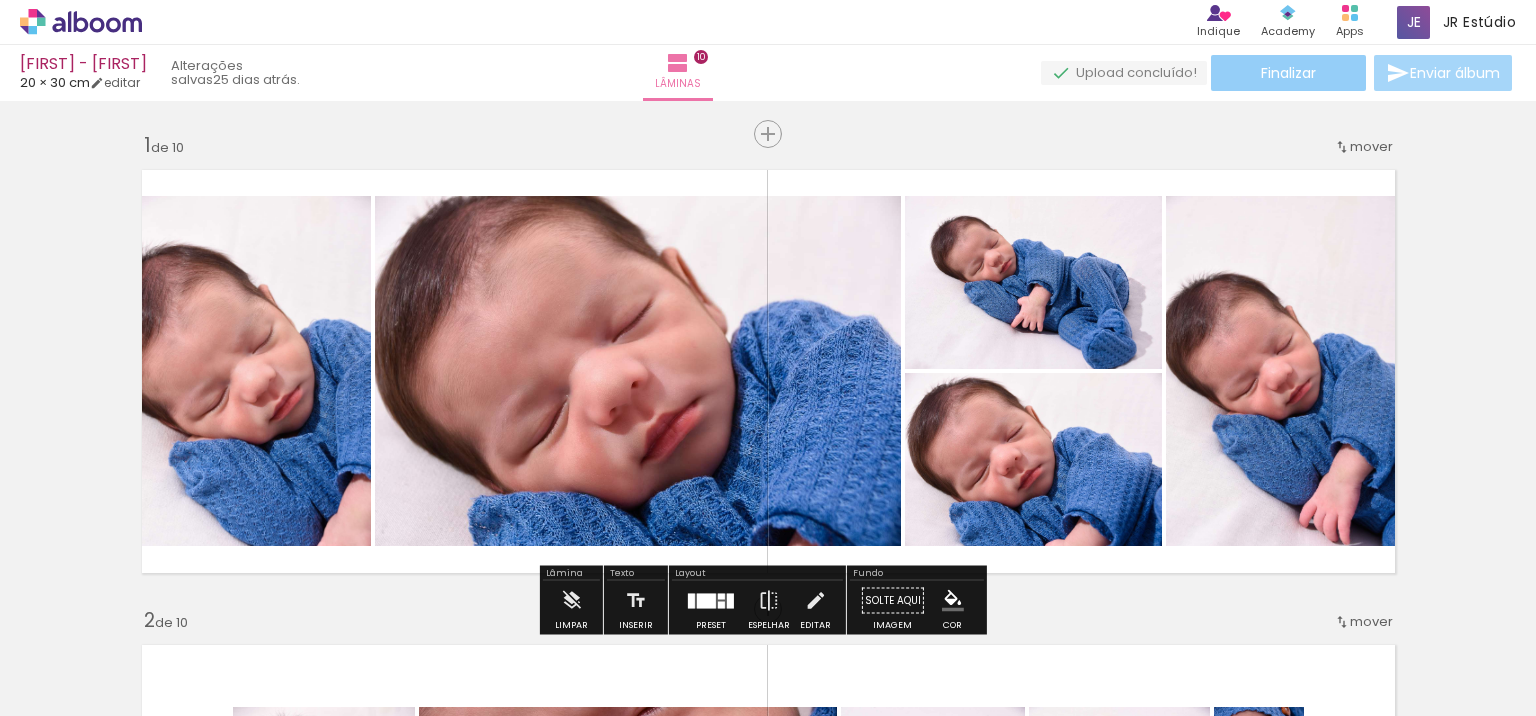 click on "Finalizar" 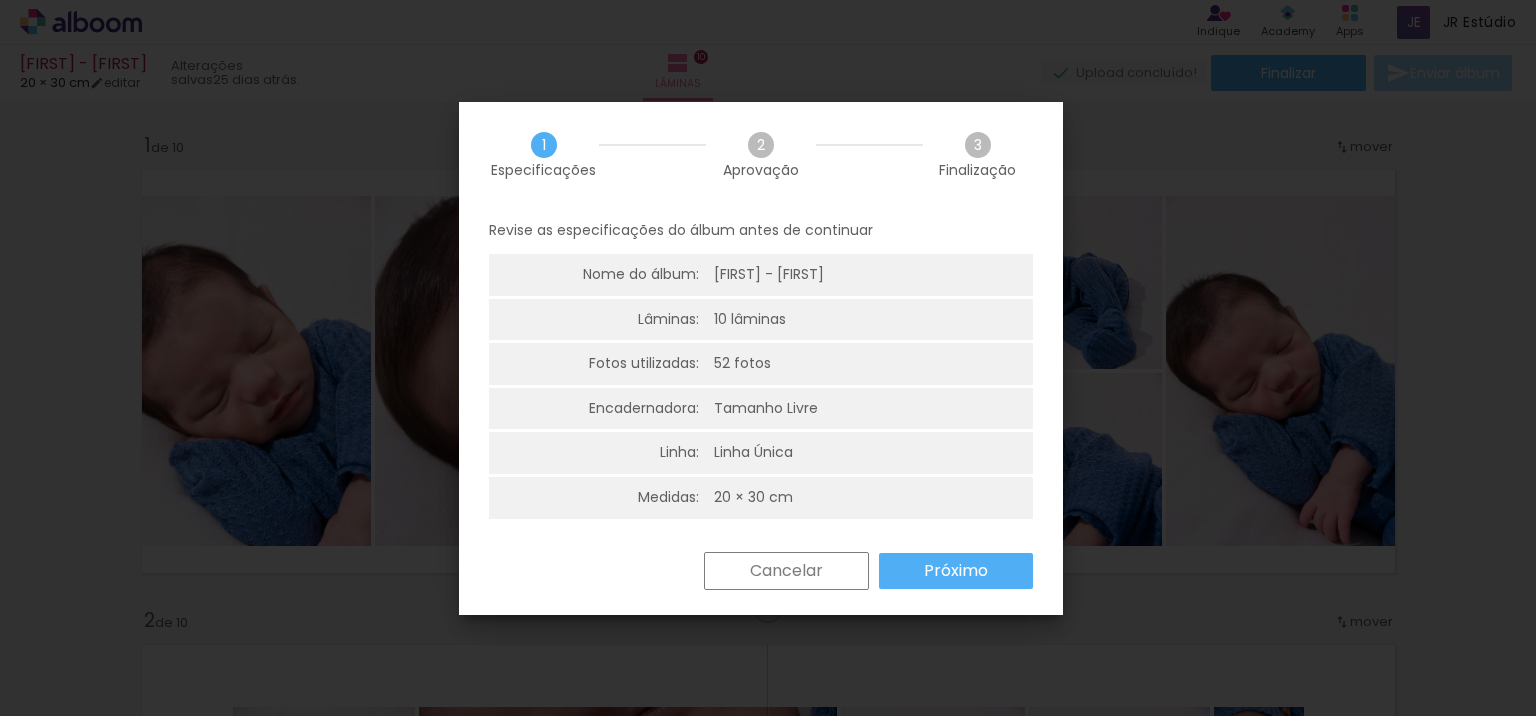 click on "Próximo" at bounding box center (0, 0) 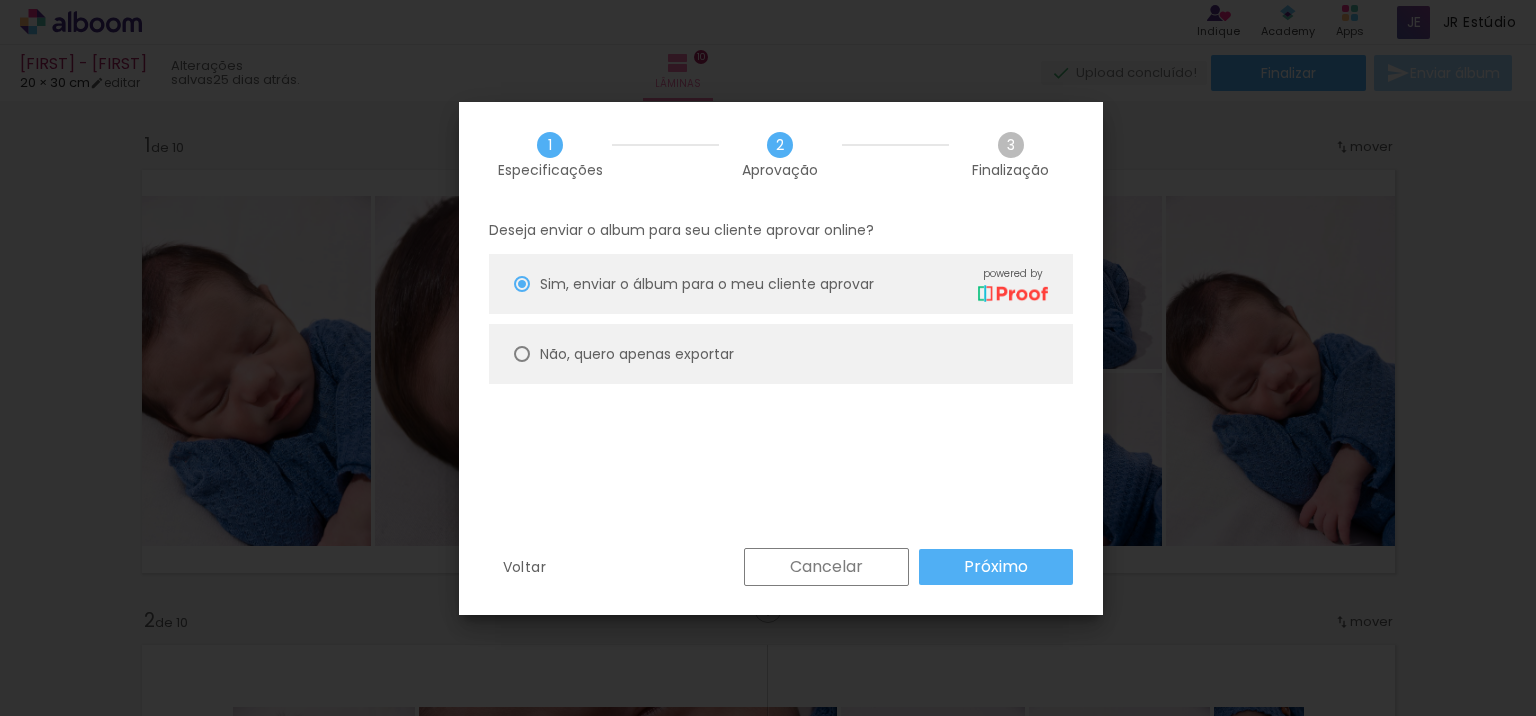 click on "Não, quero apenas exportar" at bounding box center [781, 354] 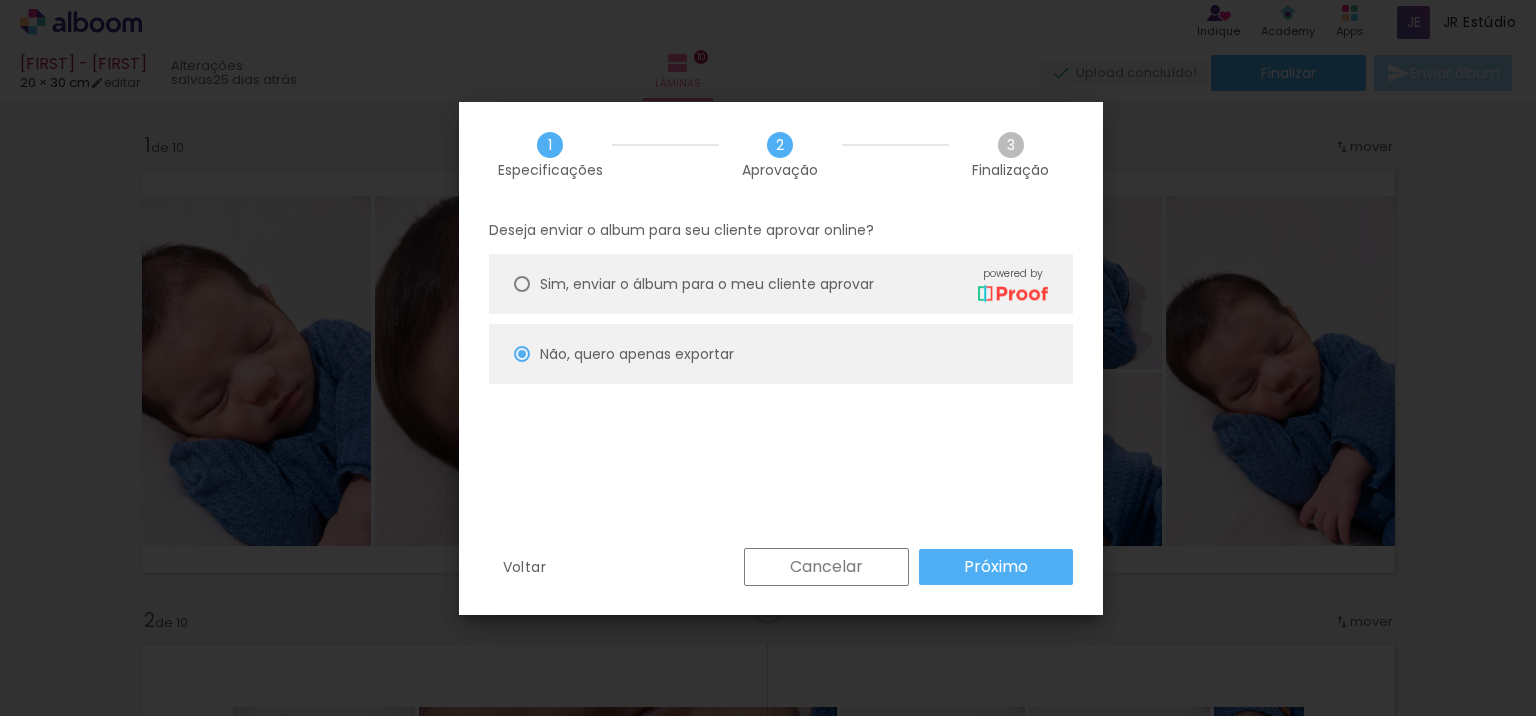 click on "Próximo" at bounding box center [996, 567] 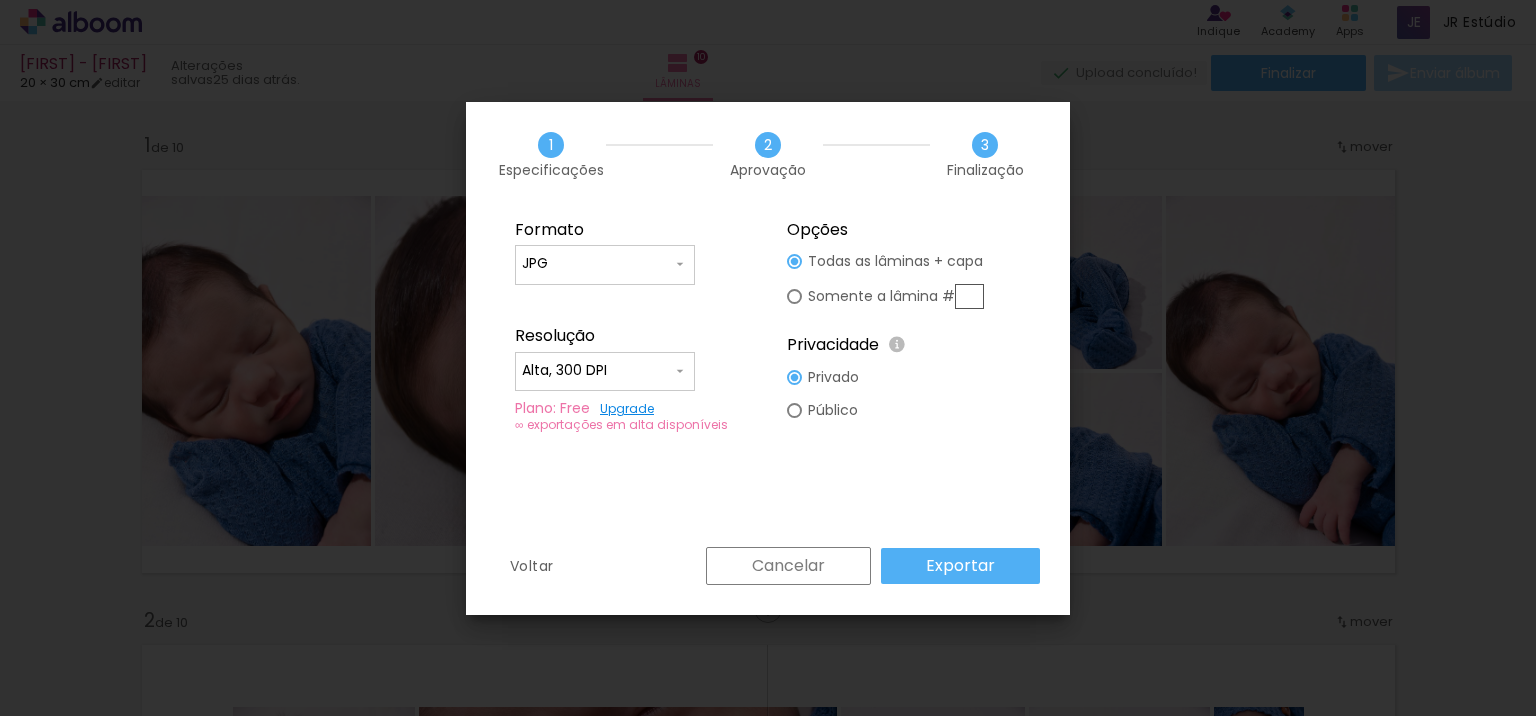 click on "Exportar" at bounding box center [960, 566] 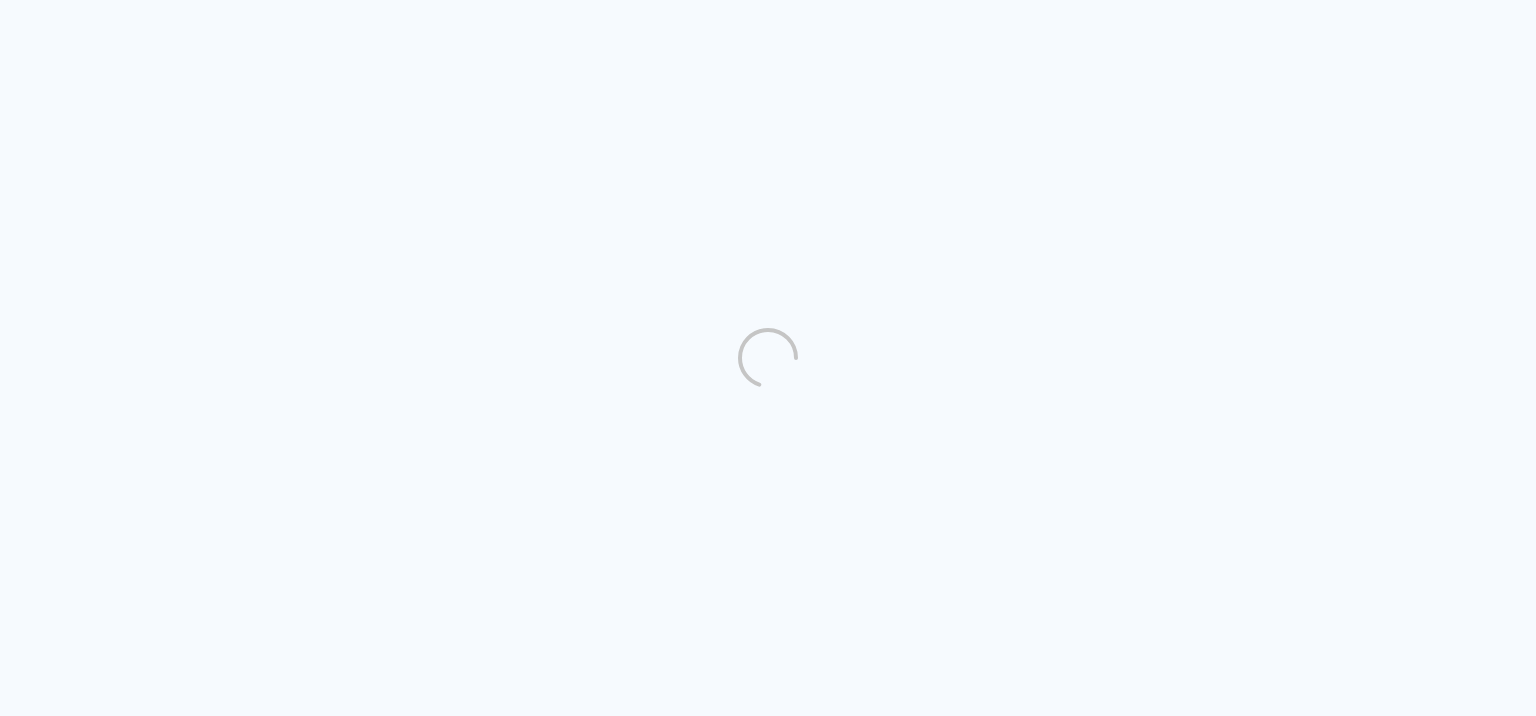 scroll, scrollTop: 0, scrollLeft: 0, axis: both 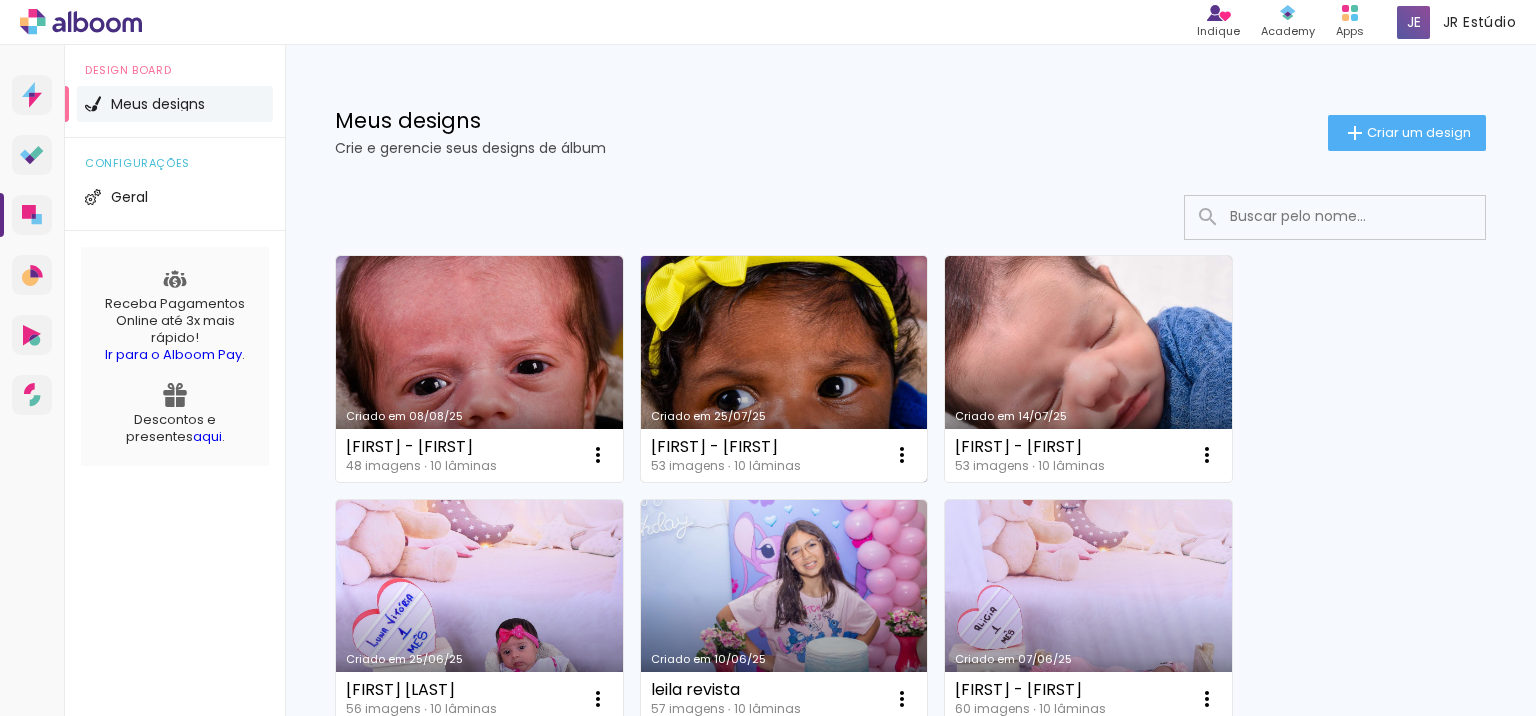 click on "Criado em 25/07/25" at bounding box center (784, 369) 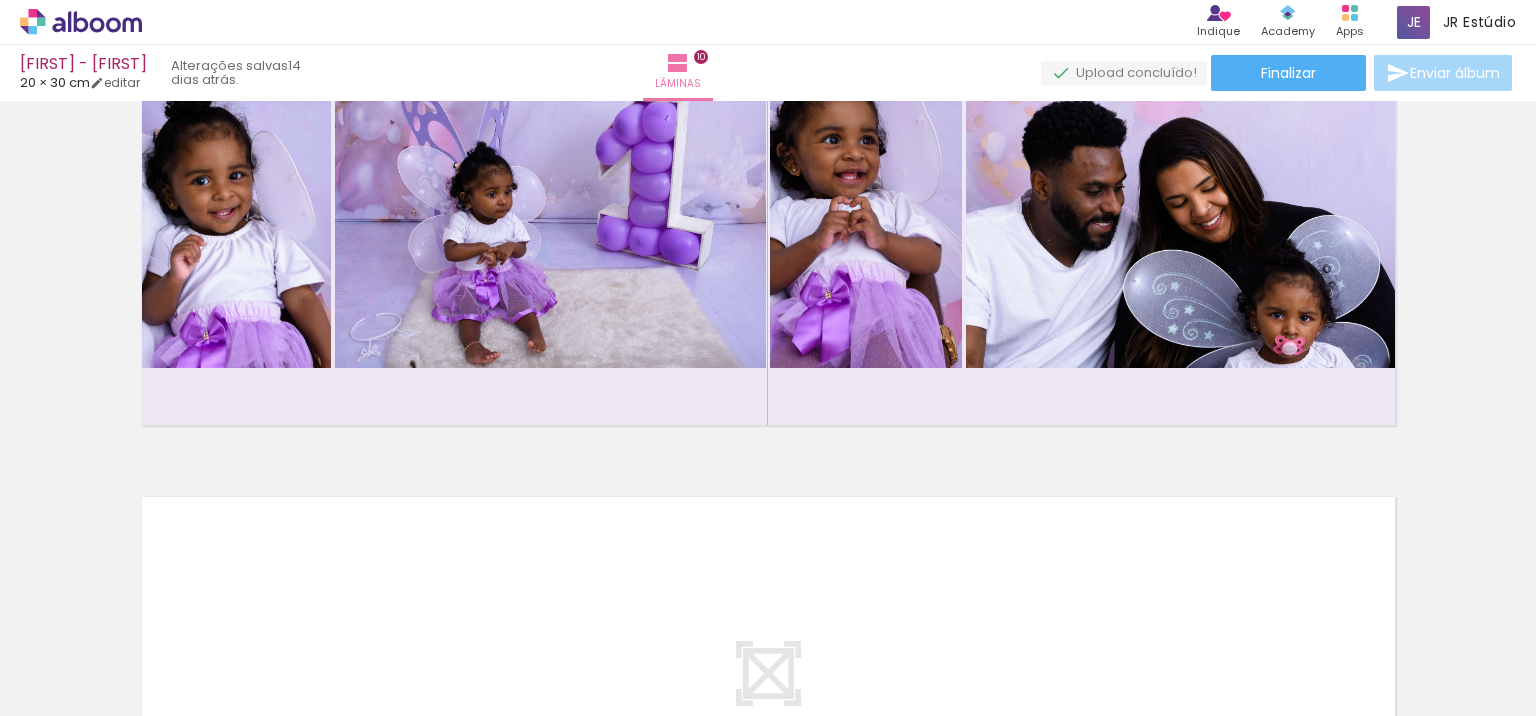 scroll, scrollTop: 4350, scrollLeft: 0, axis: vertical 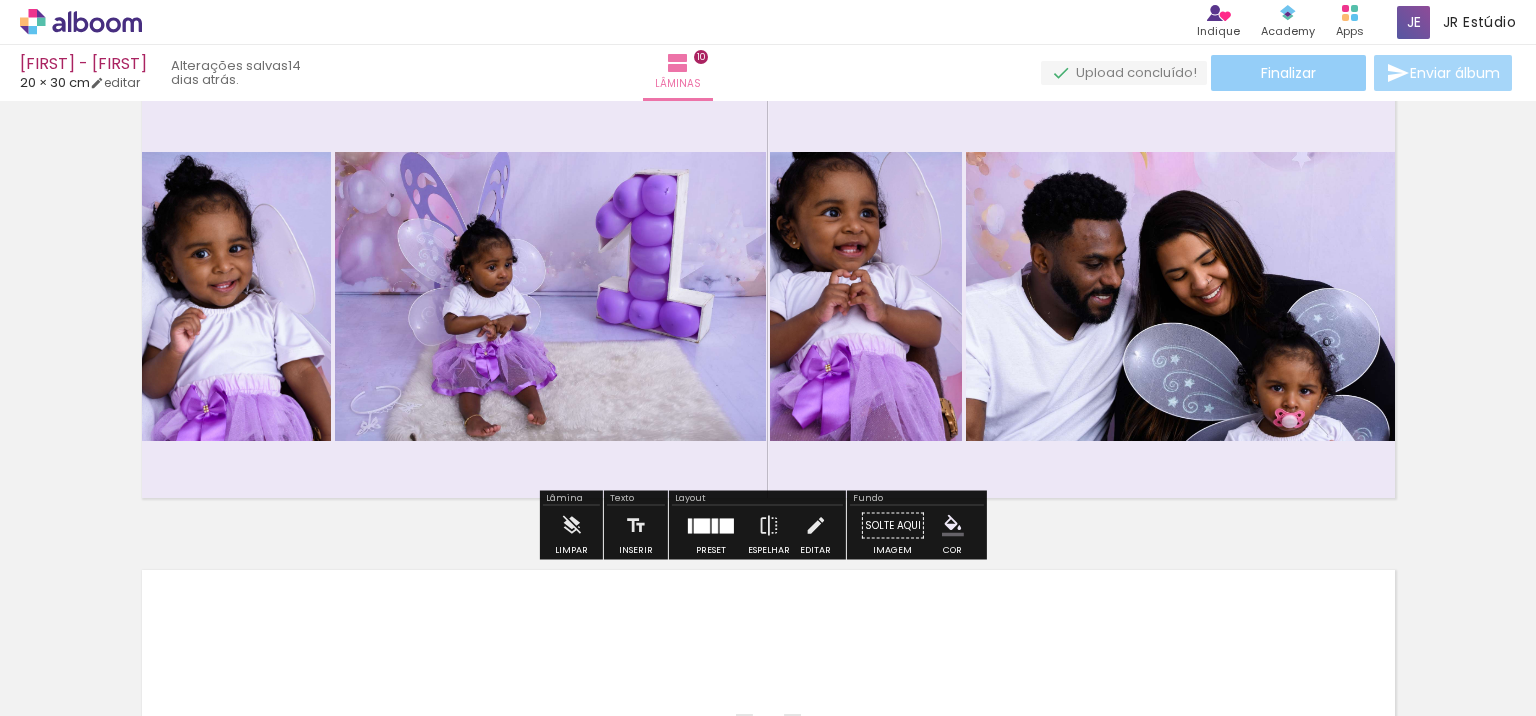 click on "Finalizar" 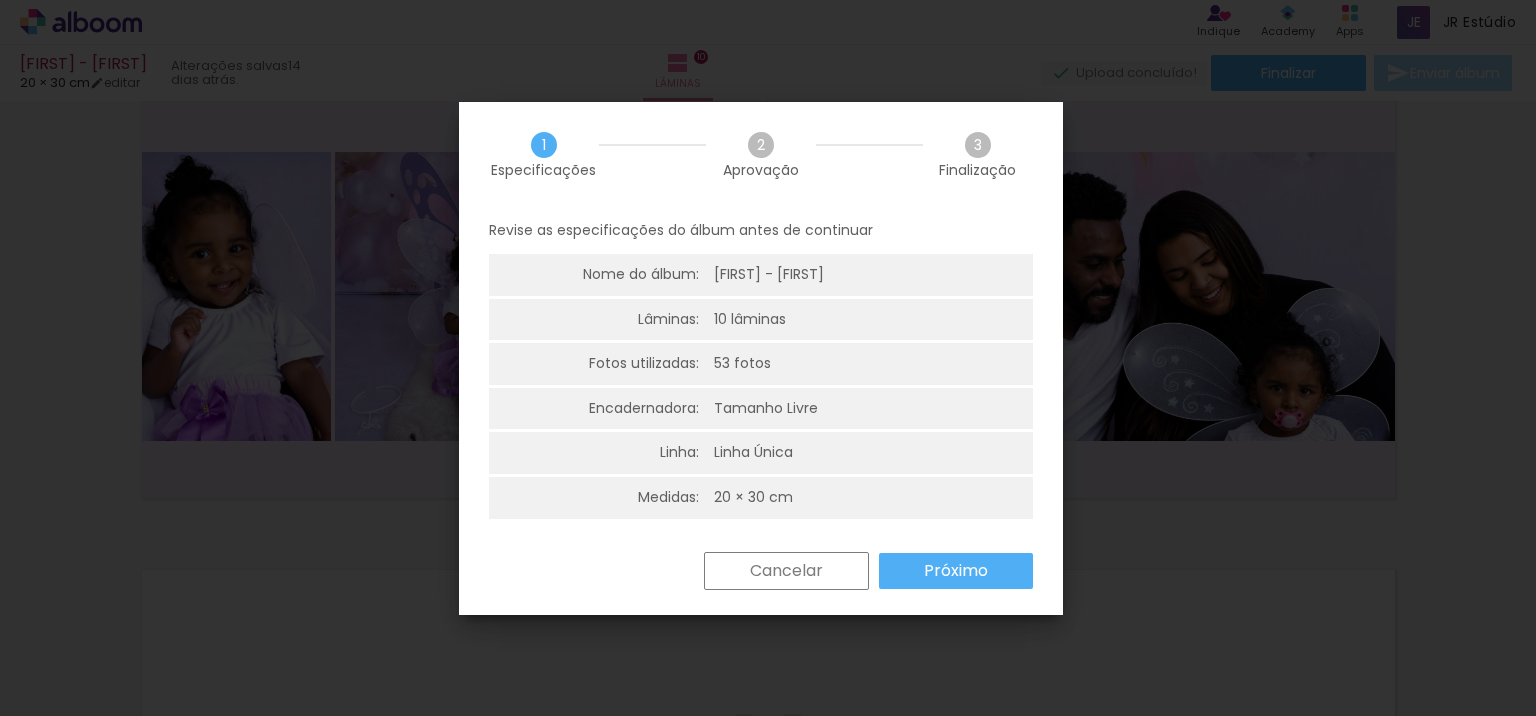 click on "Próximo" at bounding box center (0, 0) 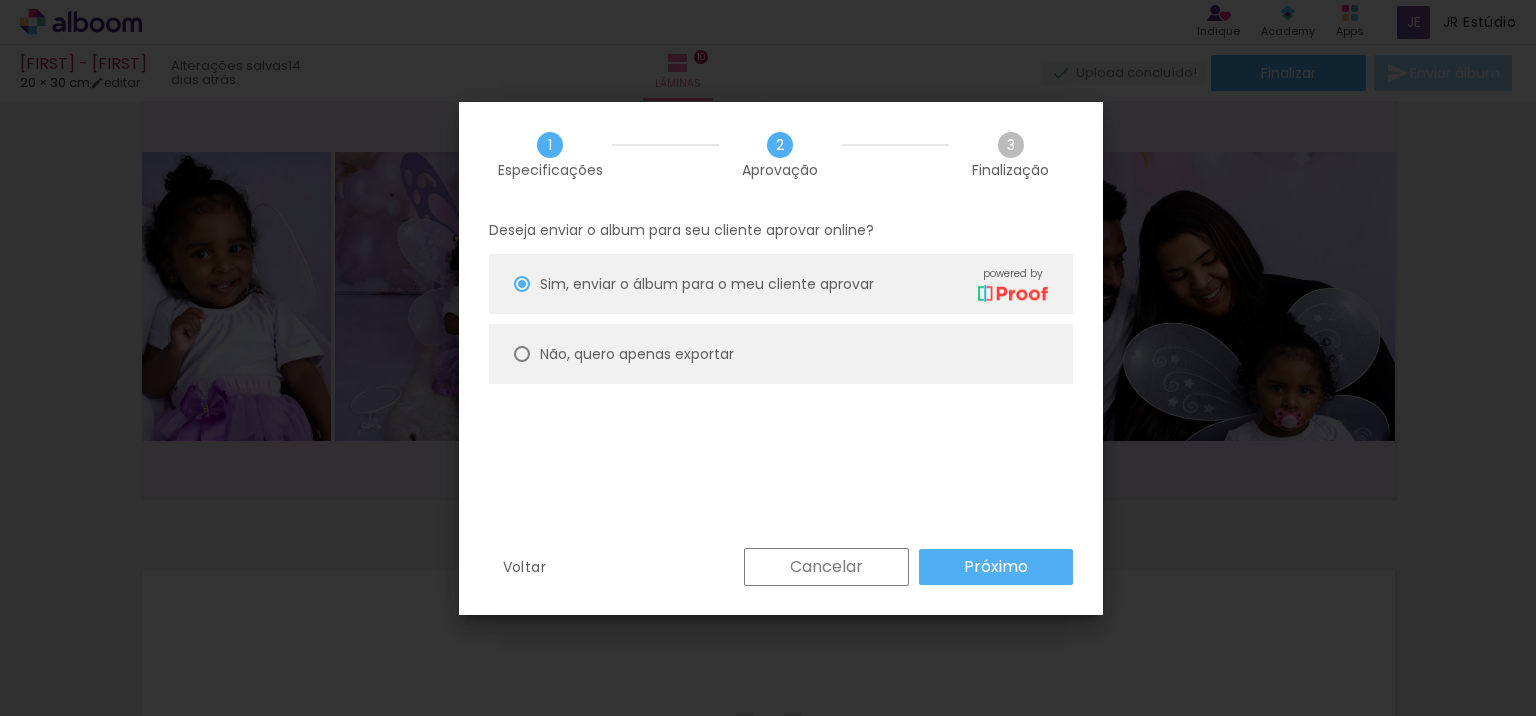 click on "Não, quero apenas exportar" at bounding box center [0, 0] 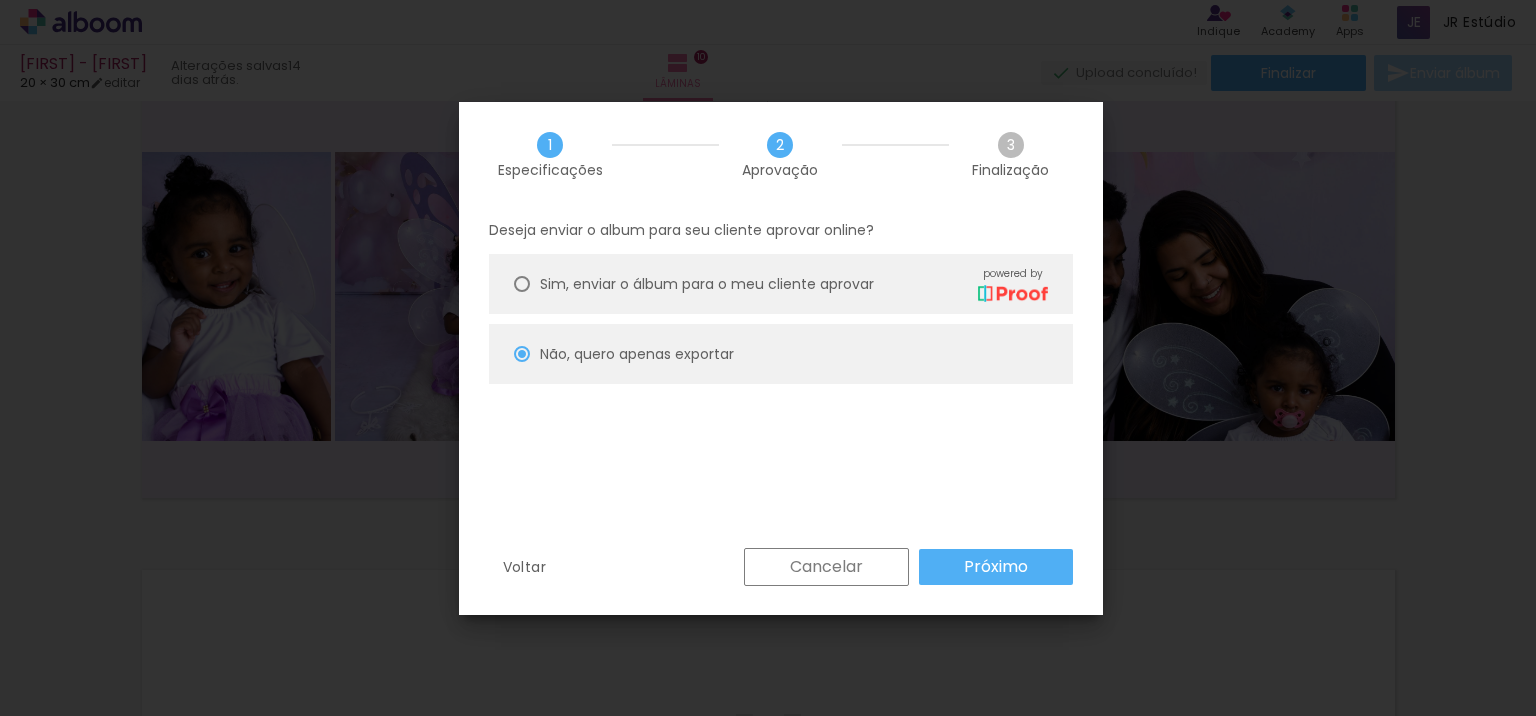 click on "Próximo" at bounding box center (0, 0) 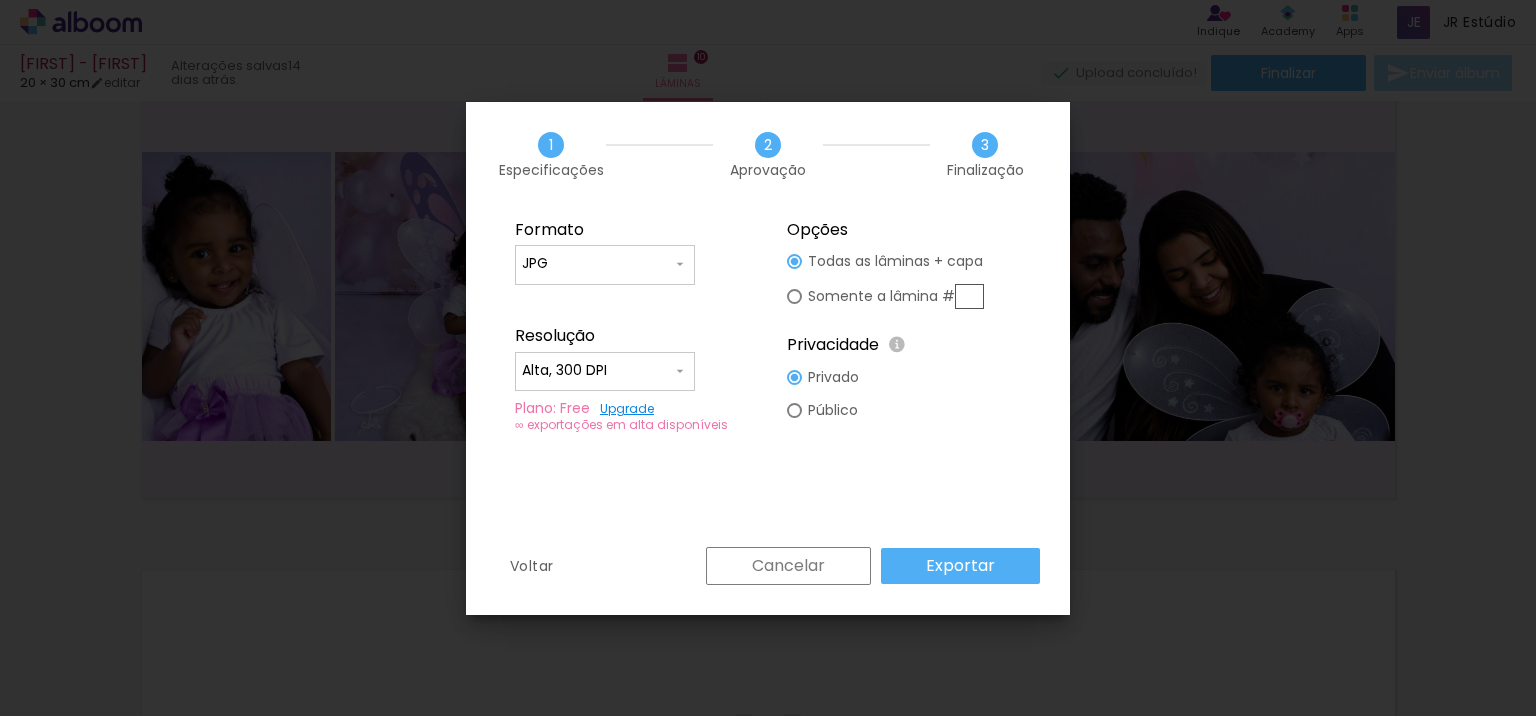 click on "Exportar" at bounding box center [960, 566] 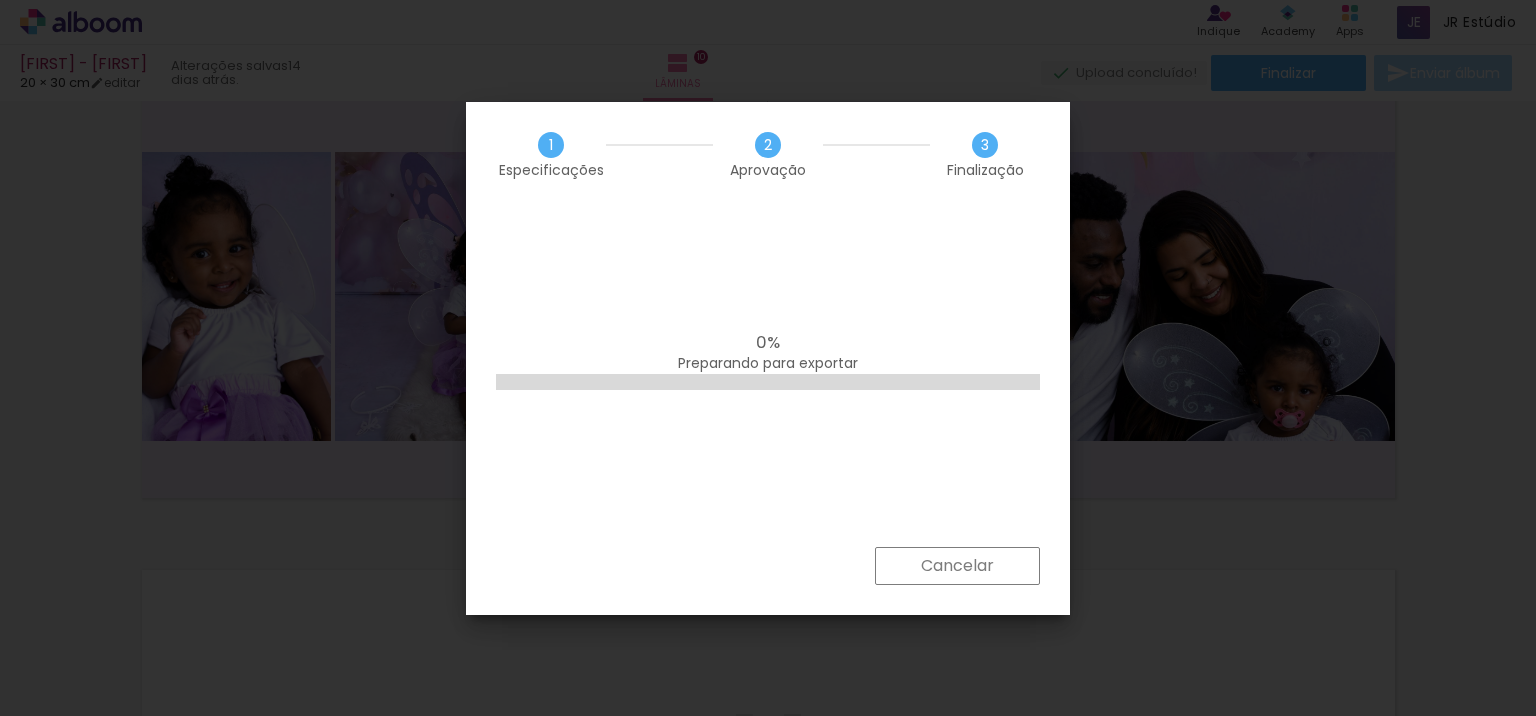 click 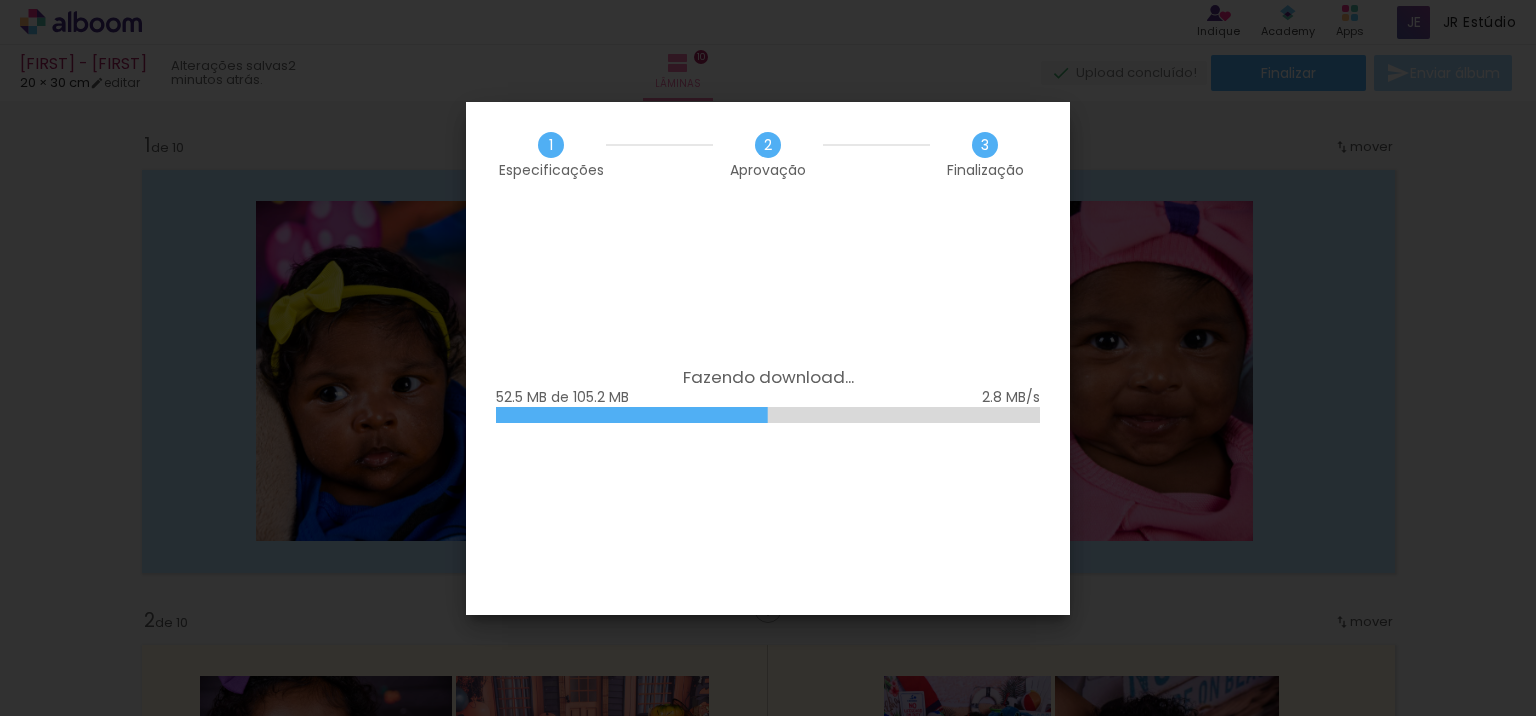 scroll, scrollTop: 0, scrollLeft: 0, axis: both 